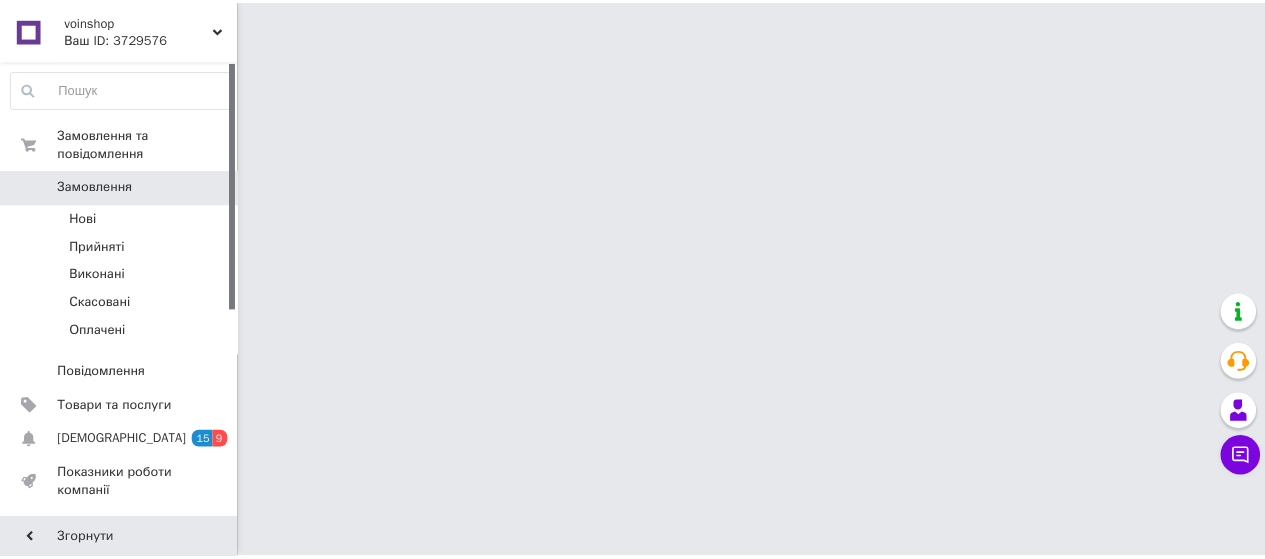 scroll, scrollTop: 0, scrollLeft: 0, axis: both 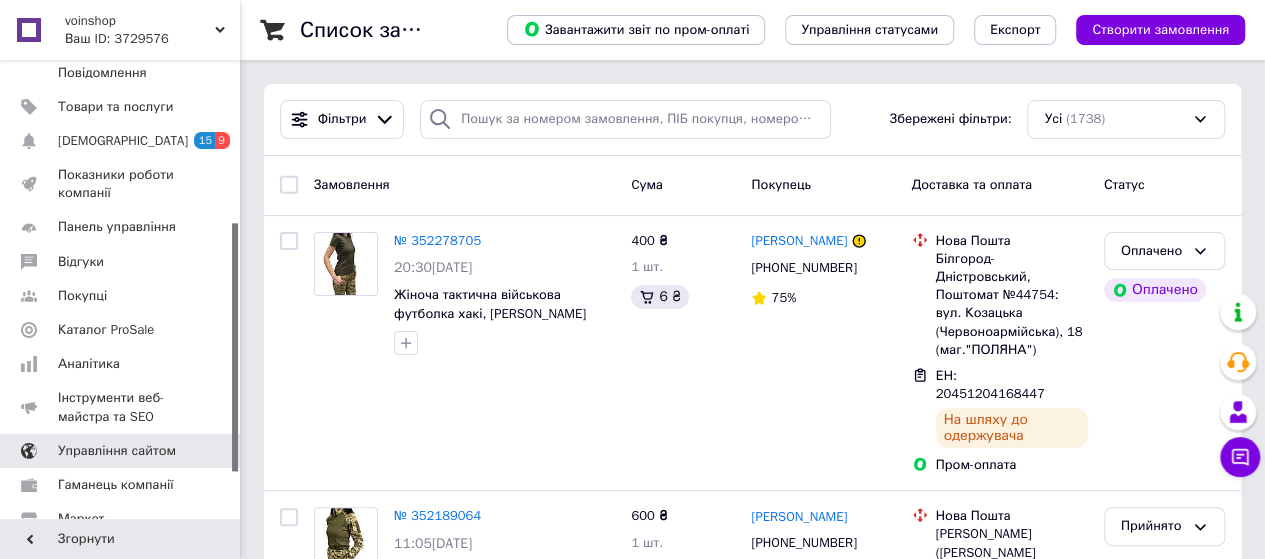 click on "Управління сайтом" at bounding box center (117, 451) 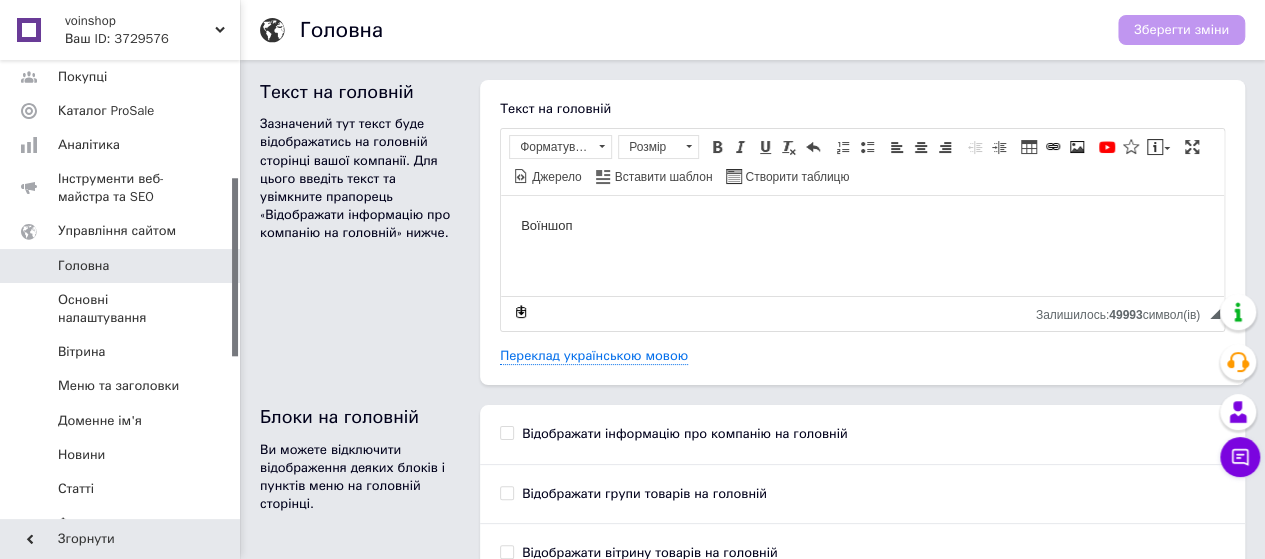 scroll, scrollTop: 0, scrollLeft: 0, axis: both 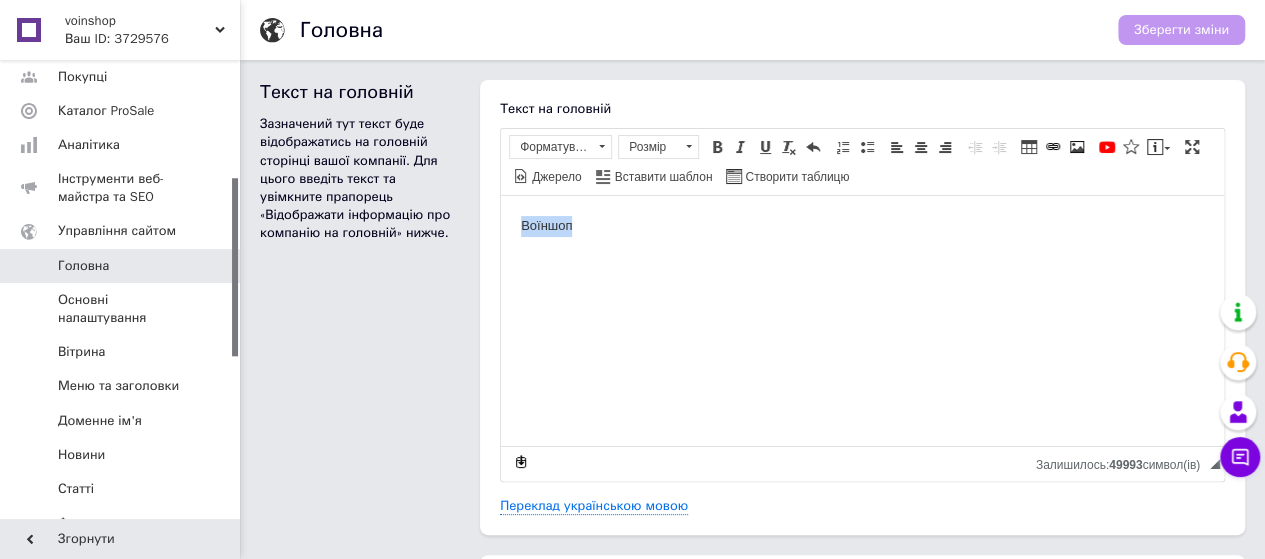 drag, startPoint x: 590, startPoint y: 226, endPoint x: 949, endPoint y: 421, distance: 408.54132 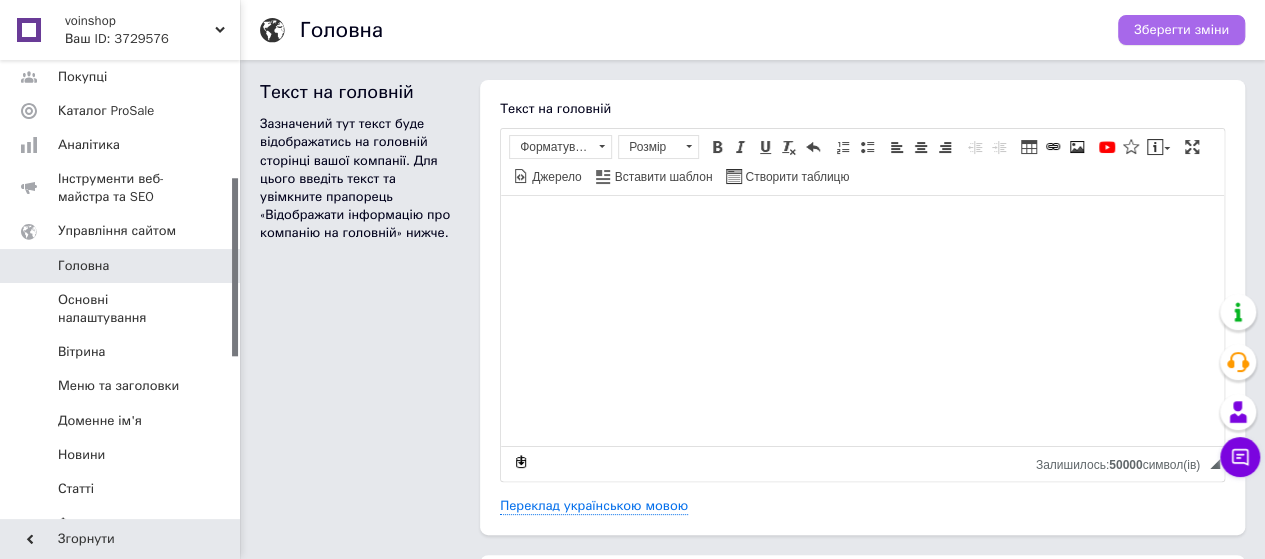 click on "Зберегти зміни" at bounding box center (1181, 30) 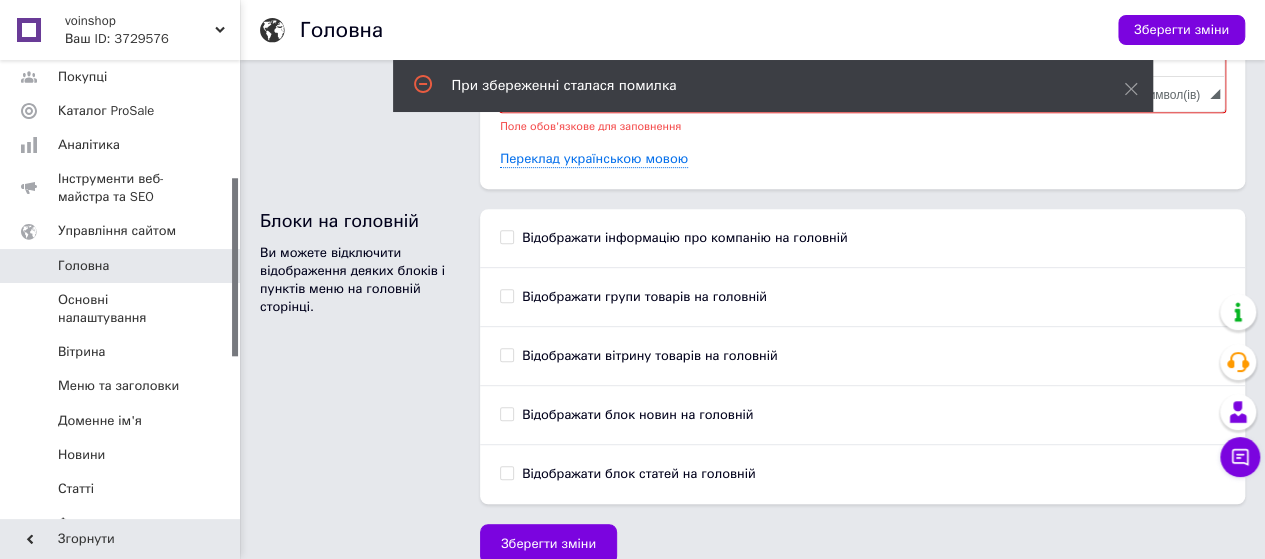scroll, scrollTop: 388, scrollLeft: 0, axis: vertical 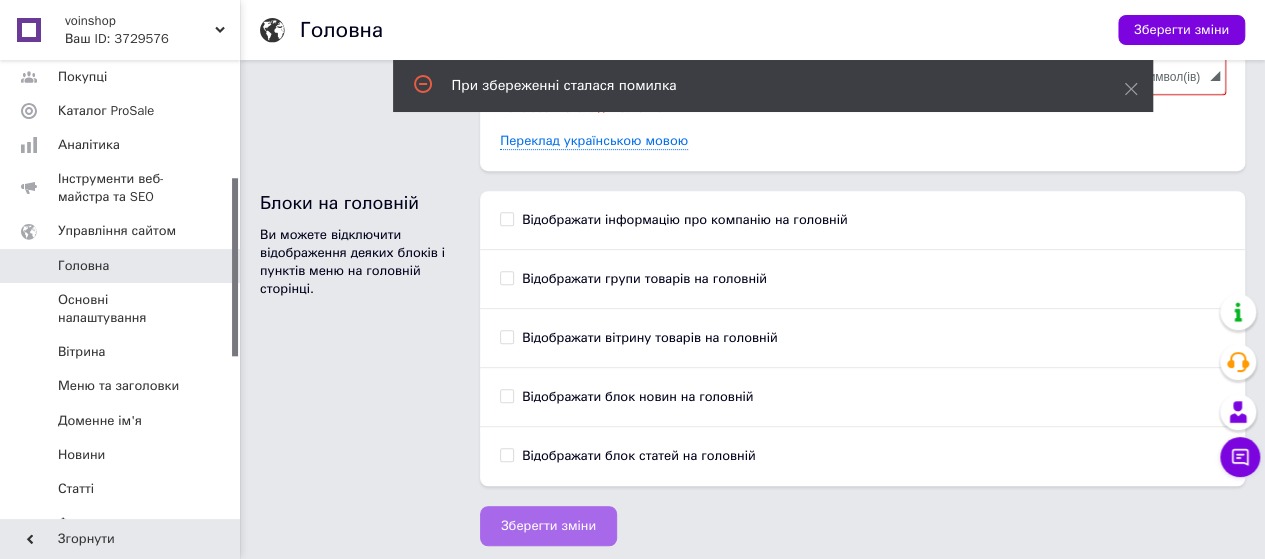 click on "Зберегти зміни" at bounding box center (548, 526) 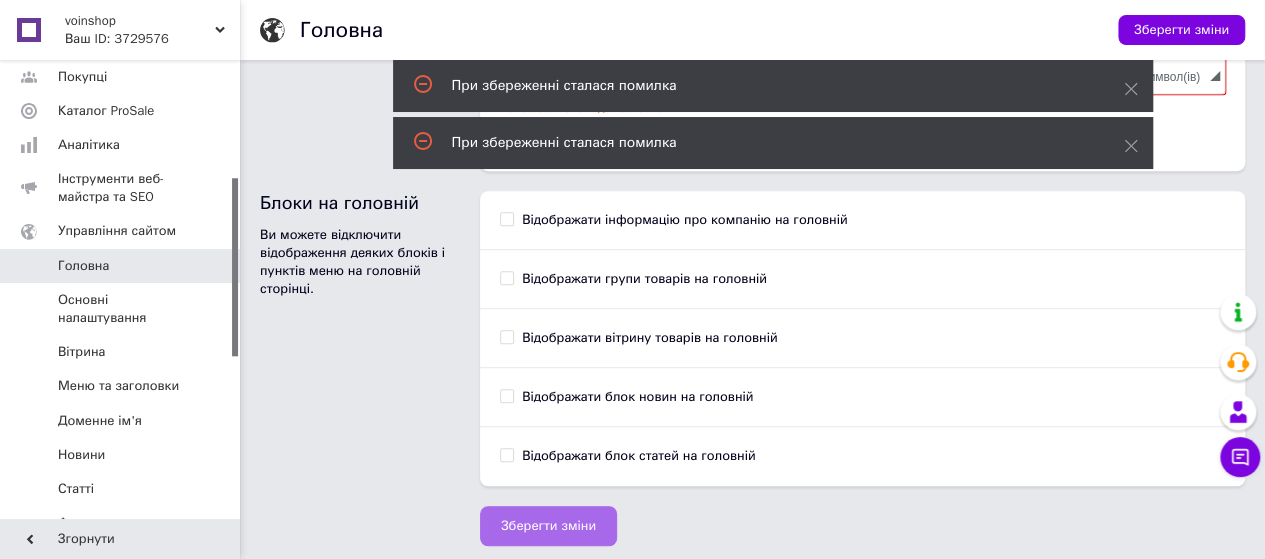 click on "Зберегти зміни" at bounding box center [548, 526] 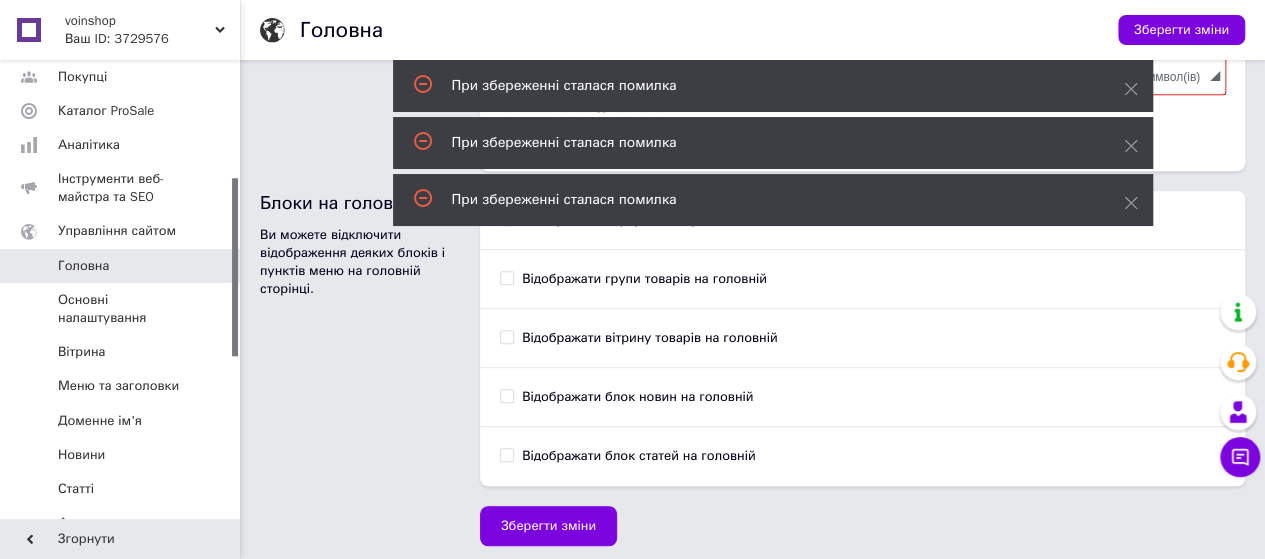 click on "Ваш ID: 3729576" at bounding box center (152, 39) 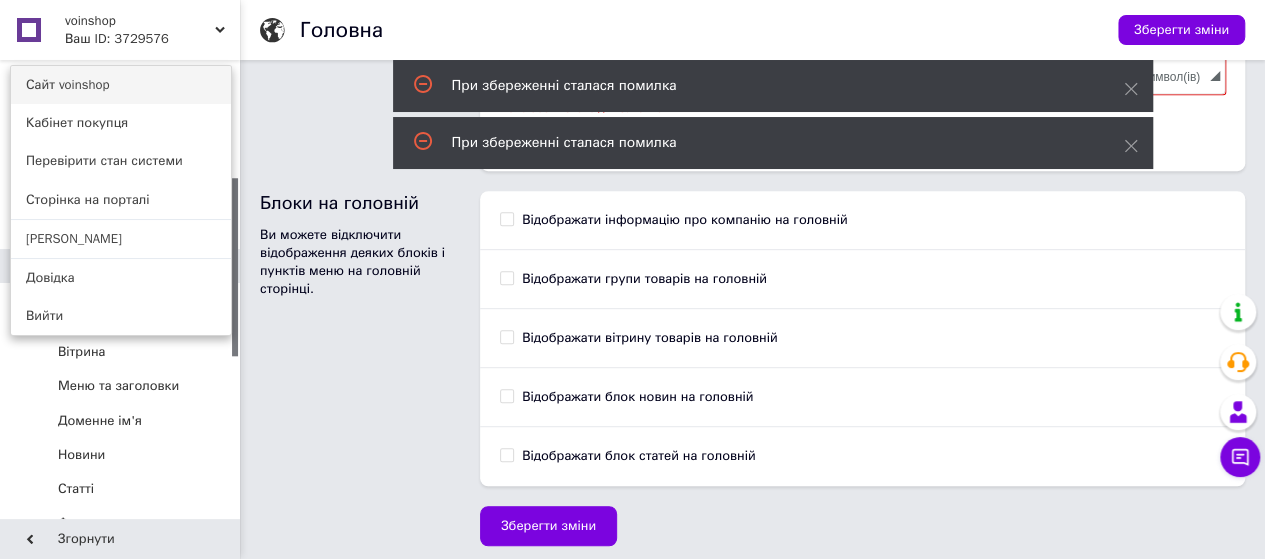 click on "Сайт voinshop" at bounding box center [121, 85] 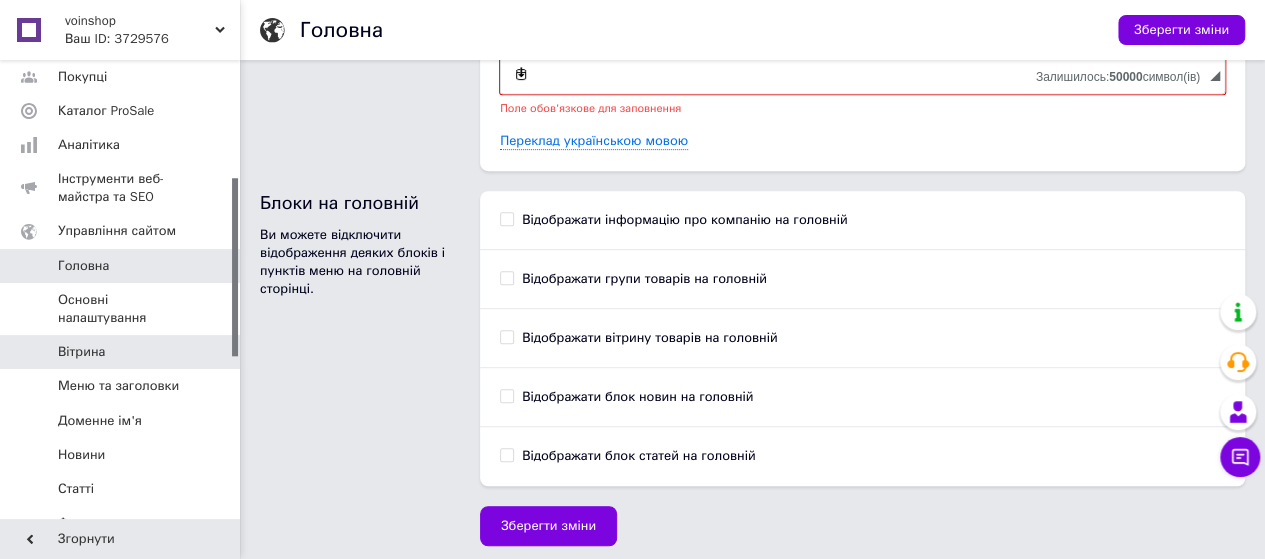 click on "Вітрина" at bounding box center [81, 352] 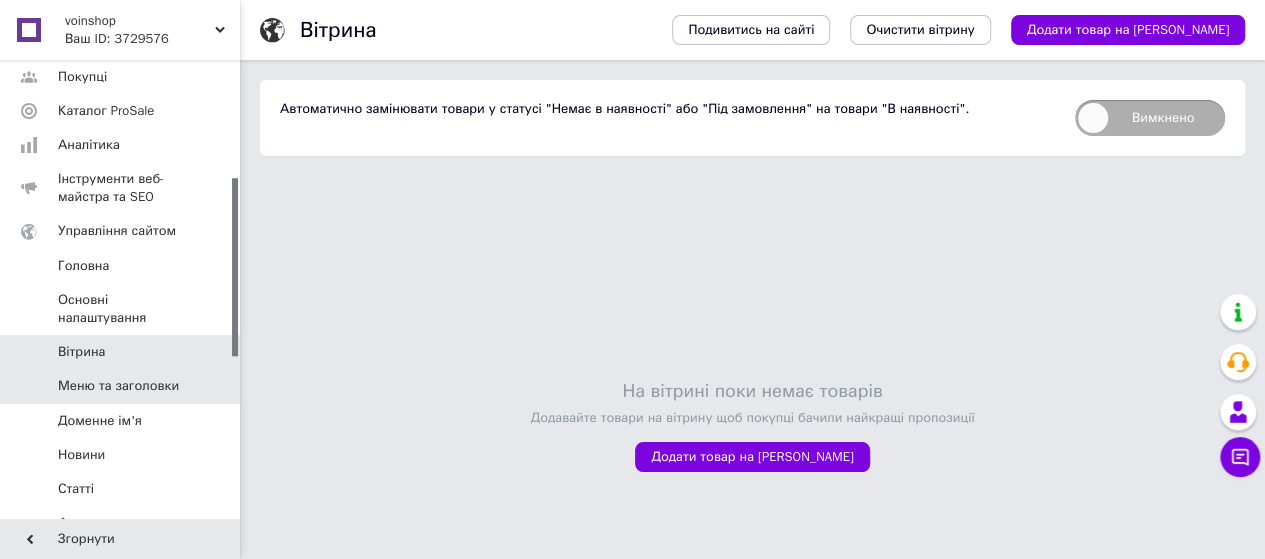 click on "Меню та заголовки" at bounding box center (118, 386) 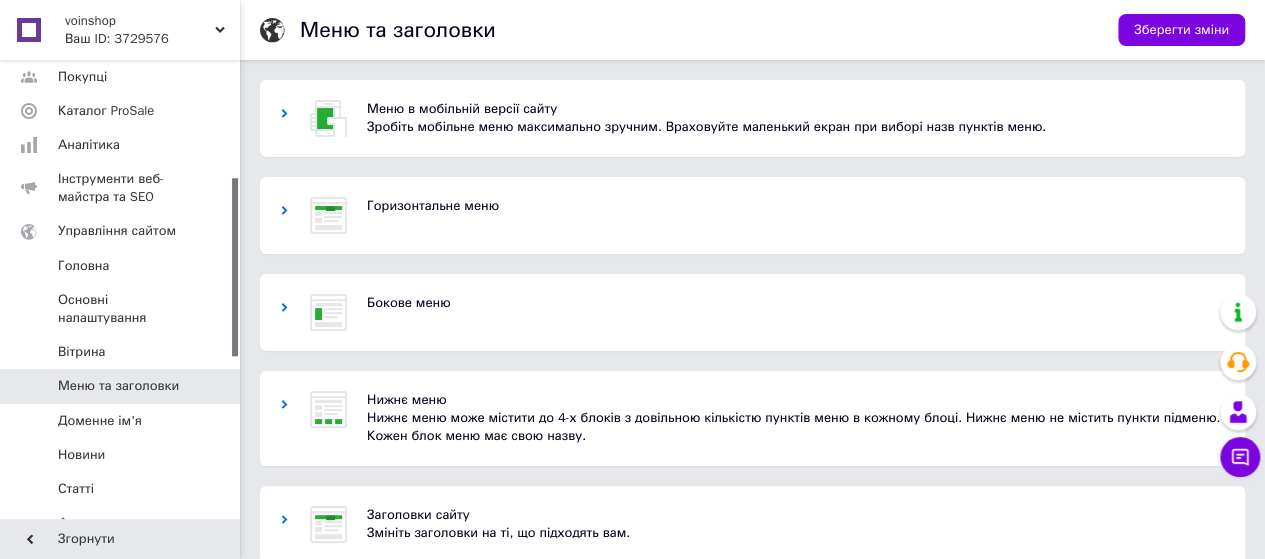 click on "Бокове меню" at bounding box center (752, 312) 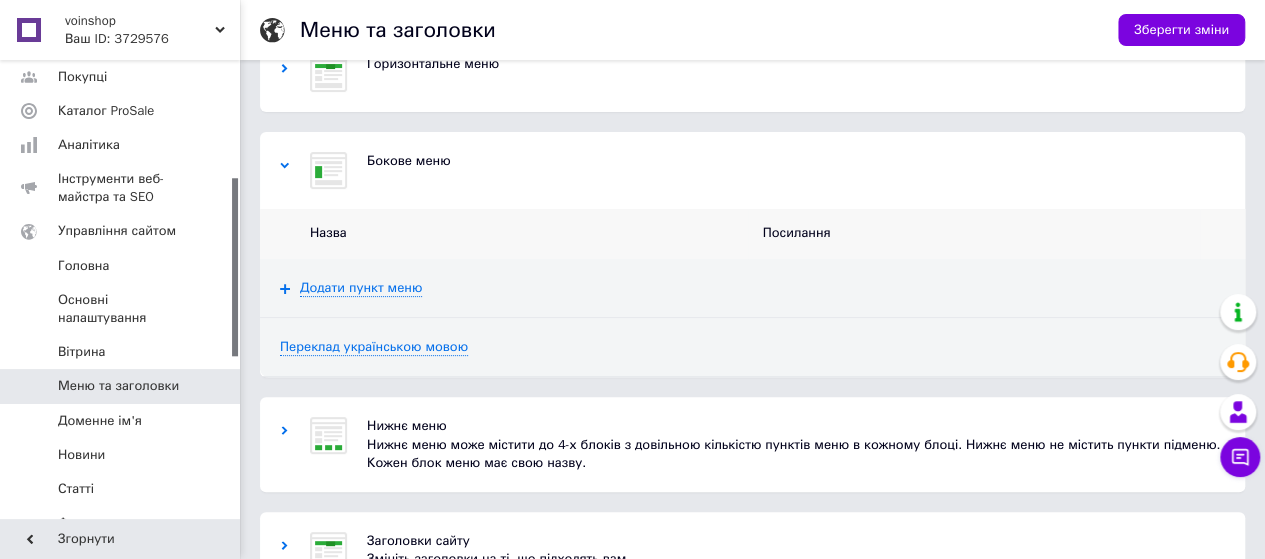 scroll, scrollTop: 42, scrollLeft: 0, axis: vertical 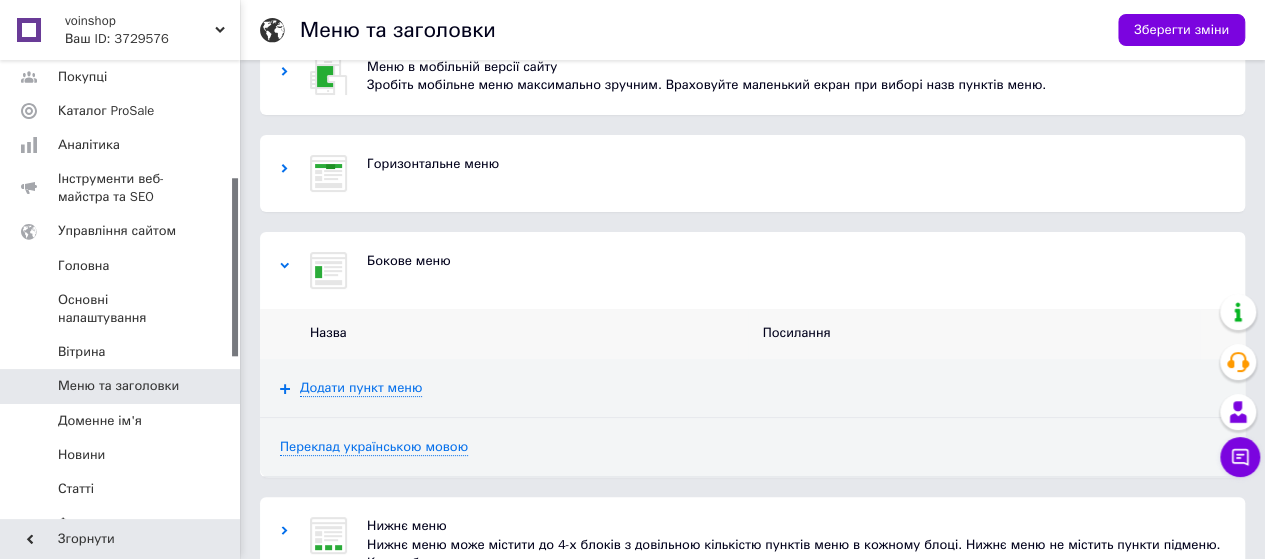 click on "Назва" at bounding box center [521, 334] 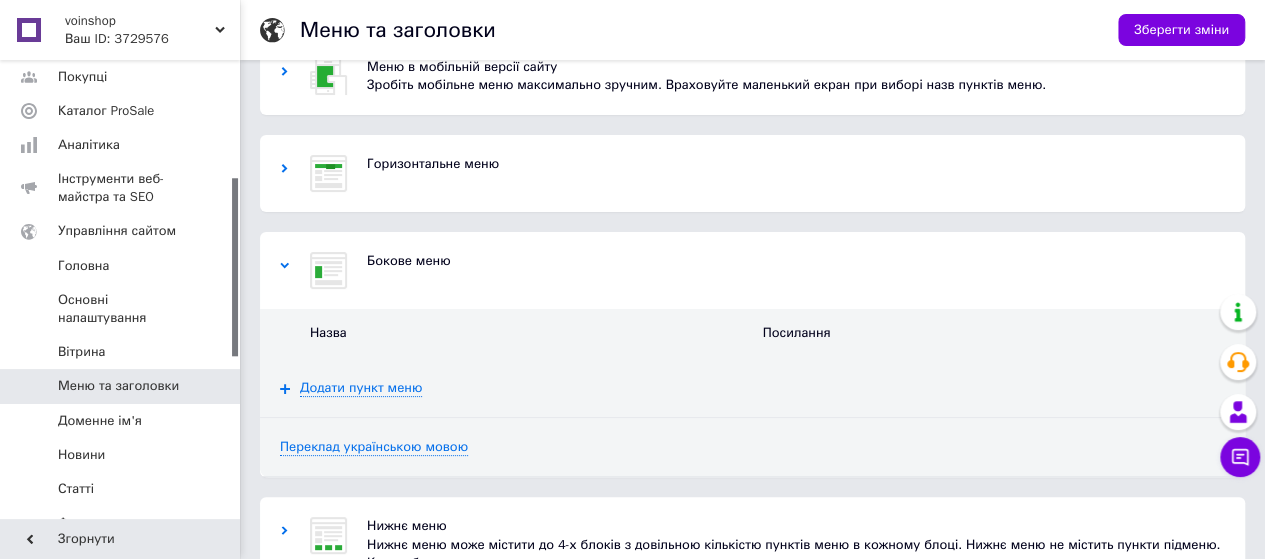 click on "Додати пункт меню" at bounding box center [752, 388] 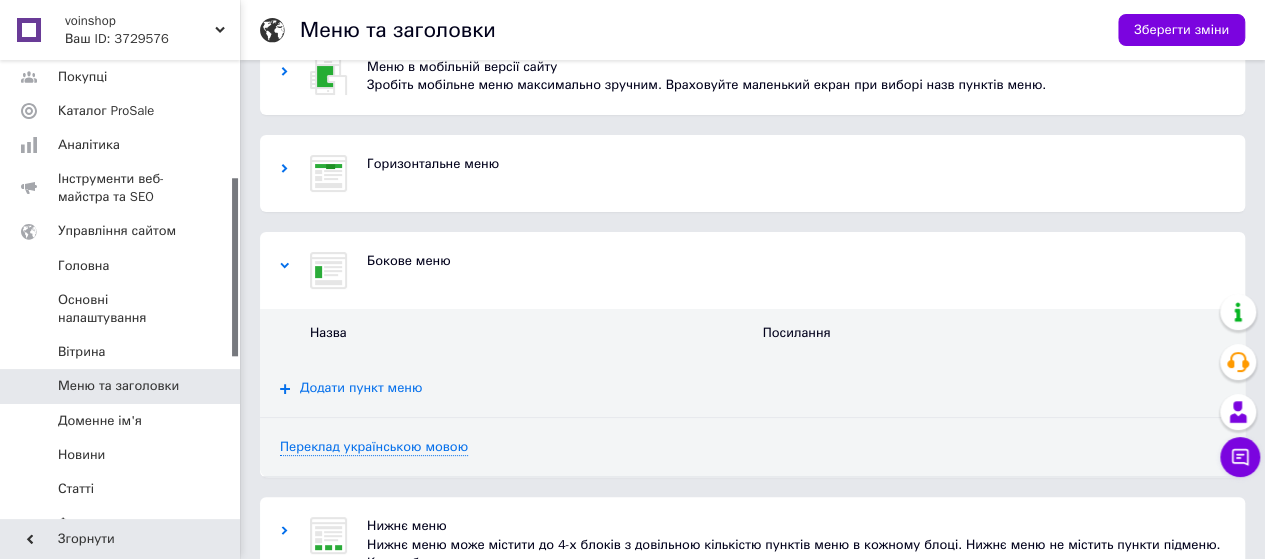 click on "Додати пункт меню" at bounding box center [361, 388] 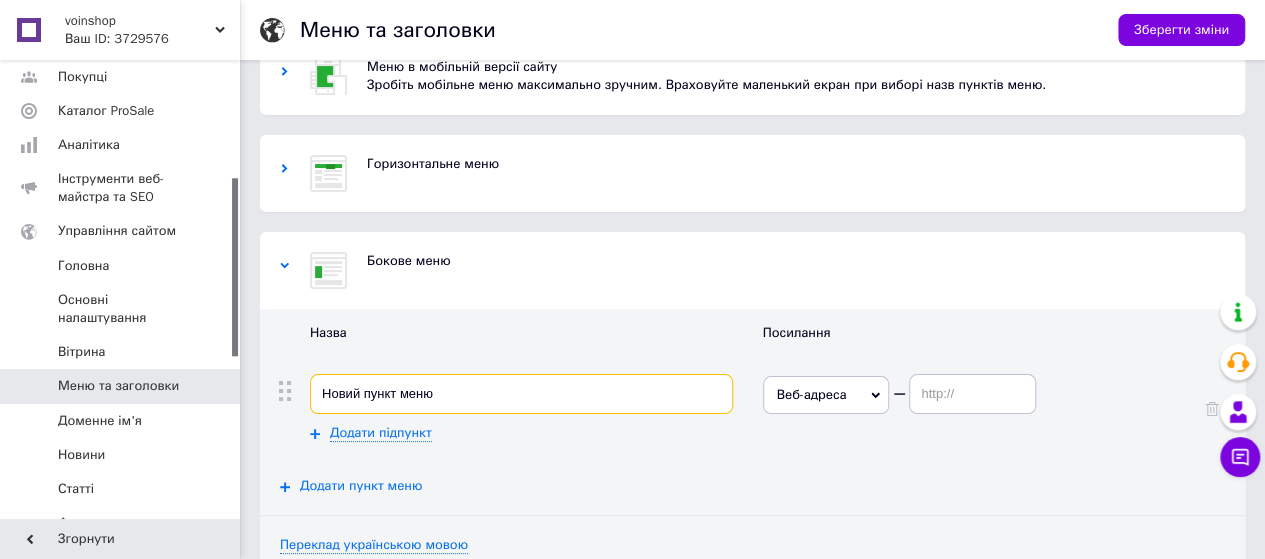 click on "Новий пункт меню" at bounding box center [521, 394] 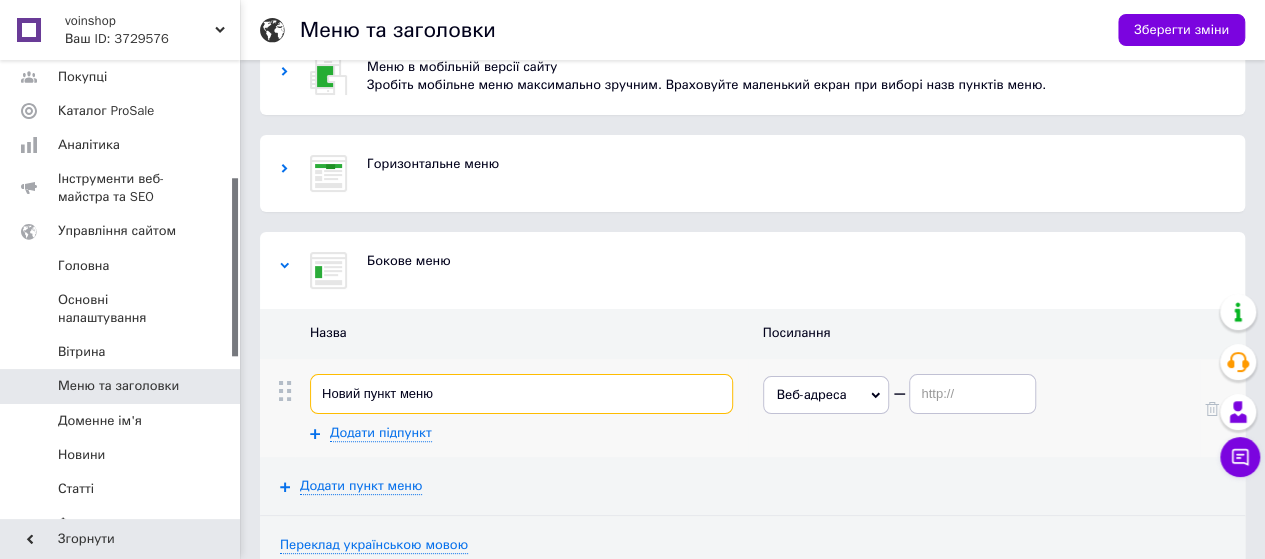 scroll, scrollTop: 142, scrollLeft: 0, axis: vertical 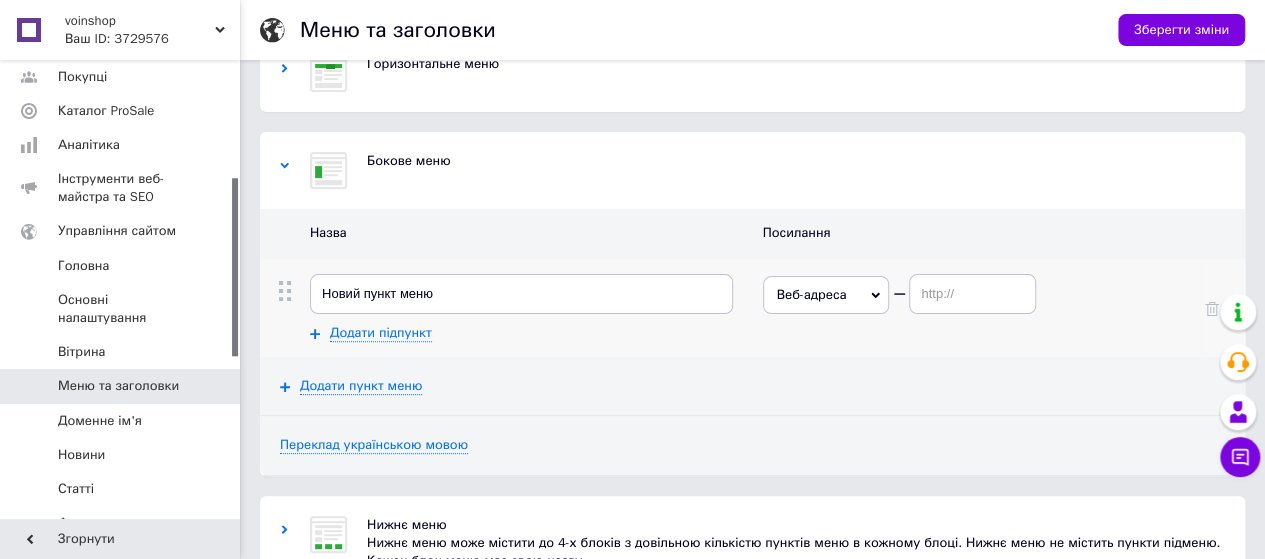 click on "Веб-адреса" at bounding box center (826, 295) 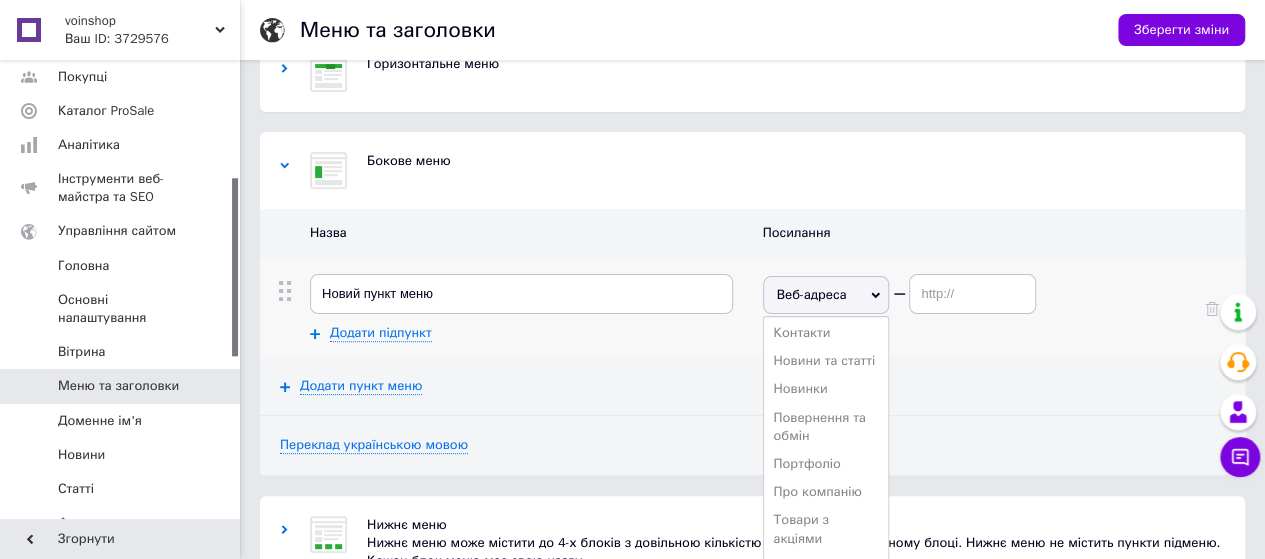 scroll, scrollTop: 274, scrollLeft: 0, axis: vertical 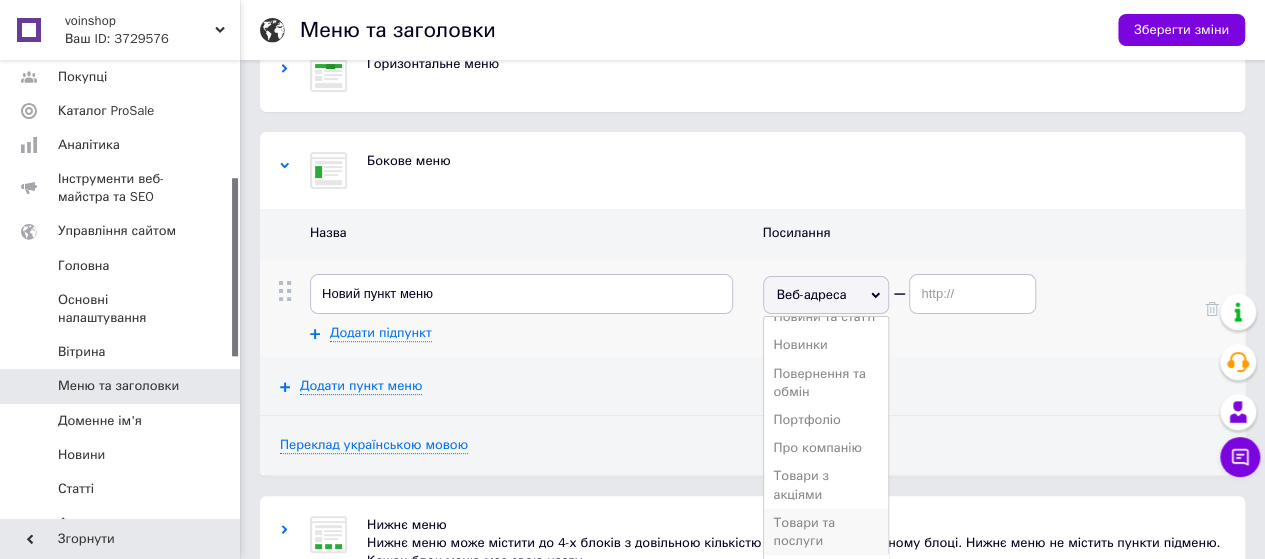 click on "Товари та послуги" at bounding box center [805, 531] 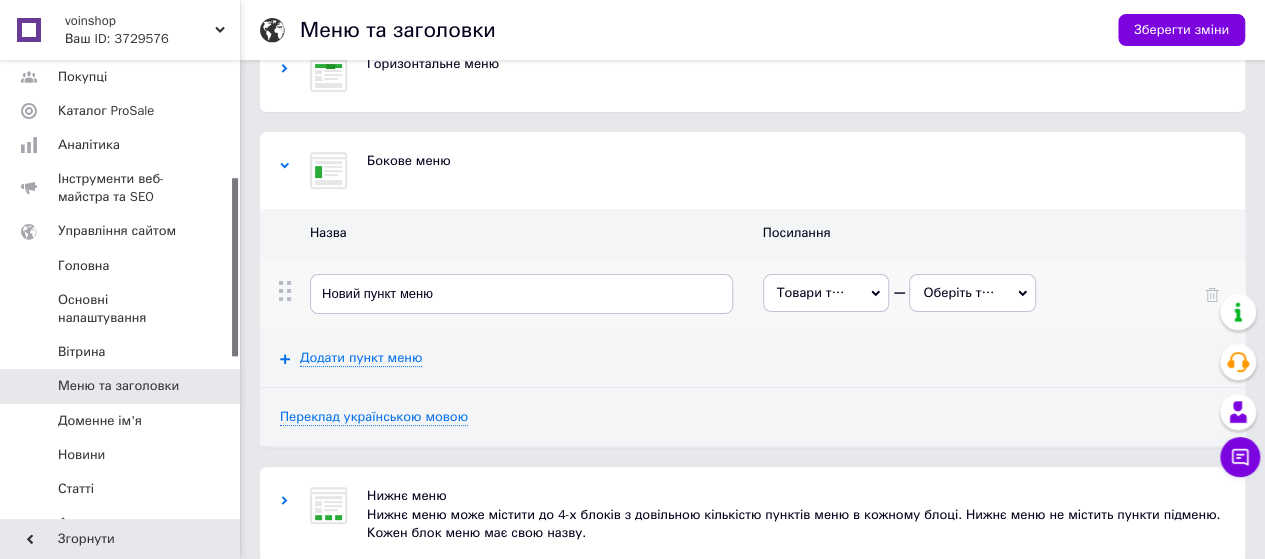 click on "Оберіть тип відображення" at bounding box center [972, 293] 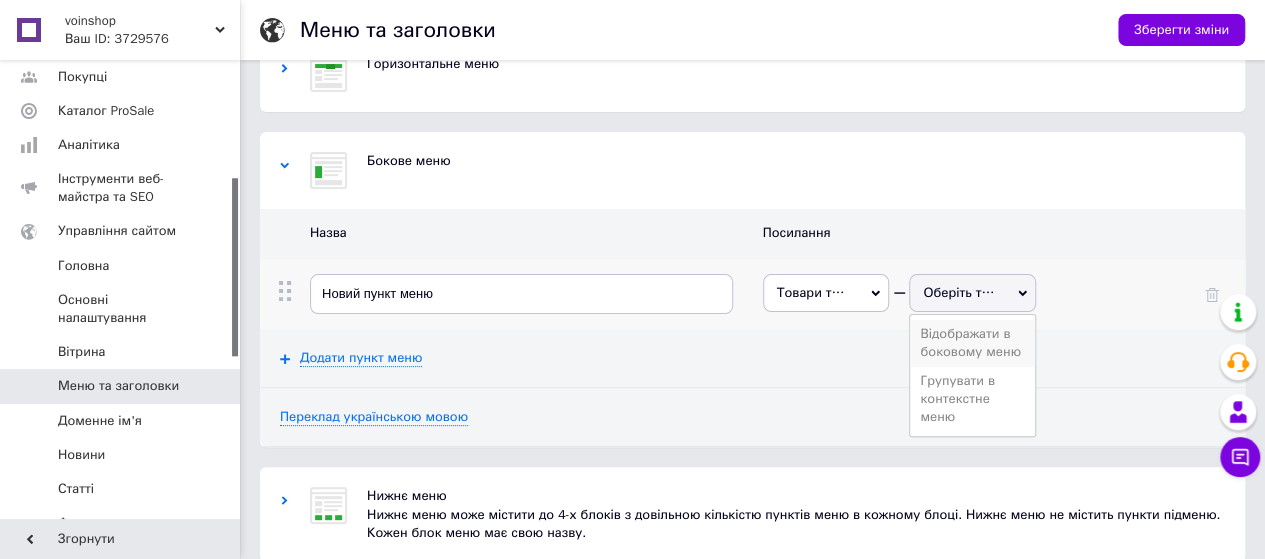 click on "Відображати в боковому меню" at bounding box center (970, 342) 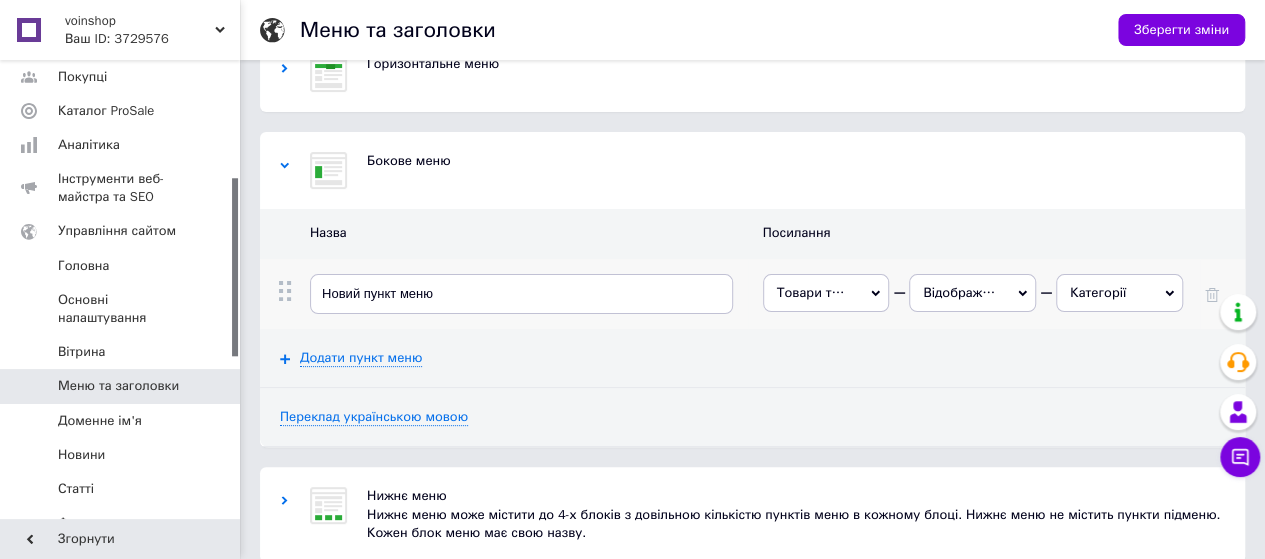 click on "Категорії" at bounding box center (1119, 293) 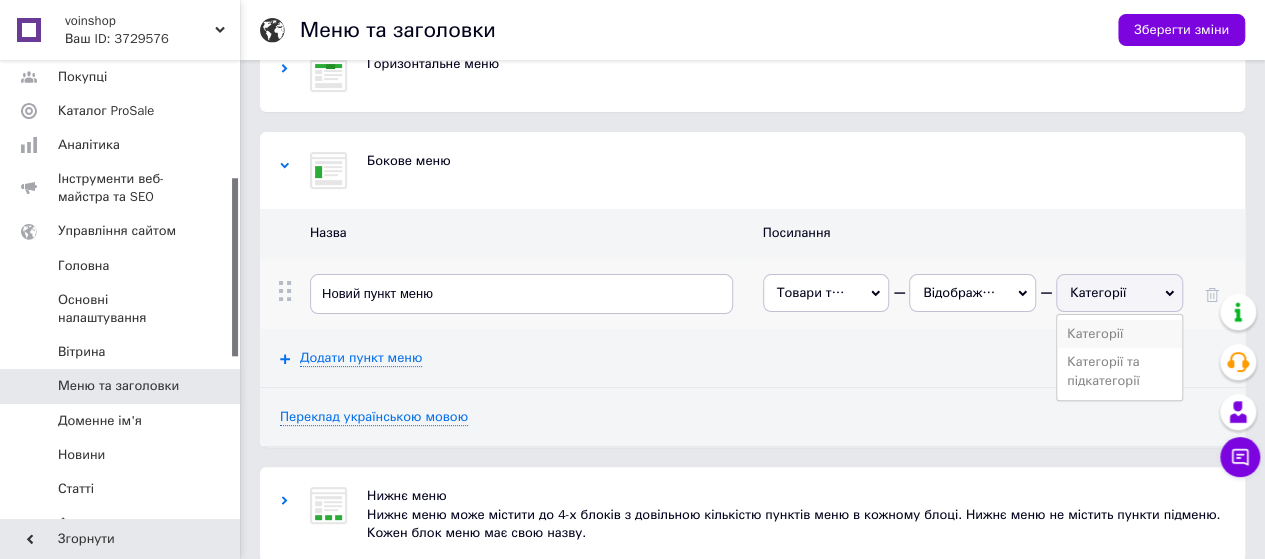click on "Категорії" at bounding box center (1119, 334) 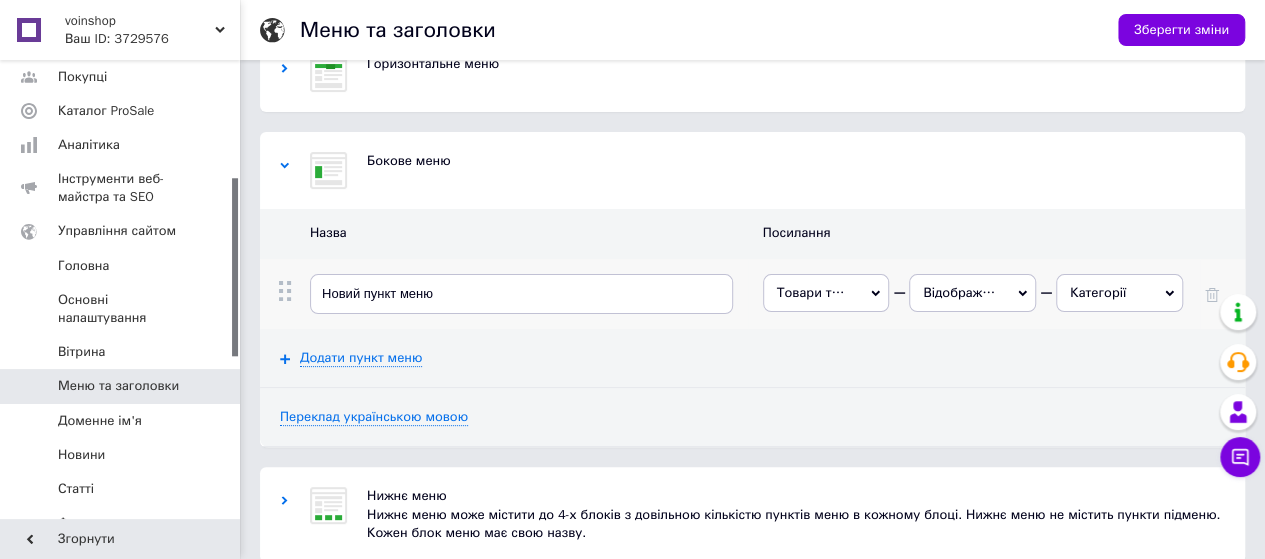 click on "Категорії" at bounding box center [1119, 293] 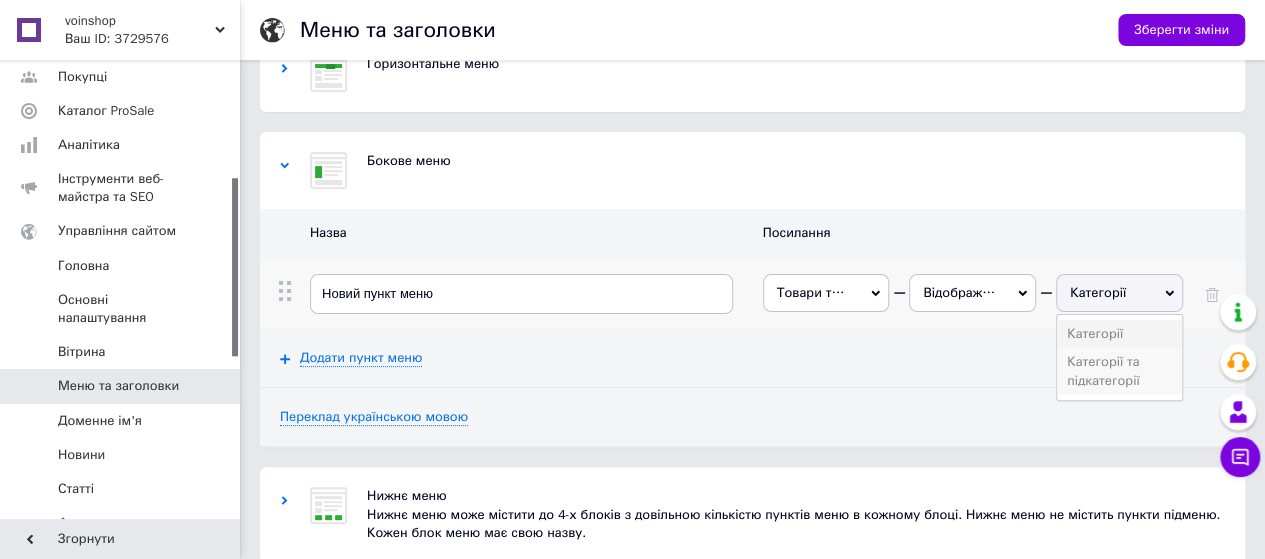 click on "Категорії та підкатегорії" at bounding box center [1103, 370] 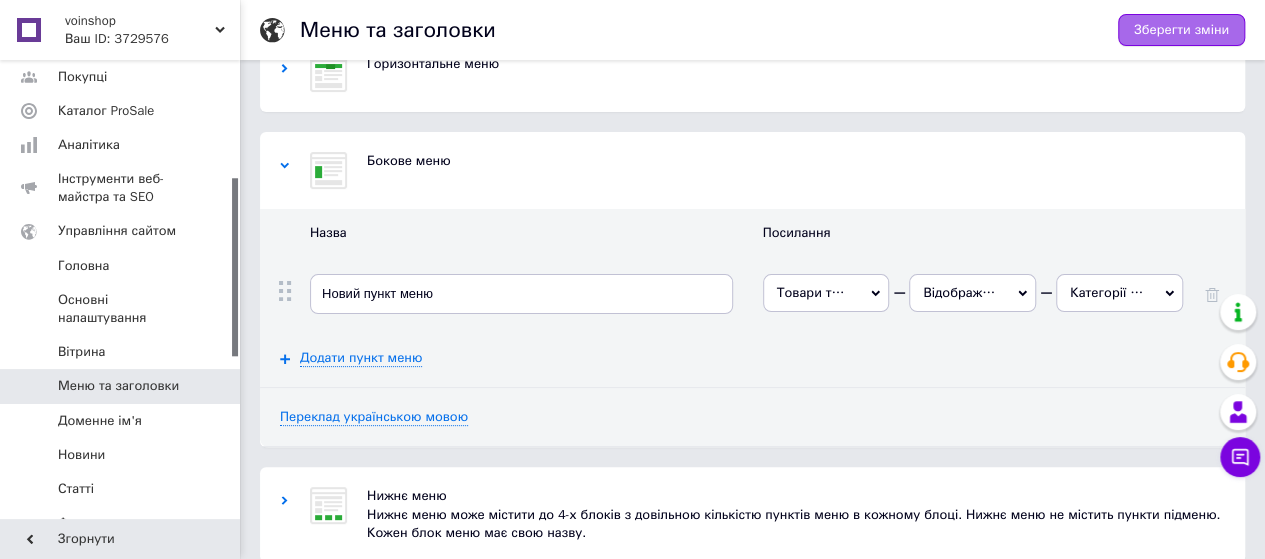 click on "Зберегти зміни" at bounding box center (1181, 30) 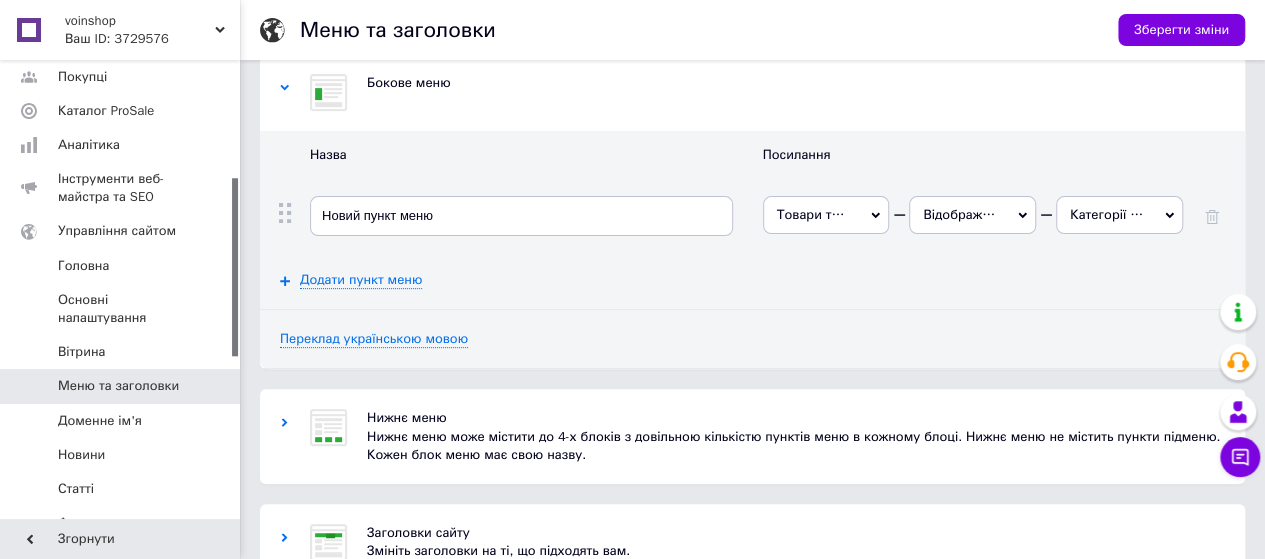 scroll, scrollTop: 311, scrollLeft: 0, axis: vertical 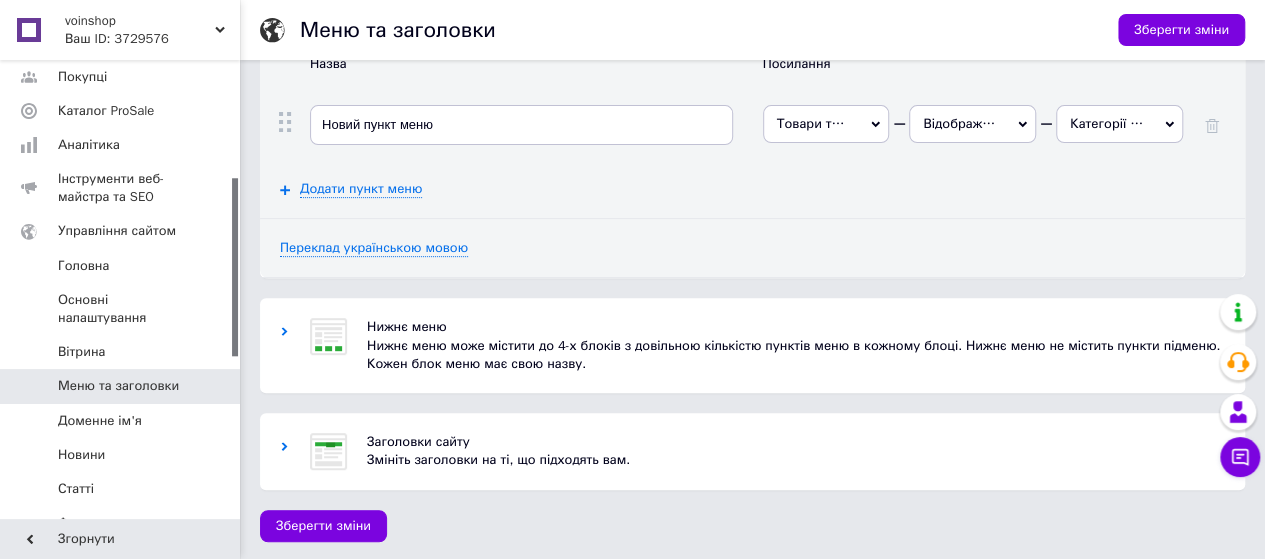 click at bounding box center [328, 345] 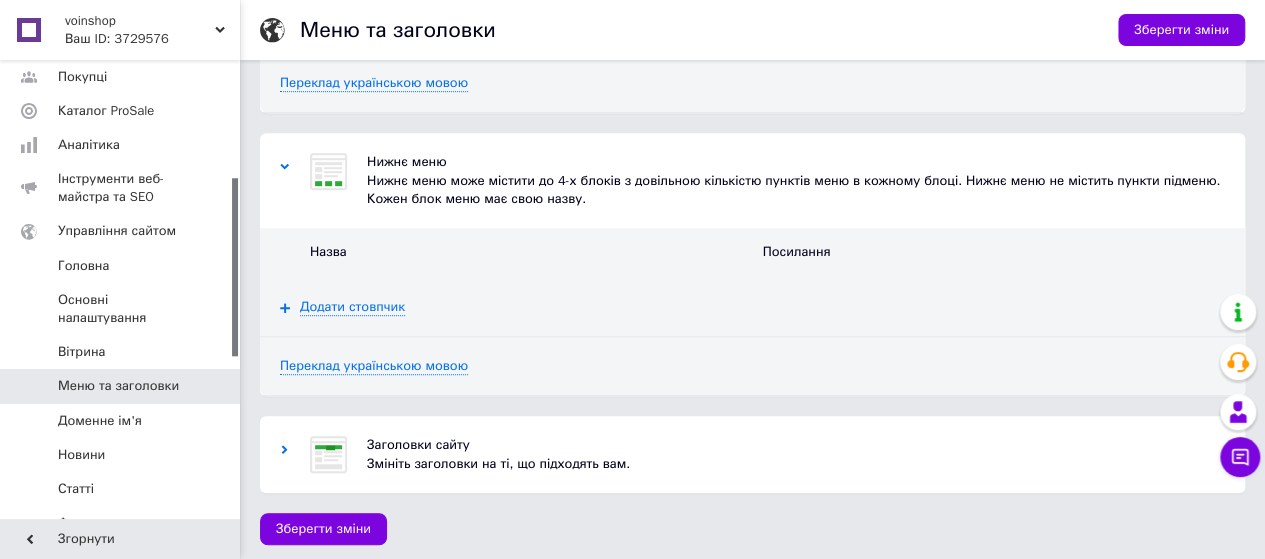 scroll, scrollTop: 479, scrollLeft: 0, axis: vertical 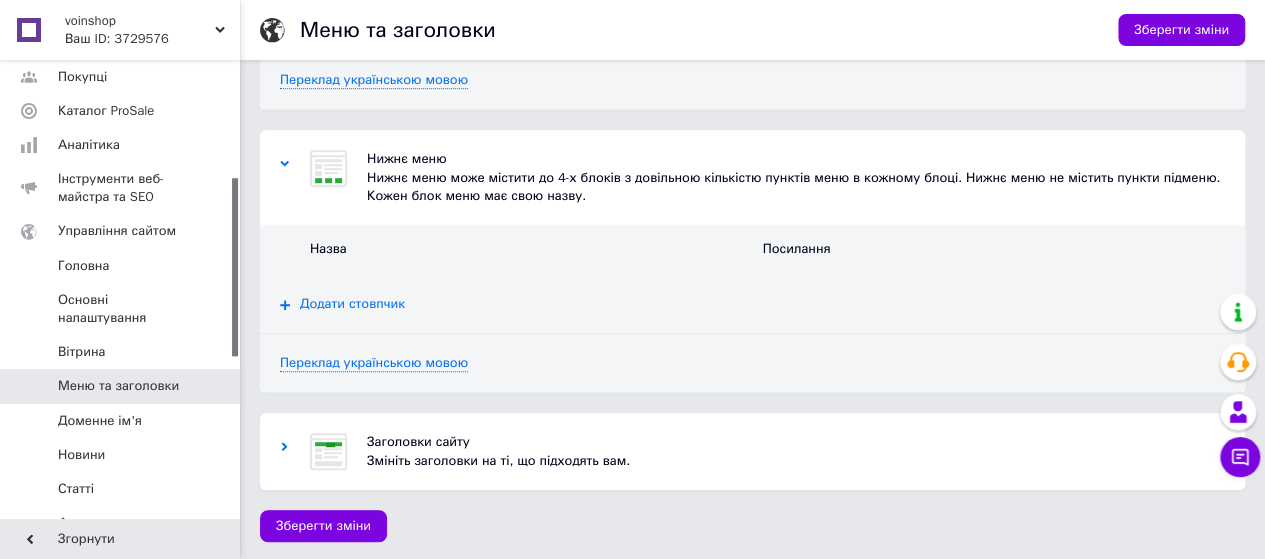 click on "Додати стовпчик" at bounding box center (352, 304) 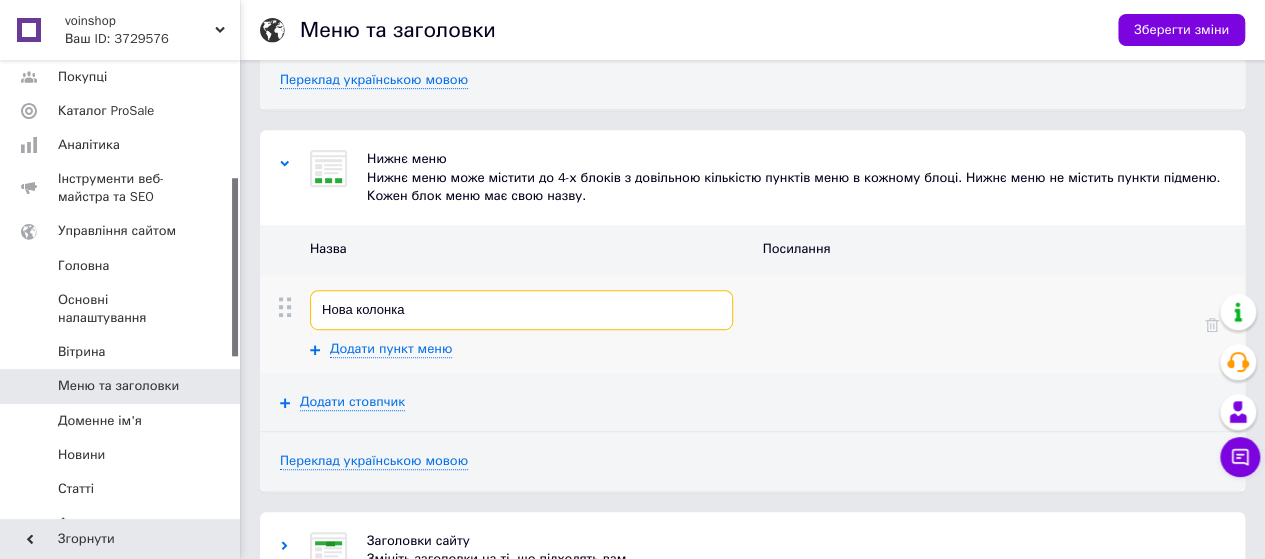 click on "Нова колонка" at bounding box center (521, 310) 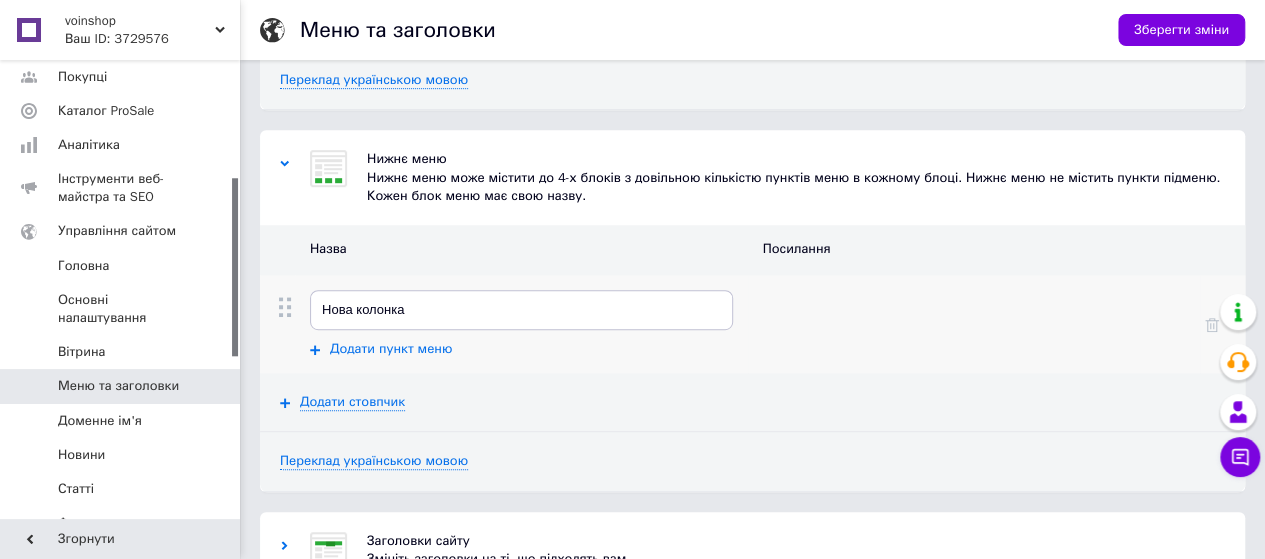 click on "Додати пункт меню" at bounding box center [391, 349] 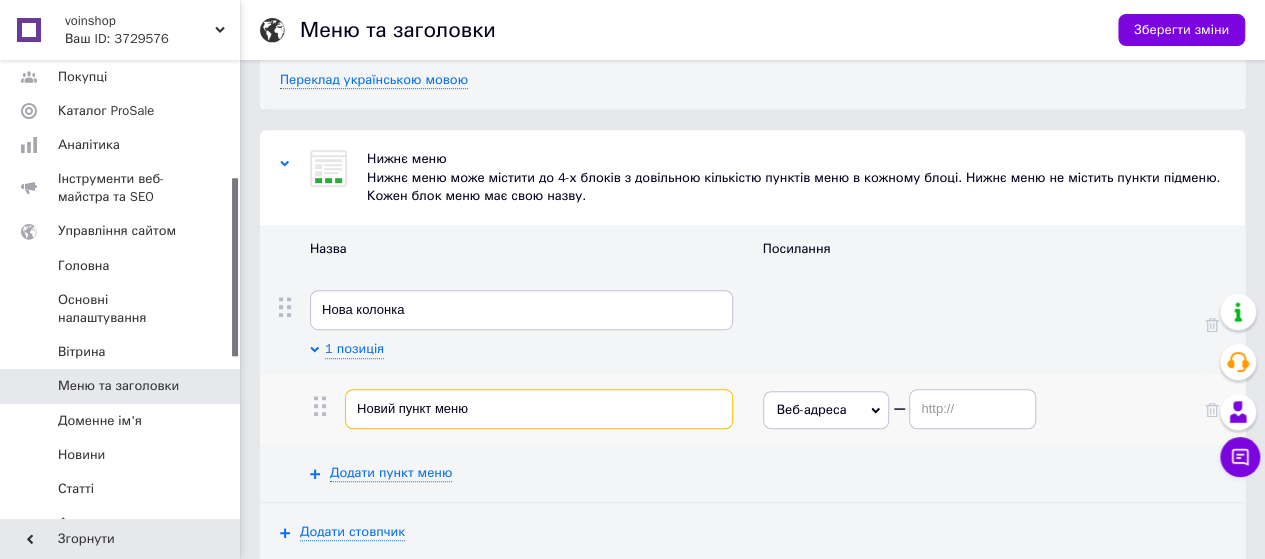 click on "Новий пункт меню" at bounding box center (539, 409) 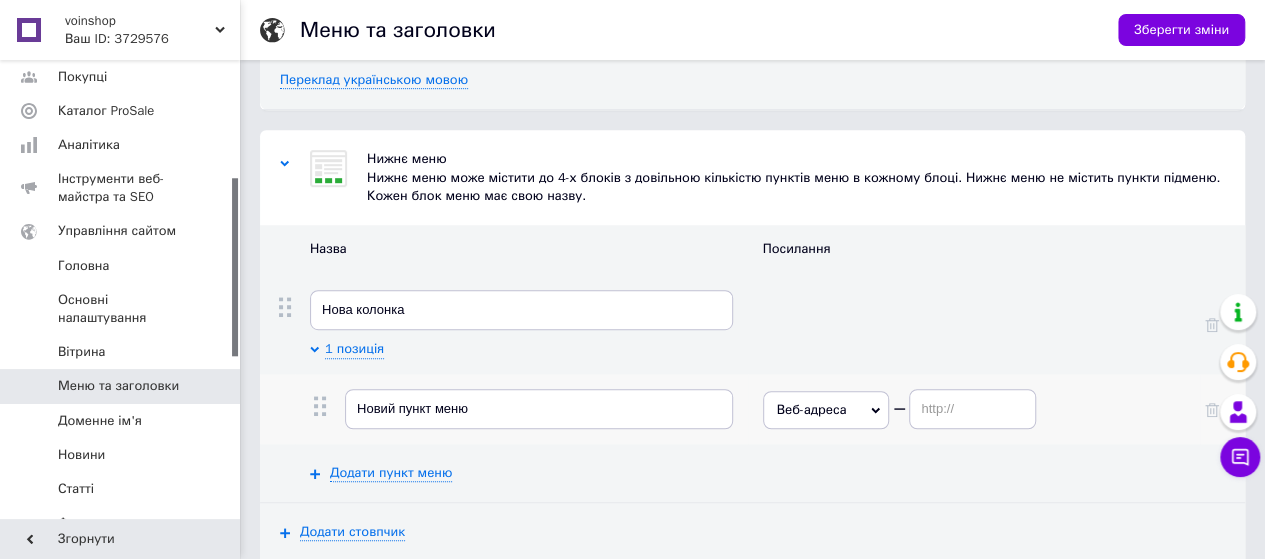 click on "Веб-адреса" at bounding box center [826, 410] 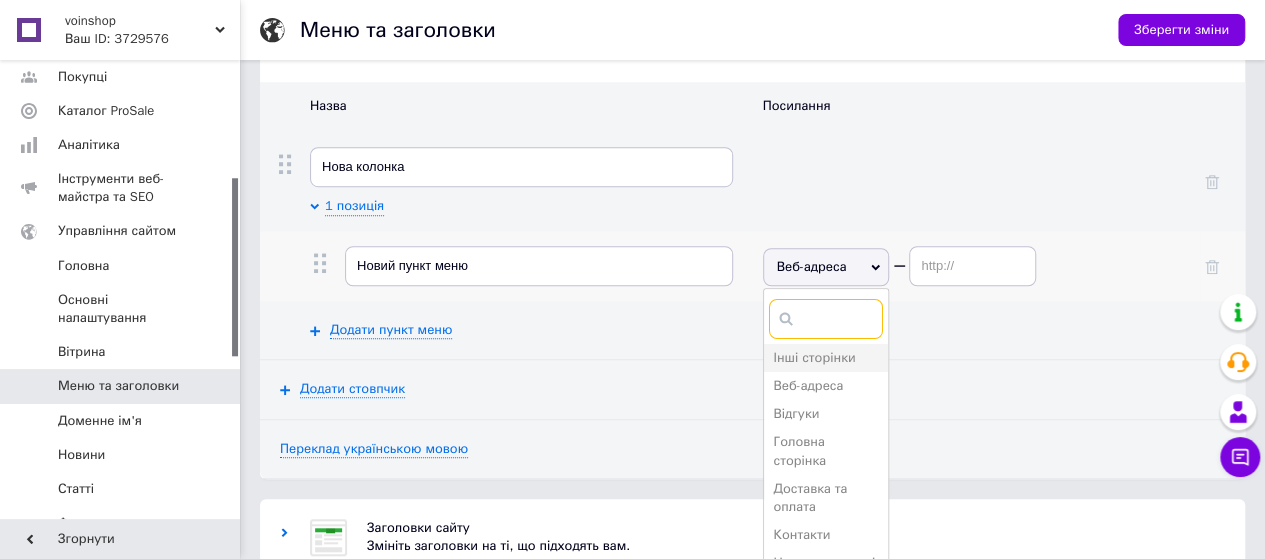 scroll, scrollTop: 679, scrollLeft: 0, axis: vertical 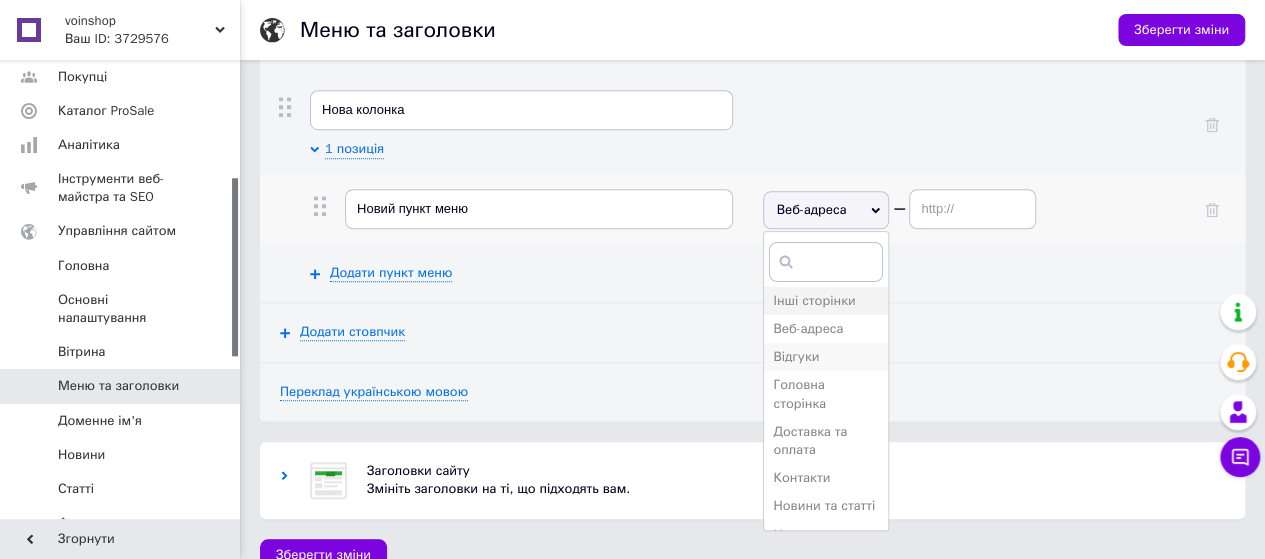 click on "Відгуки" at bounding box center (797, 356) 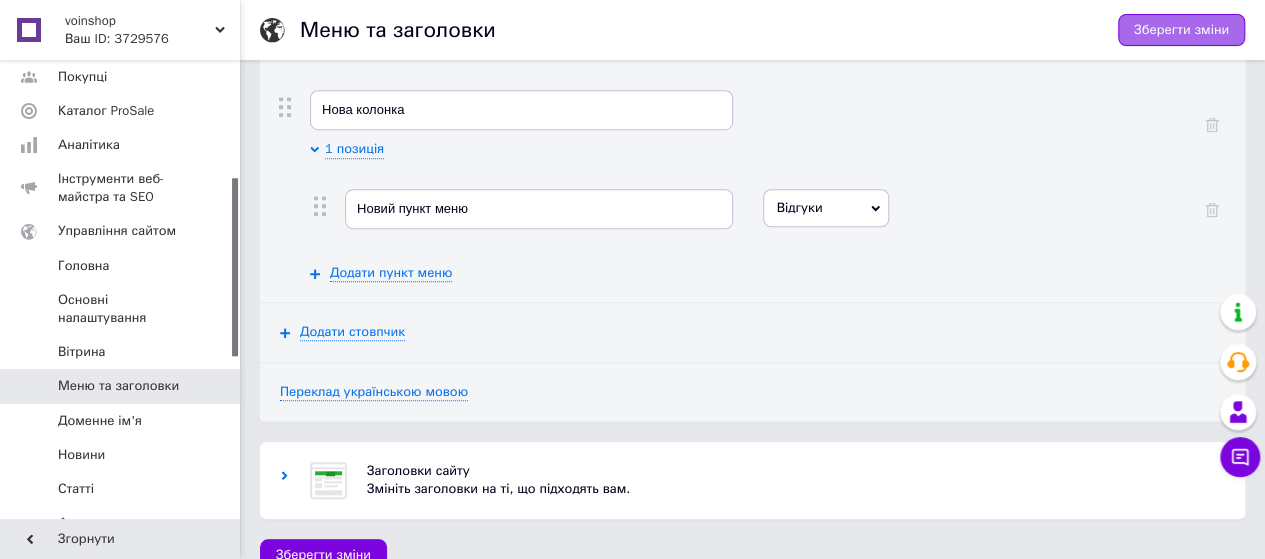 click on "Зберегти зміни" at bounding box center (1181, 30) 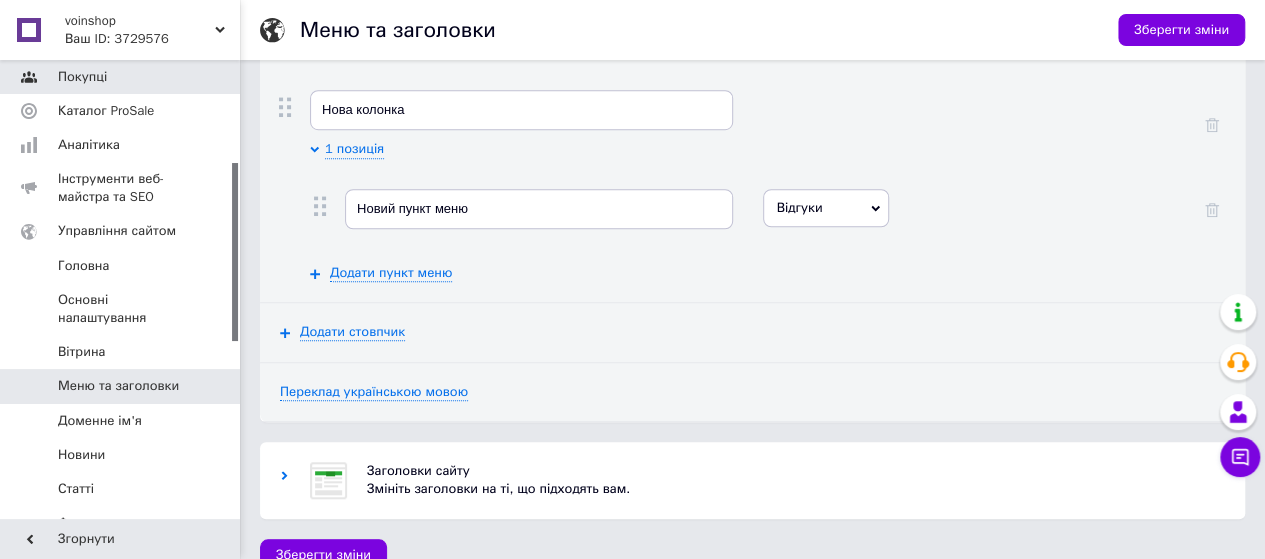 scroll, scrollTop: 200, scrollLeft: 0, axis: vertical 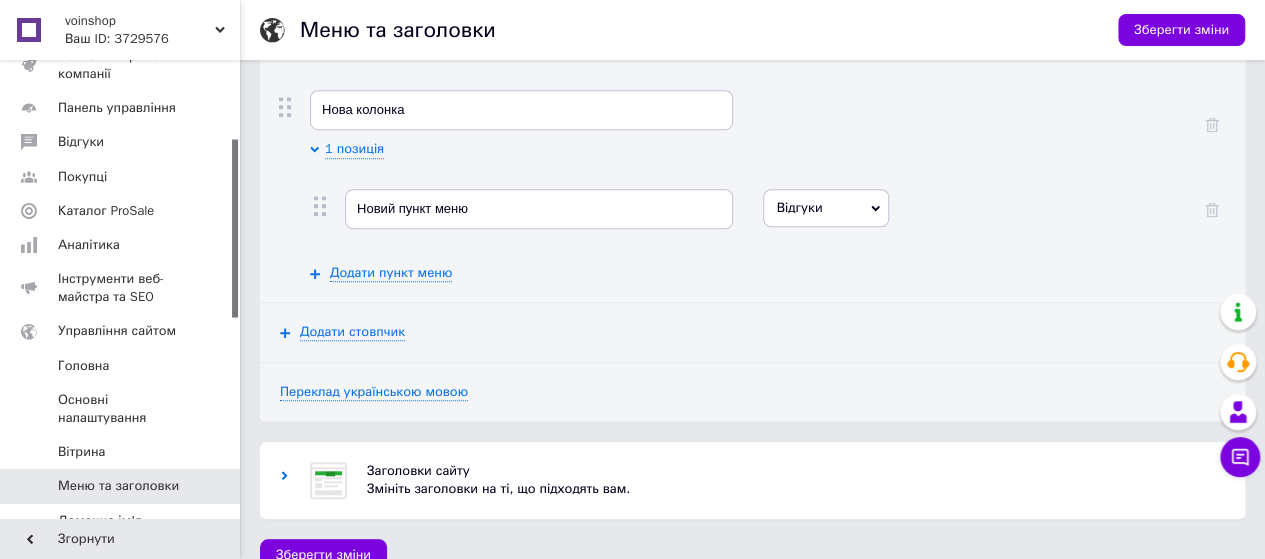 click on "Ваш ID: 3729576" at bounding box center (152, 39) 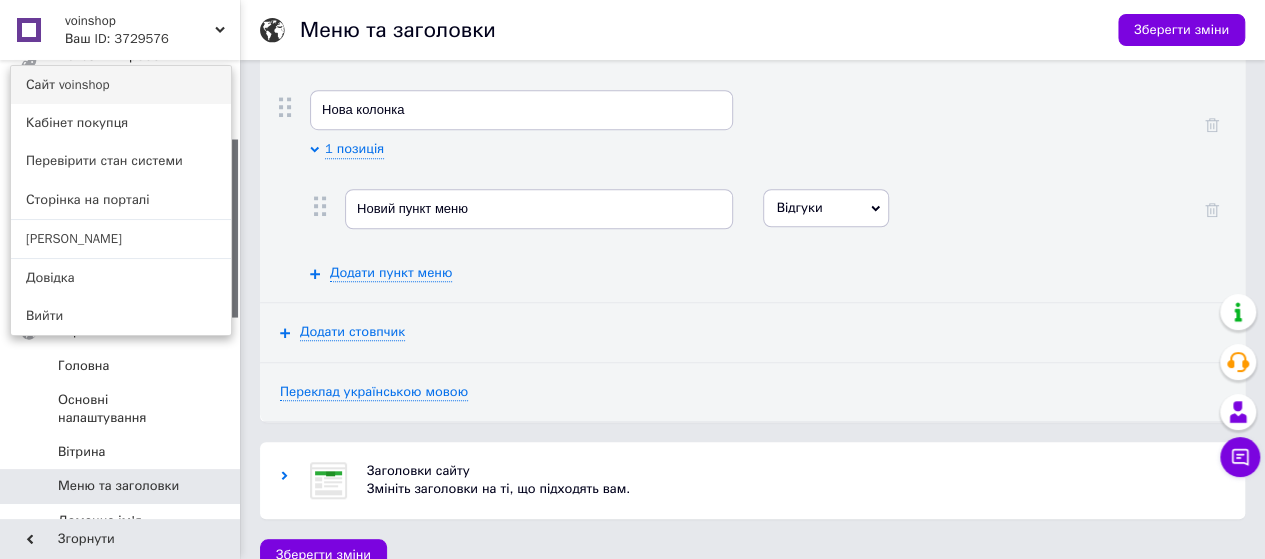 click on "Сайт voinshop" at bounding box center (121, 85) 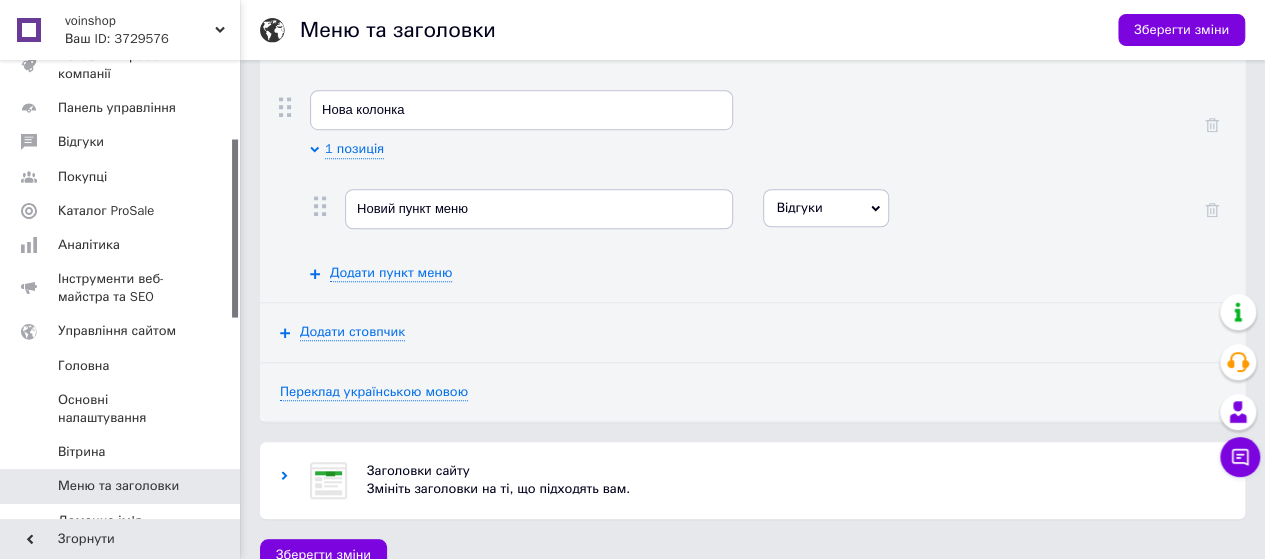 scroll, scrollTop: 706, scrollLeft: 0, axis: vertical 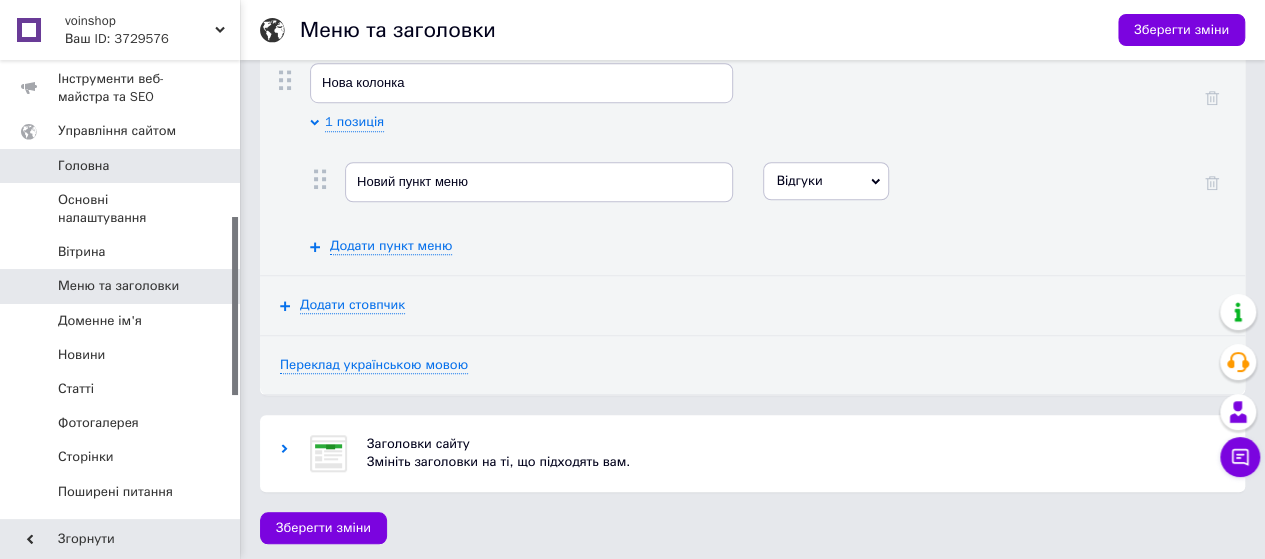 click on "Головна" at bounding box center (83, 166) 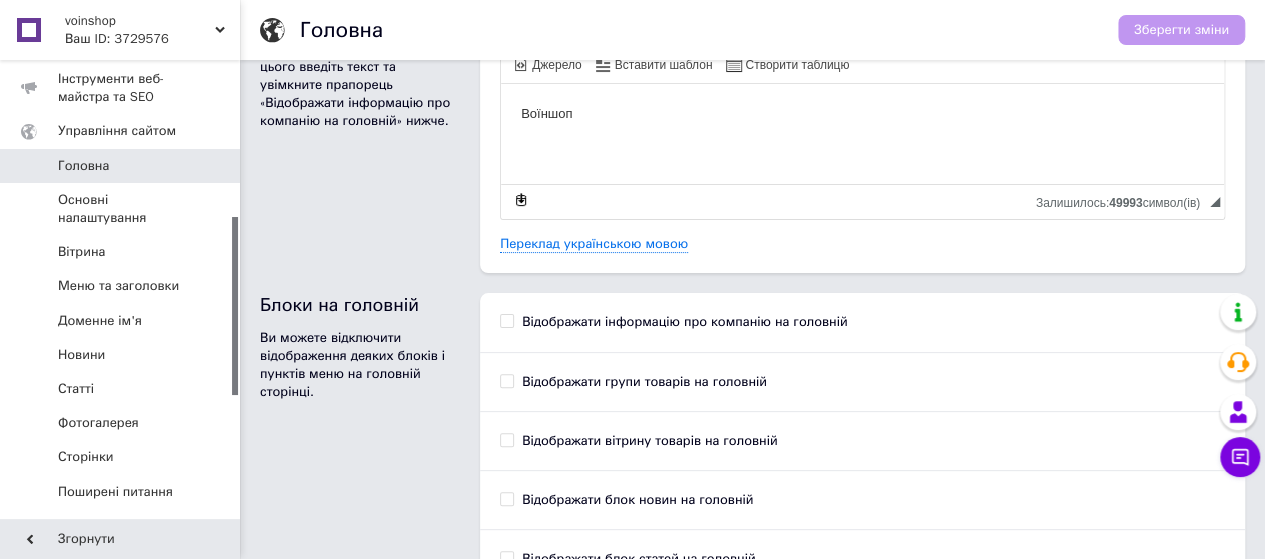 scroll, scrollTop: 0, scrollLeft: 0, axis: both 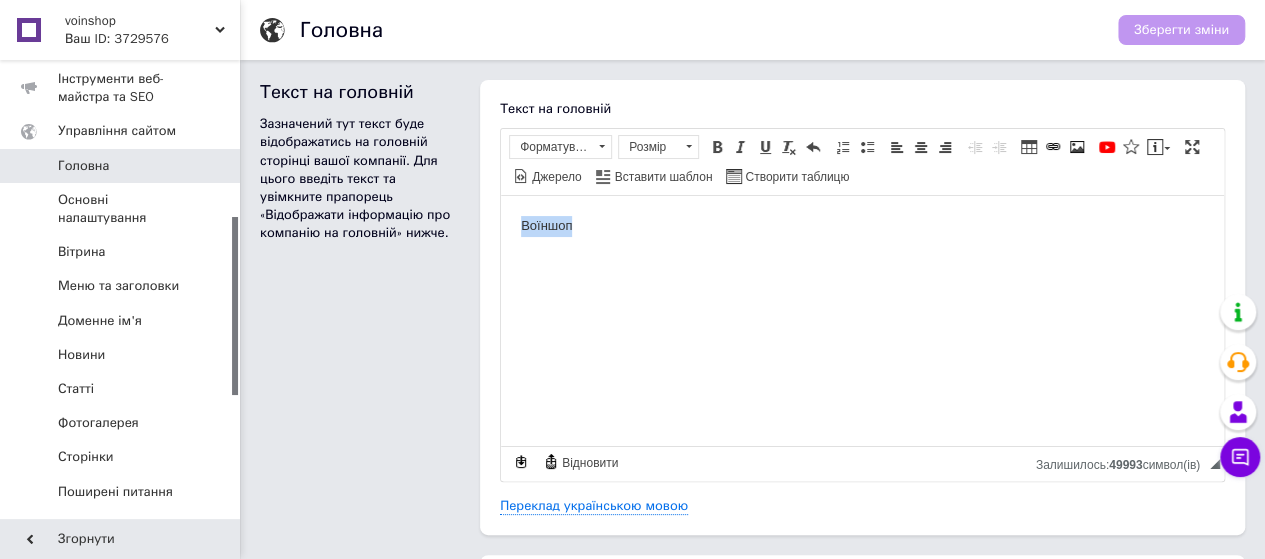 drag, startPoint x: 586, startPoint y: 225, endPoint x: 501, endPoint y: 227, distance: 85.02353 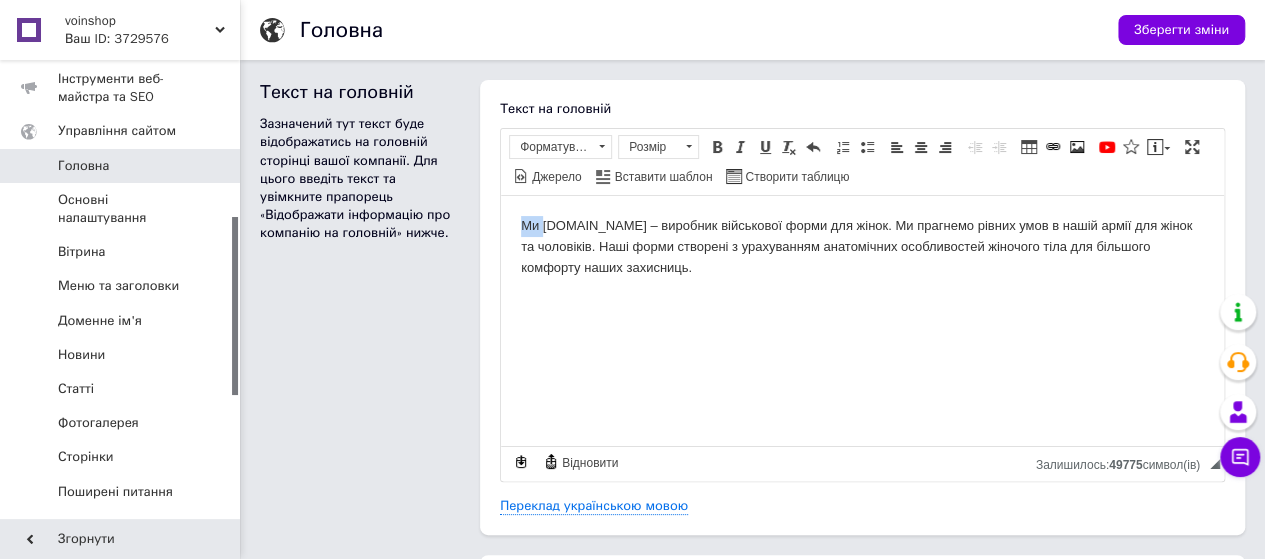 drag, startPoint x: 537, startPoint y: 224, endPoint x: 513, endPoint y: 221, distance: 24.186773 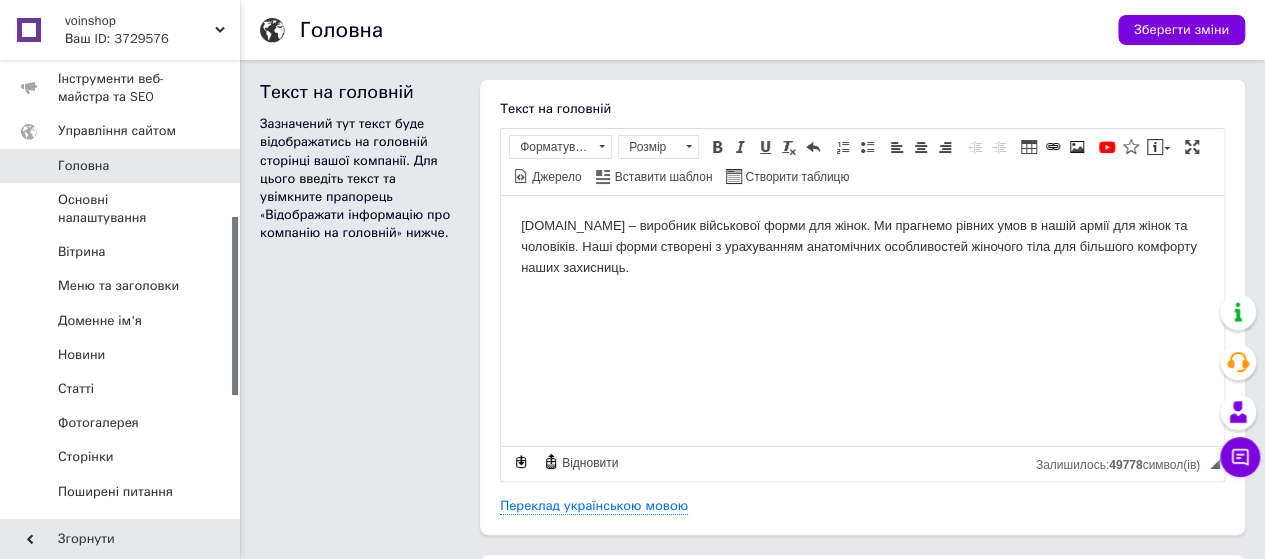 click on "[DOMAIN_NAME] – виробник військової форми для жінок. Ми прагнемо рівних умов в нашій армії для жінок та чоловіків. Наші форми створені з урахуванням анатомічних особливостей жіночого тіла для більшого комфорту наших захисниць." at bounding box center [862, 247] 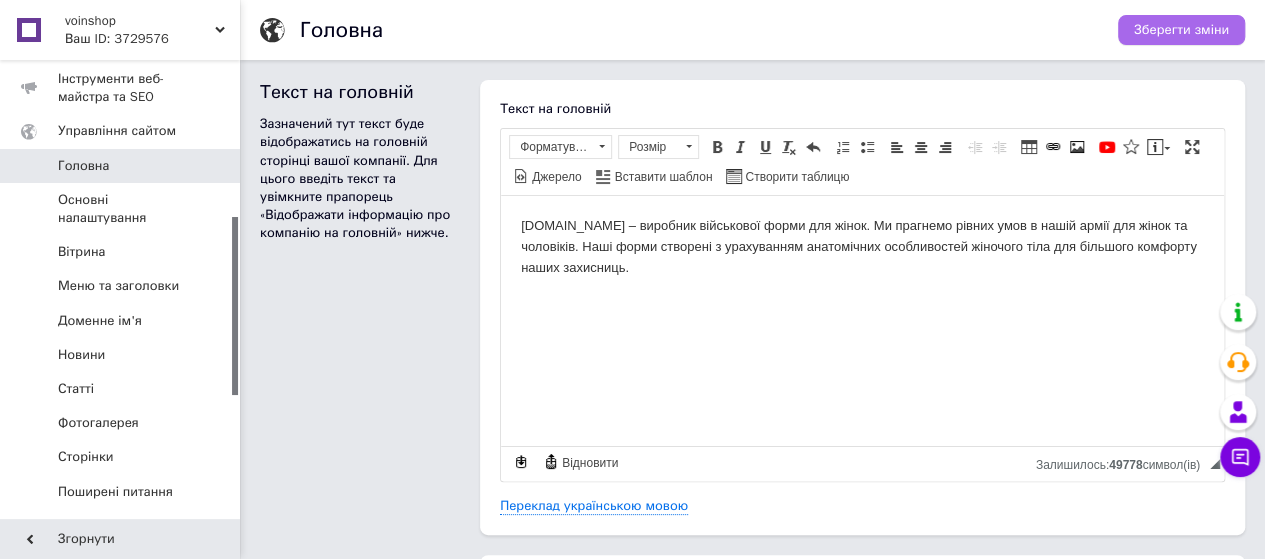 click on "Зберегти зміни" at bounding box center [1181, 30] 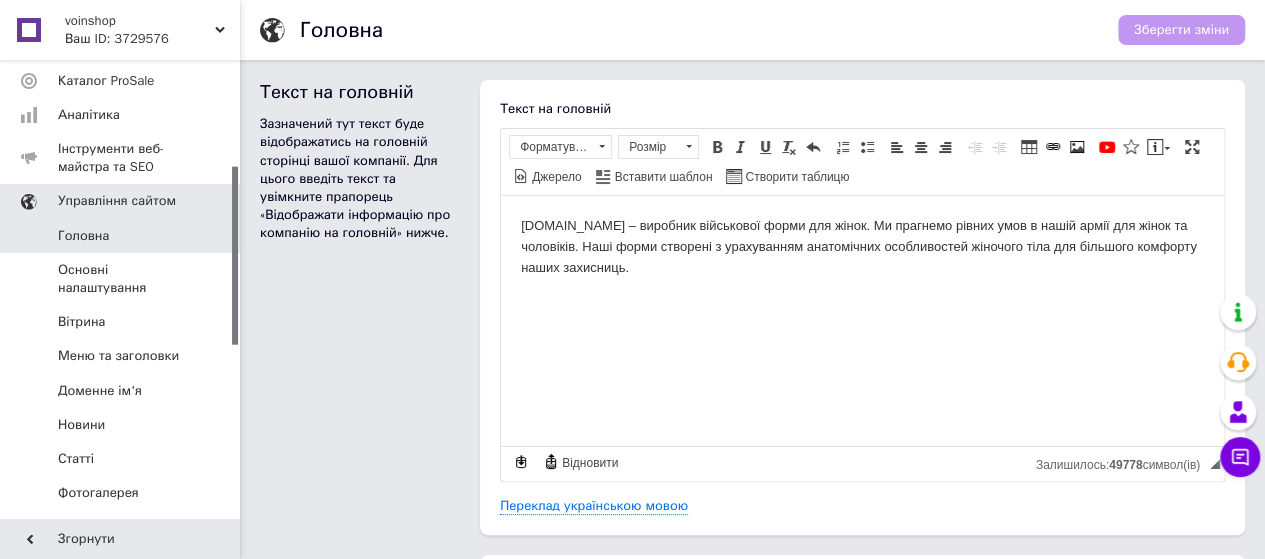 scroll, scrollTop: 200, scrollLeft: 0, axis: vertical 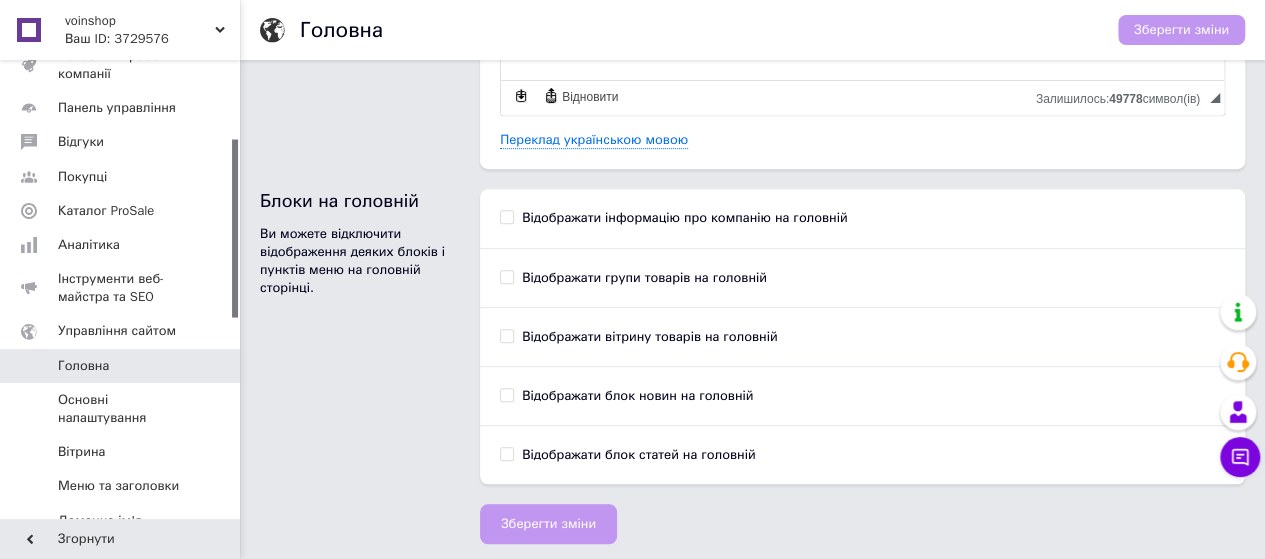 click on "Зберегти зміни" at bounding box center (548, 524) 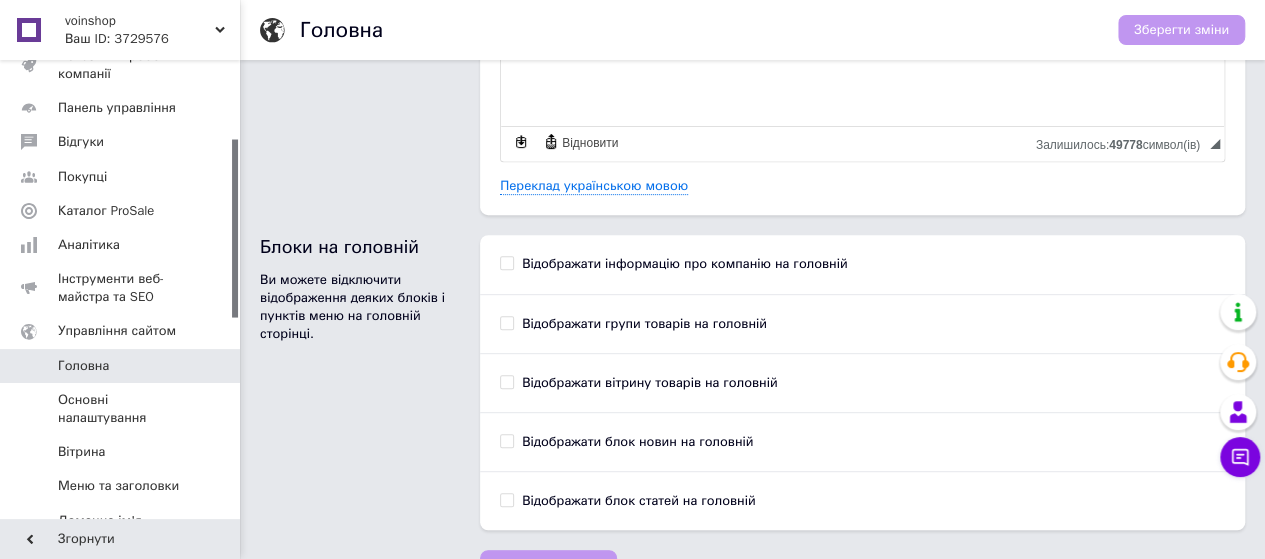 scroll, scrollTop: 0, scrollLeft: 0, axis: both 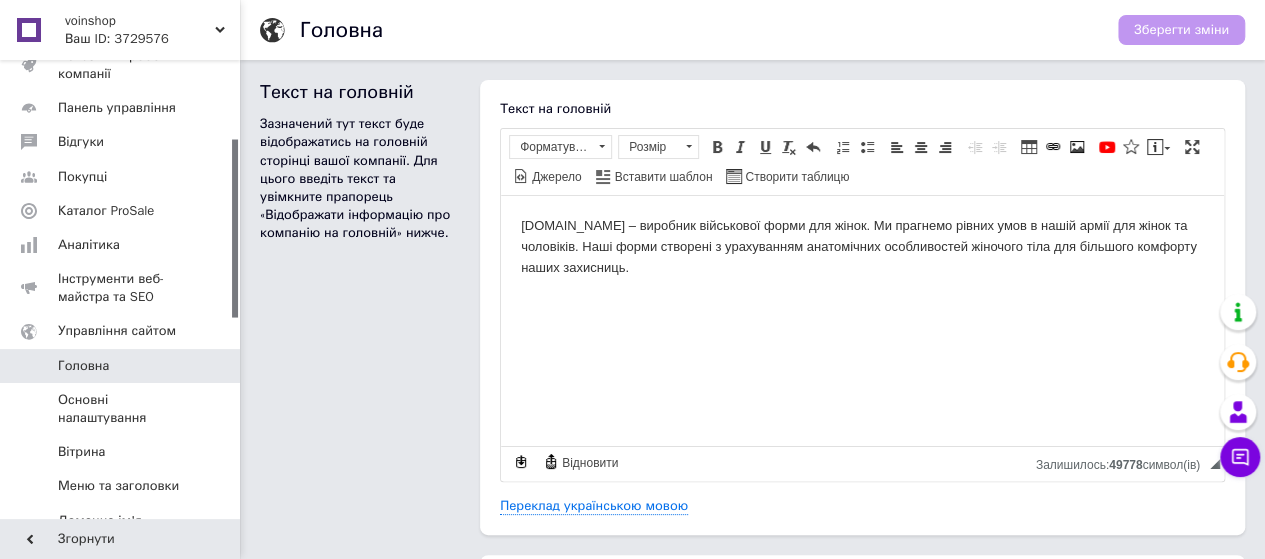click on "Зберегти зміни" at bounding box center [1181, 30] 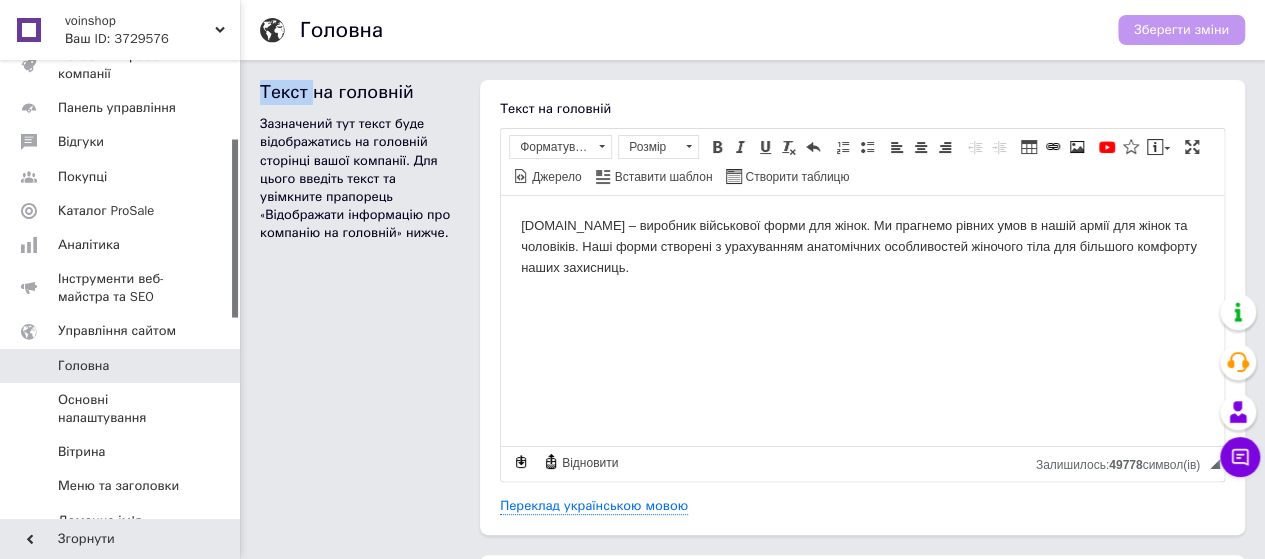 click on "Зберегти зміни" at bounding box center [1181, 30] 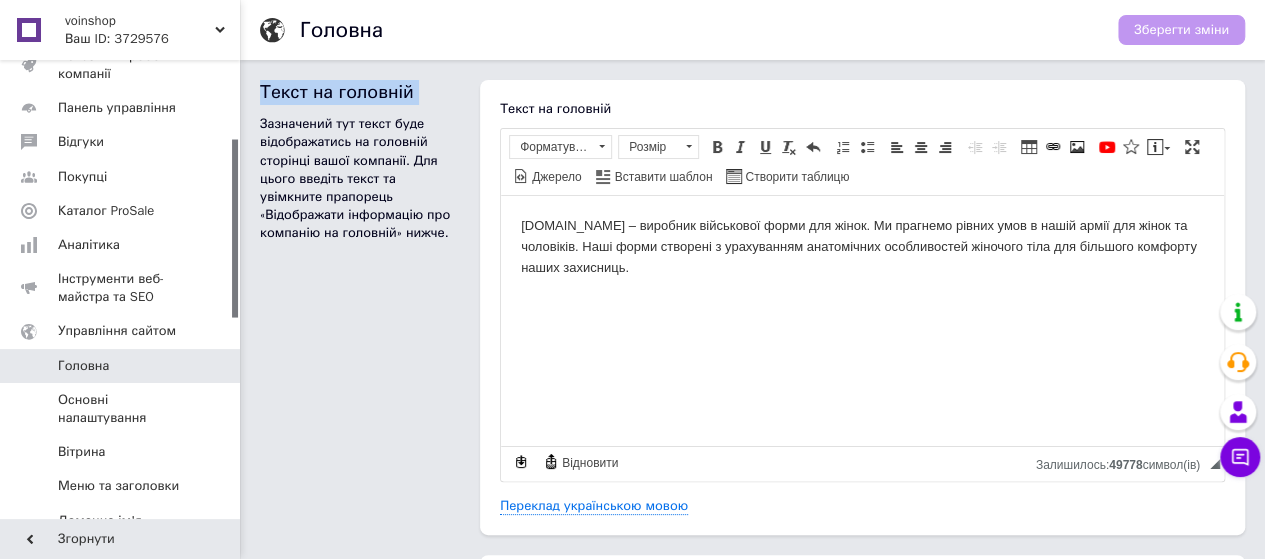 click on "Зберегти зміни" at bounding box center (1181, 30) 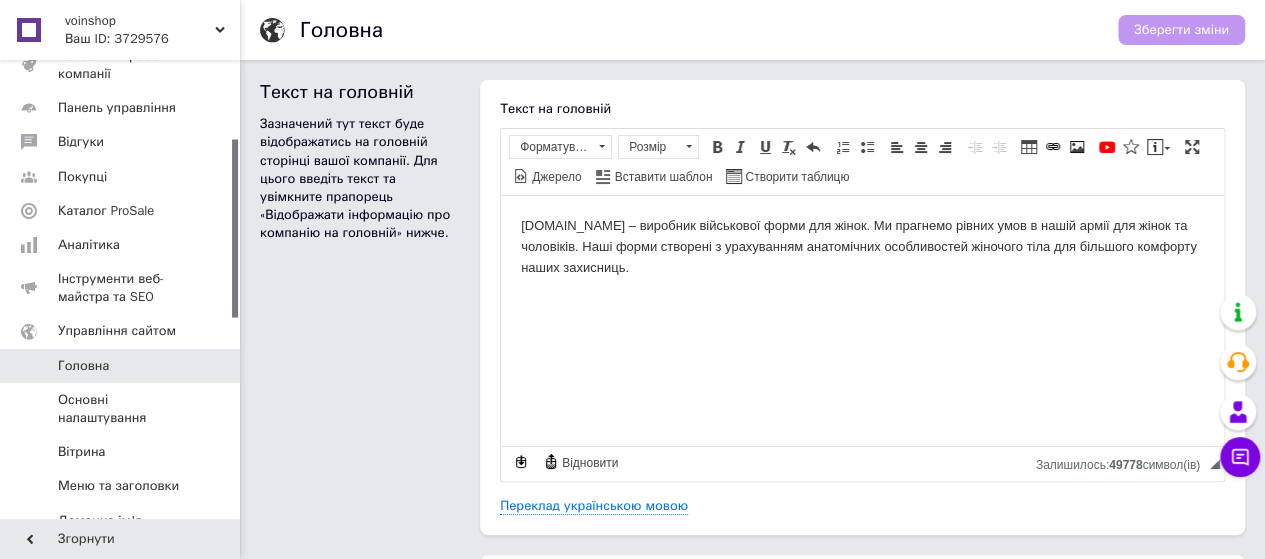 click on "Зберегти зміни" at bounding box center (1181, 30) 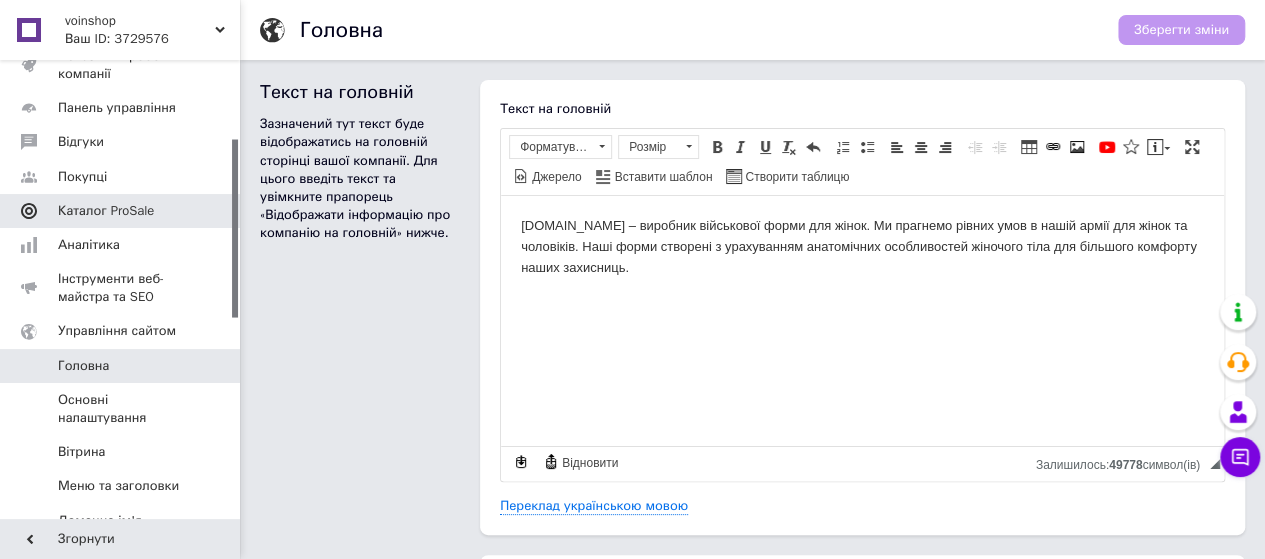 click on "Каталог ProSale" at bounding box center [106, 211] 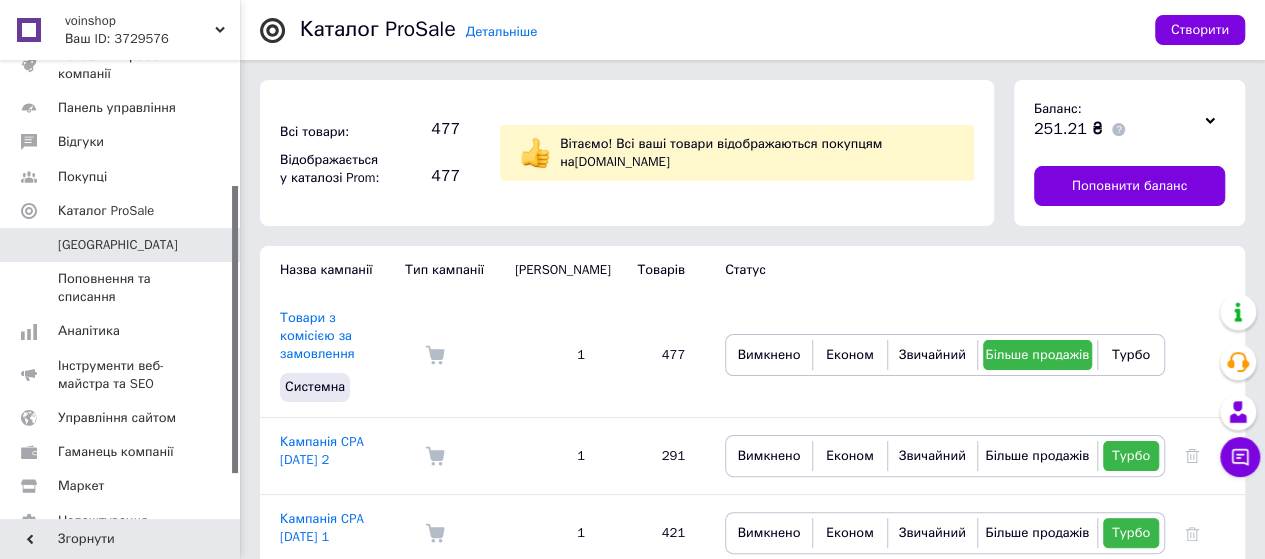 click on "[GEOGRAPHIC_DATA]" at bounding box center [118, 245] 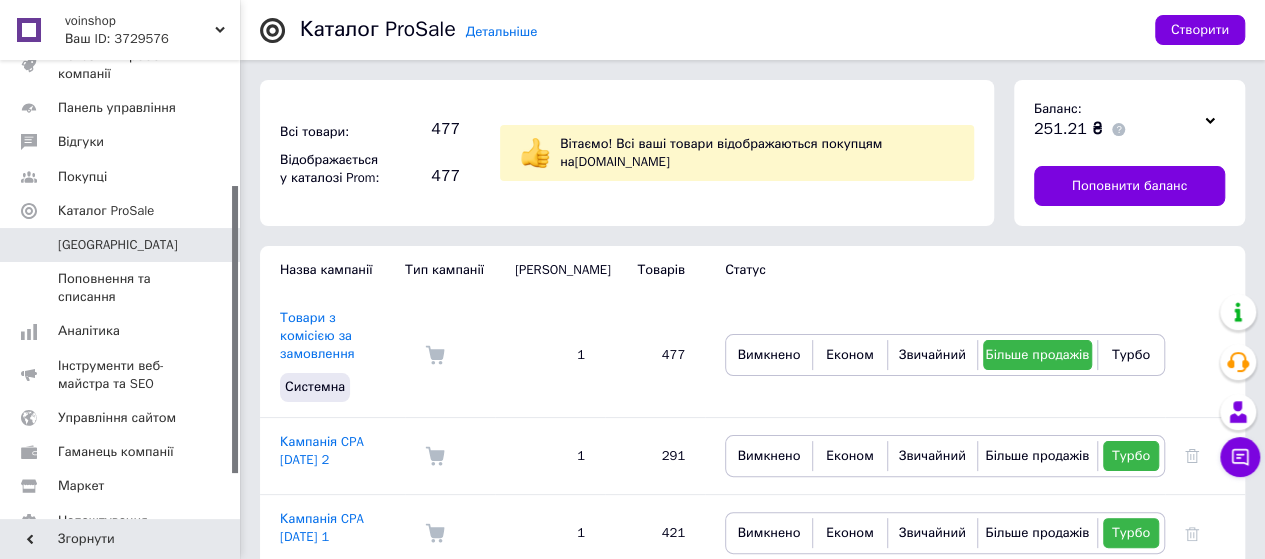 click on "voinshop" at bounding box center (140, 21) 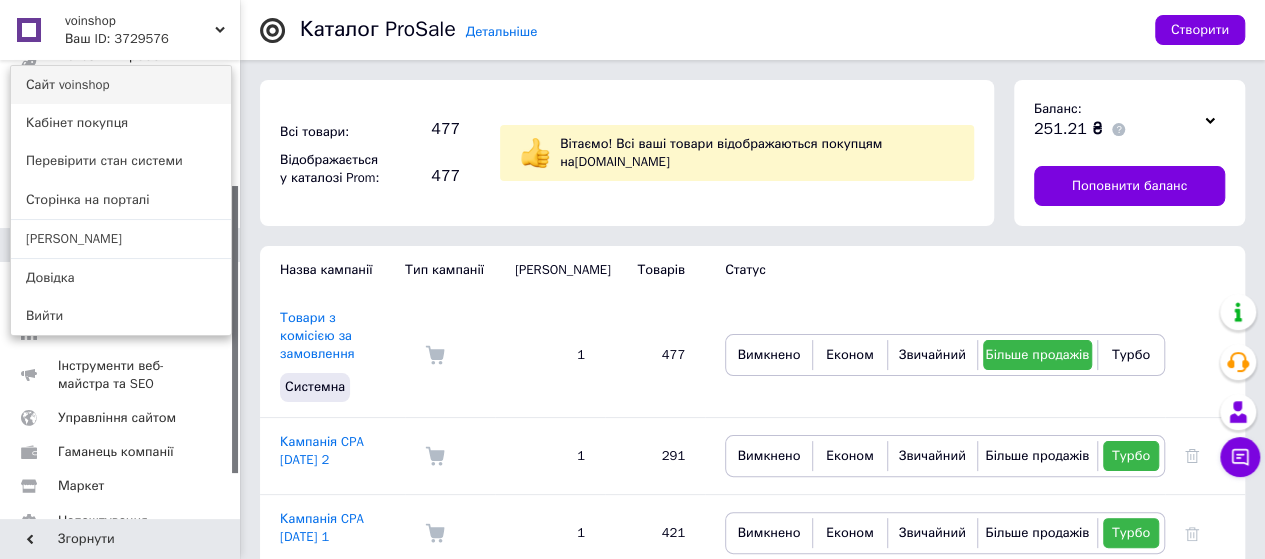 click on "Сайт voinshop" at bounding box center [121, 85] 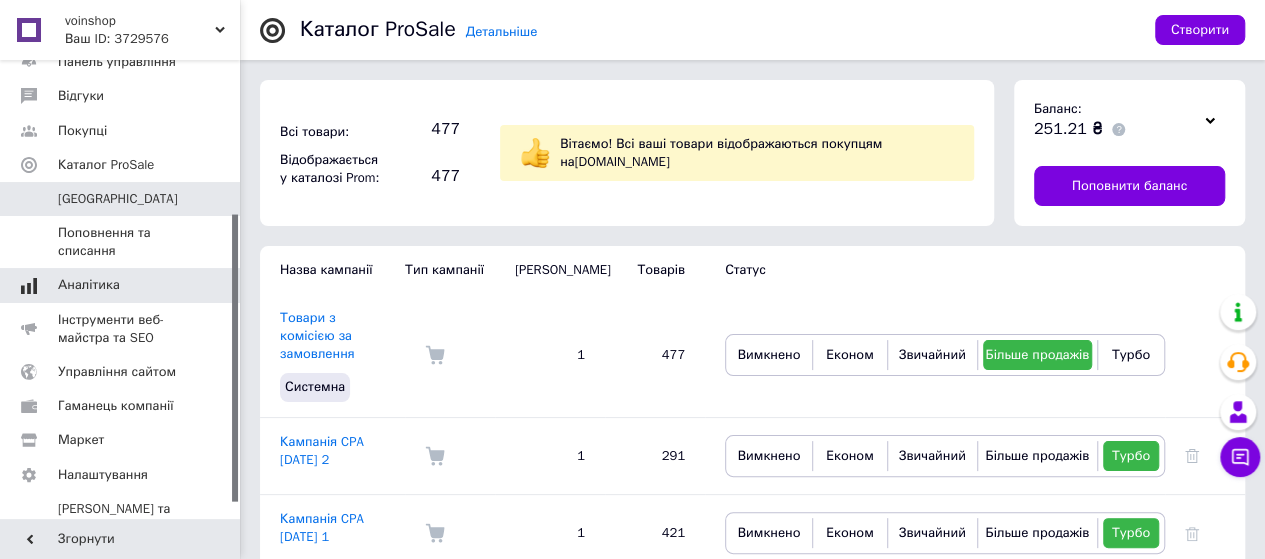 scroll, scrollTop: 270, scrollLeft: 0, axis: vertical 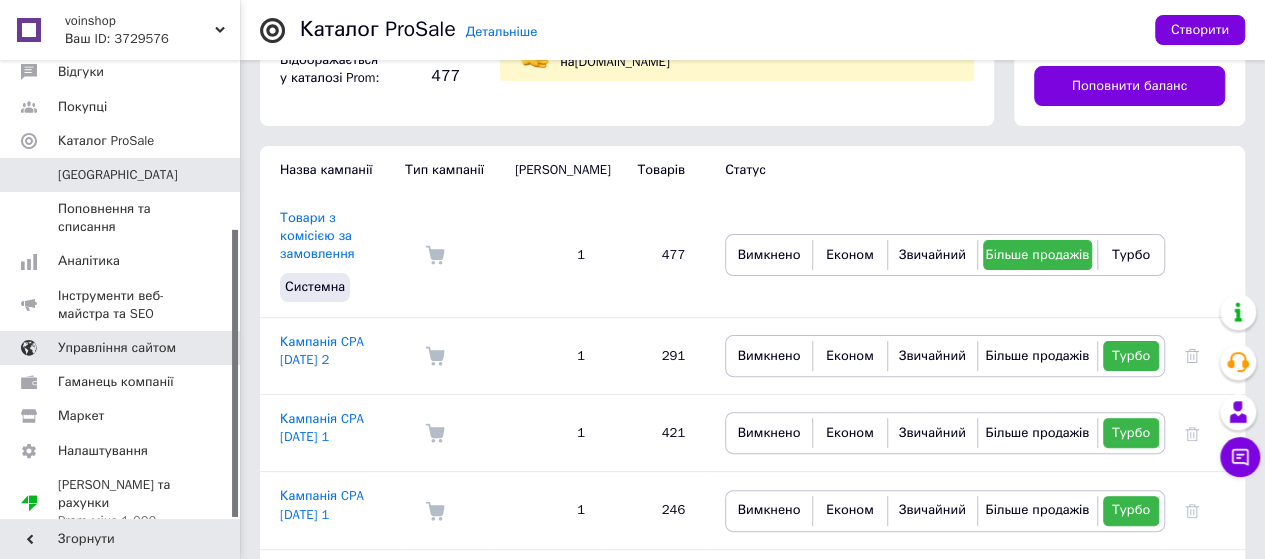 click on "Управління сайтом" at bounding box center (117, 348) 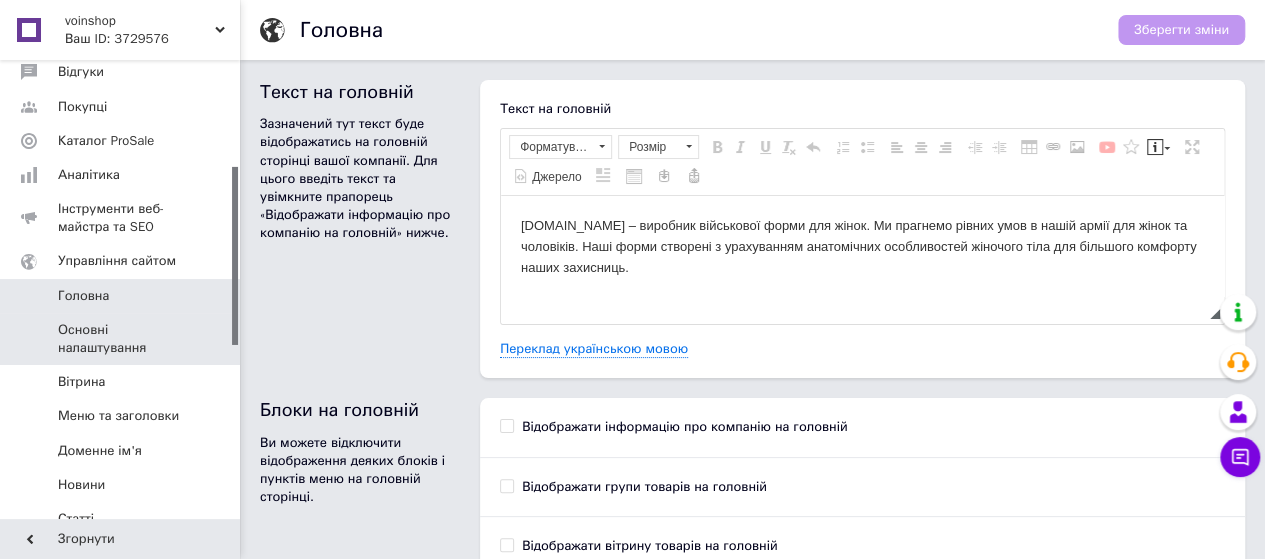 scroll, scrollTop: 0, scrollLeft: 0, axis: both 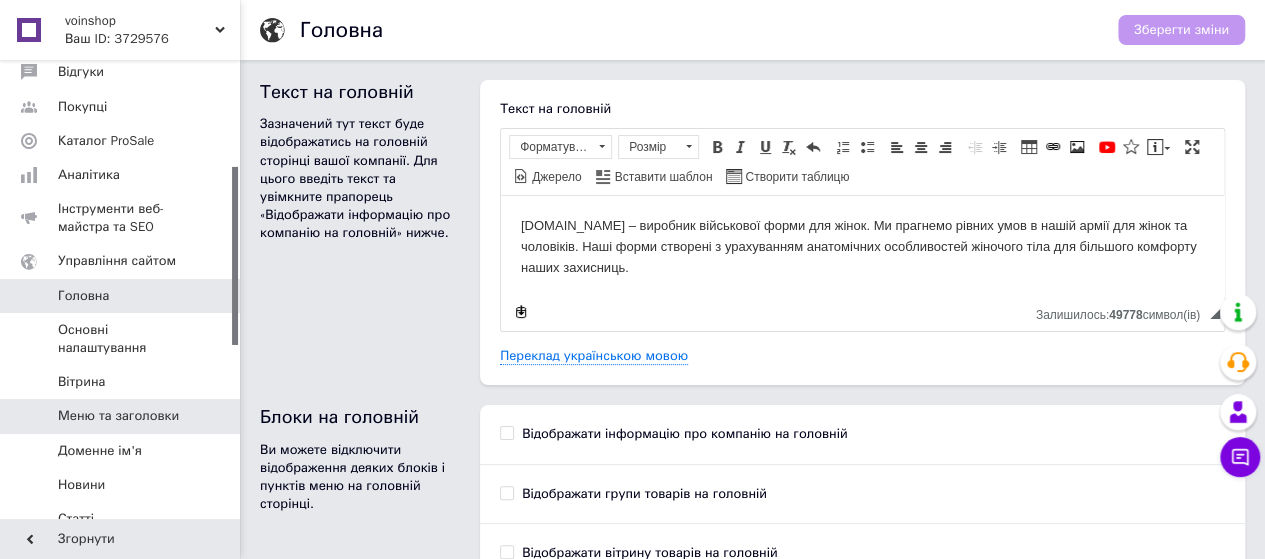click on "Меню та заголовки" at bounding box center [118, 416] 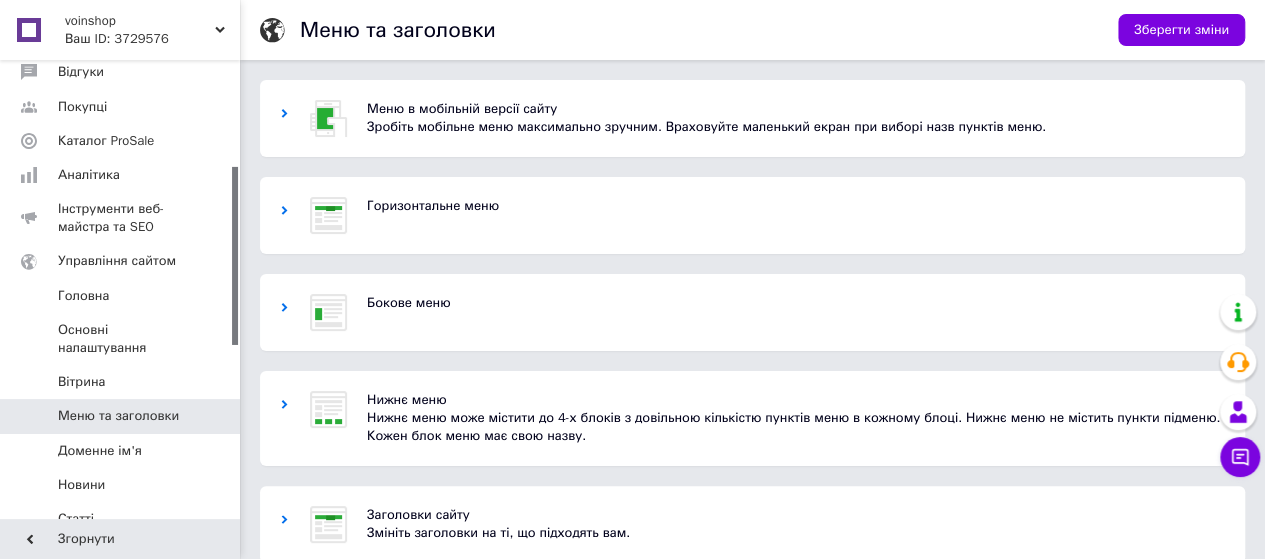 click at bounding box center [328, 118] 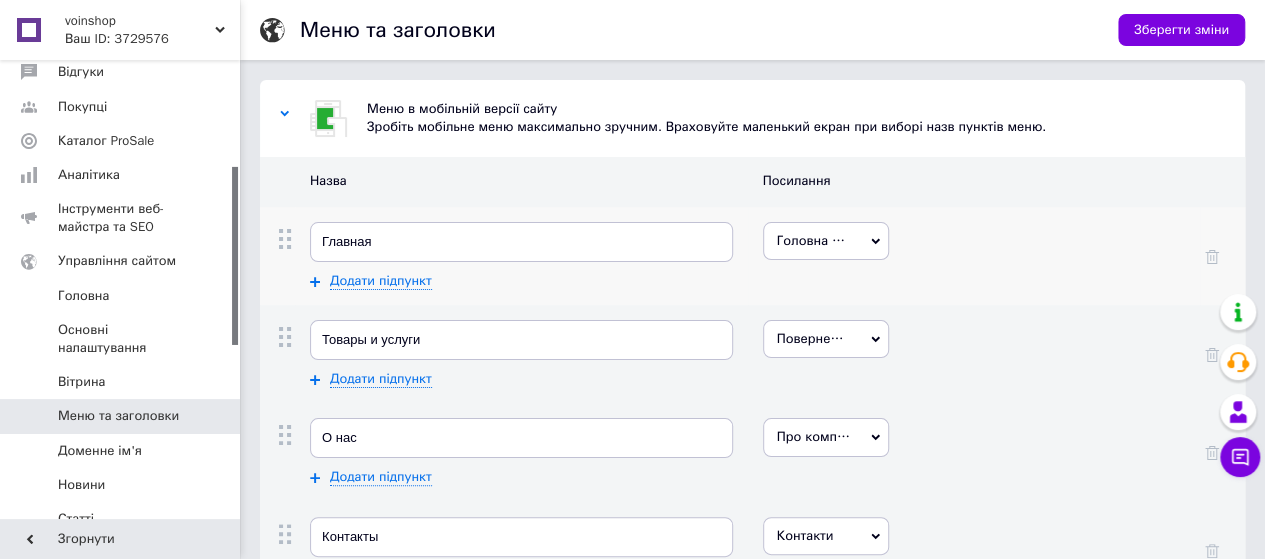 click on "Головна сторінка" at bounding box center [826, 241] 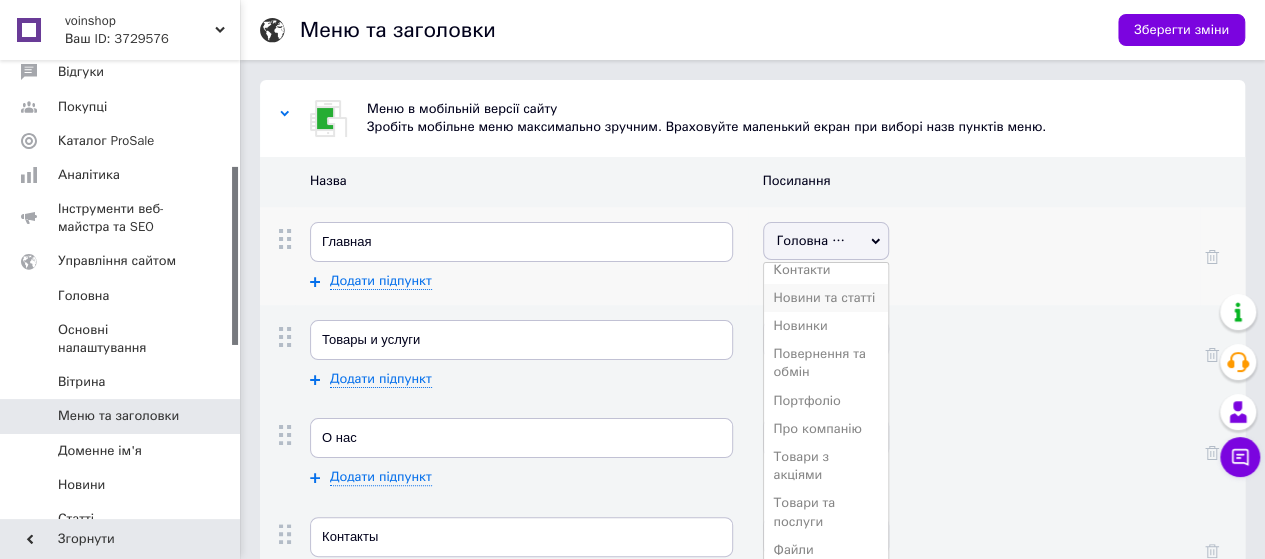 scroll, scrollTop: 300, scrollLeft: 0, axis: vertical 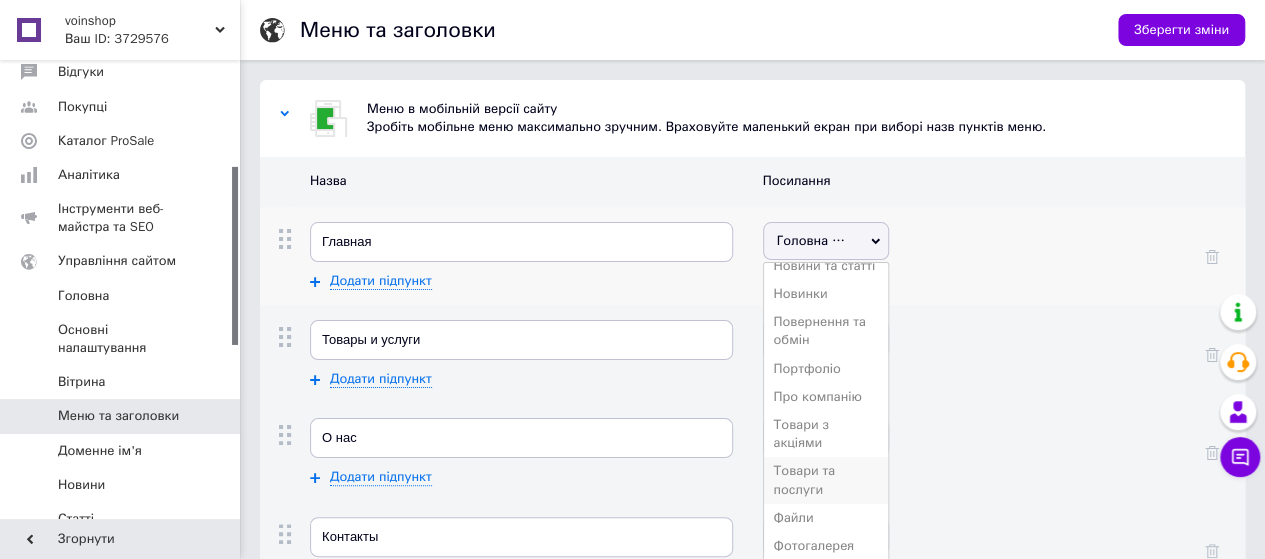 click on "Товари та послуги" at bounding box center [805, 479] 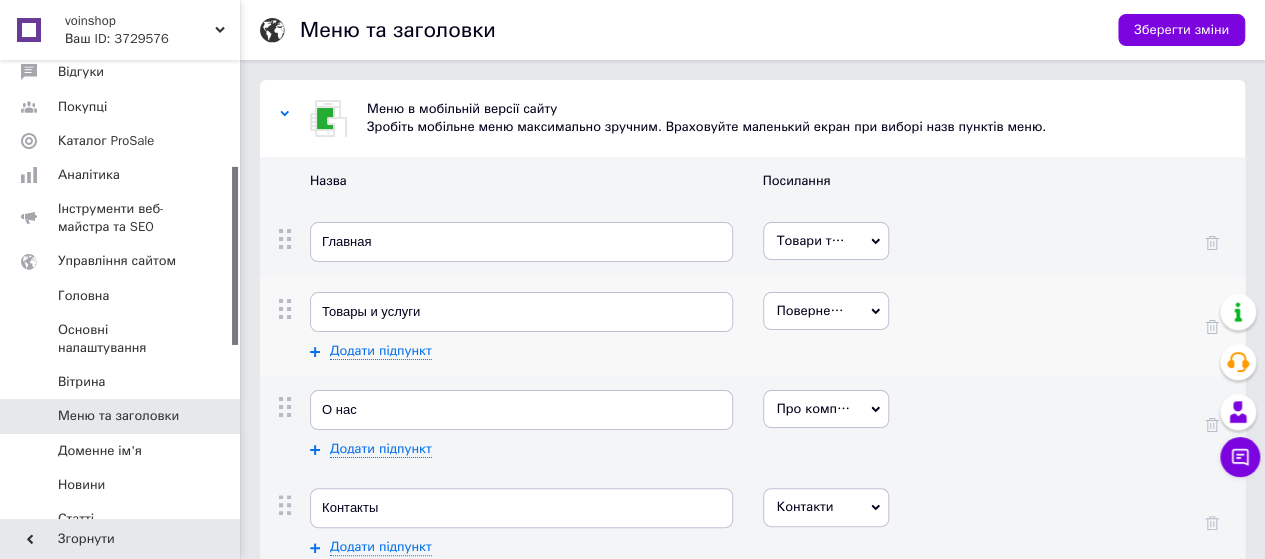 click on "Повернення та обмін" at bounding box center (826, 311) 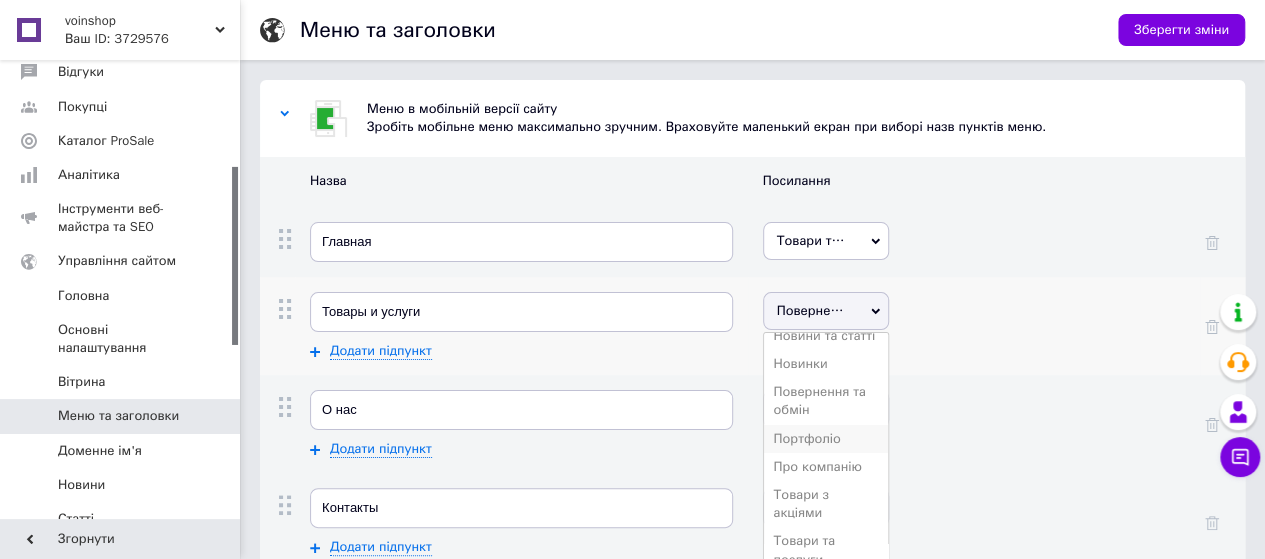 scroll, scrollTop: 302, scrollLeft: 0, axis: vertical 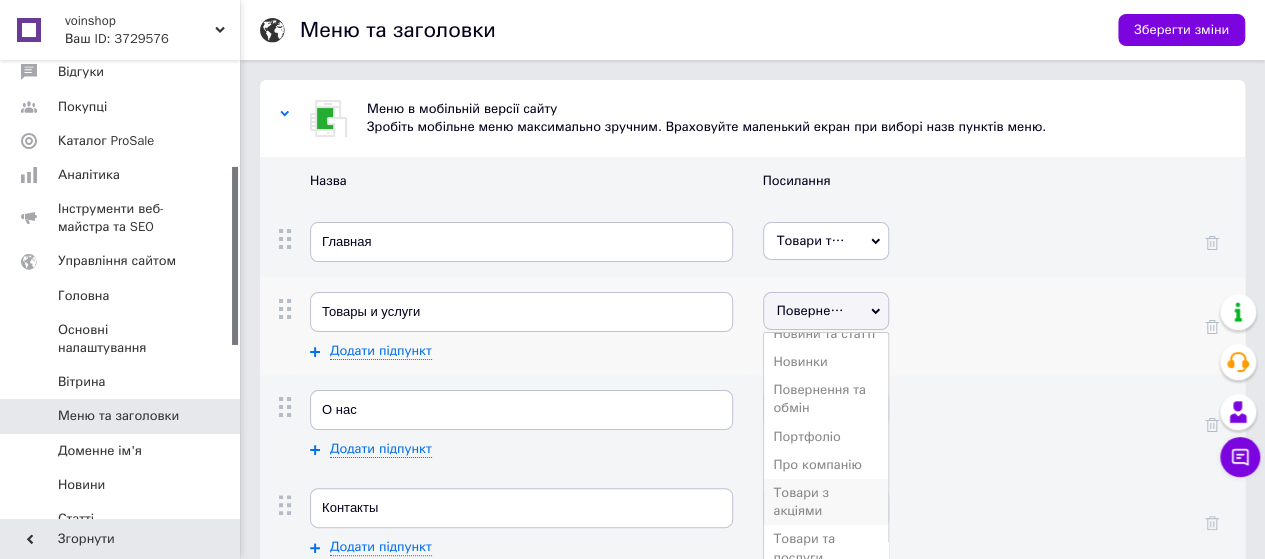 click on "Товари з акціями" at bounding box center (802, 501) 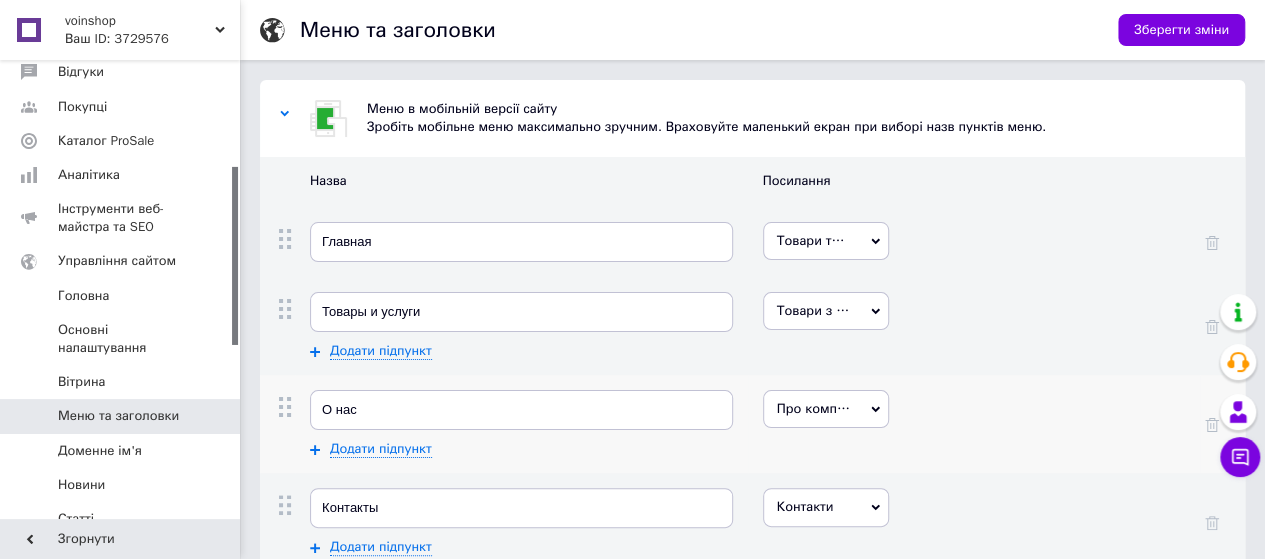 click on "Про компанію" at bounding box center (826, 409) 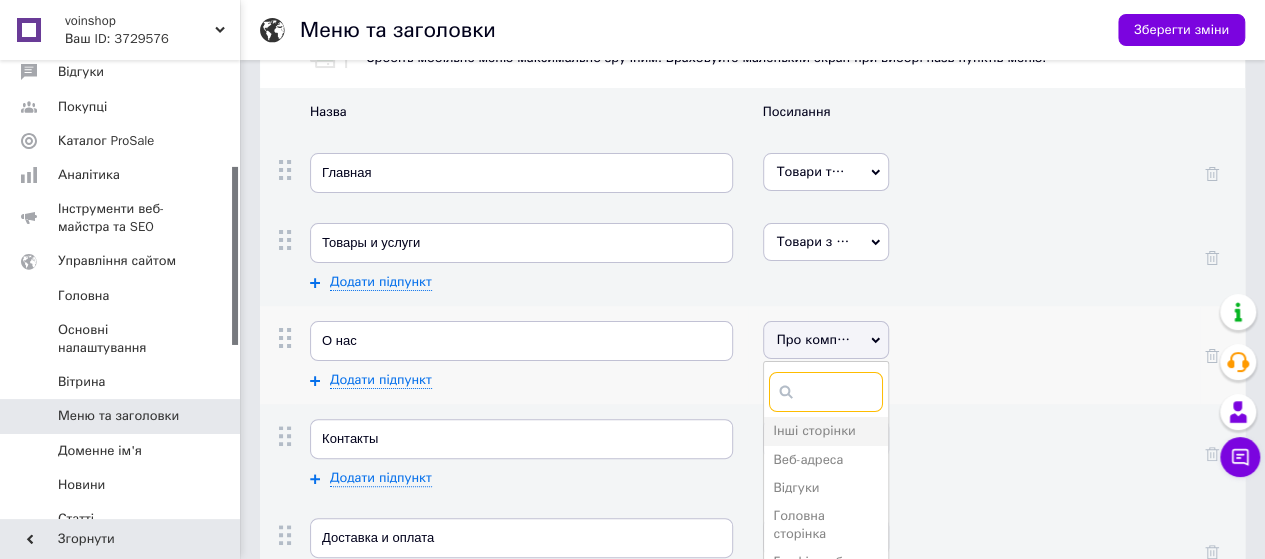 scroll, scrollTop: 100, scrollLeft: 0, axis: vertical 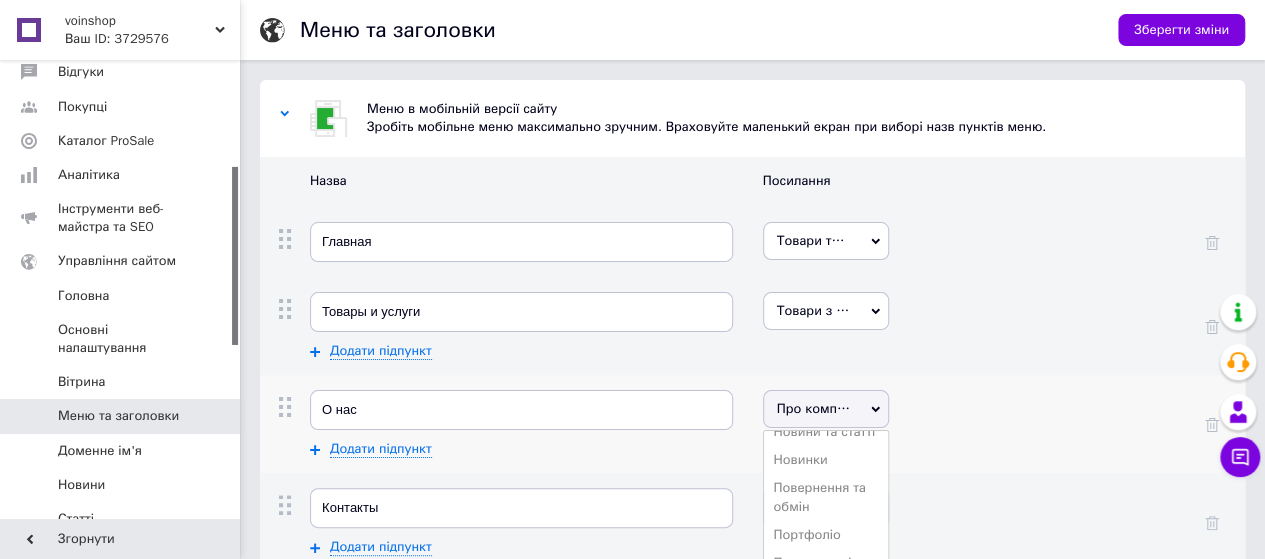 click on "Про компанію Інші сторінки Веб-адреса Відгуки Головна сторінка Графік роботи Доставка та оплата Контакти Новини та статті Новинки Повернення та обмін Портфоліо Про компанію Товари з акціями Товари та послуги Файли Фотогалерея" at bounding box center [974, 424] 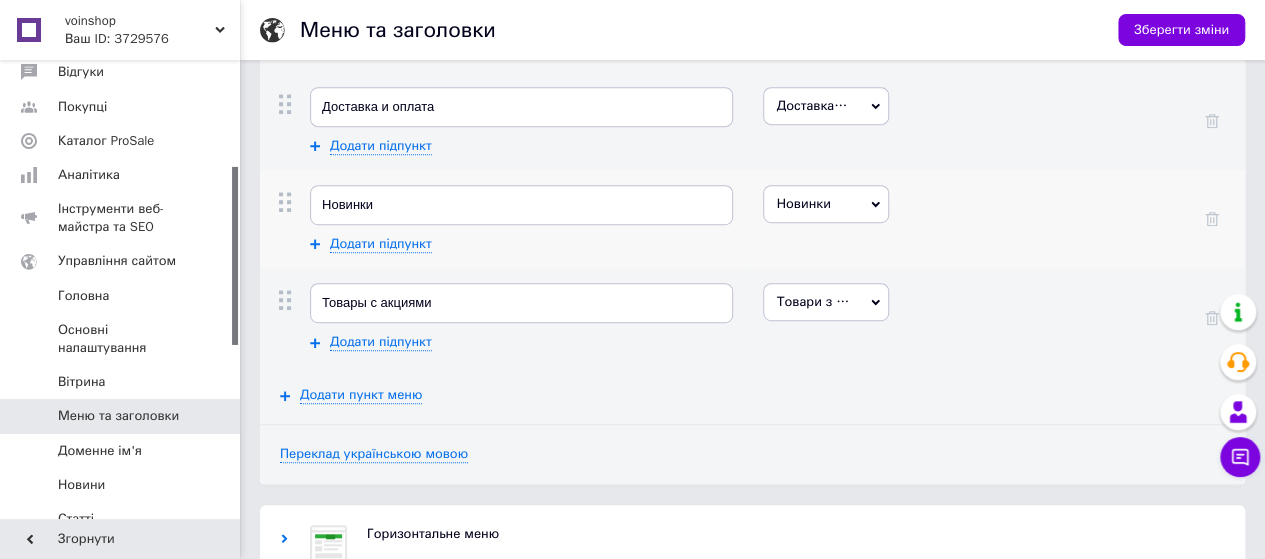 scroll, scrollTop: 600, scrollLeft: 0, axis: vertical 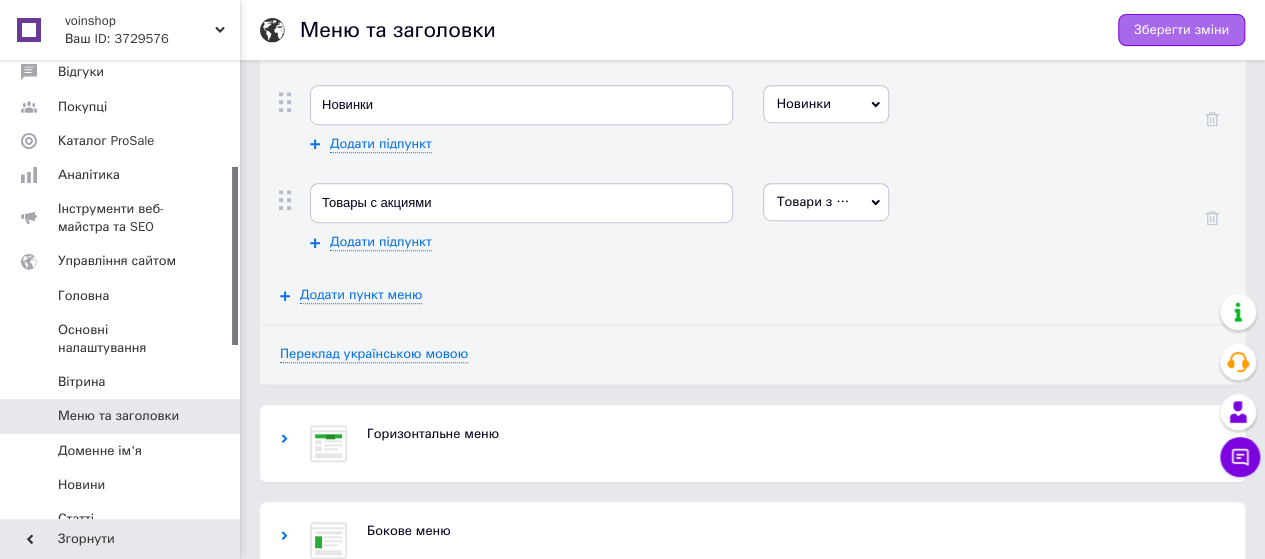 click on "Зберегти зміни" at bounding box center (1181, 30) 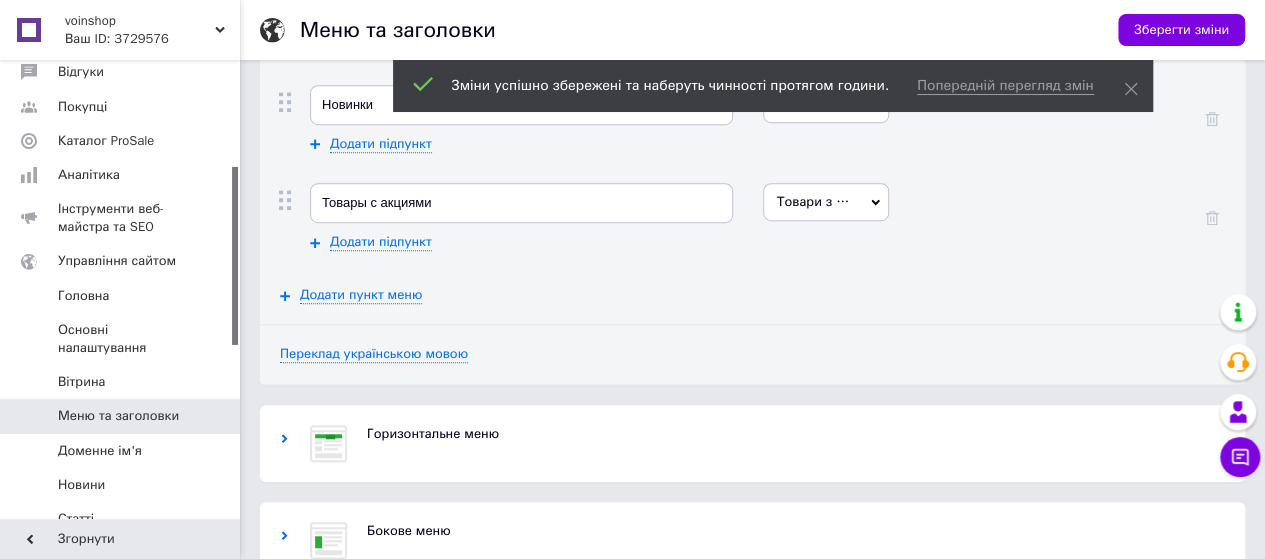 scroll, scrollTop: 700, scrollLeft: 0, axis: vertical 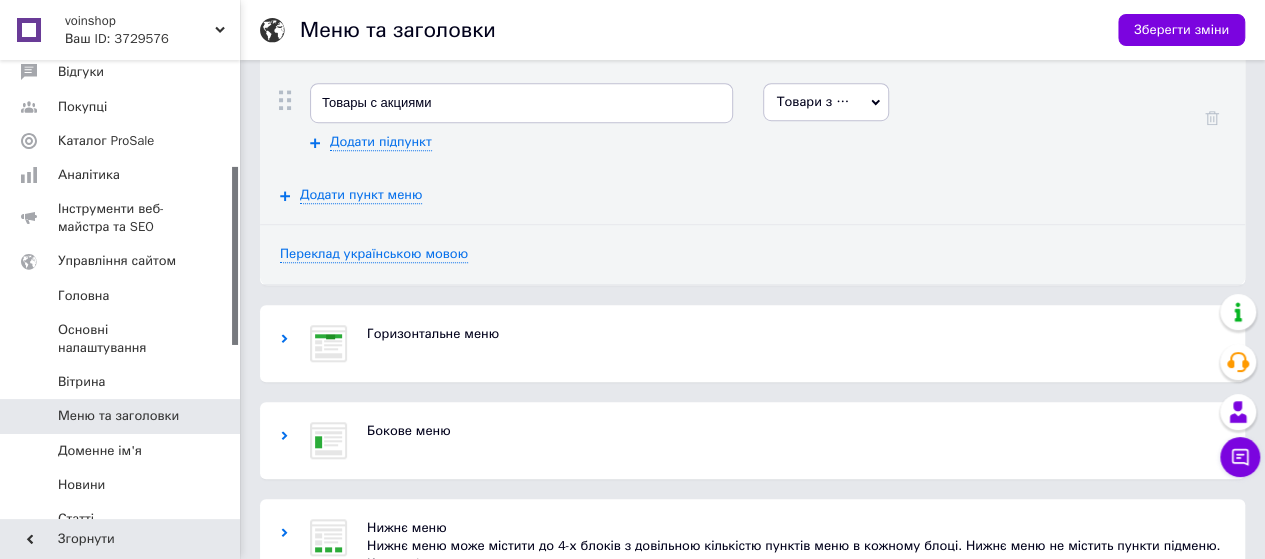 click 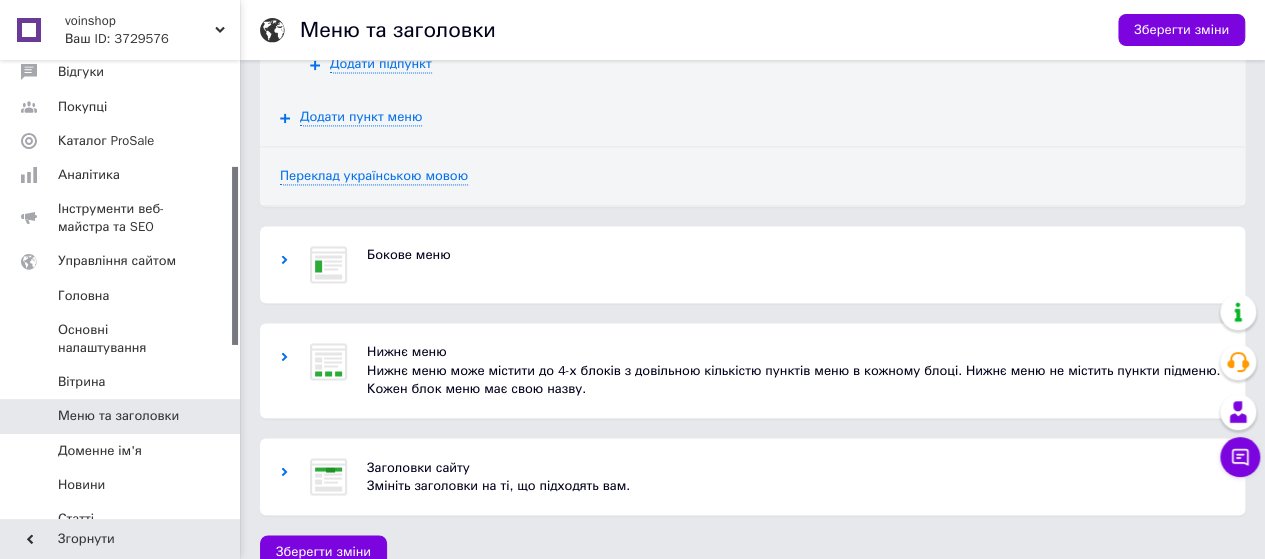 scroll, scrollTop: 1496, scrollLeft: 0, axis: vertical 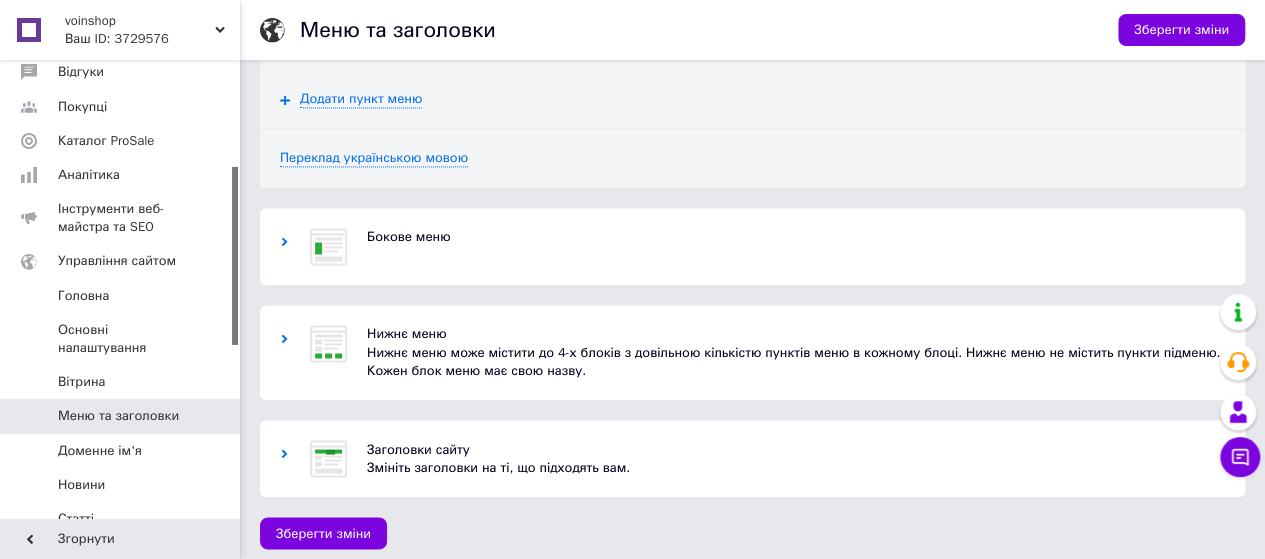click at bounding box center [328, 246] 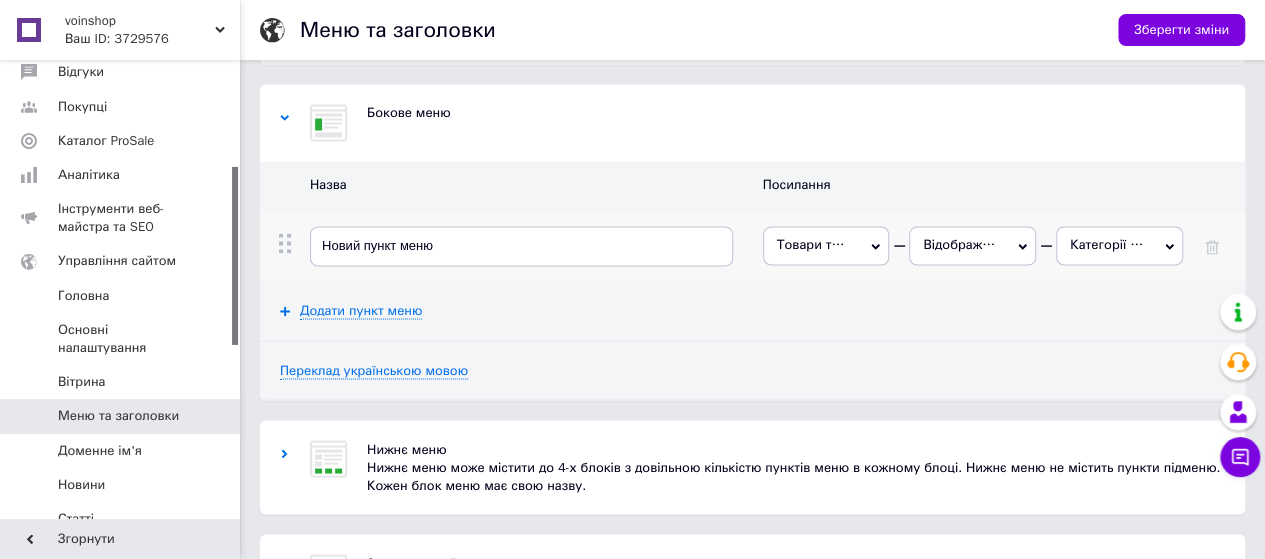 scroll, scrollTop: 1732, scrollLeft: 0, axis: vertical 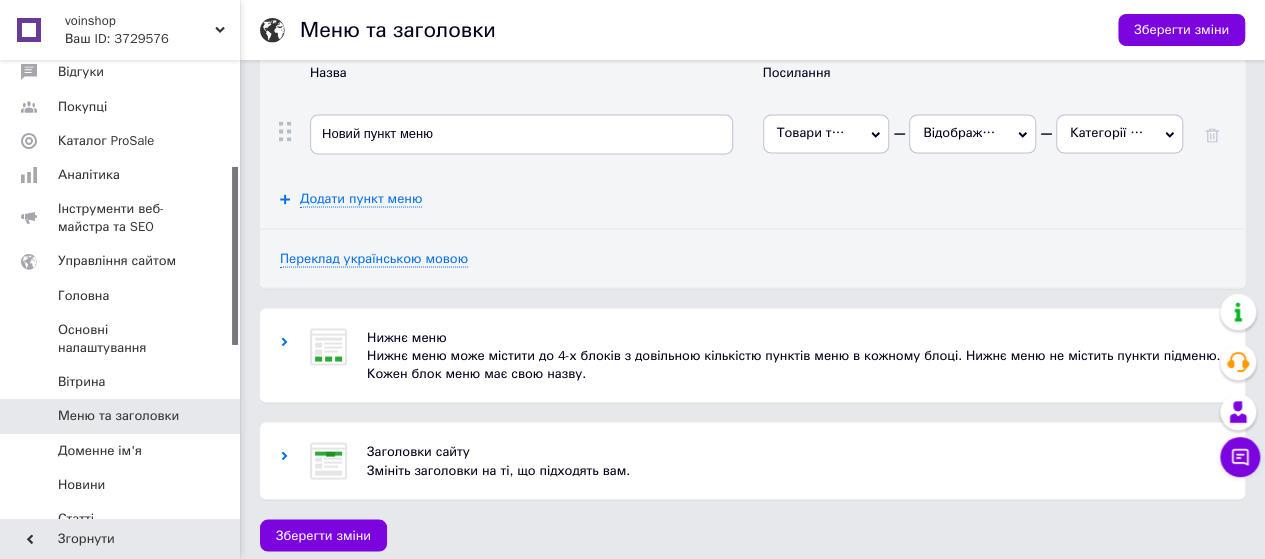click at bounding box center [328, 460] 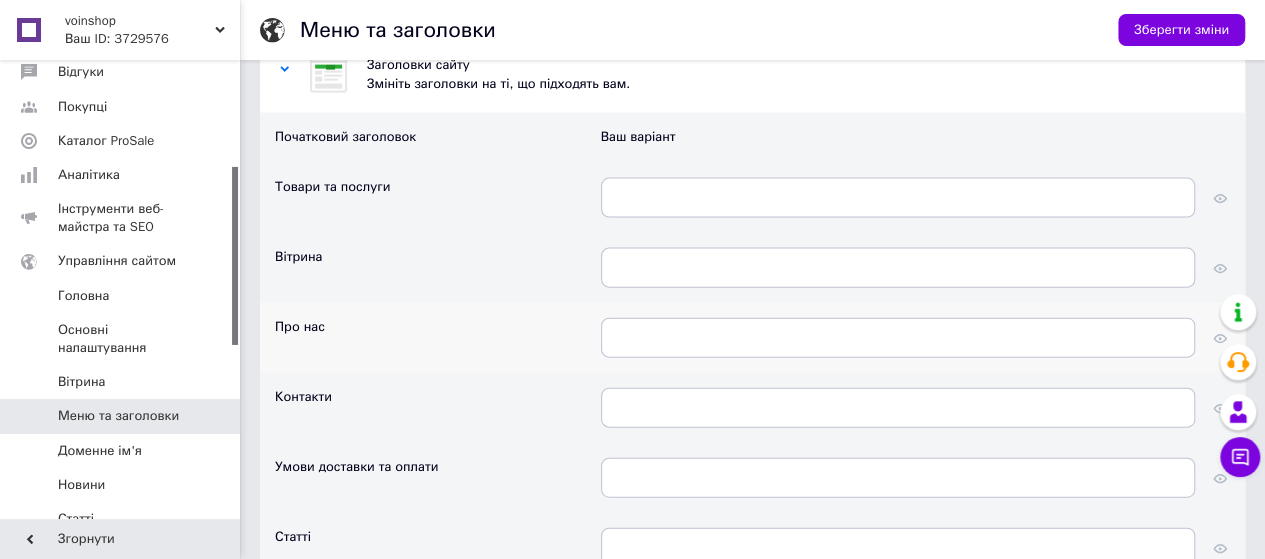 scroll, scrollTop: 2132, scrollLeft: 0, axis: vertical 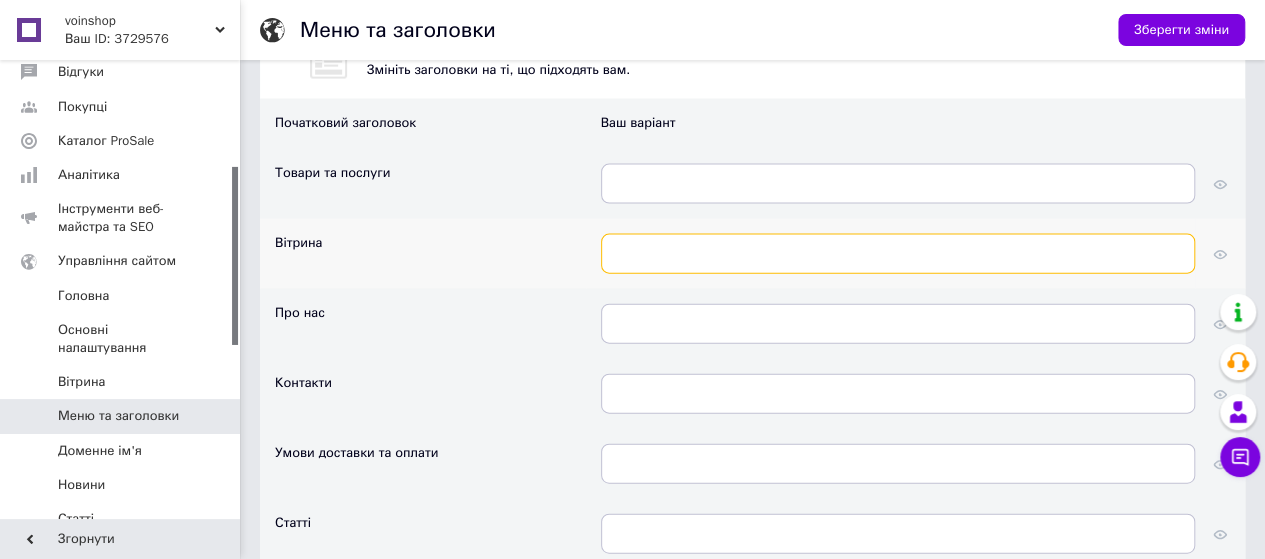 click at bounding box center [898, 254] 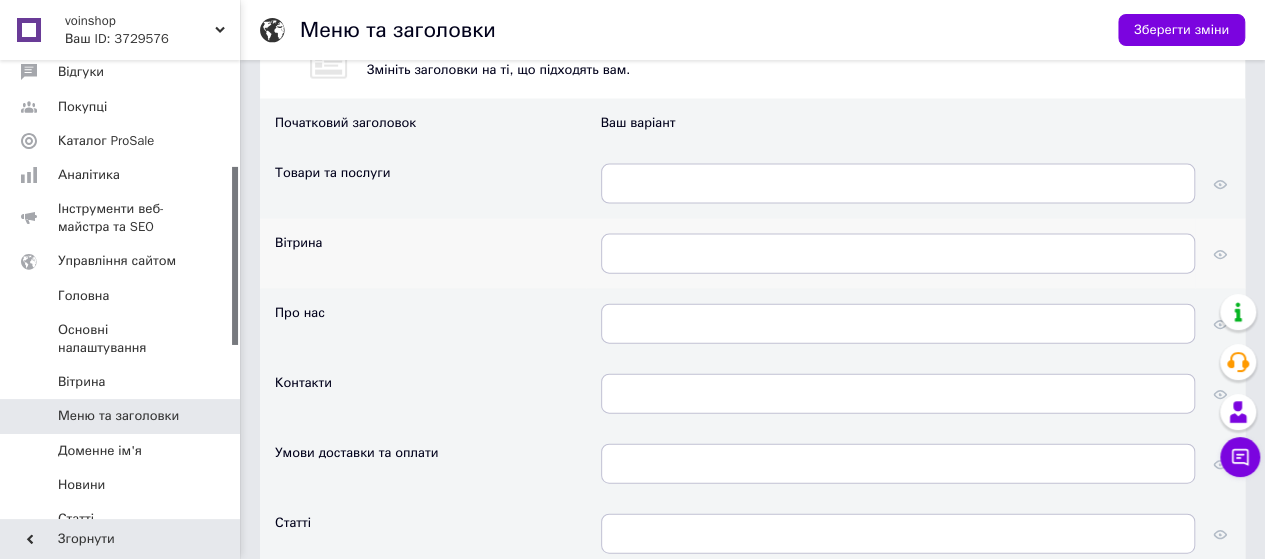 click 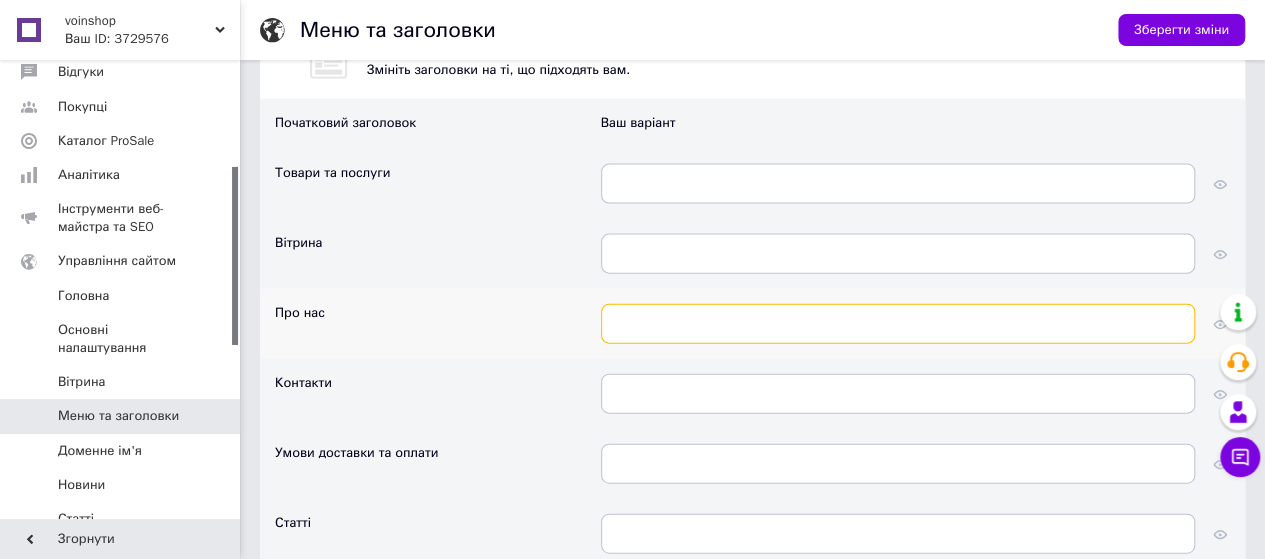click at bounding box center (898, 324) 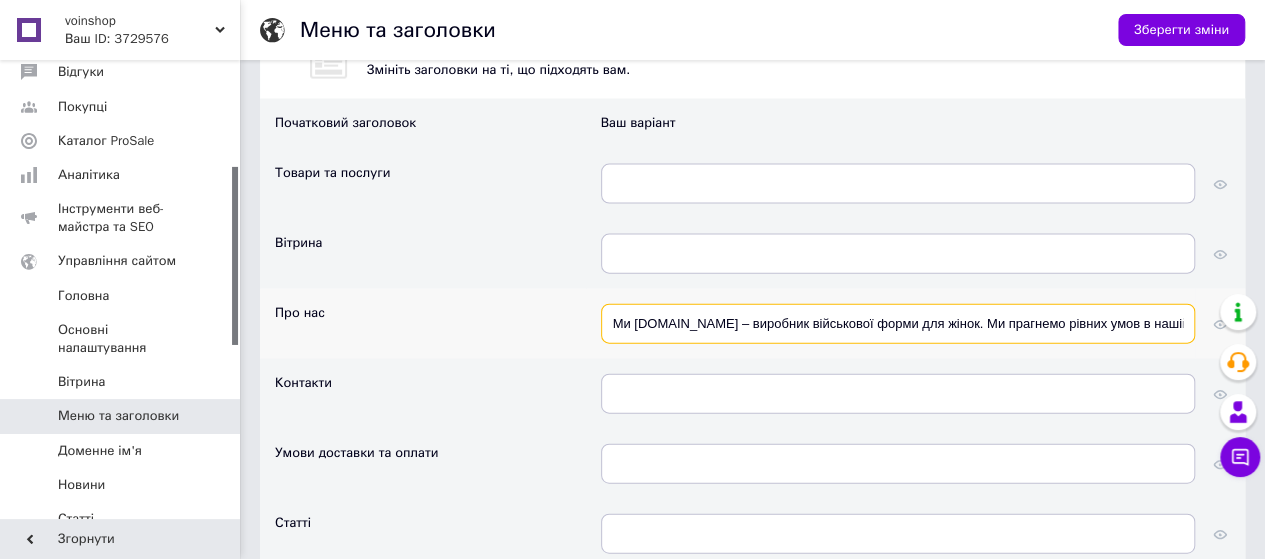 scroll, scrollTop: 0, scrollLeft: 859, axis: horizontal 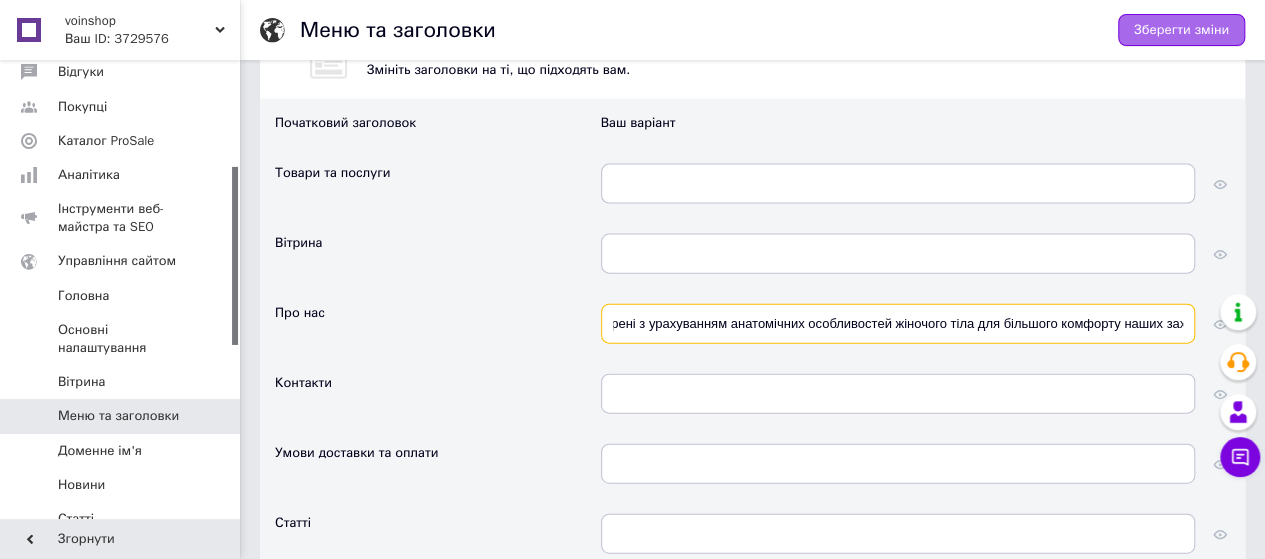 type on "Ми [DOMAIN_NAME] – виробник військової форми для жінок. Ми прагнемо рівних умов в нашій армії для жінок та чоловіків. Наші форми створені з урахуванням анатомічних особливостей жіночого тіла для більшого комфорту наших захисниць." 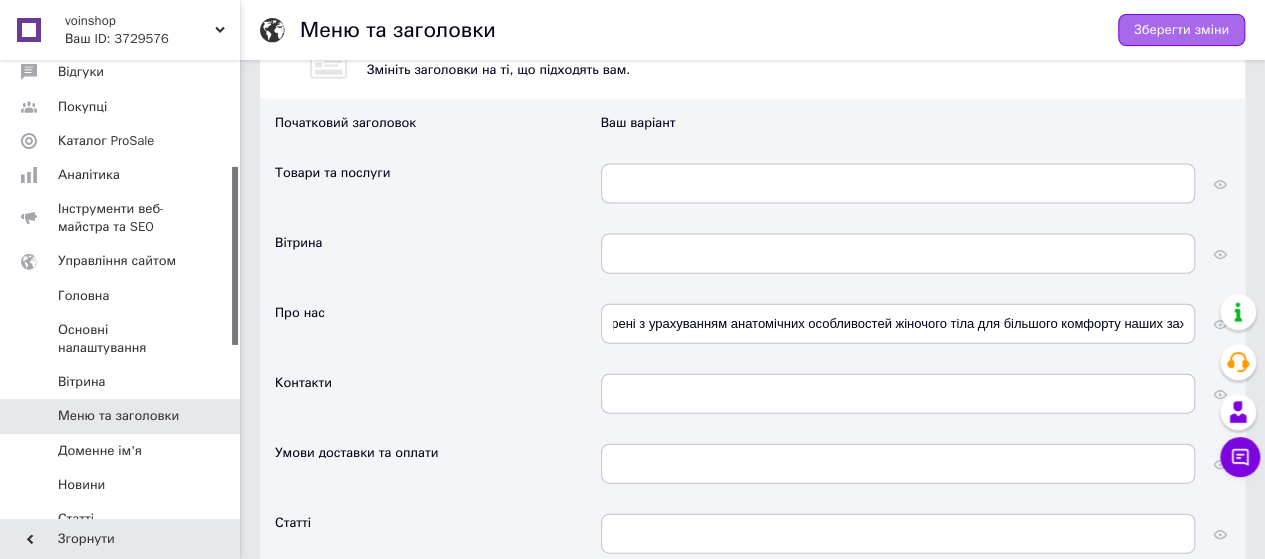 scroll, scrollTop: 0, scrollLeft: 0, axis: both 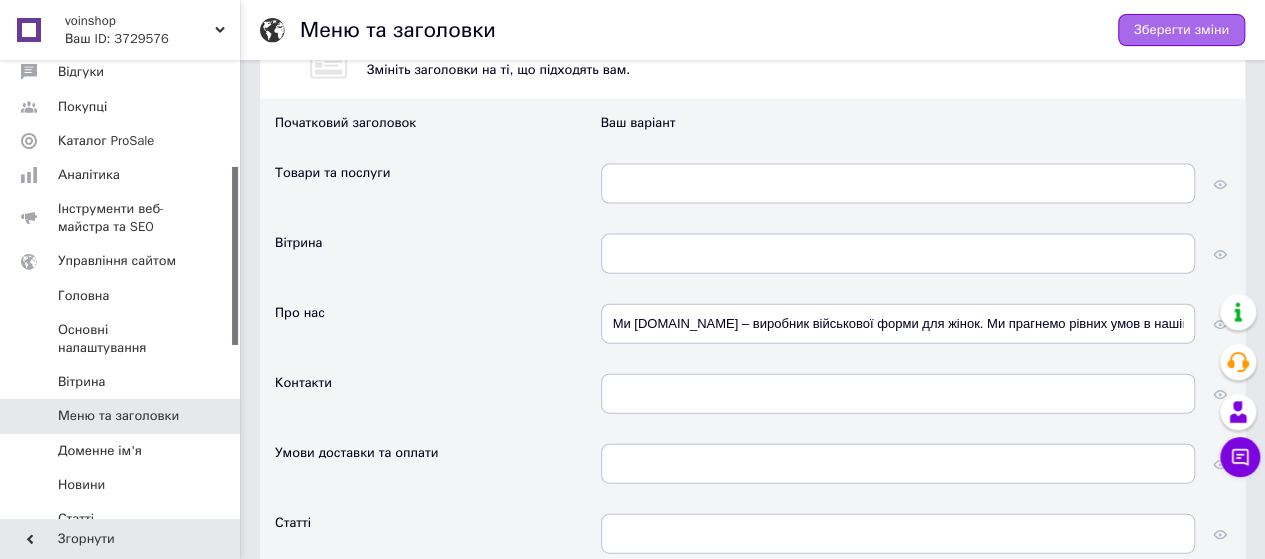 click on "Зберегти зміни" at bounding box center [1181, 30] 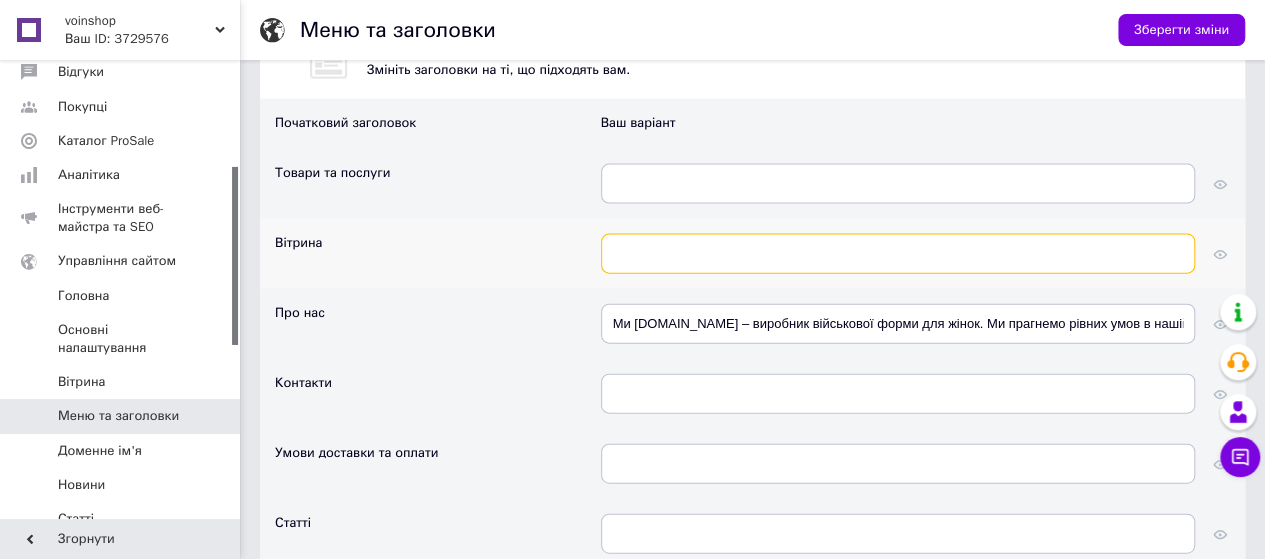 click at bounding box center (898, 254) 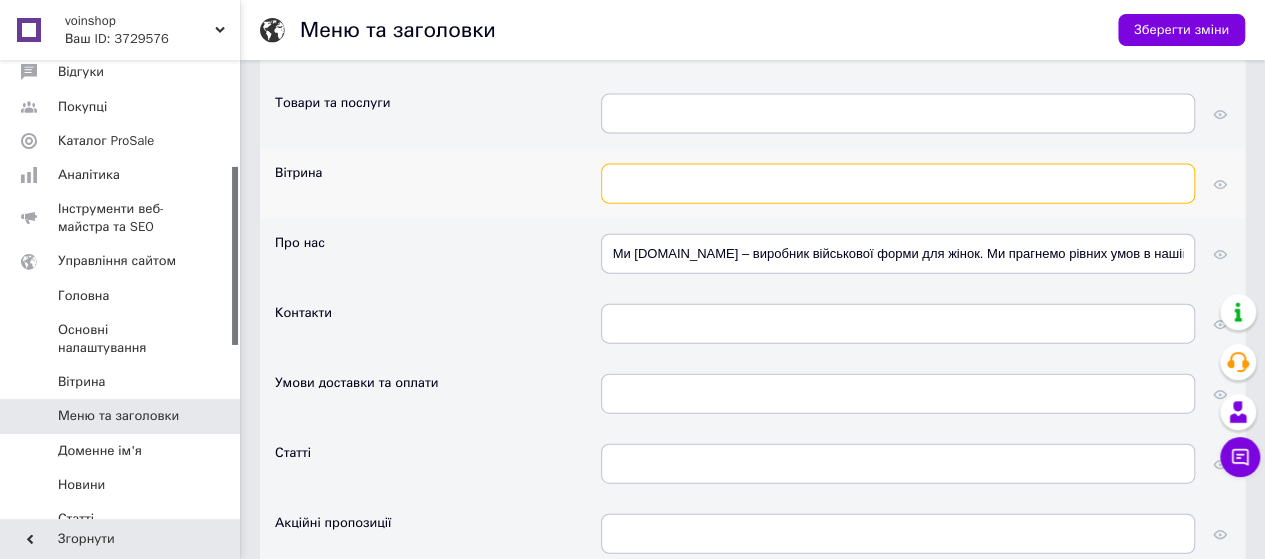scroll, scrollTop: 2232, scrollLeft: 0, axis: vertical 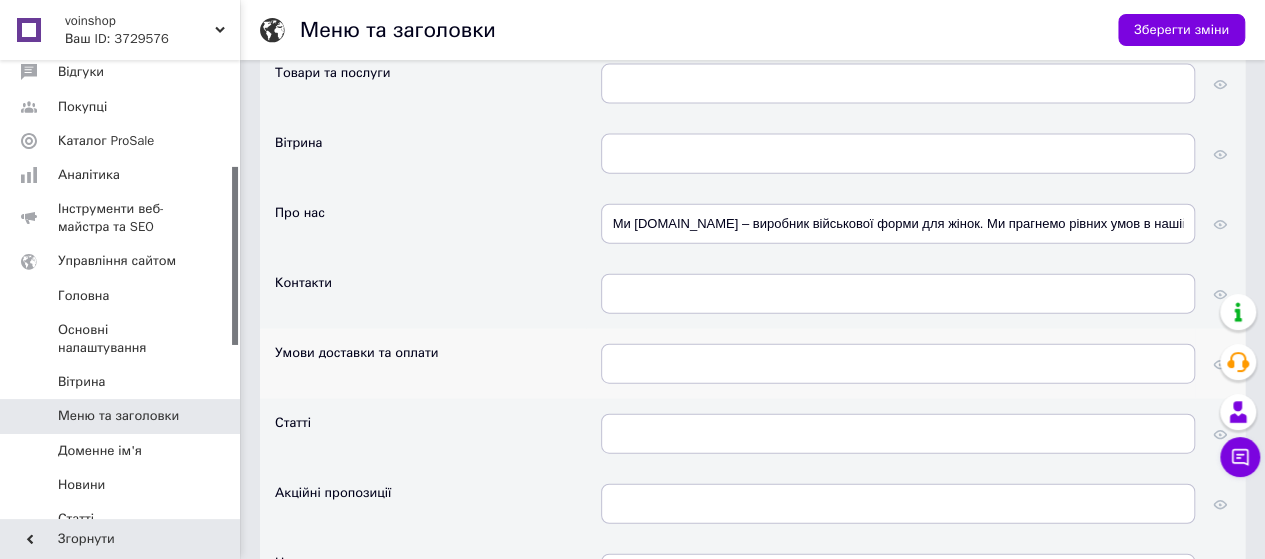 click 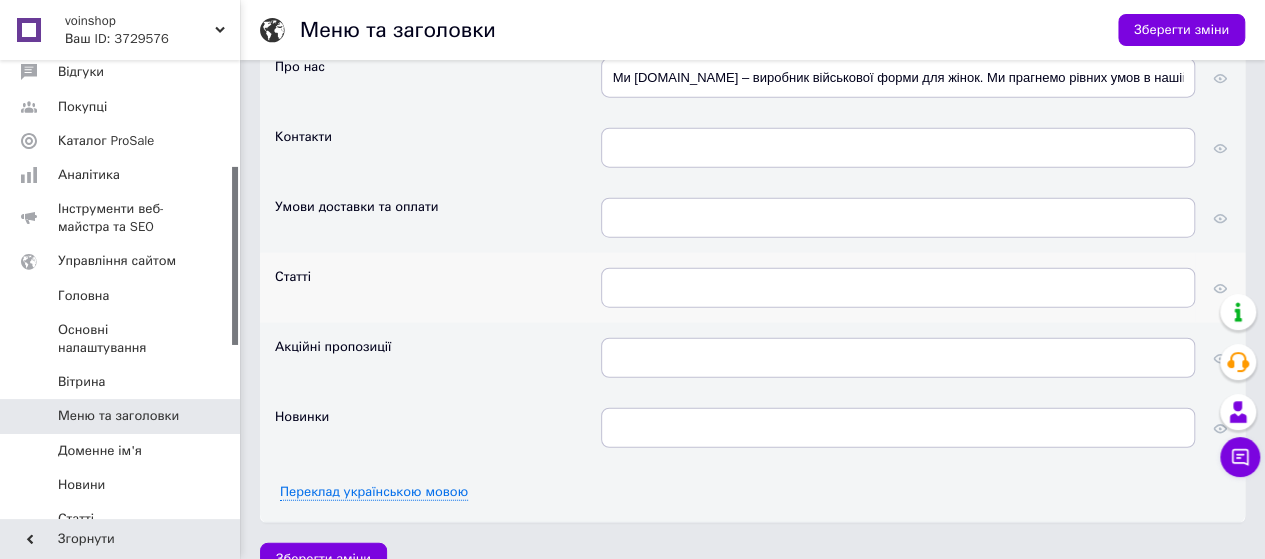 scroll, scrollTop: 2402, scrollLeft: 0, axis: vertical 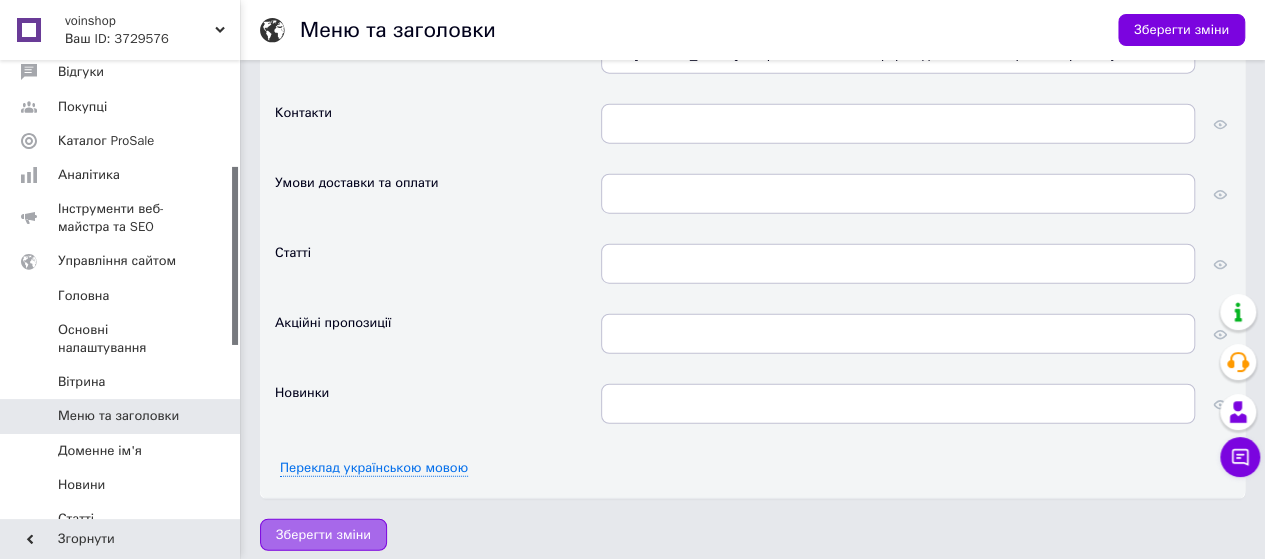 click on "Зберегти зміни" at bounding box center [323, 535] 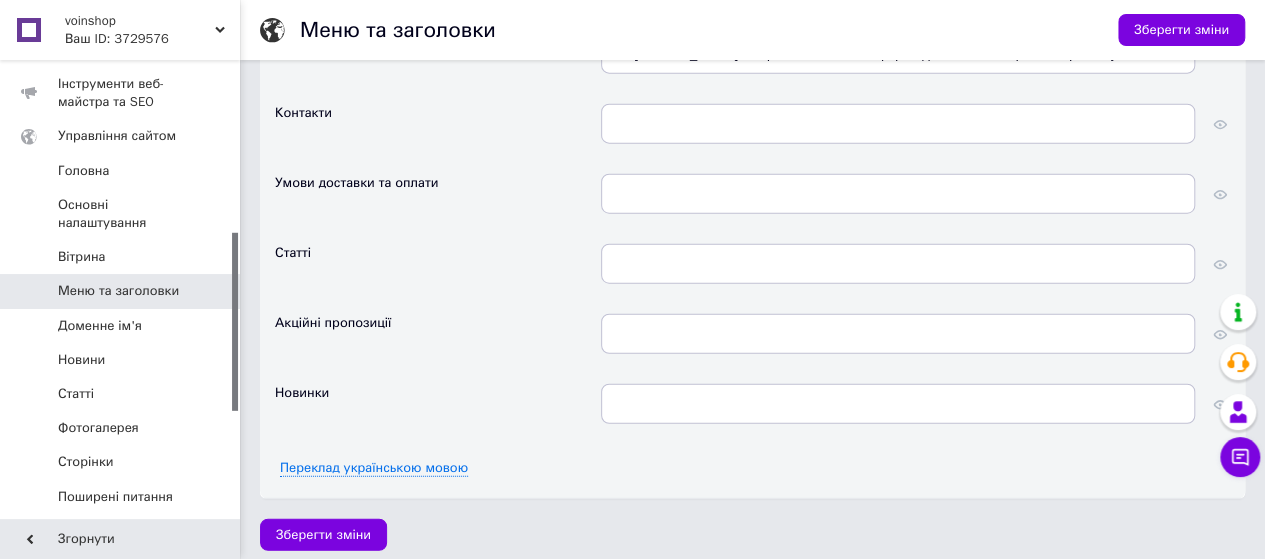 scroll, scrollTop: 370, scrollLeft: 0, axis: vertical 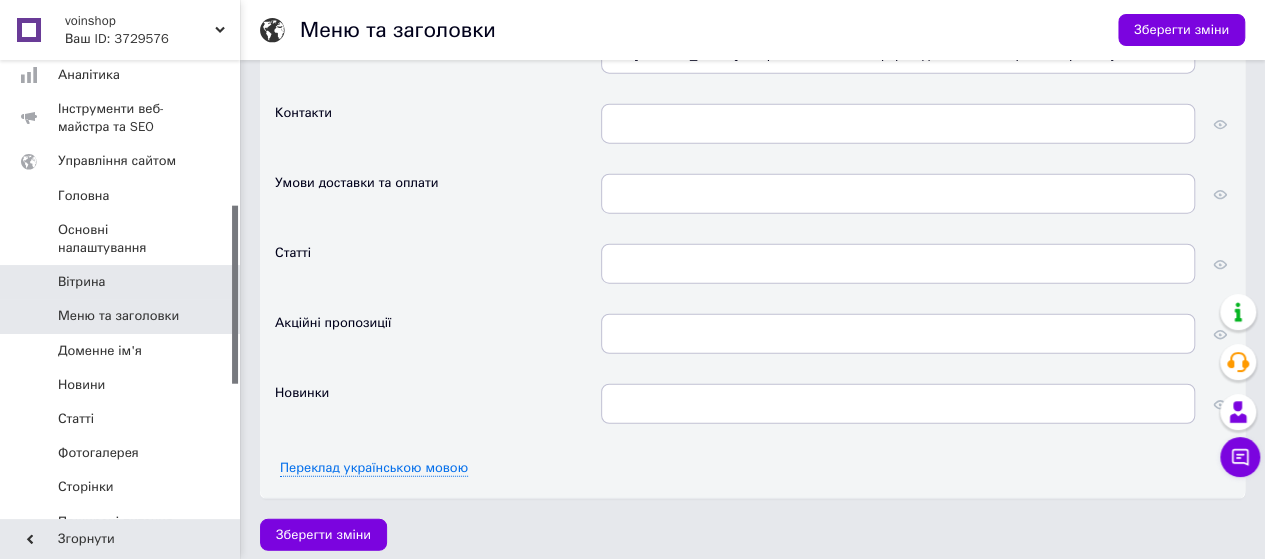 click on "Вітрина" at bounding box center (81, 282) 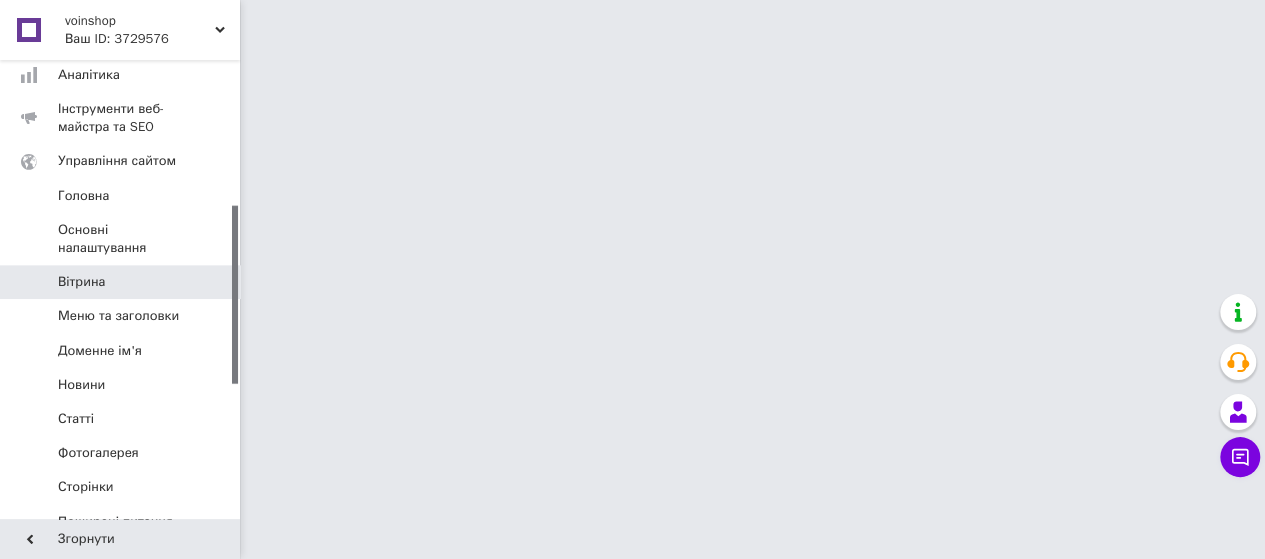 scroll, scrollTop: 0, scrollLeft: 0, axis: both 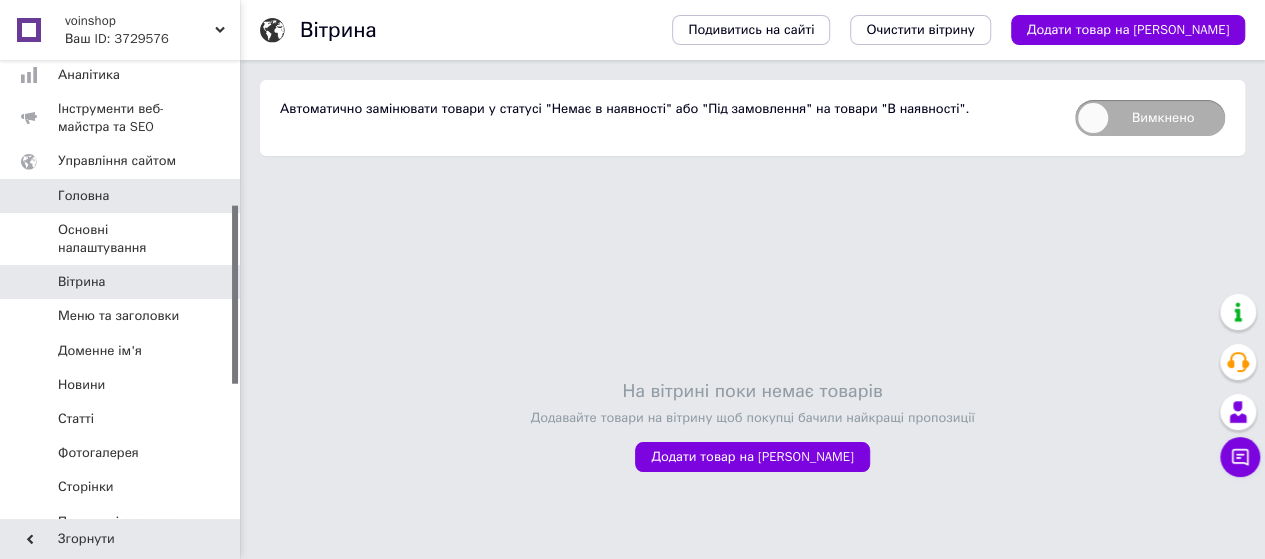 click on "Головна" at bounding box center [83, 196] 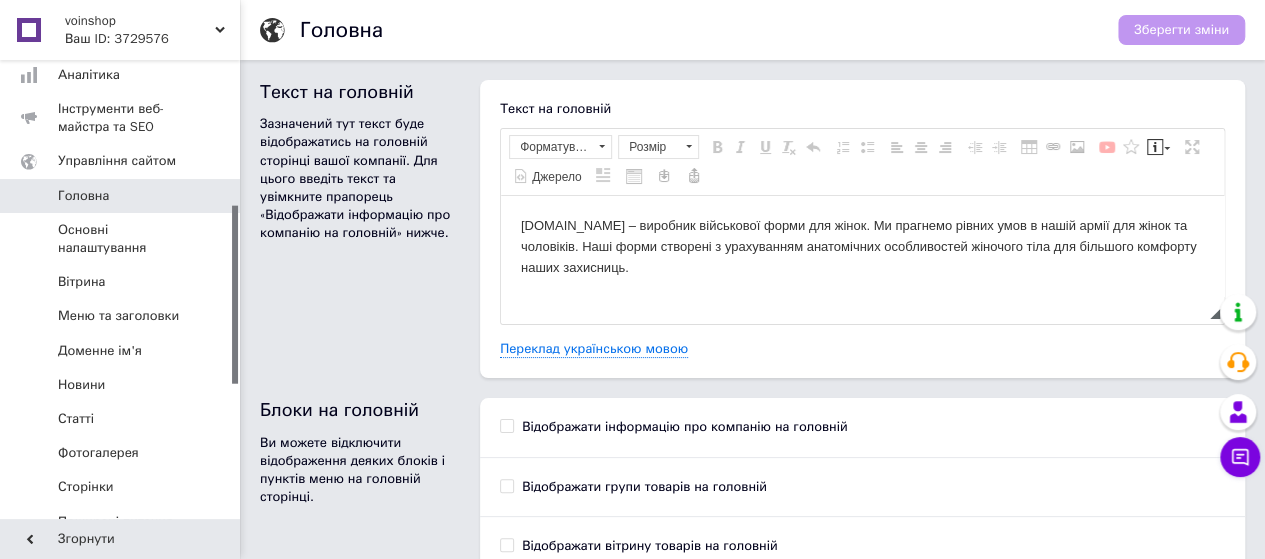 scroll, scrollTop: 0, scrollLeft: 0, axis: both 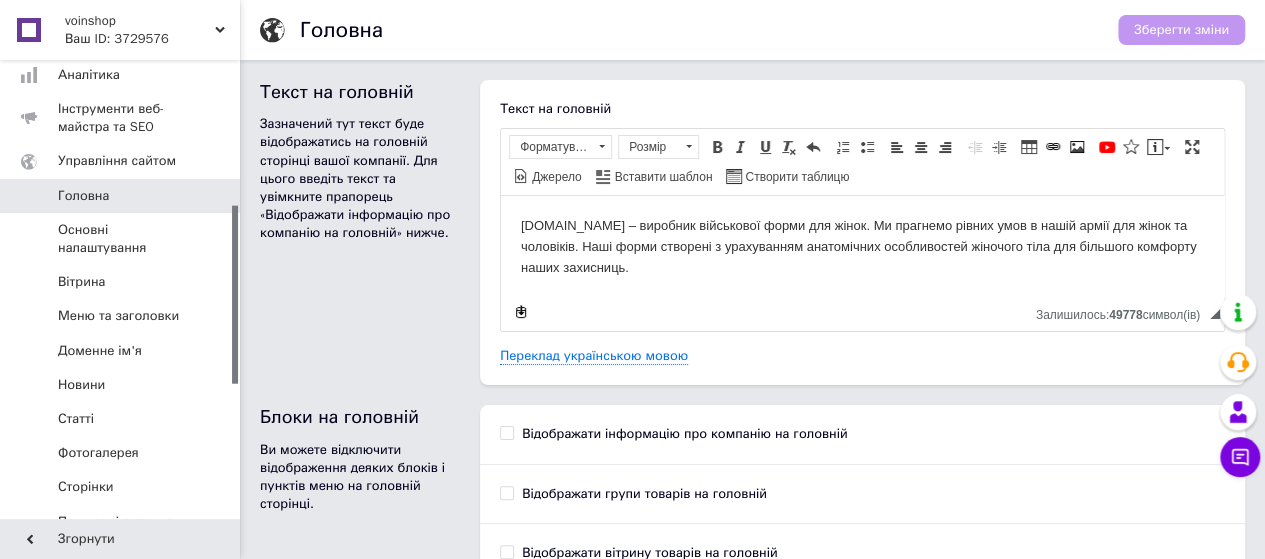 click on "Зберегти зміни" at bounding box center (1181, 30) 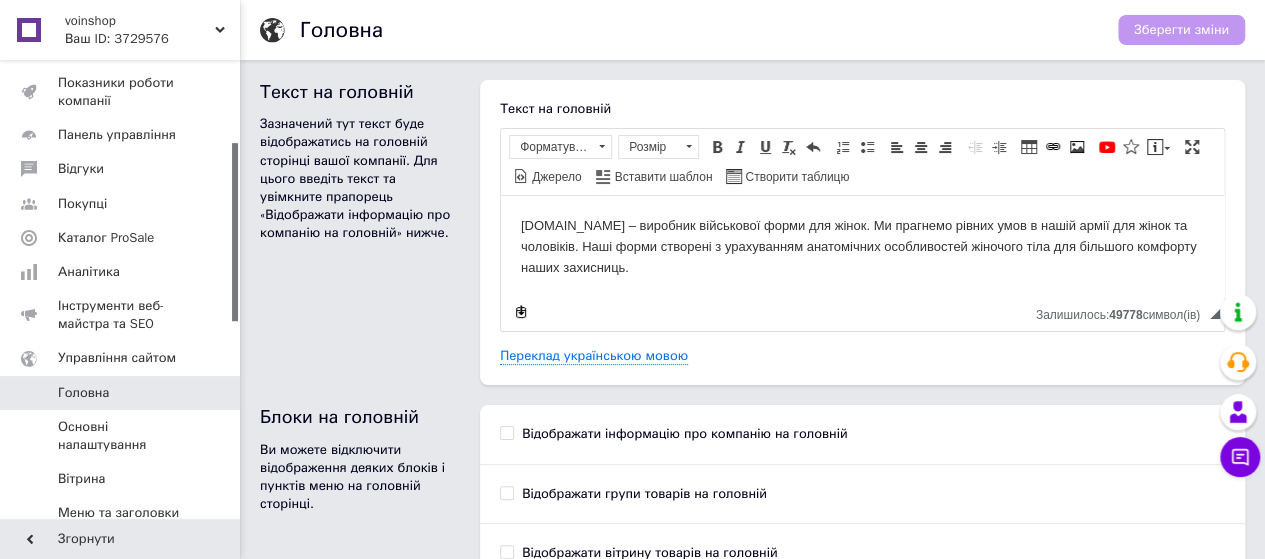 scroll, scrollTop: 170, scrollLeft: 0, axis: vertical 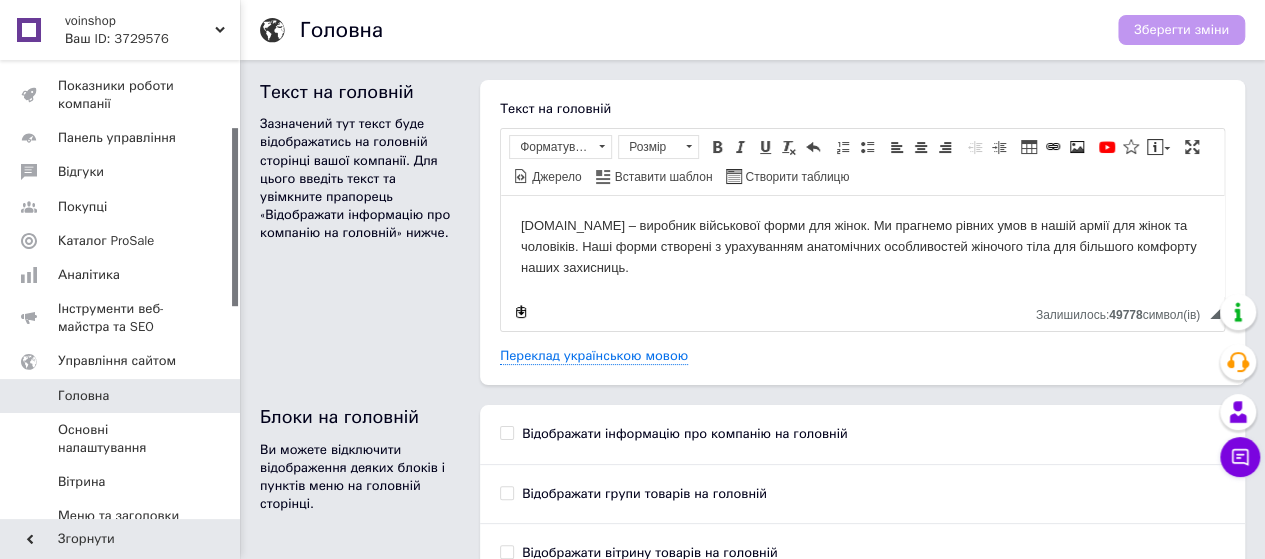 click on "voinshop" at bounding box center [140, 21] 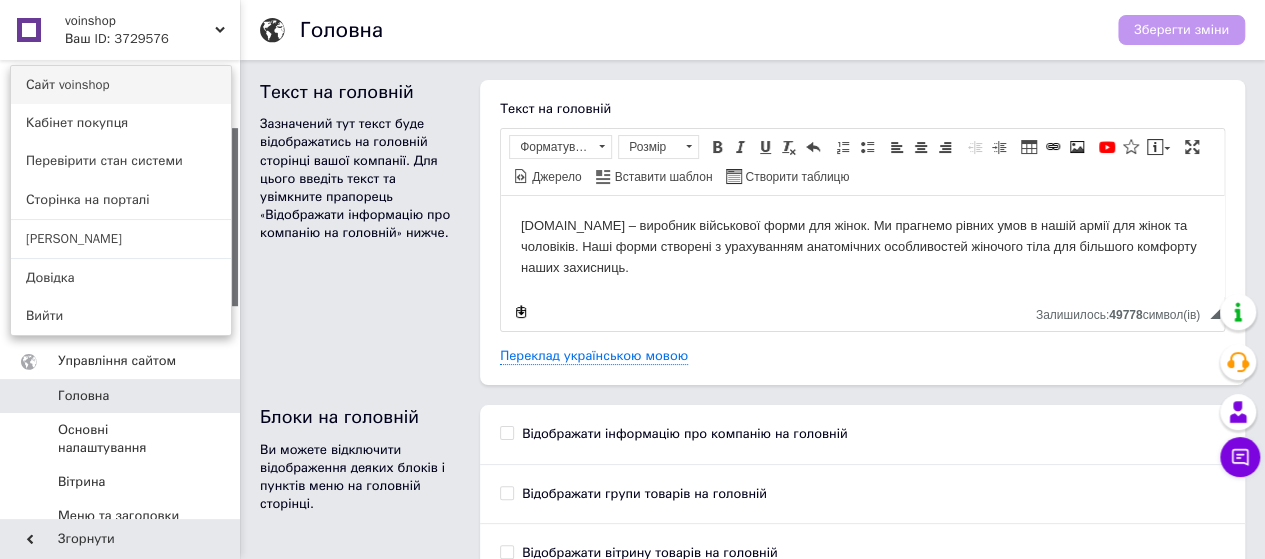 click on "Сайт voinshop" at bounding box center [121, 85] 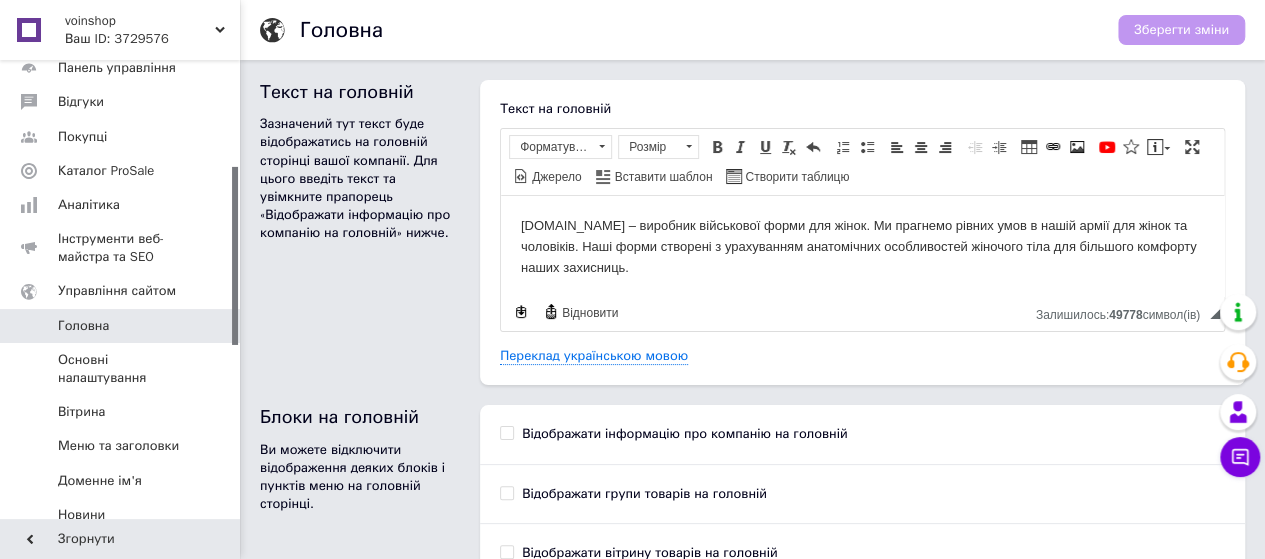 scroll, scrollTop: 270, scrollLeft: 0, axis: vertical 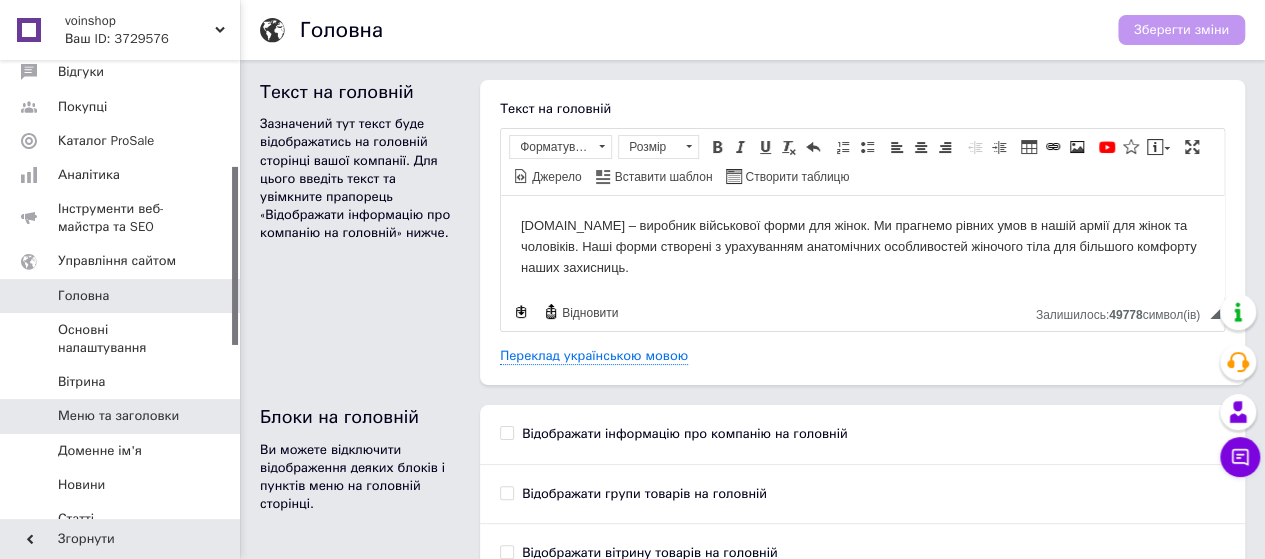 click on "Меню та заголовки" at bounding box center [118, 416] 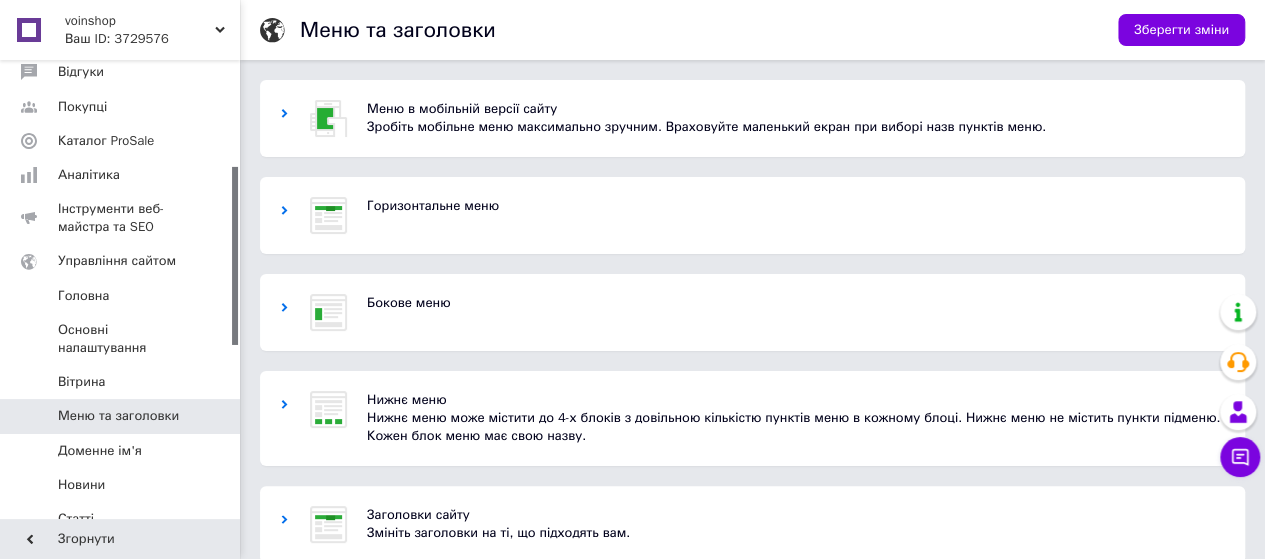 click at bounding box center (328, 312) 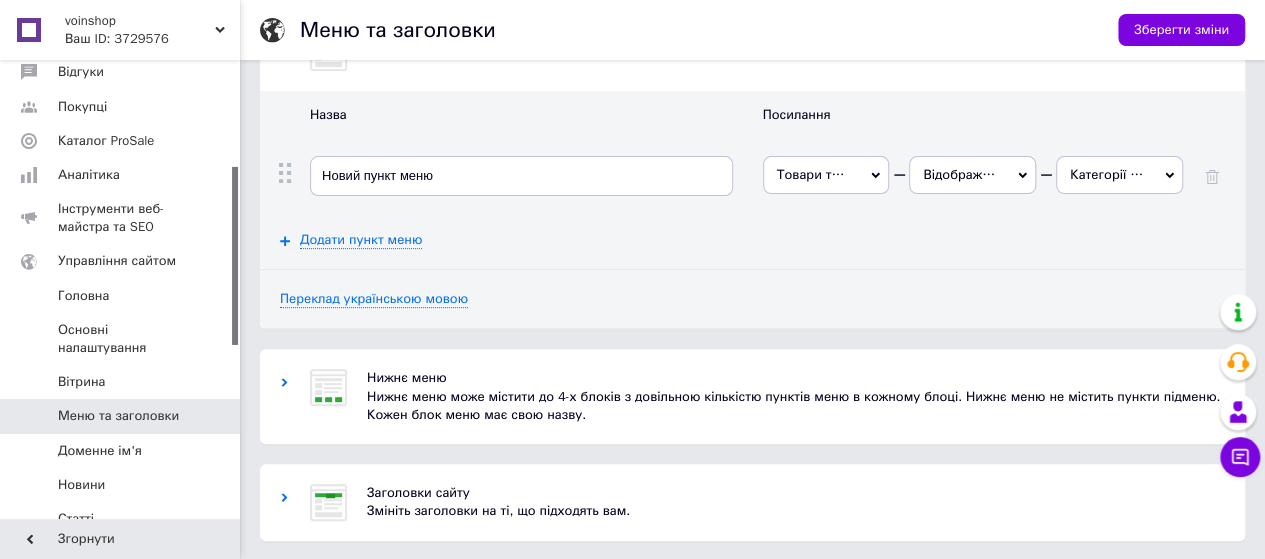 scroll, scrollTop: 311, scrollLeft: 0, axis: vertical 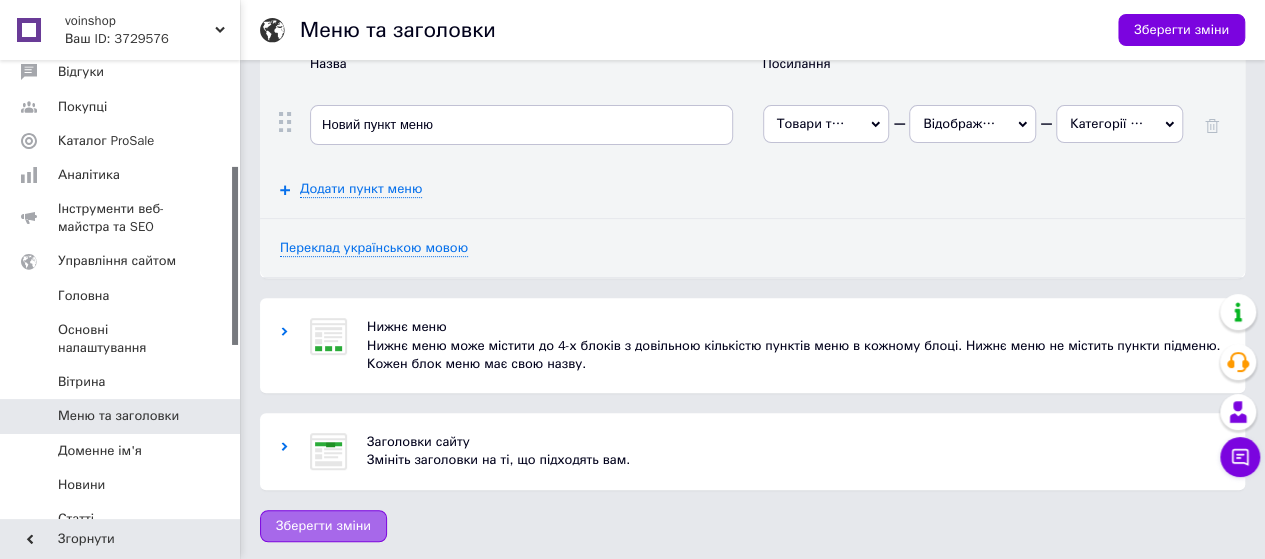 click on "Зберегти зміни" at bounding box center [323, 526] 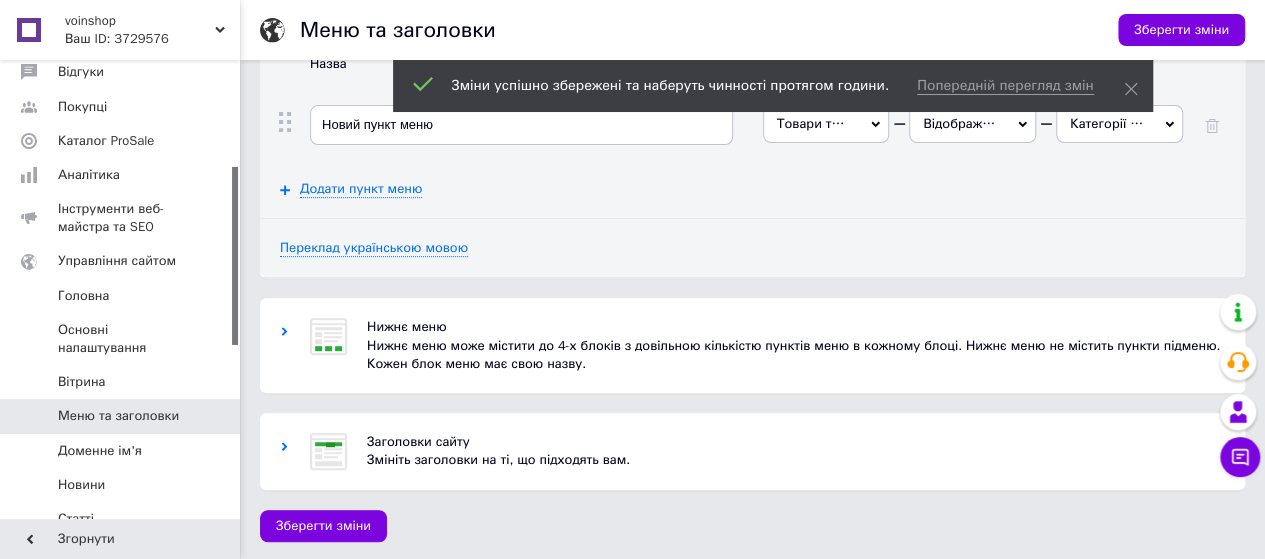 click at bounding box center (328, 451) 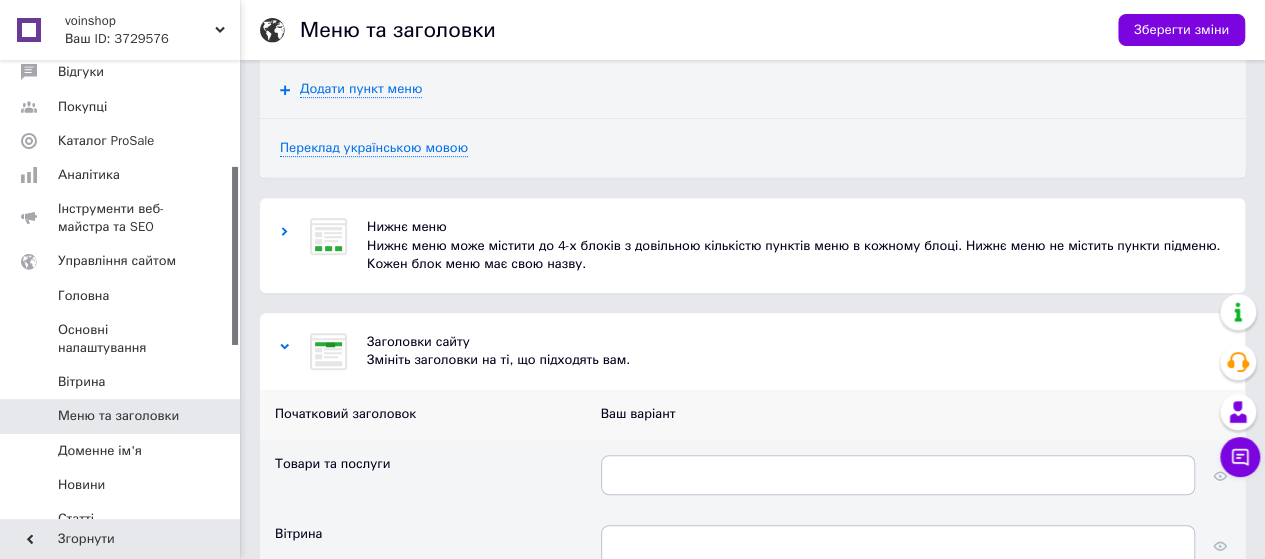 scroll, scrollTop: 611, scrollLeft: 0, axis: vertical 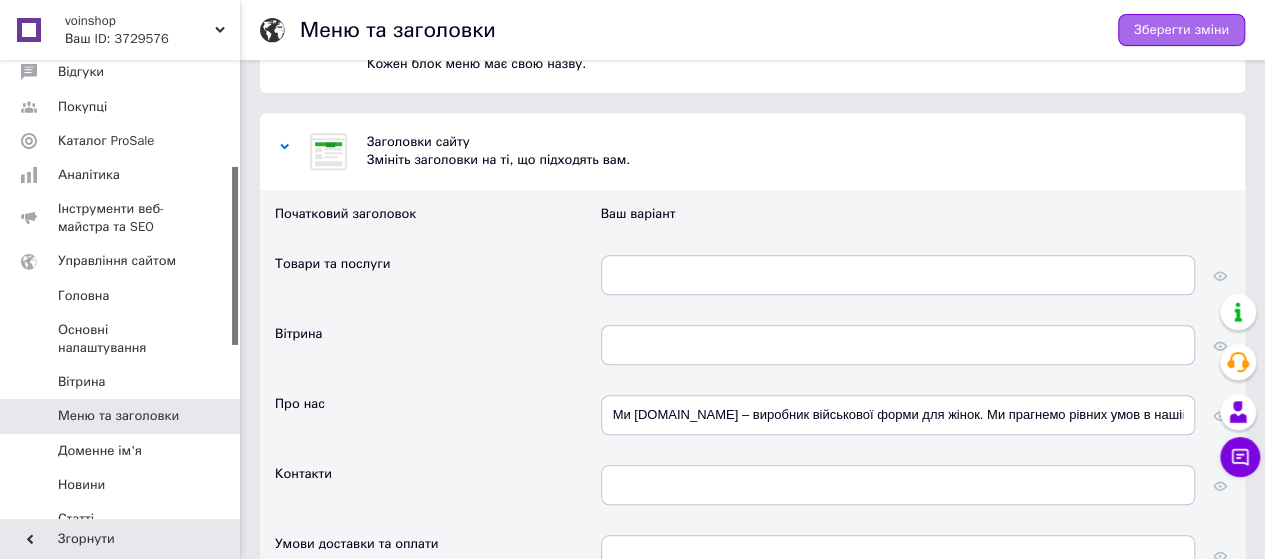 click on "Зберегти зміни" at bounding box center [1181, 30] 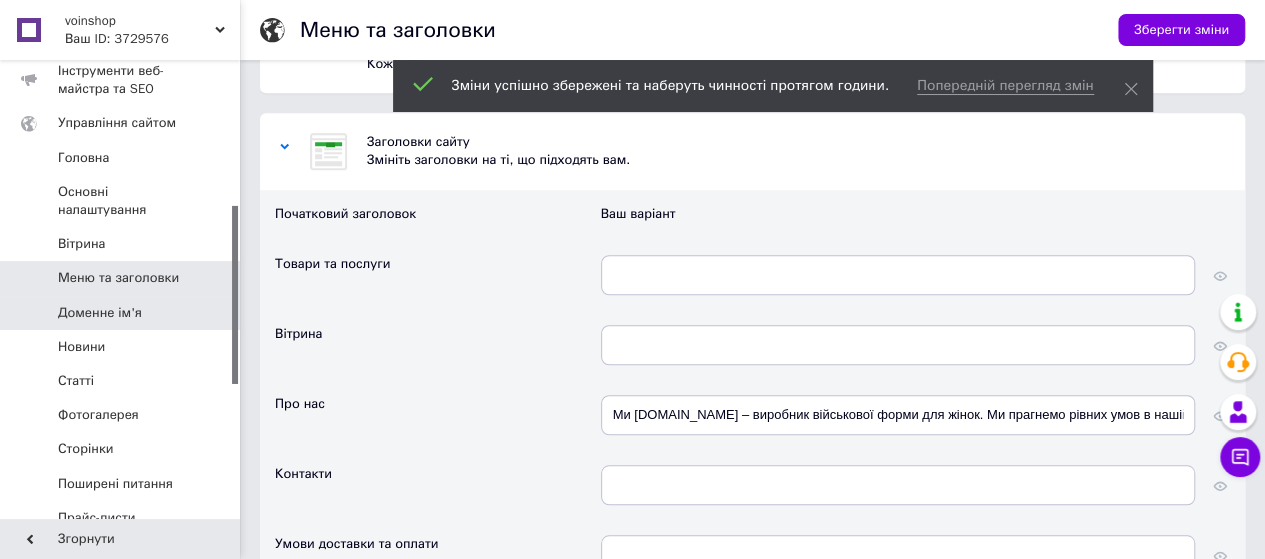 scroll, scrollTop: 470, scrollLeft: 0, axis: vertical 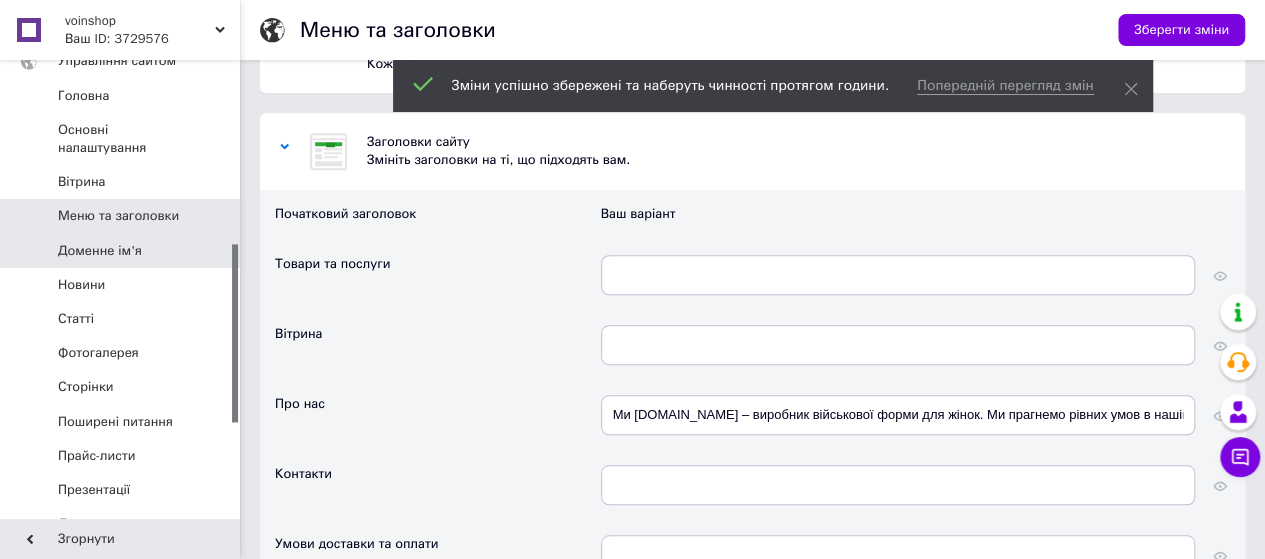 click on "Доменне ім'я" at bounding box center [100, 251] 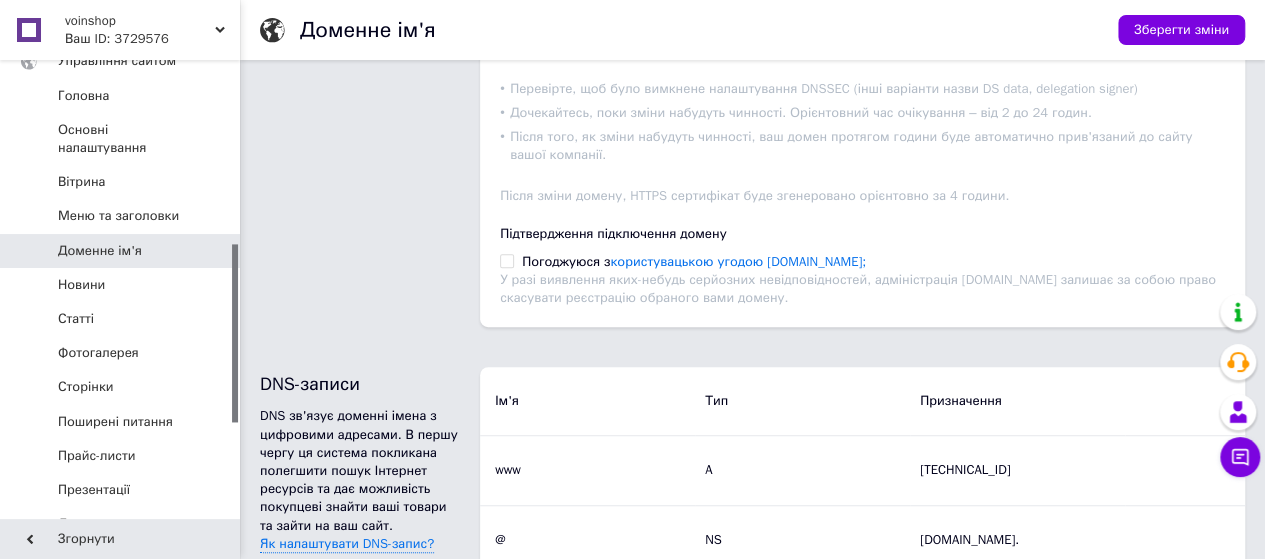 scroll, scrollTop: 299, scrollLeft: 0, axis: vertical 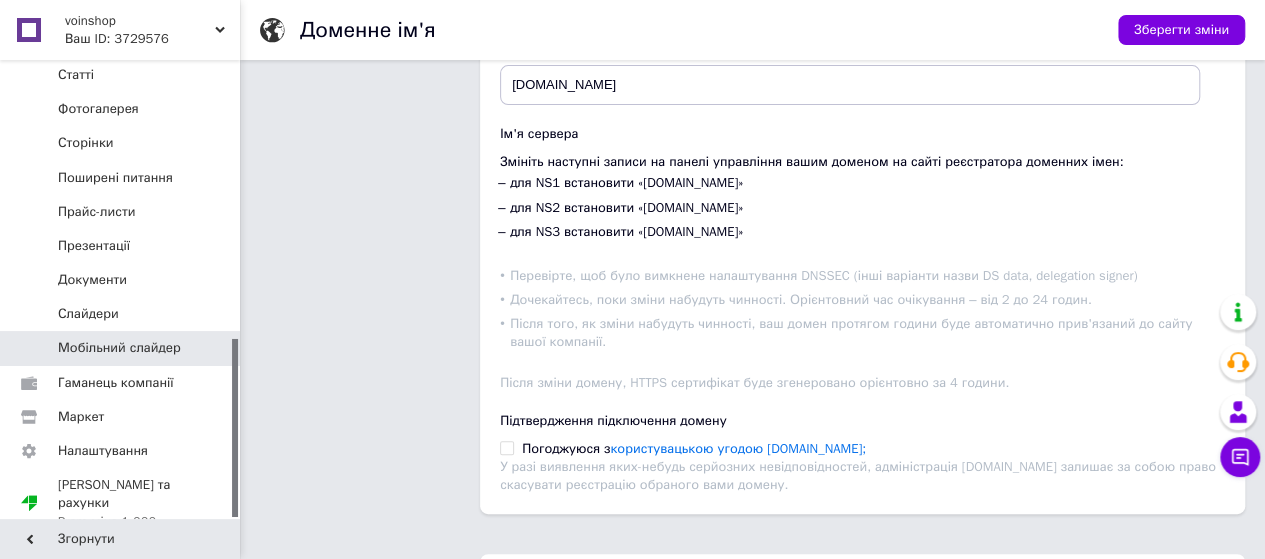 click on "Мобільний слайдер" at bounding box center [119, 348] 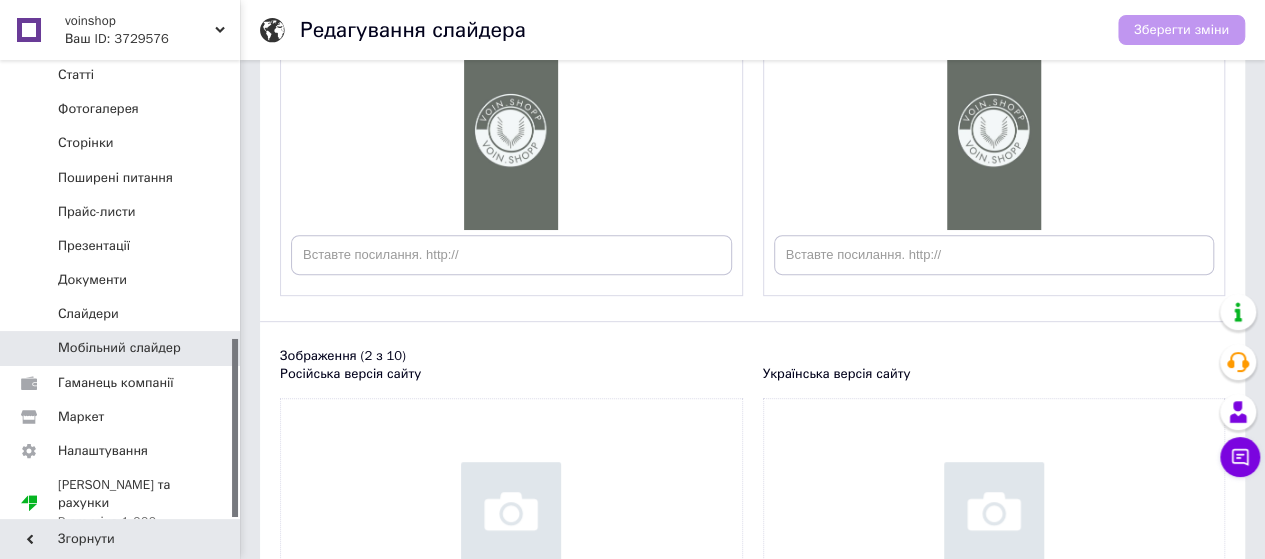 scroll, scrollTop: 71, scrollLeft: 0, axis: vertical 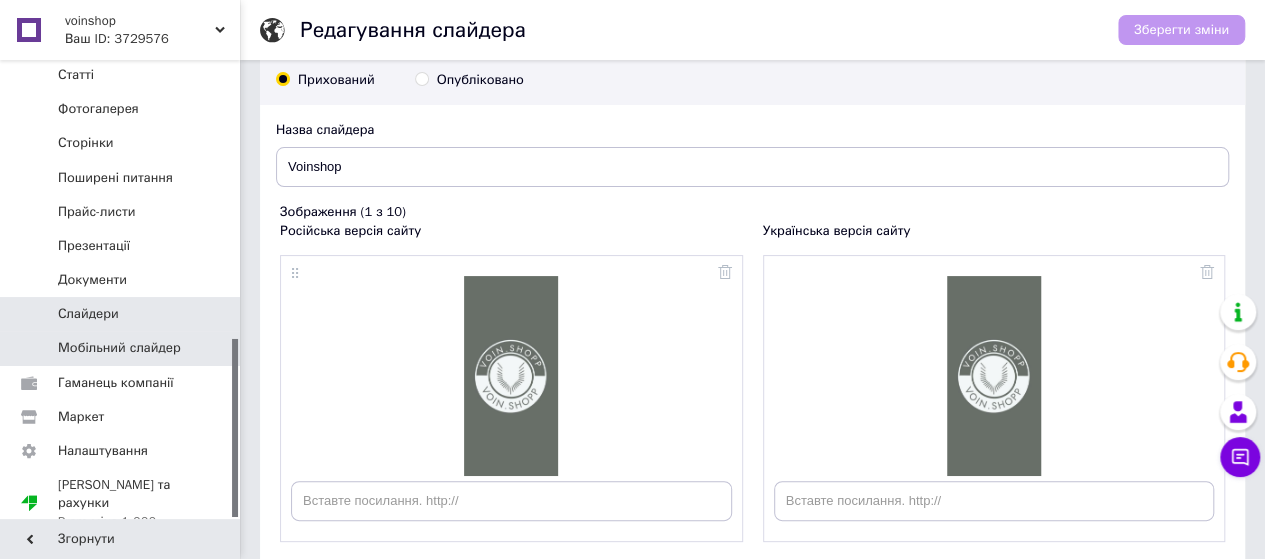 click on "Слайдери" at bounding box center (88, 314) 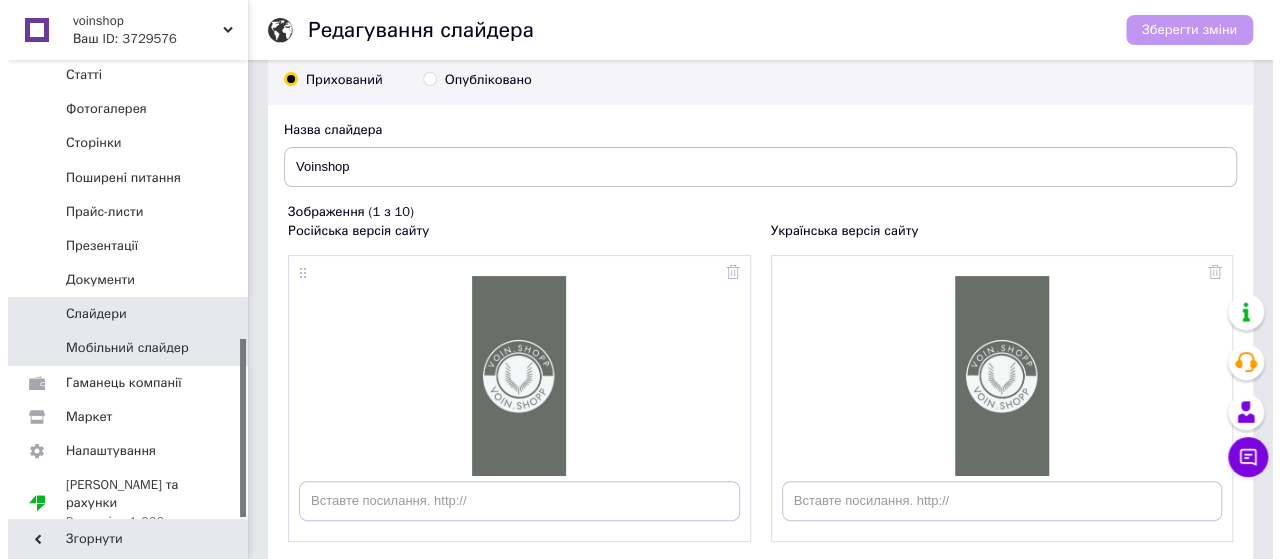 scroll, scrollTop: 0, scrollLeft: 0, axis: both 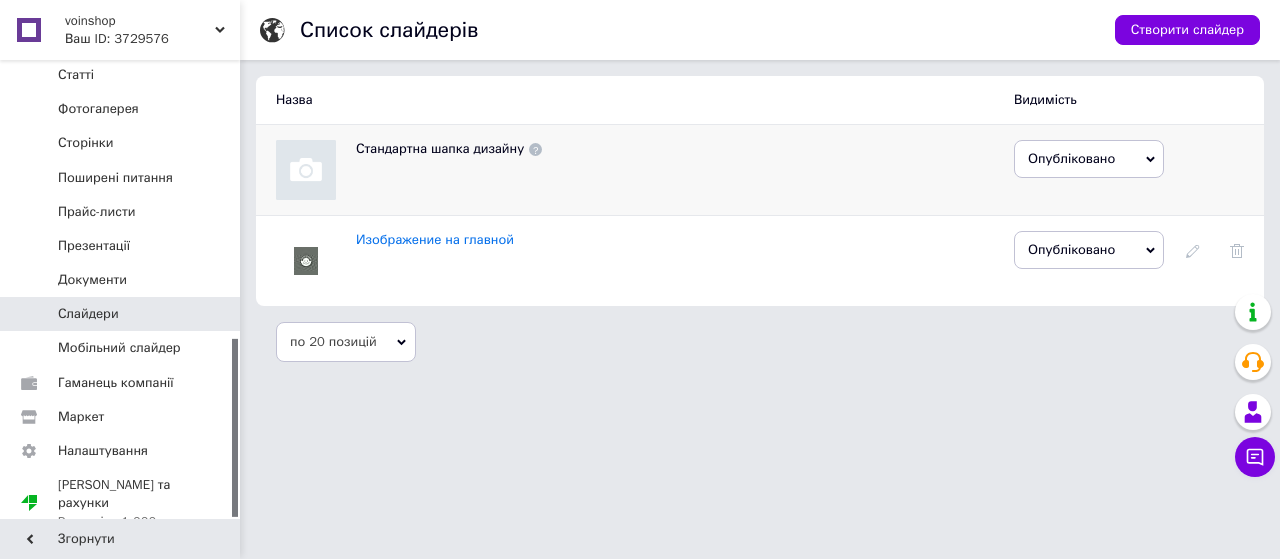 click on "Опубліковано" at bounding box center [1071, 158] 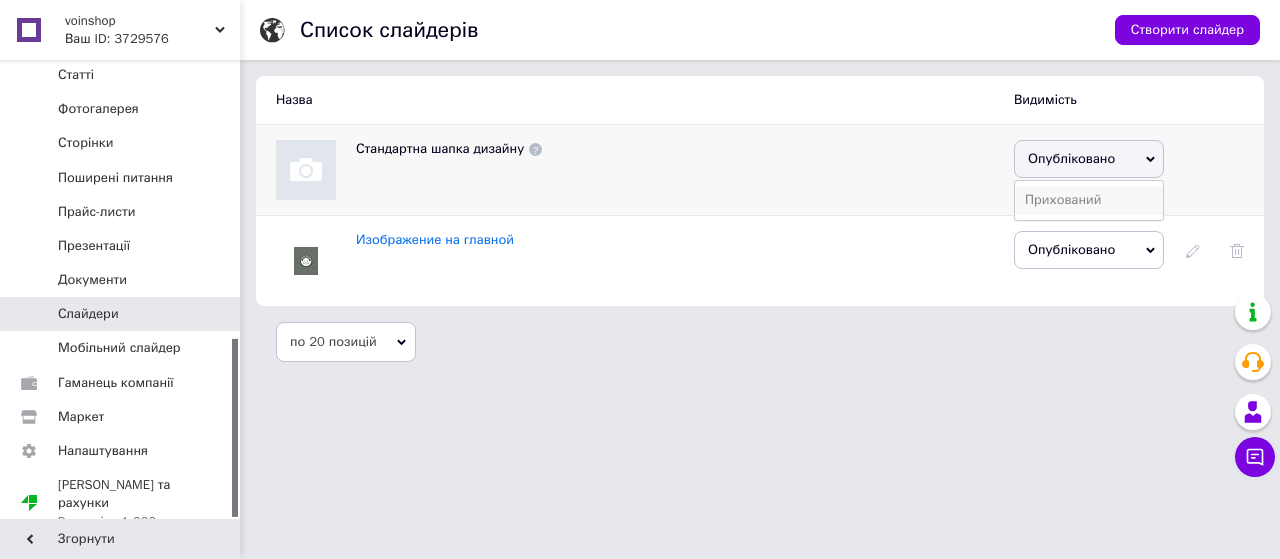 click on "Прихований" at bounding box center [1089, 200] 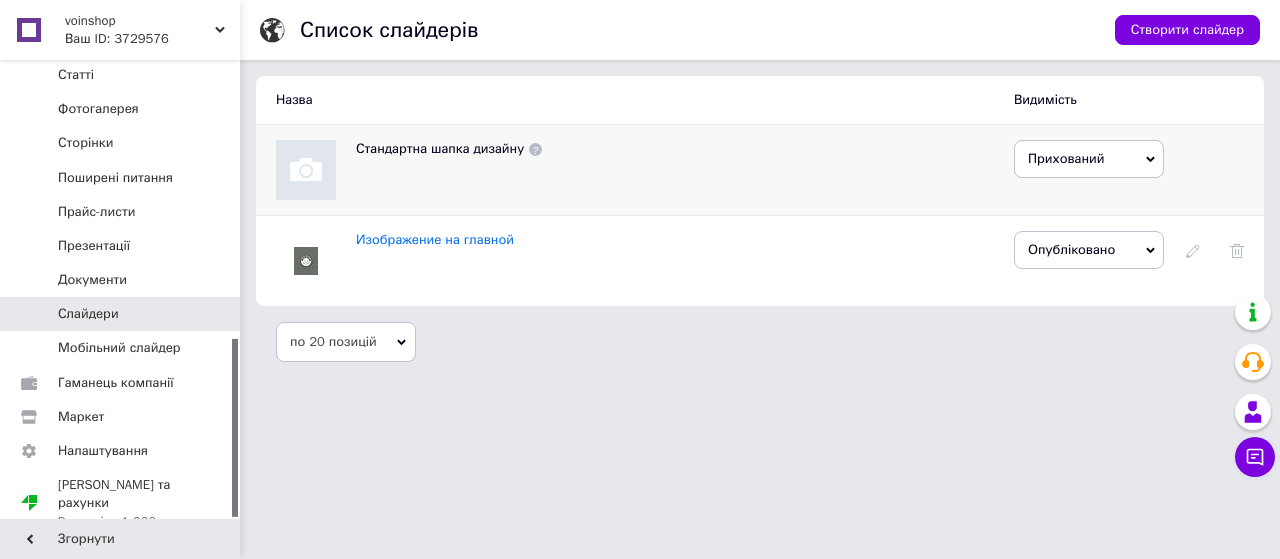 click at bounding box center [306, 170] 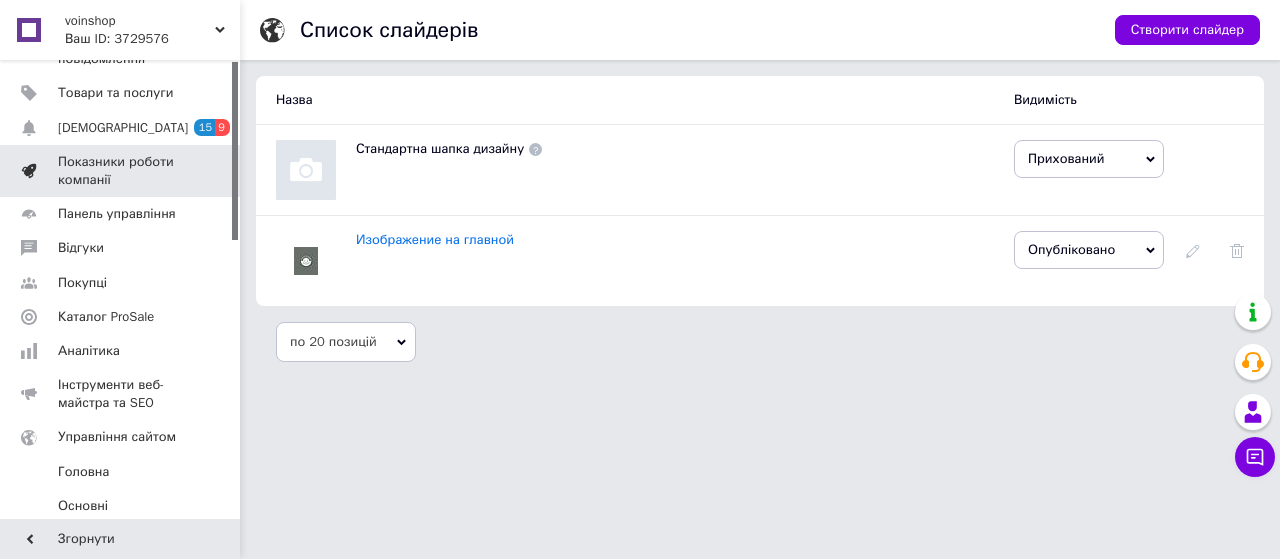 scroll, scrollTop: 0, scrollLeft: 0, axis: both 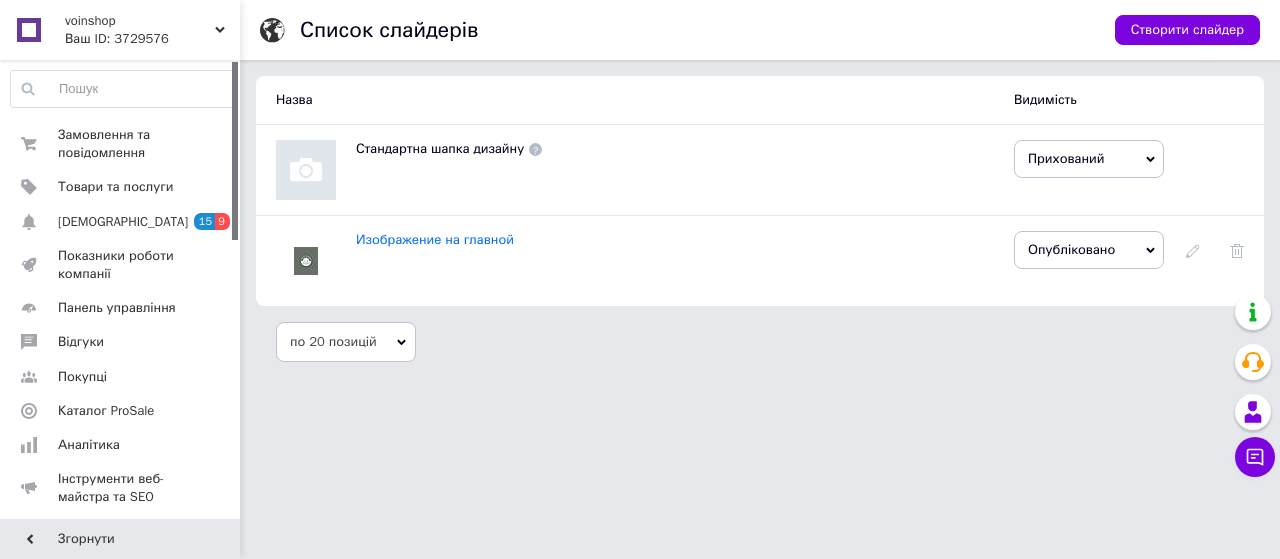 click on "voinshop" at bounding box center (140, 21) 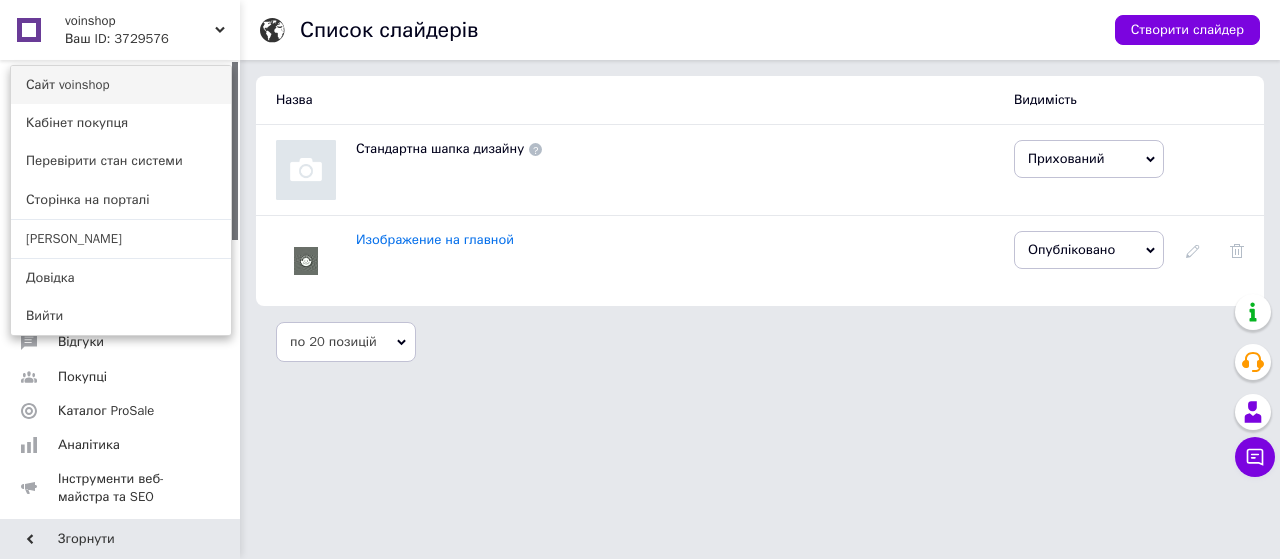 click on "Сайт voinshop" at bounding box center (121, 85) 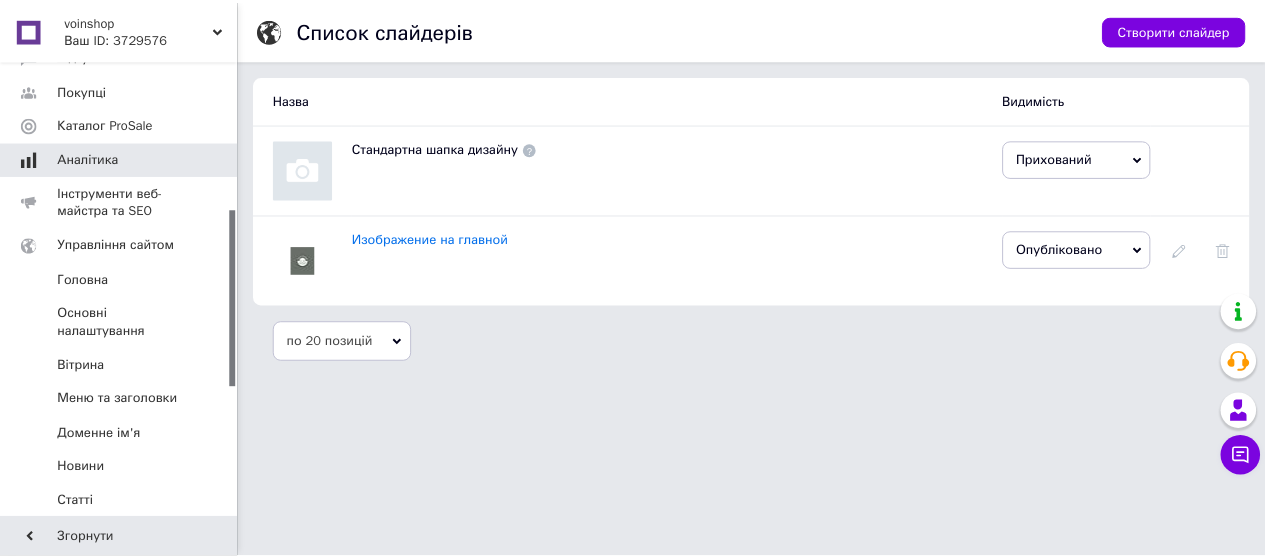 scroll, scrollTop: 400, scrollLeft: 0, axis: vertical 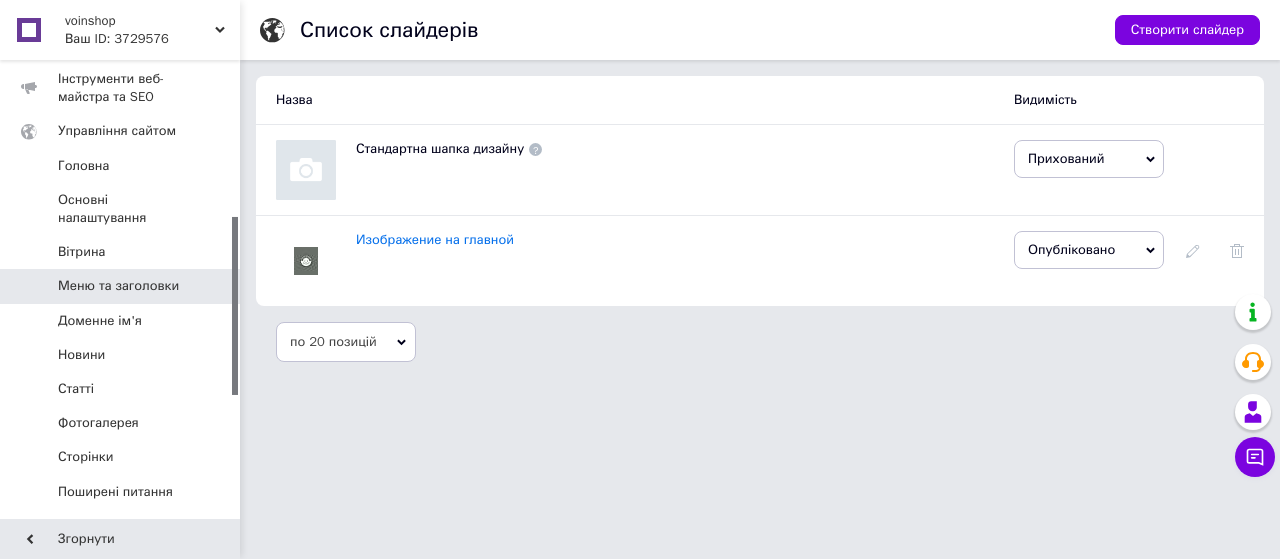 click on "Меню та заголовки" at bounding box center (118, 286) 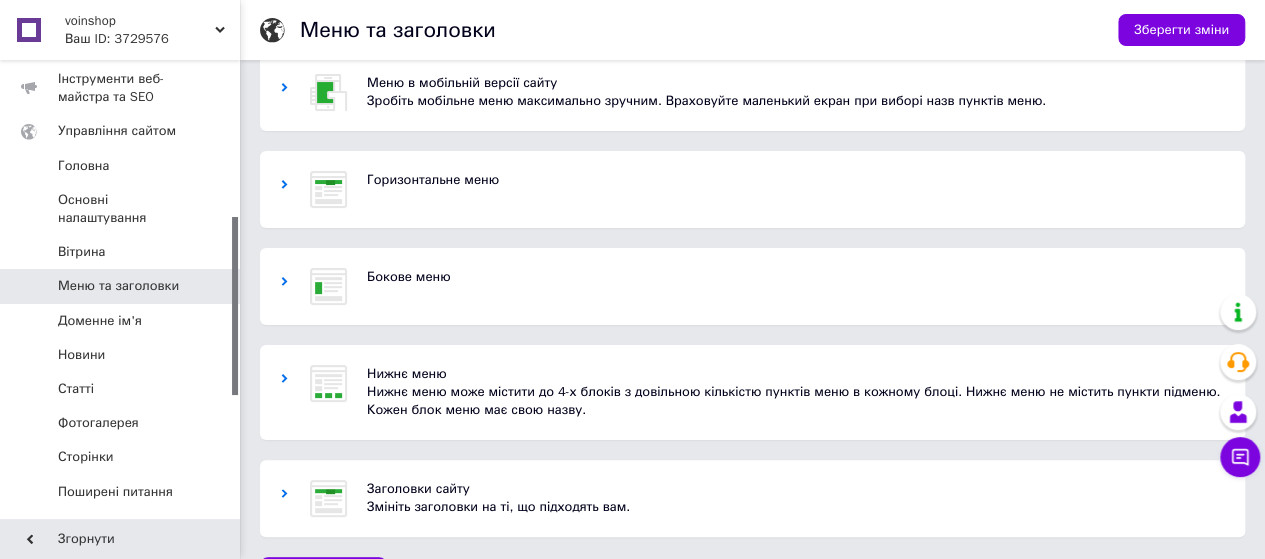 scroll, scrollTop: 0, scrollLeft: 0, axis: both 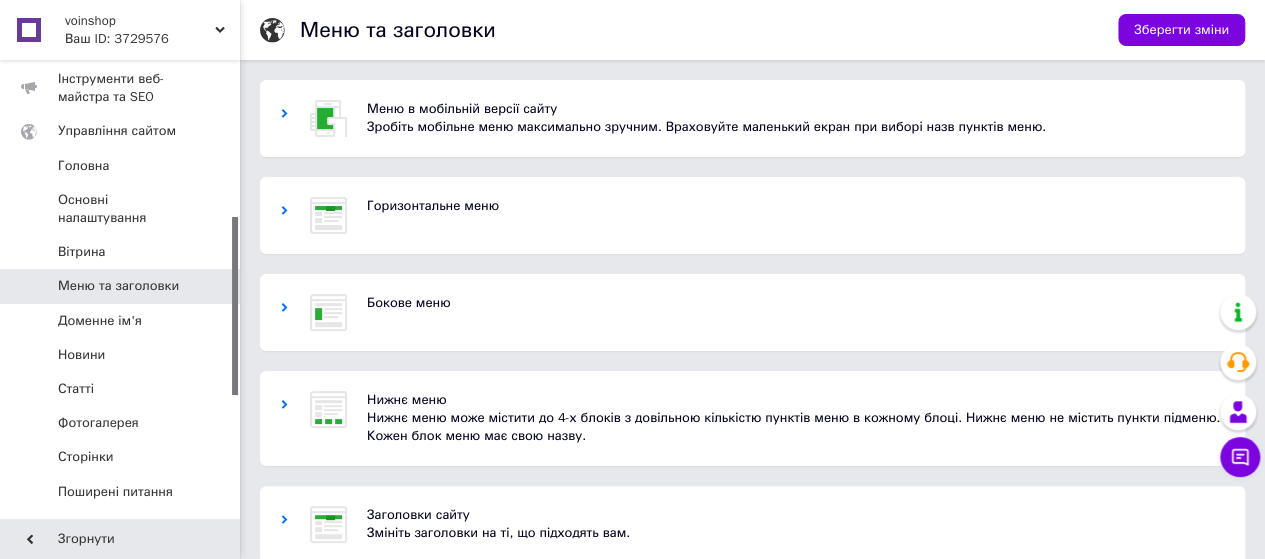 click 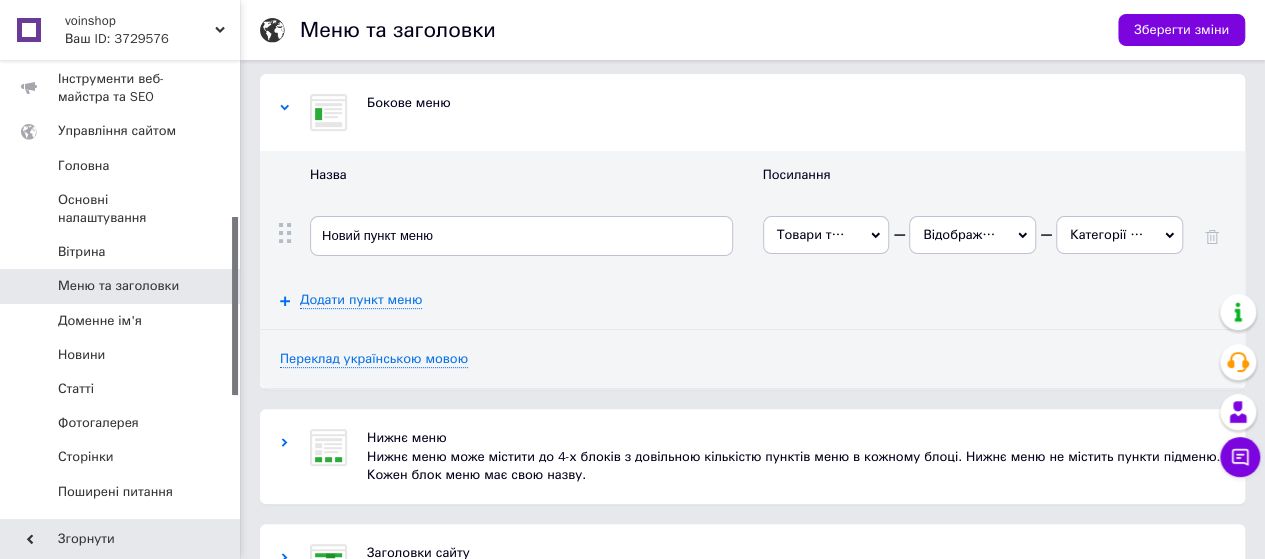 scroll, scrollTop: 300, scrollLeft: 0, axis: vertical 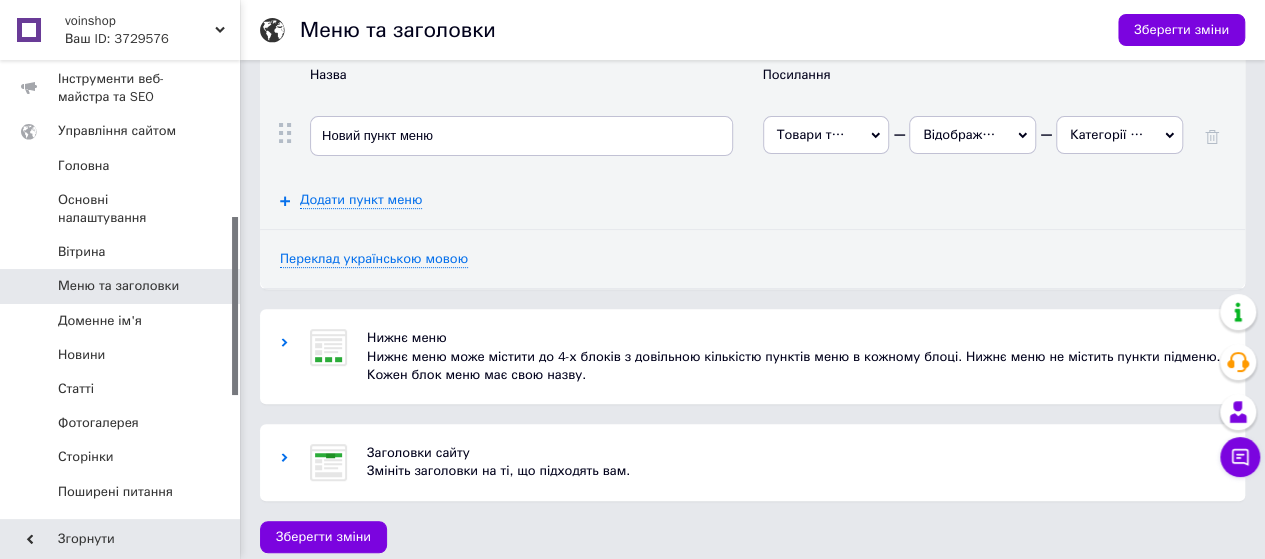 click at bounding box center [328, 356] 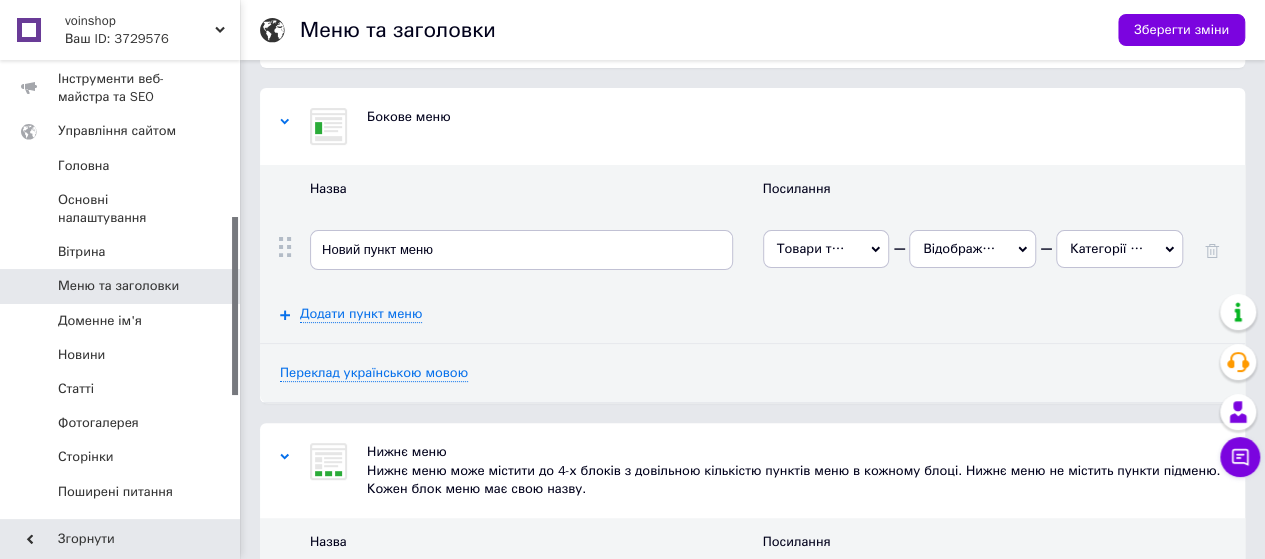scroll, scrollTop: 0, scrollLeft: 0, axis: both 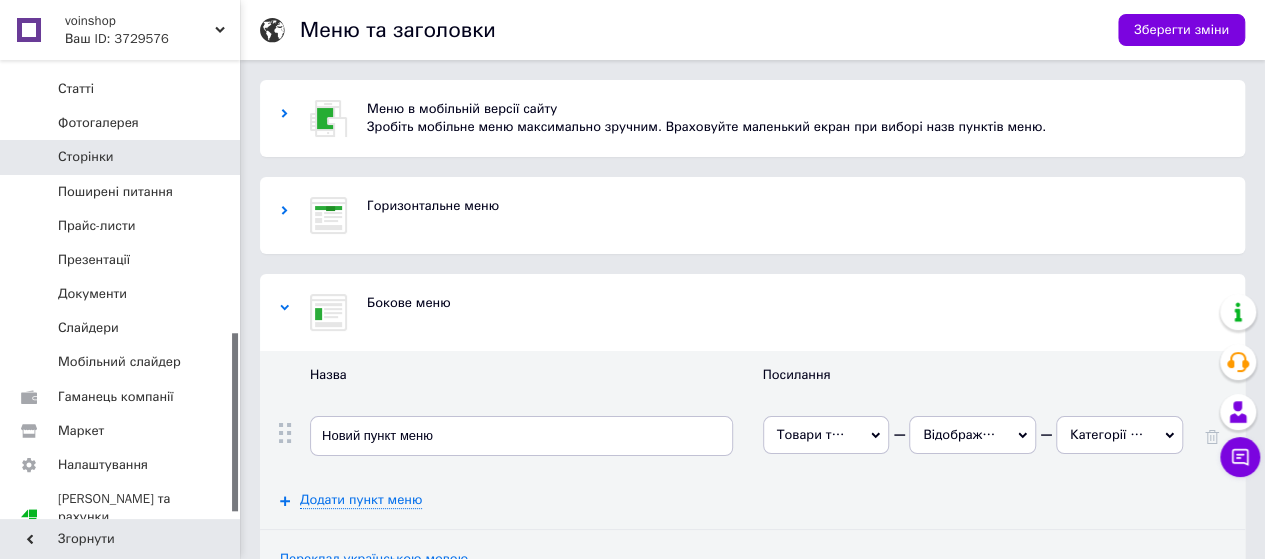 click on "Сторінки" at bounding box center [85, 157] 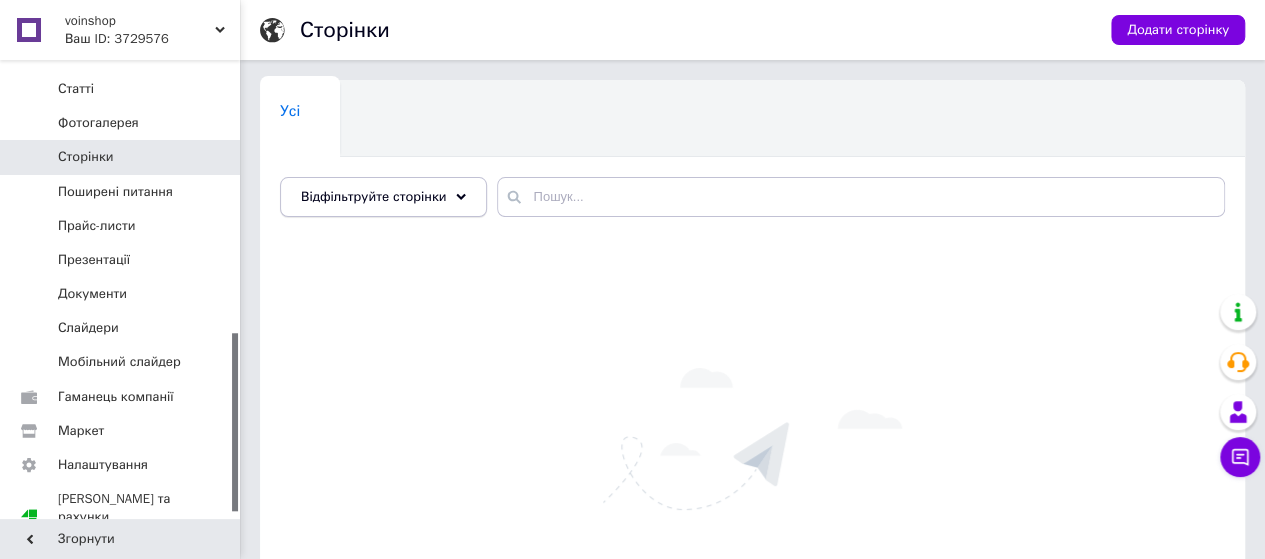 click on "Відфільтруйте сторінки" at bounding box center [373, 196] 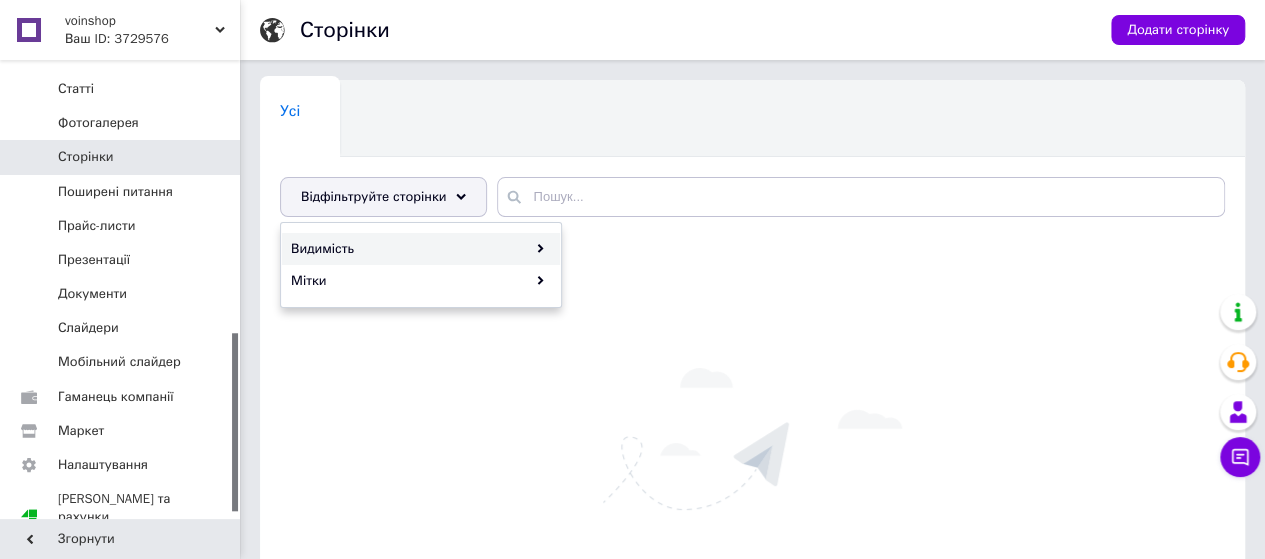 click on "Видимість" at bounding box center (421, 249) 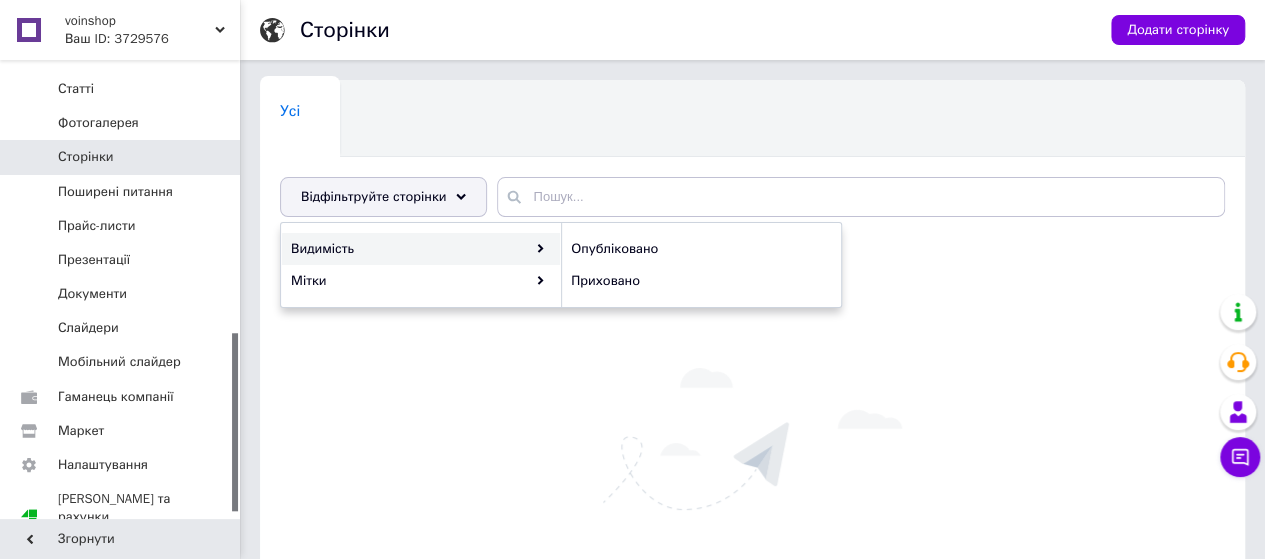 click on "Видимість" at bounding box center [421, 249] 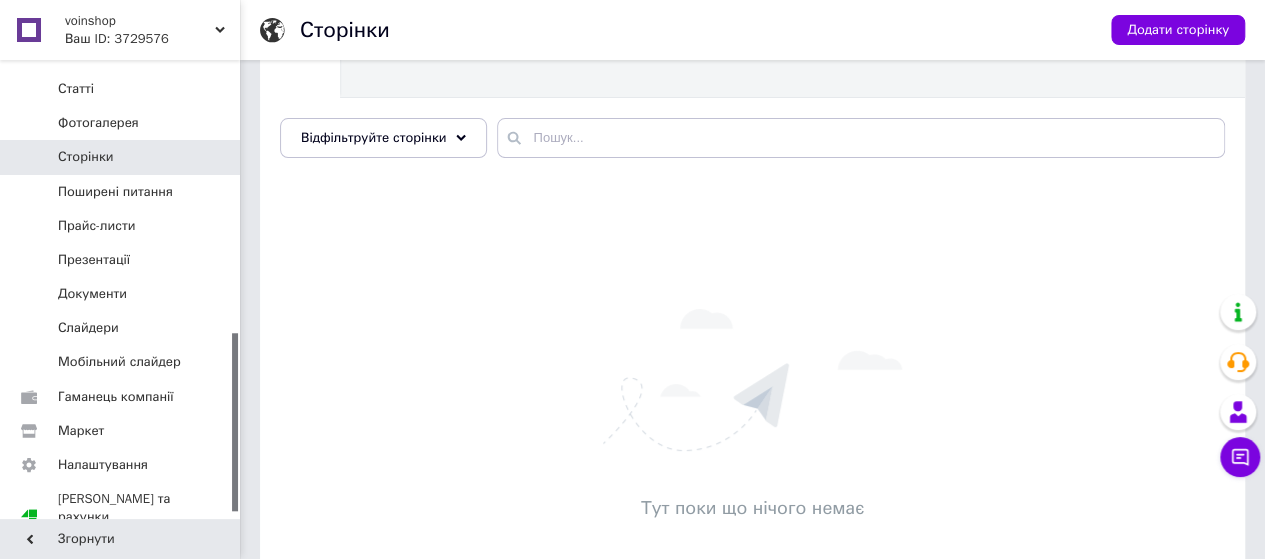 scroll, scrollTop: 245, scrollLeft: 0, axis: vertical 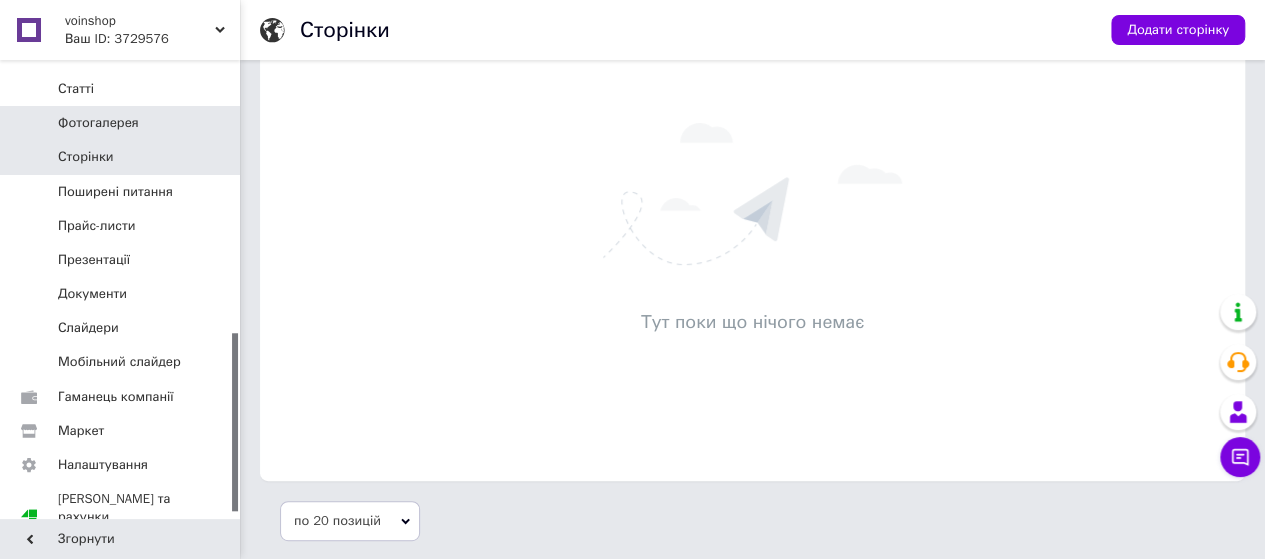 click on "Фотогалерея" at bounding box center (98, 123) 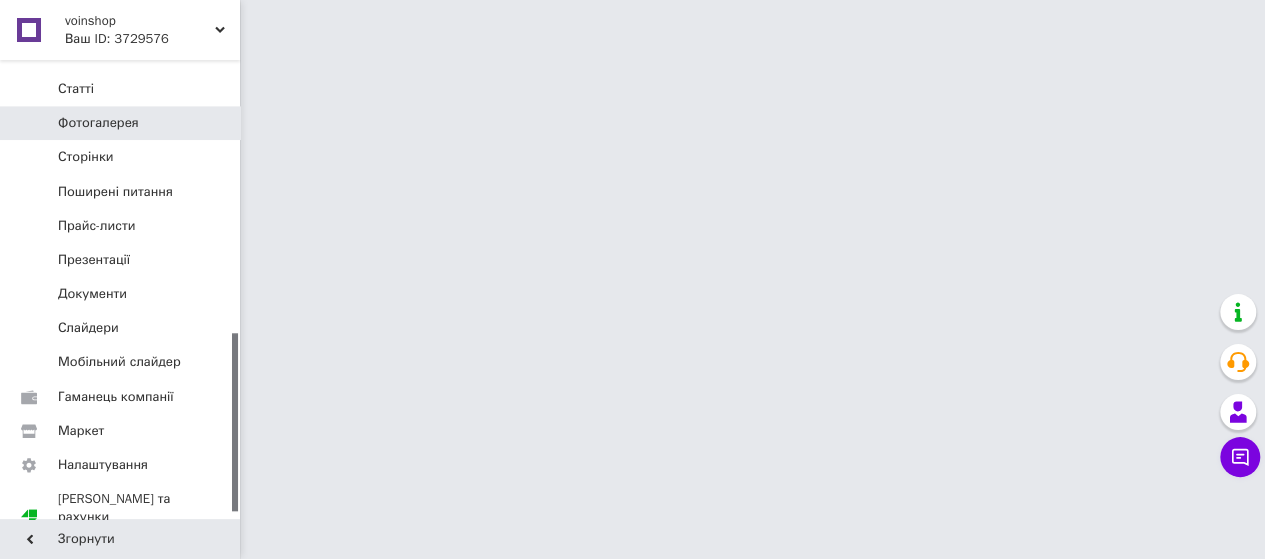 scroll, scrollTop: 0, scrollLeft: 0, axis: both 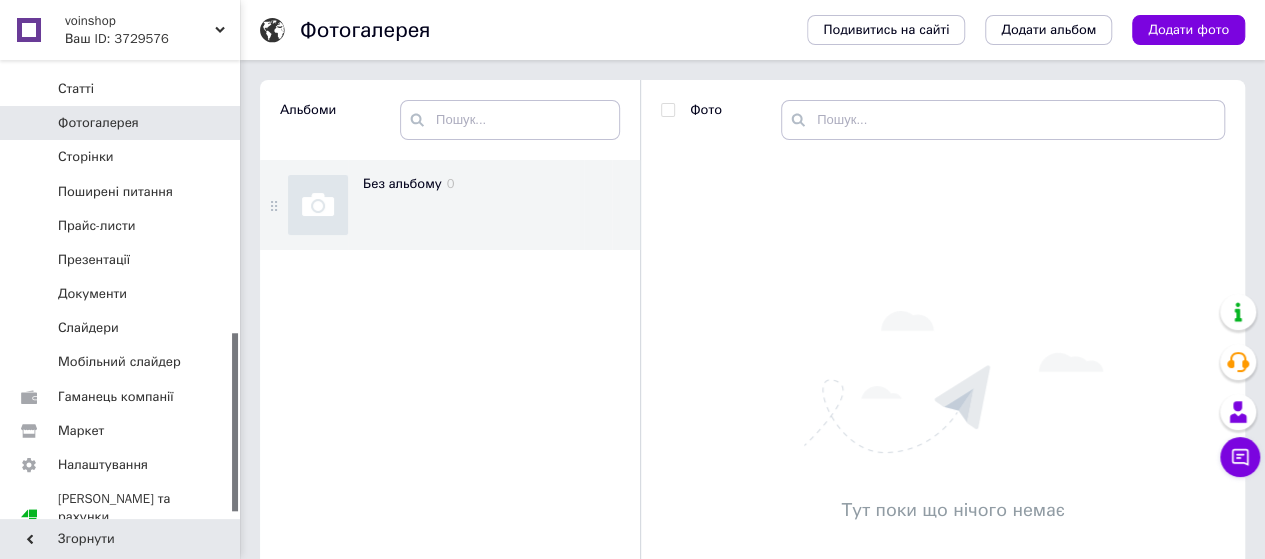 click at bounding box center [667, 110] 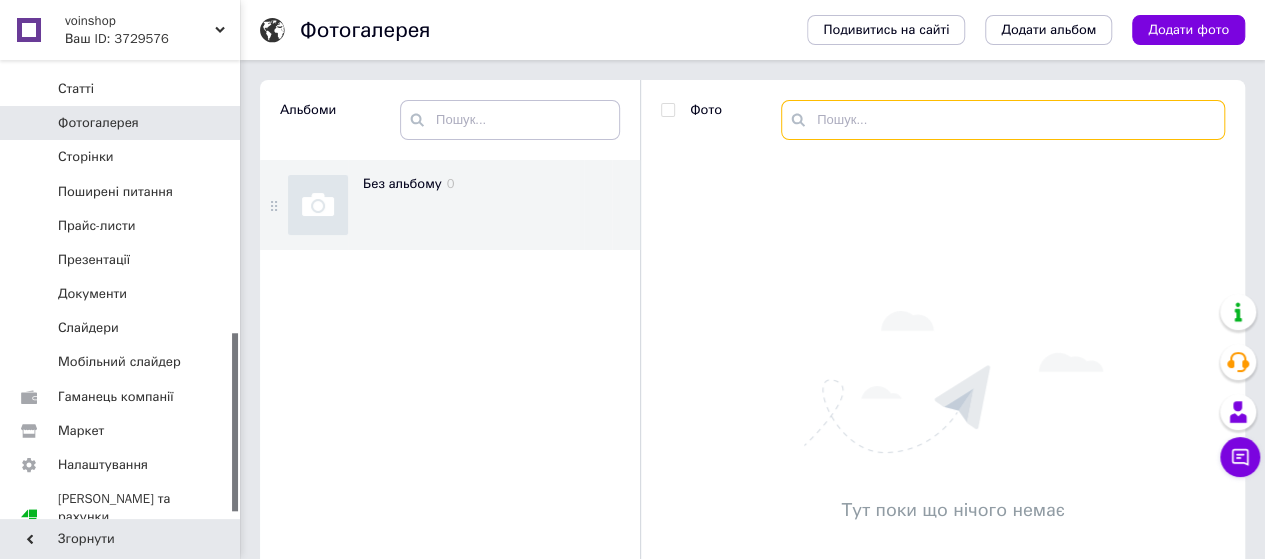 click at bounding box center [1003, 120] 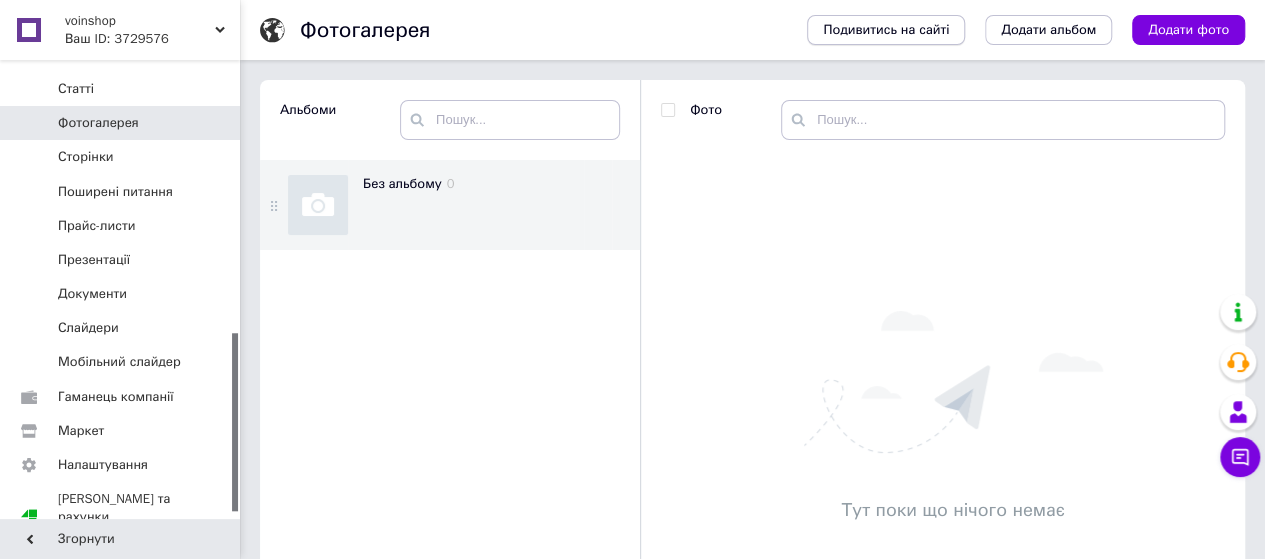 click on "Подивитись на сайті" at bounding box center [886, 30] 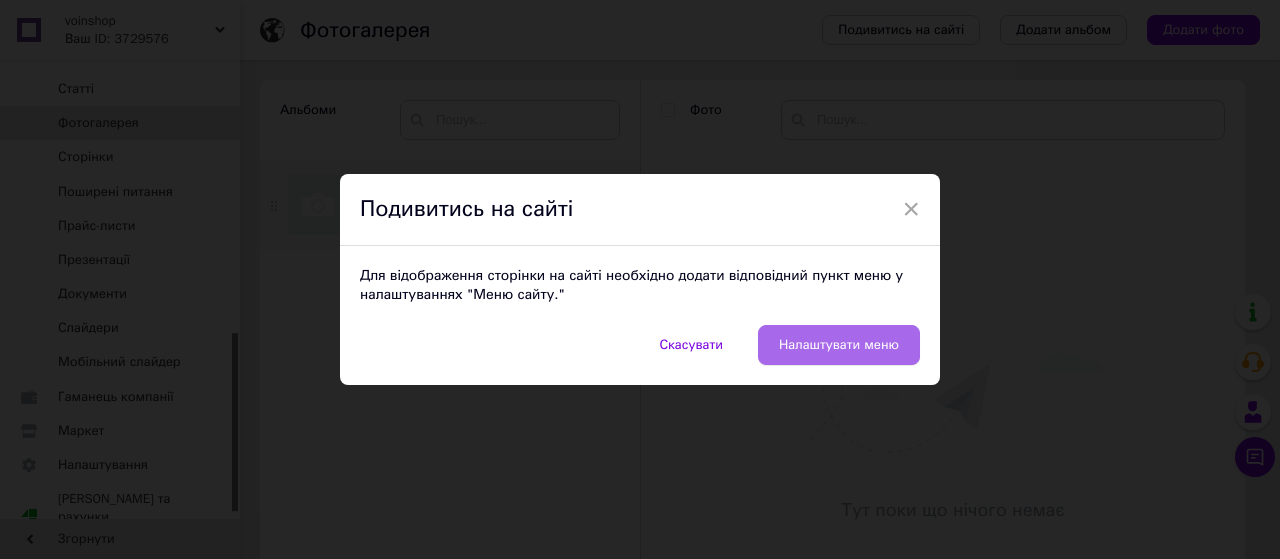 click on "Налаштувати меню" at bounding box center (839, 345) 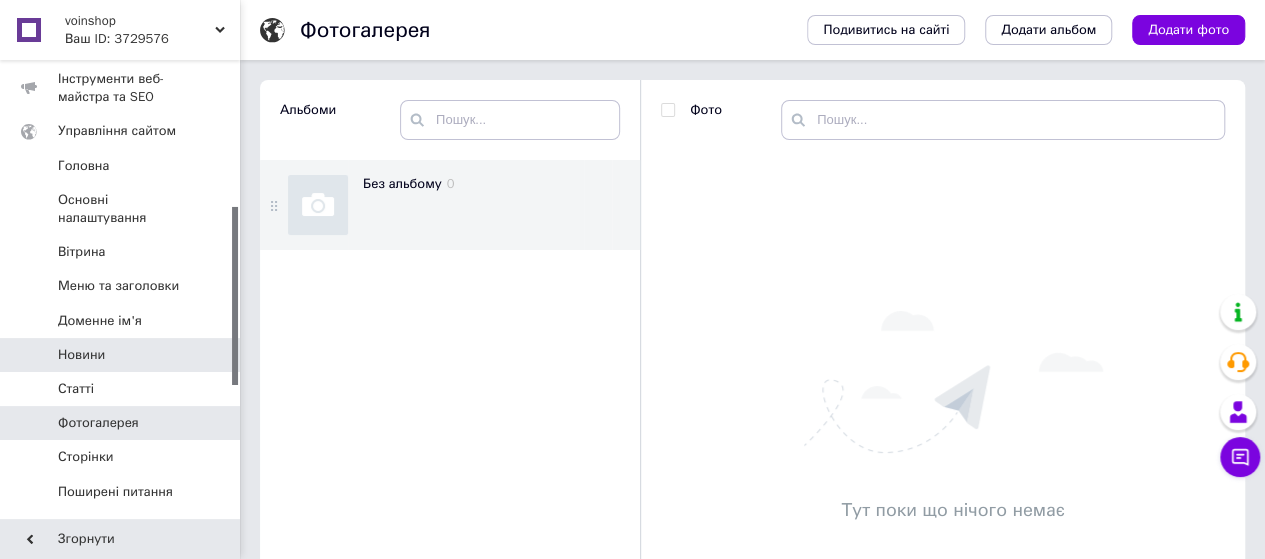 scroll, scrollTop: 300, scrollLeft: 0, axis: vertical 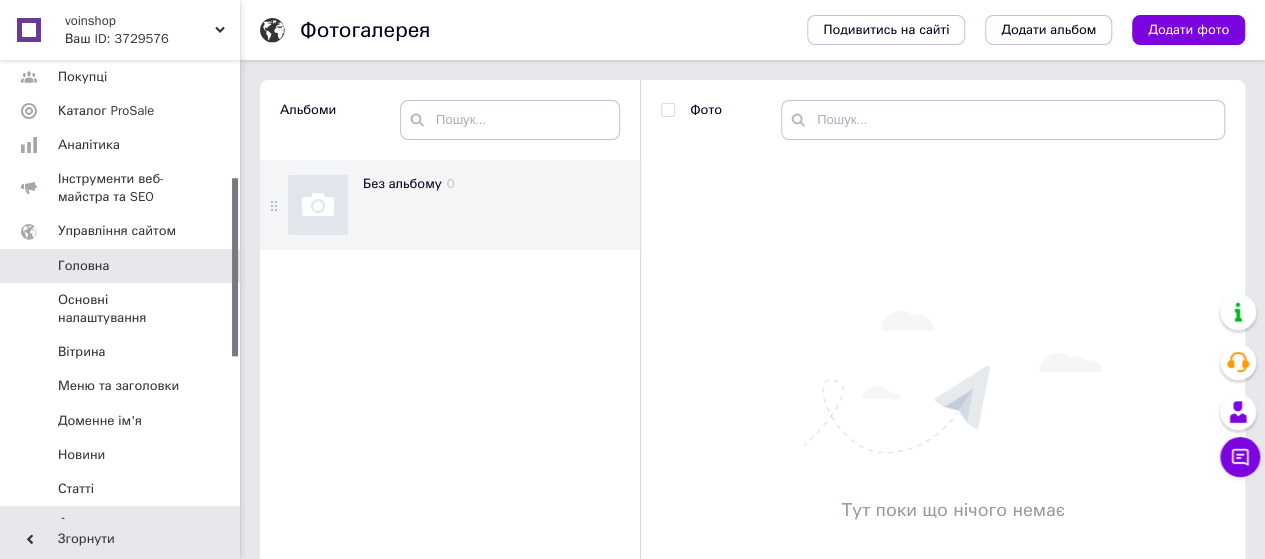 click on "Головна" at bounding box center (123, 266) 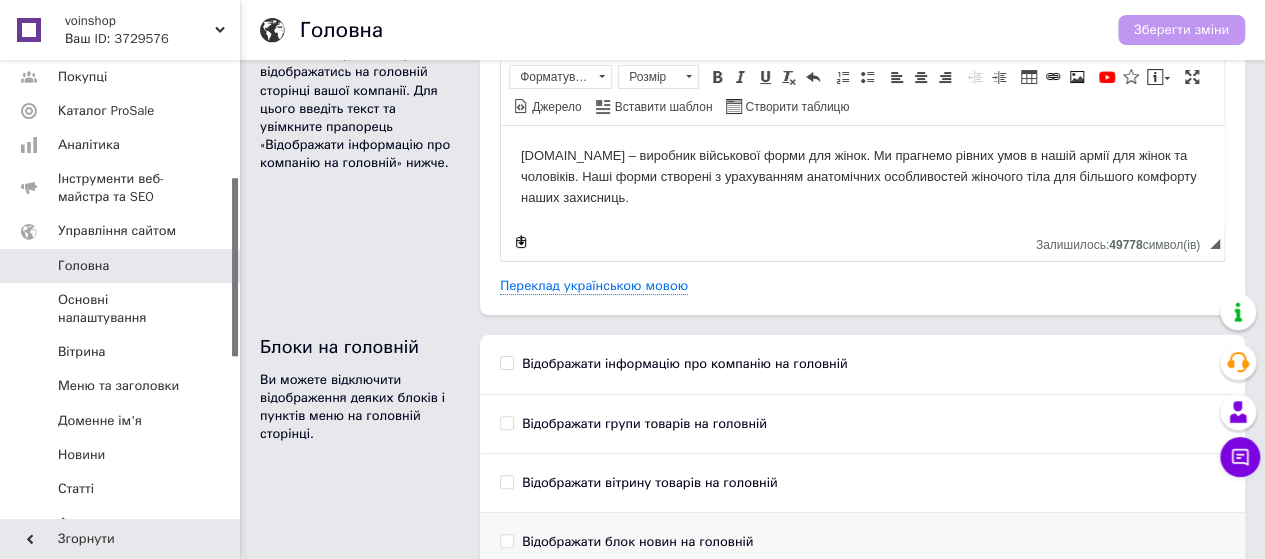 scroll, scrollTop: 100, scrollLeft: 0, axis: vertical 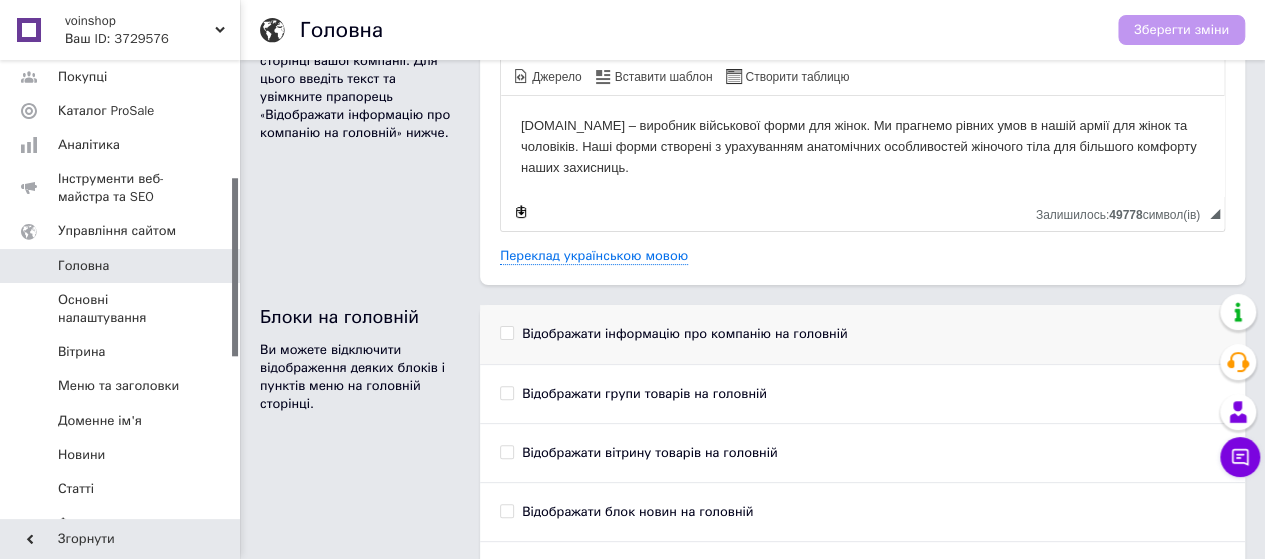 click on "Відображати інформацію про компанію на головній" at bounding box center (506, 332) 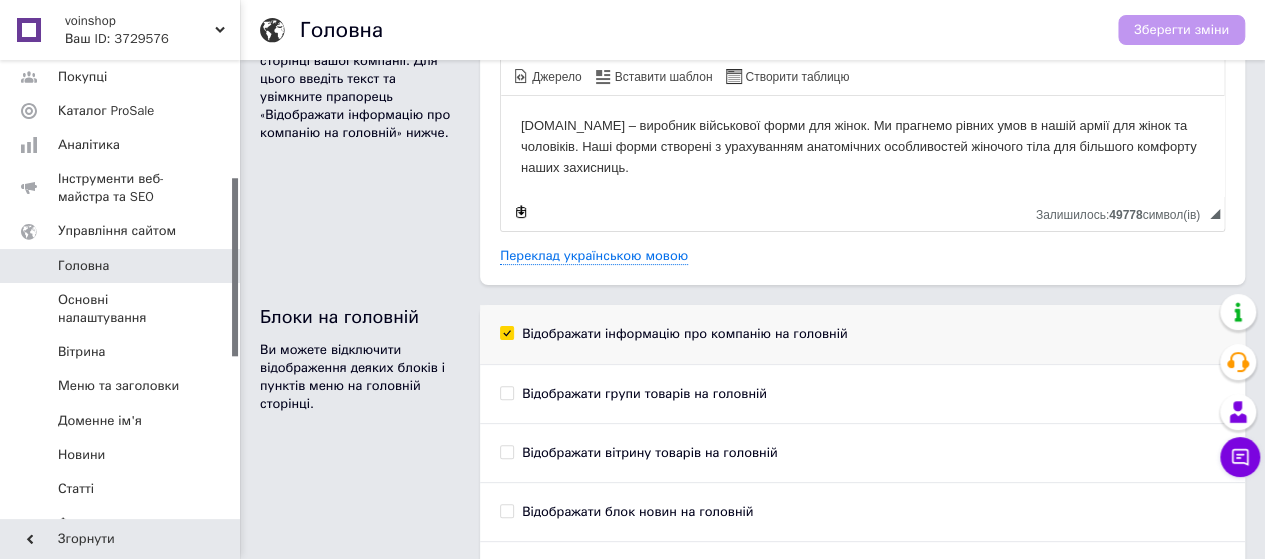 checkbox on "true" 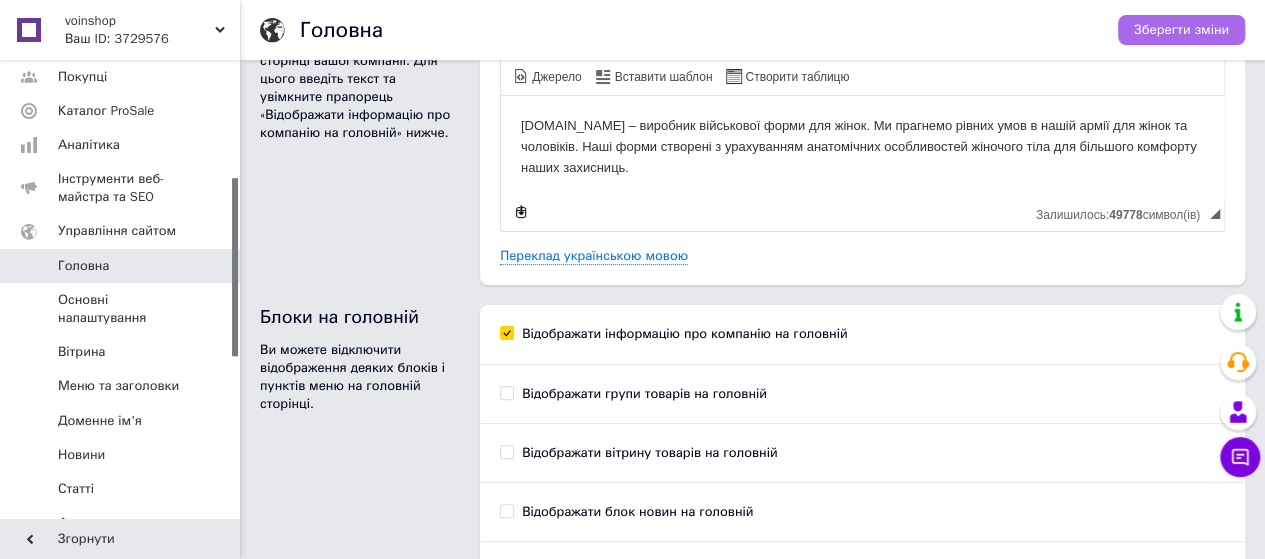 click on "Зберегти зміни" at bounding box center (1181, 30) 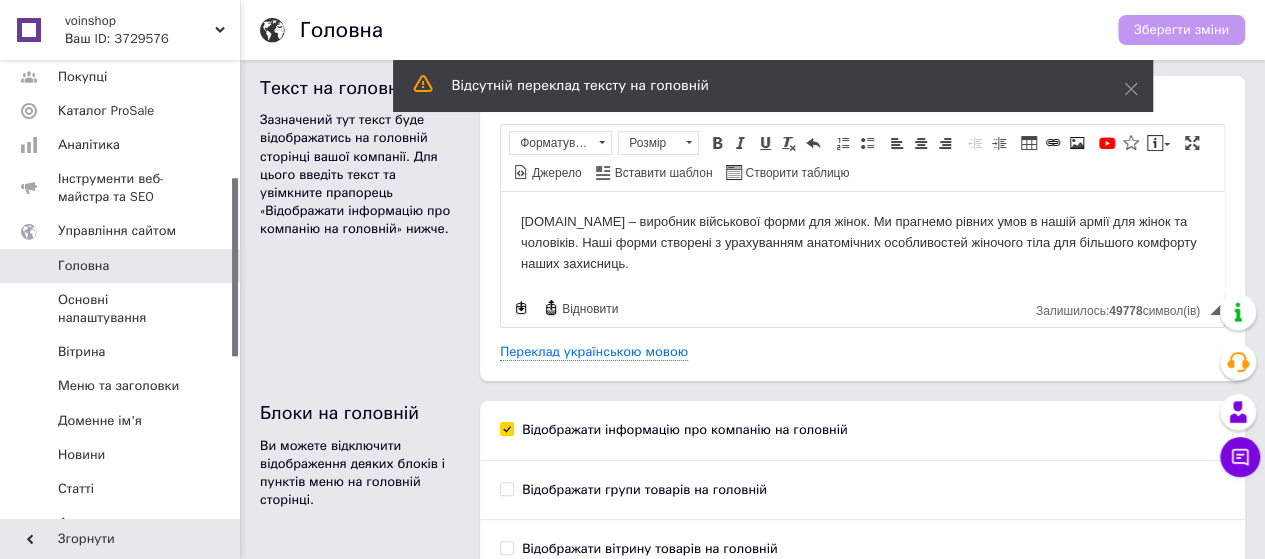 scroll, scrollTop: 0, scrollLeft: 0, axis: both 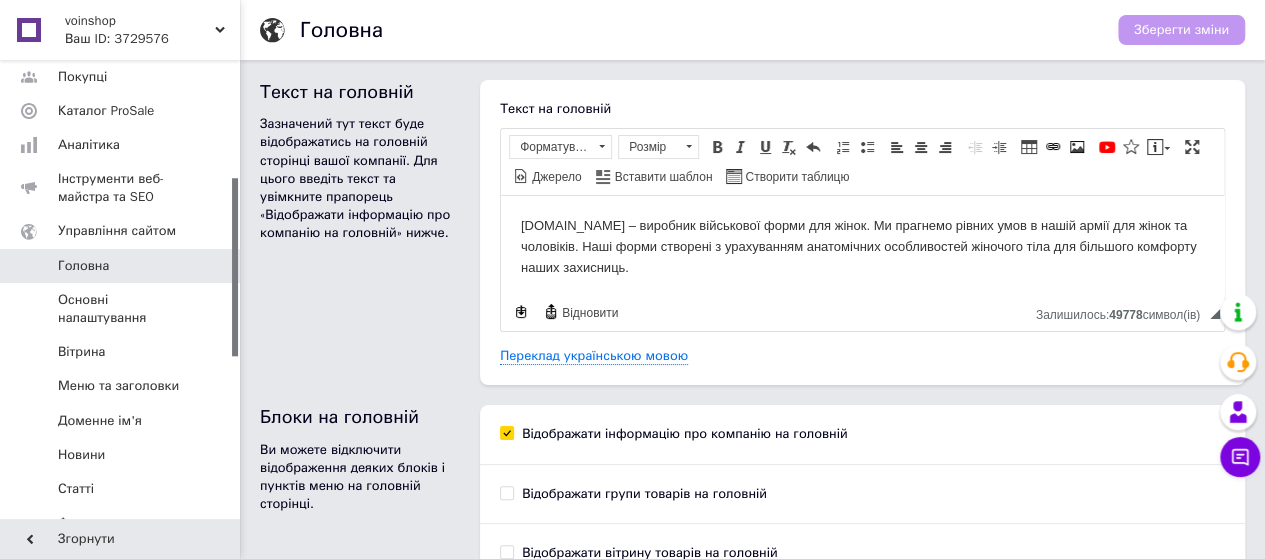 click on "[DOMAIN_NAME] – виробник військової форми для жінок. Ми прагнемо рівних умов в нашій армії для жінок та чоловіків. Наші форми створені з урахуванням анатомічних особливостей жіночого тіла для більшого комфорту наших захисниць." at bounding box center (862, 247) 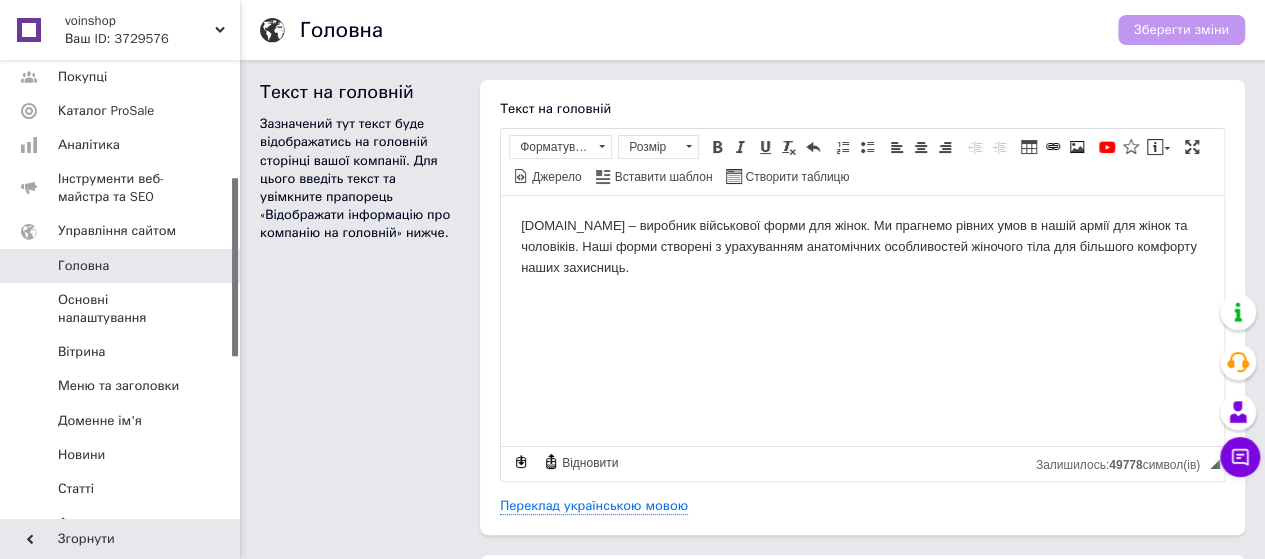 type 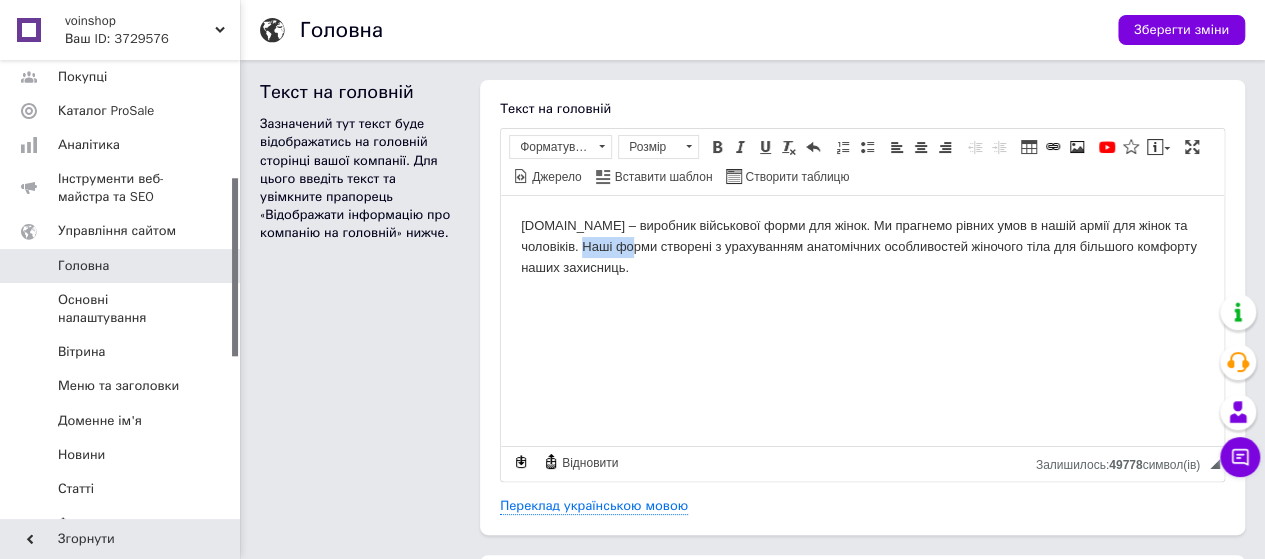 drag, startPoint x: 598, startPoint y: 246, endPoint x: 549, endPoint y: 242, distance: 49.162994 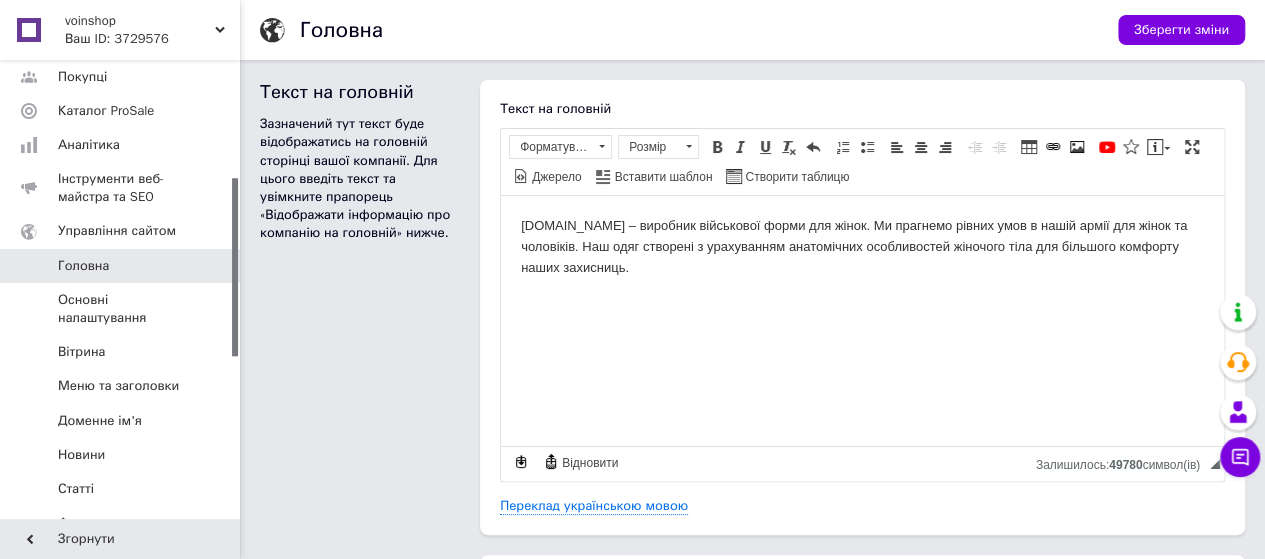 click on "[DOMAIN_NAME] – виробник військової форми для жінок. Ми прагнемо рівних умов в нашій армії для жінок та чоловіків. Наш одяг створені з урахуванням анатомічних особливостей жіночого тіла для більшого комфорту наших захисниць." at bounding box center [862, 247] 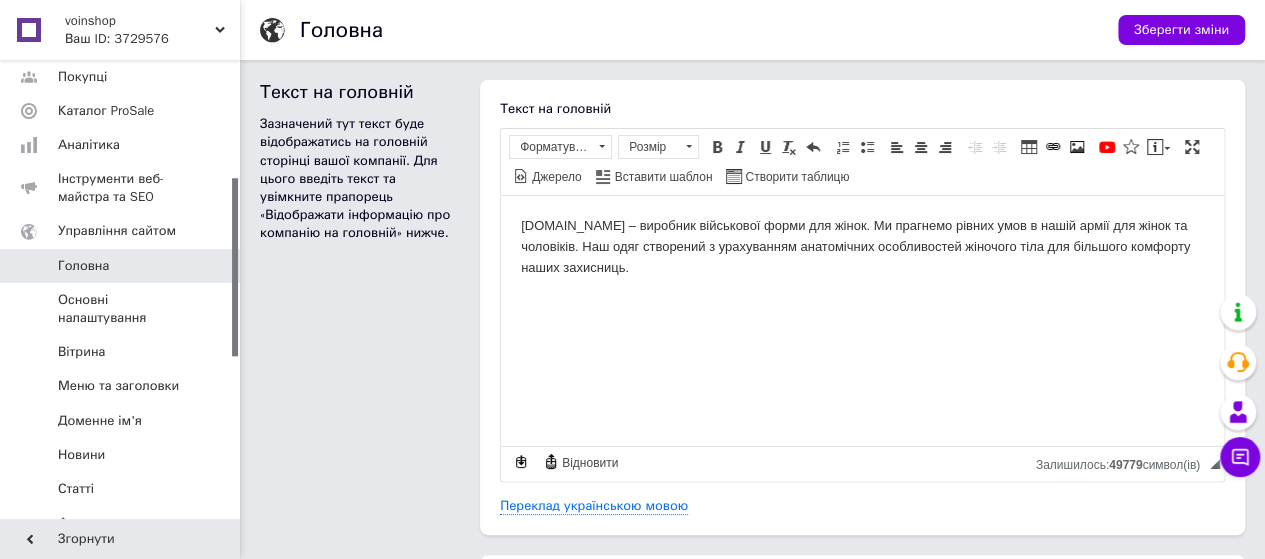 click on "[DOMAIN_NAME] – виробник військової форми для жінок. Ми прагнемо рівних умов в нашій армії для жінок та чоловіків. Наш одяг створений з урахуванням анатомічних особливостей жіночого тіла для більшого комфорту наших захисниць." at bounding box center (862, 247) 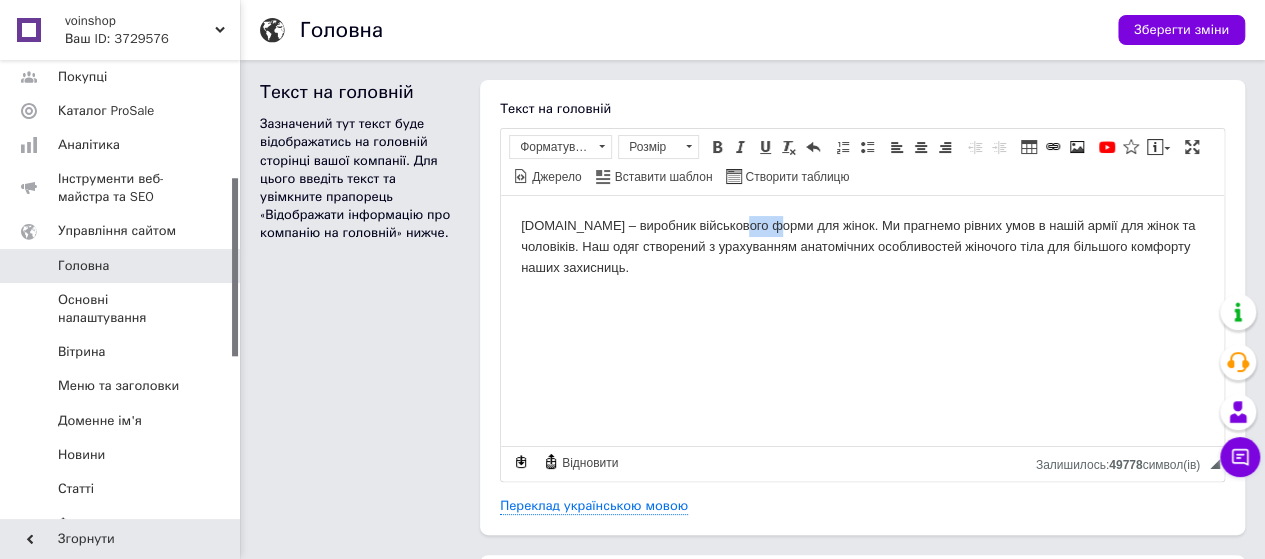 drag, startPoint x: 767, startPoint y: 228, endPoint x: 729, endPoint y: 227, distance: 38.013157 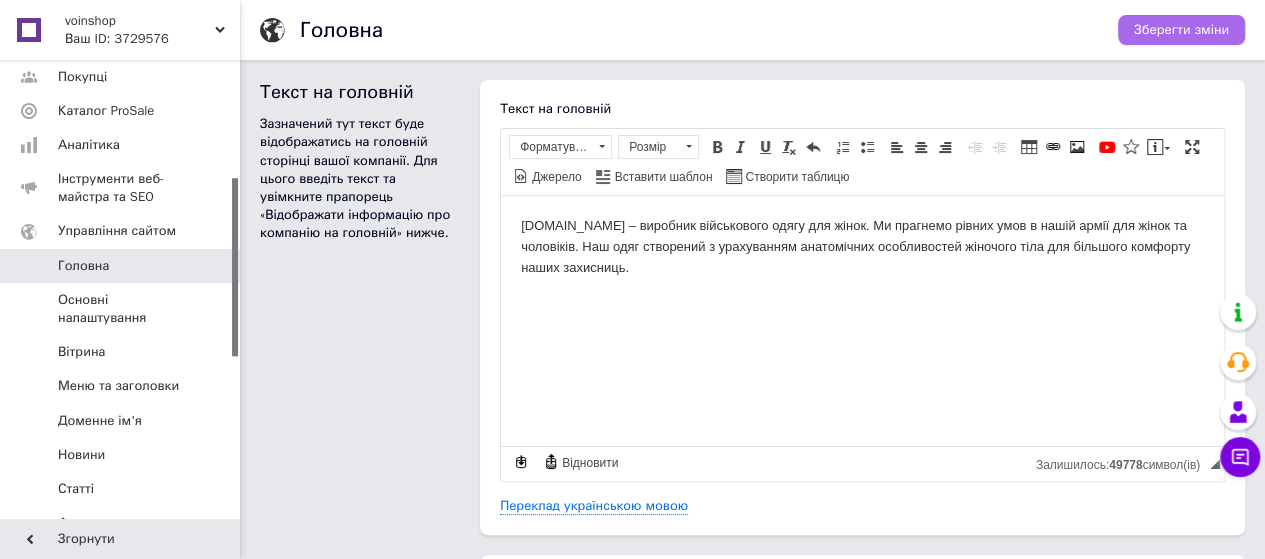 click on "Зберегти зміни" at bounding box center (1181, 30) 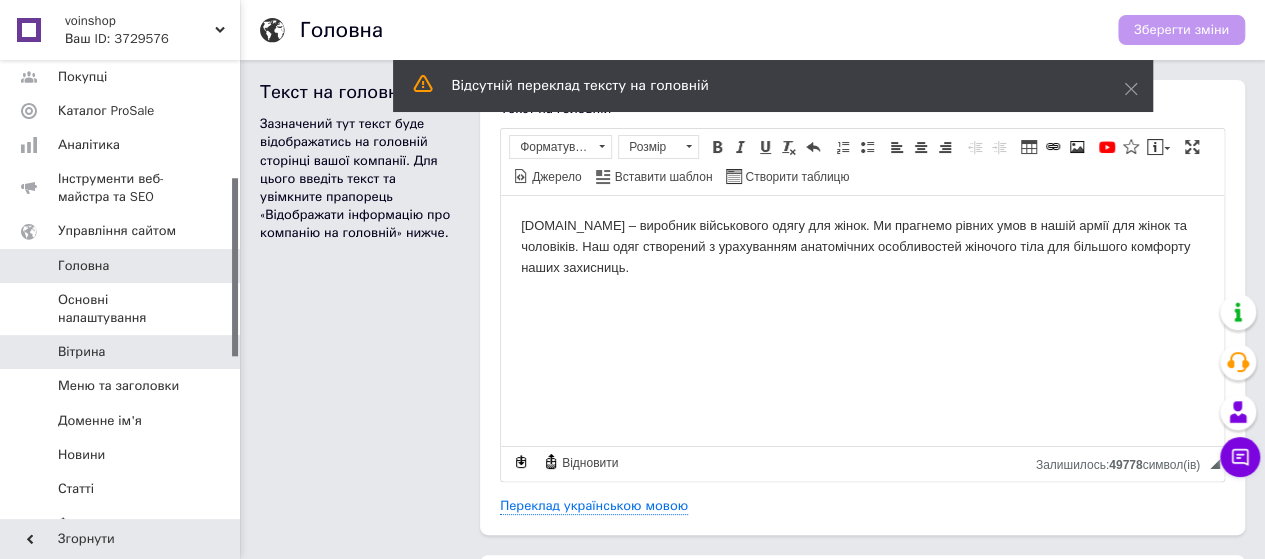click on "Вітрина" at bounding box center [81, 352] 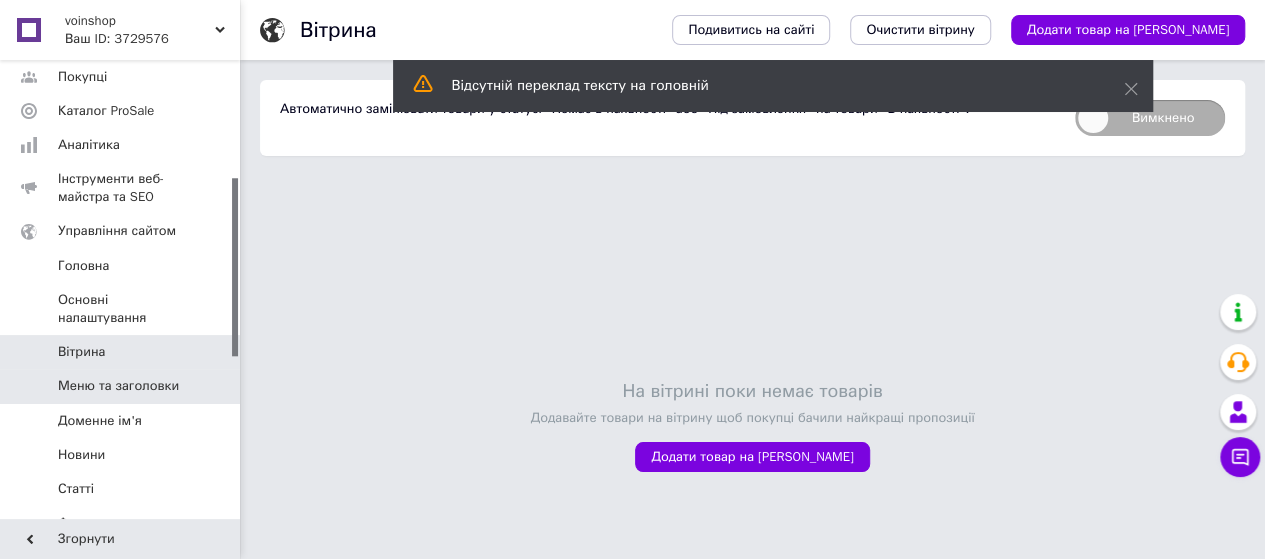 click on "Меню та заголовки" at bounding box center [118, 386] 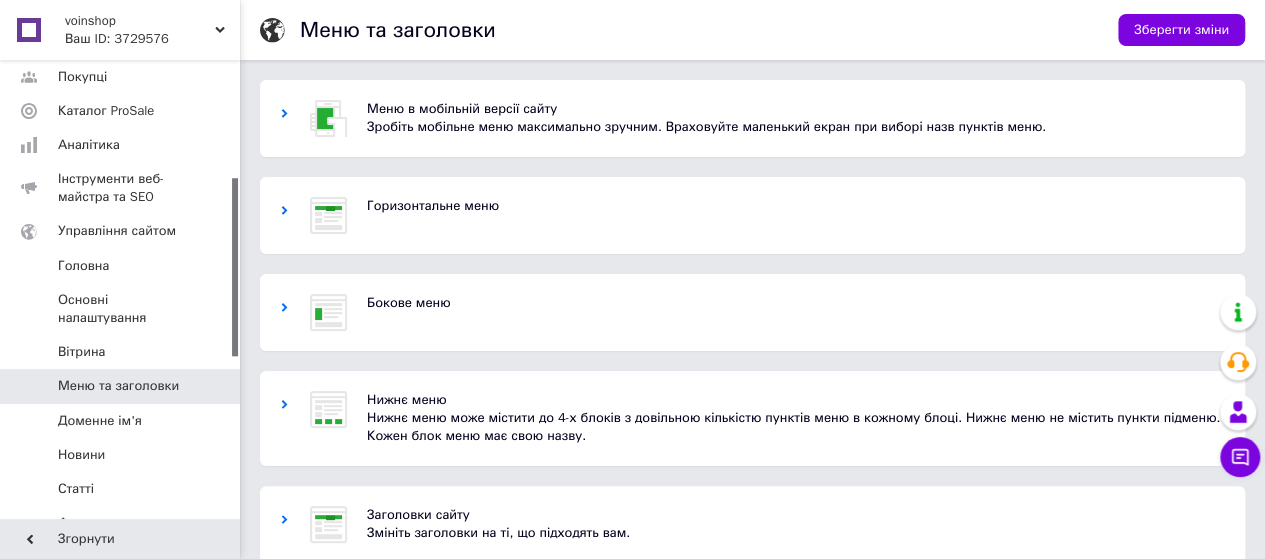 click 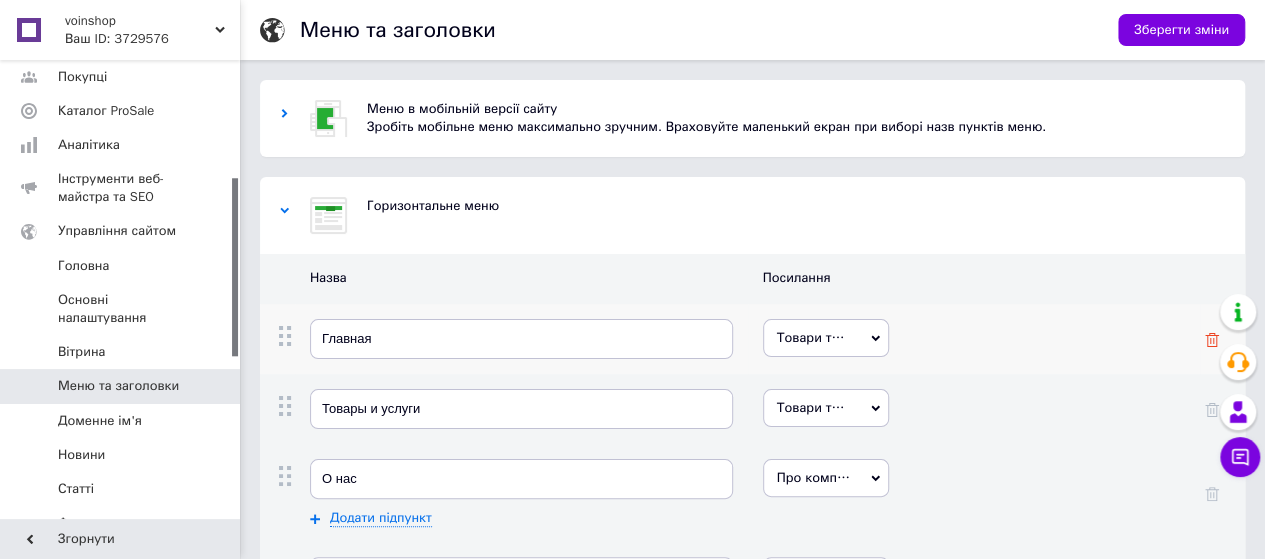 click 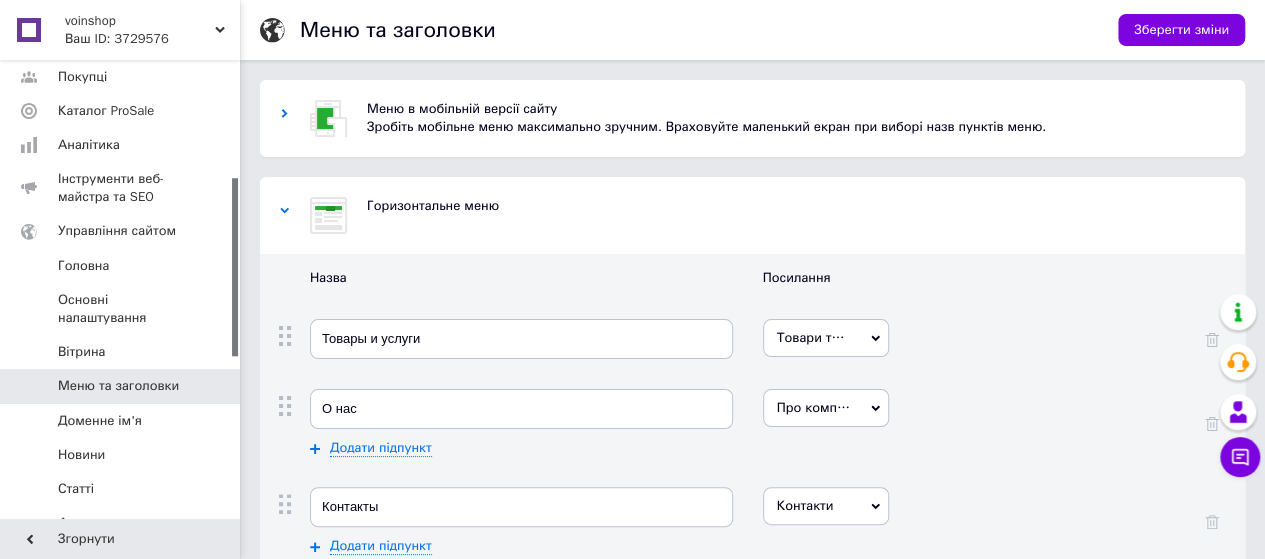 click 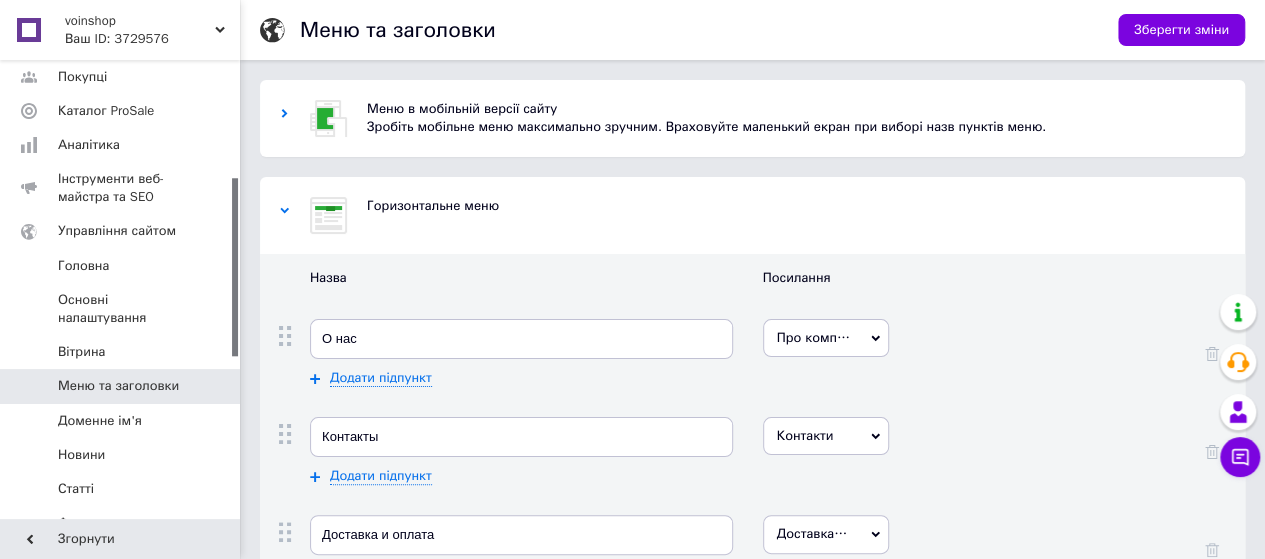 click at bounding box center [1212, 353] 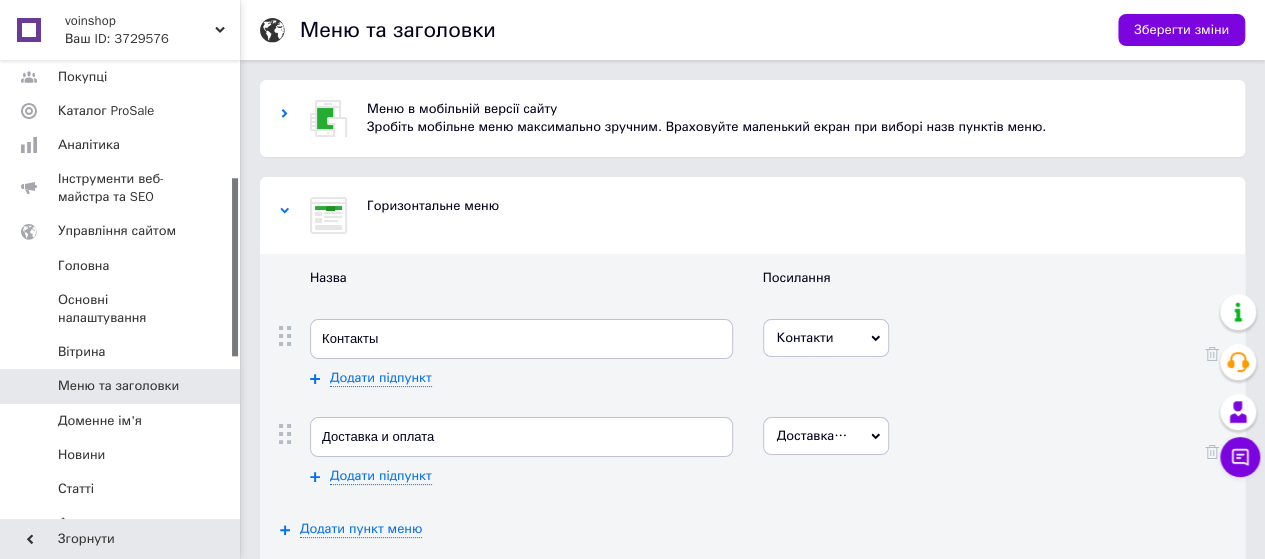 click at bounding box center (1212, 353) 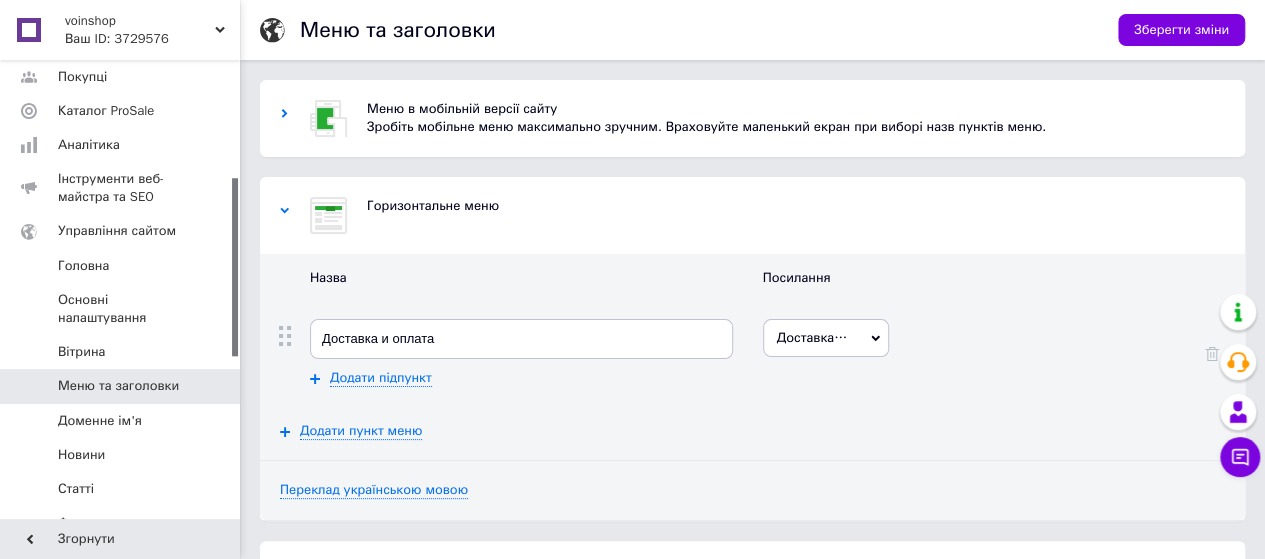click at bounding box center [1212, 353] 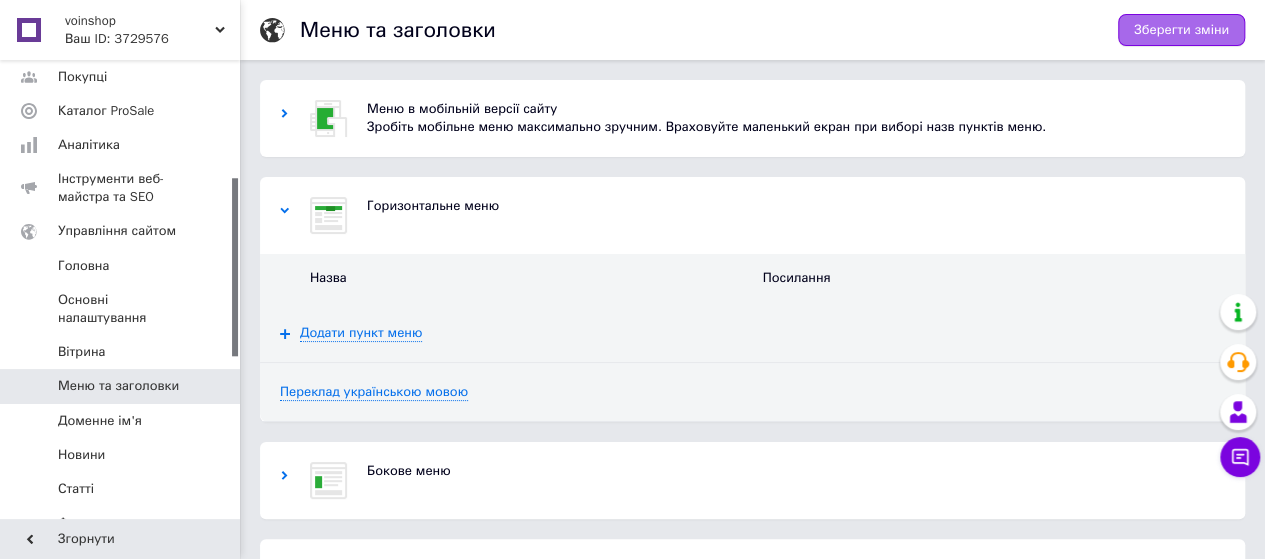 click on "Зберегти зміни" at bounding box center (1181, 30) 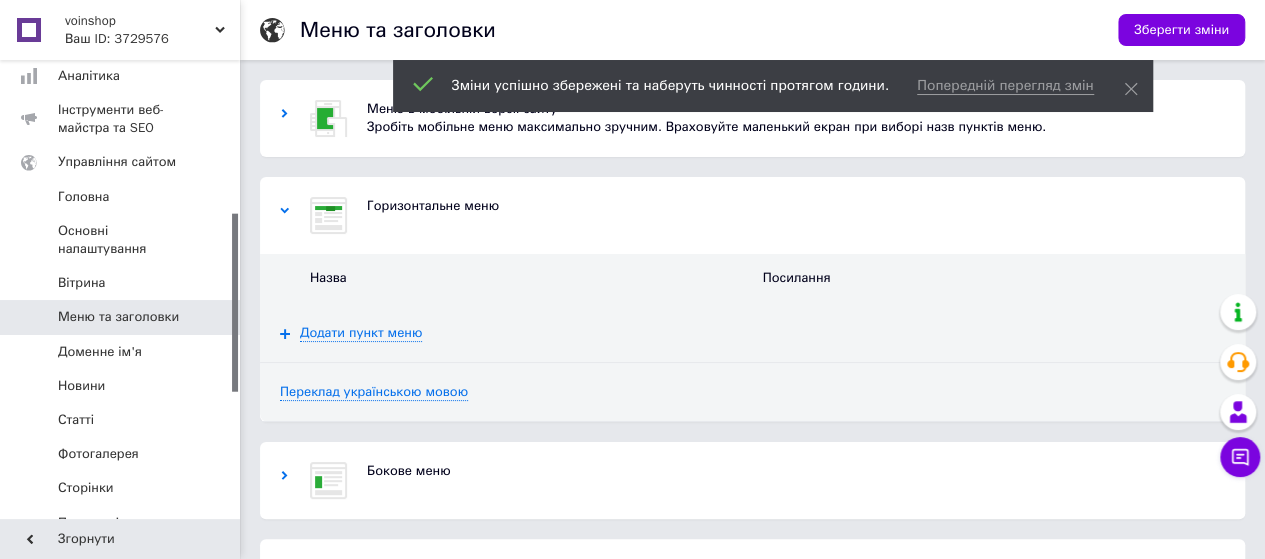 scroll, scrollTop: 400, scrollLeft: 0, axis: vertical 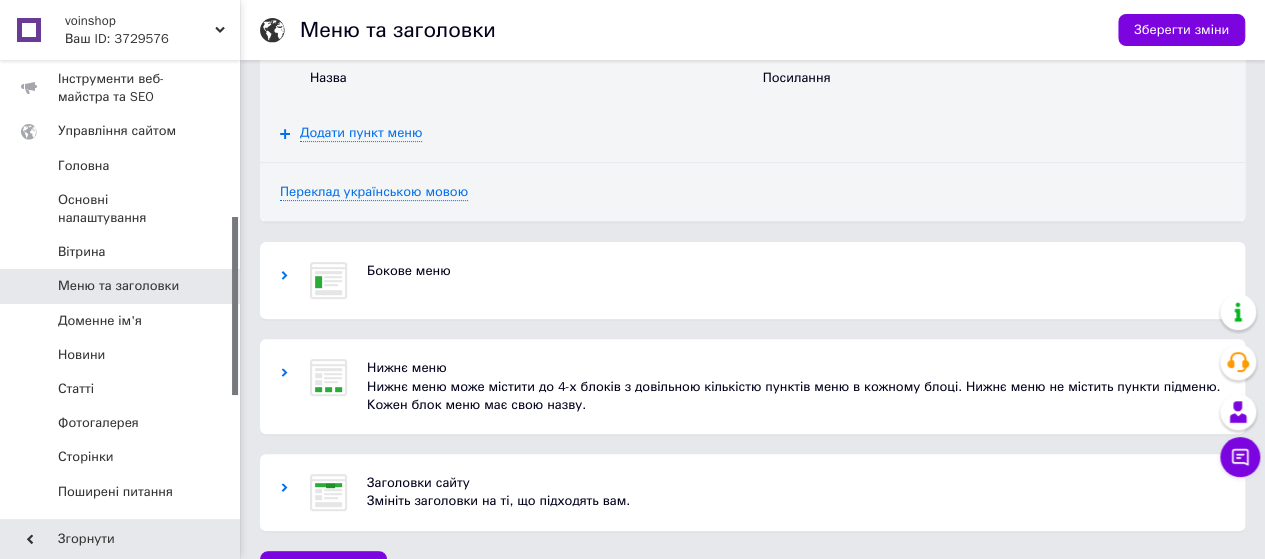 click at bounding box center (328, 386) 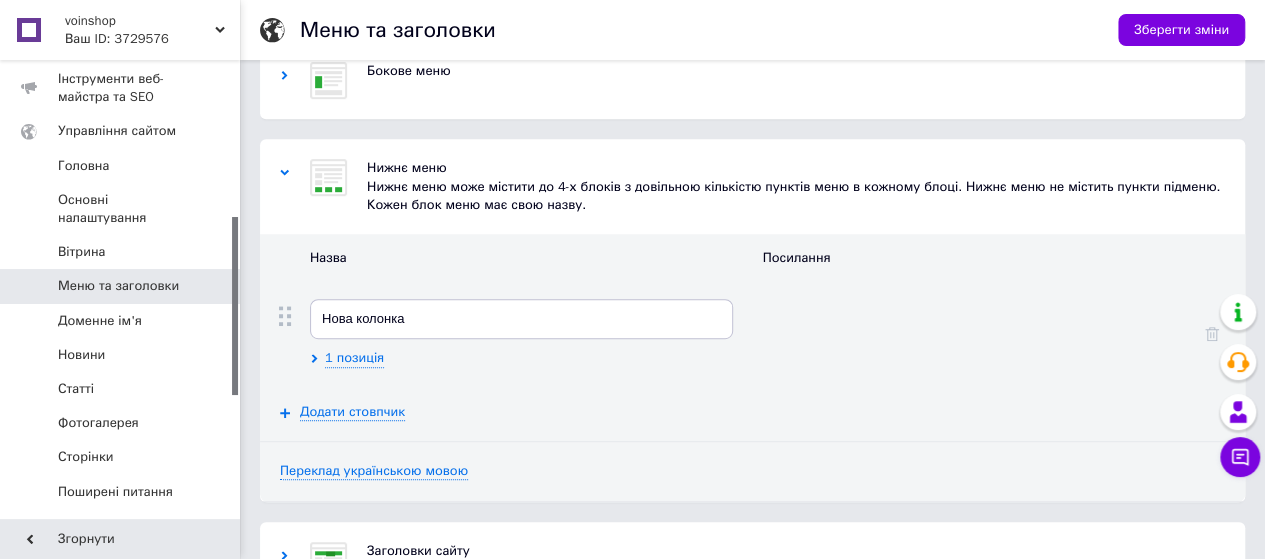 scroll, scrollTop: 500, scrollLeft: 0, axis: vertical 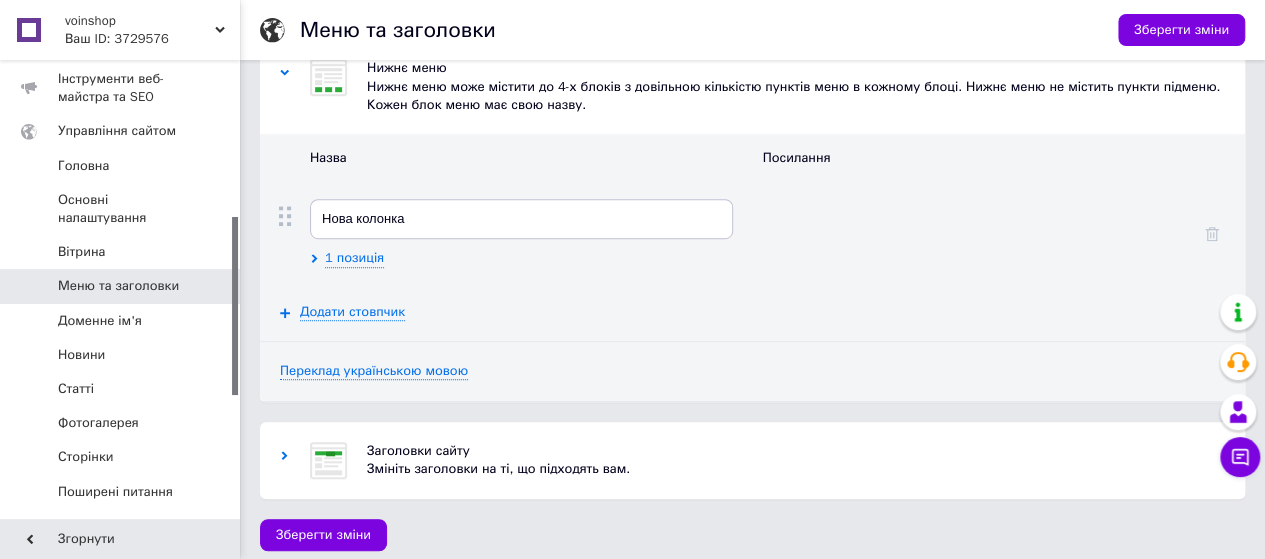 click at bounding box center [328, 460] 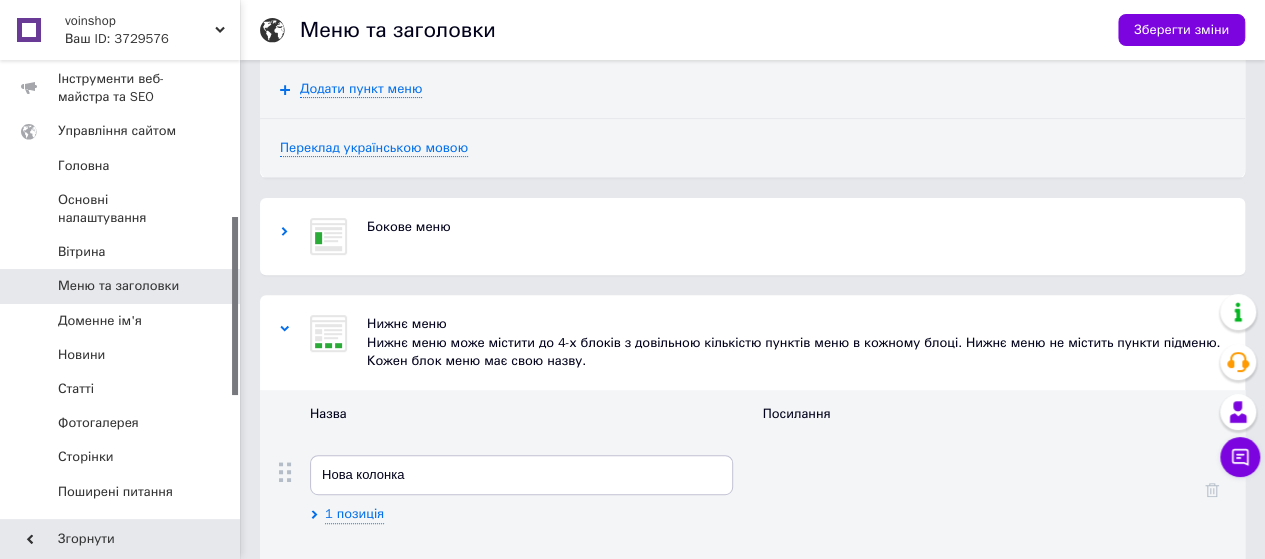 scroll, scrollTop: 0, scrollLeft: 0, axis: both 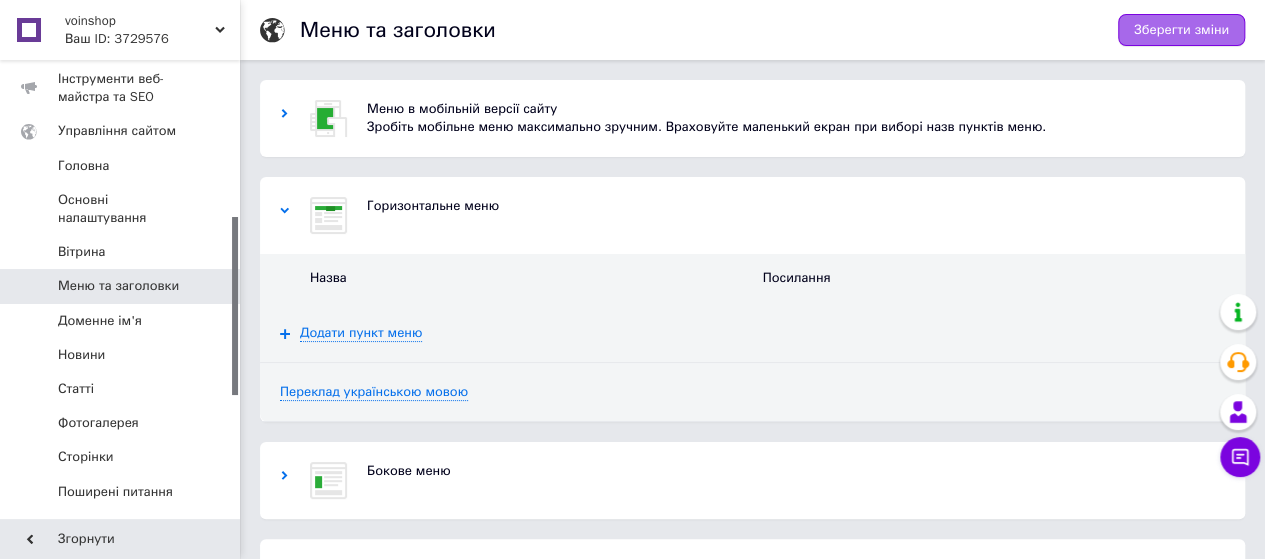 click on "Зберегти зміни" at bounding box center [1181, 30] 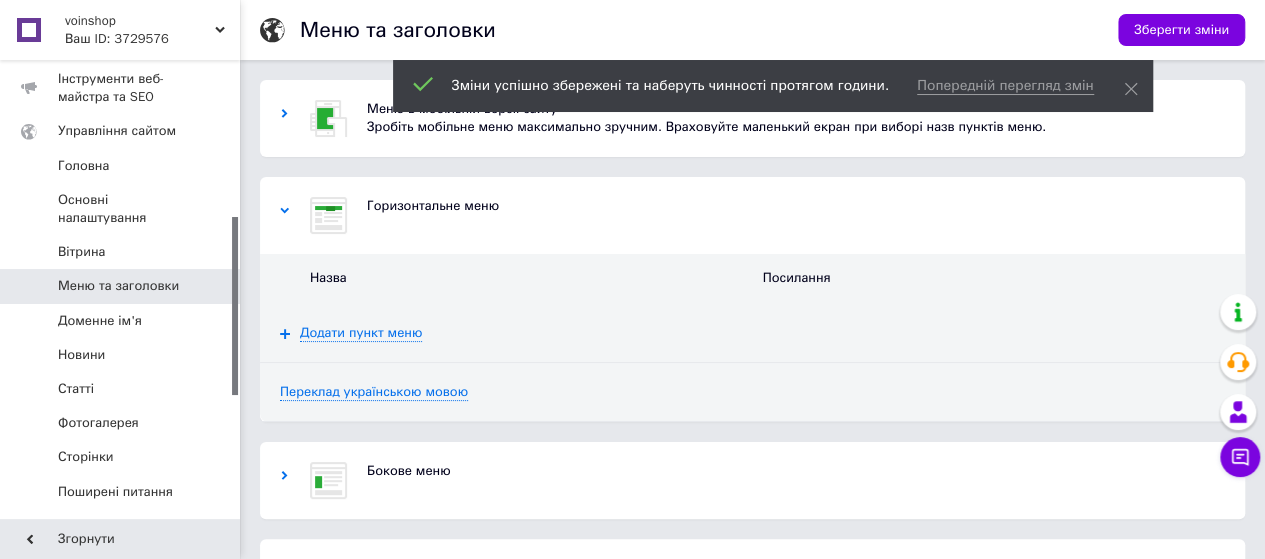 click at bounding box center (29, 30) 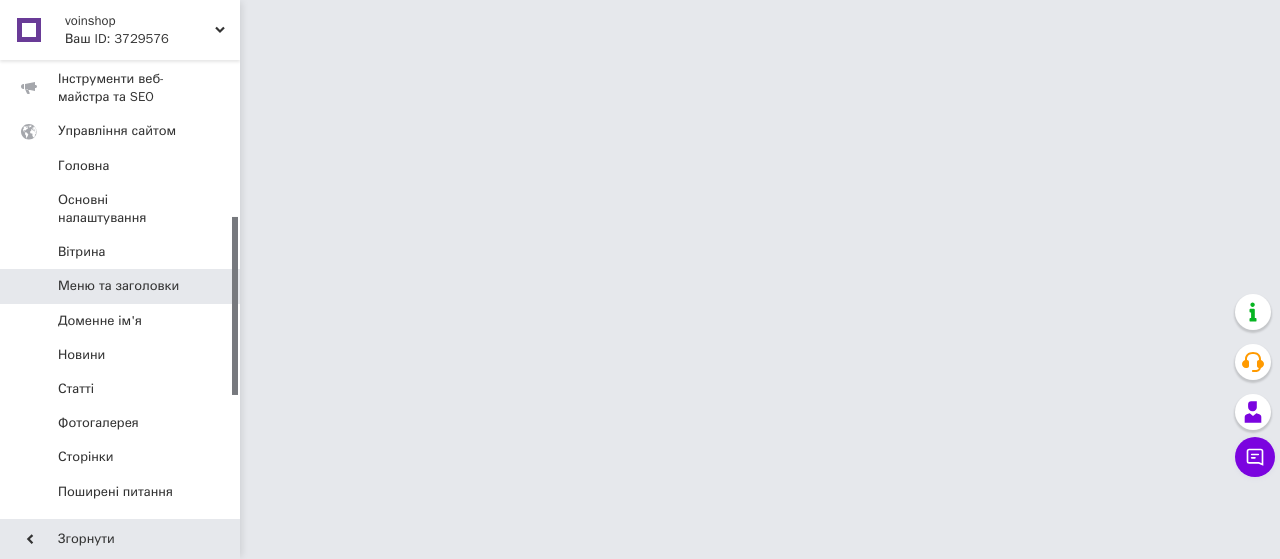 click on "voinshop" at bounding box center (140, 21) 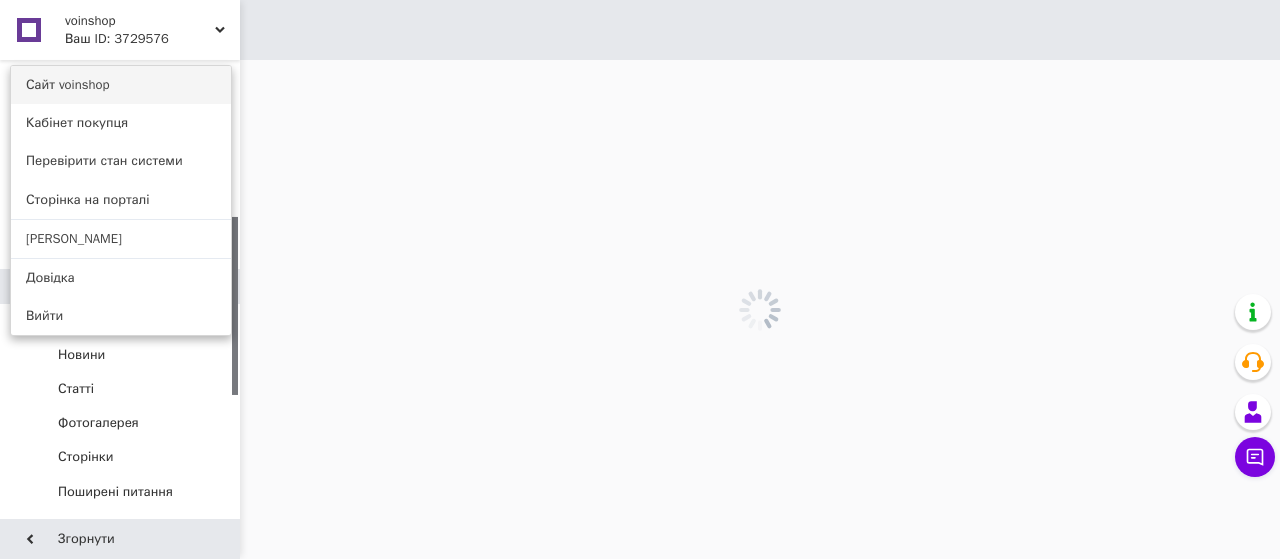 click on "Сайт voinshop" at bounding box center (121, 85) 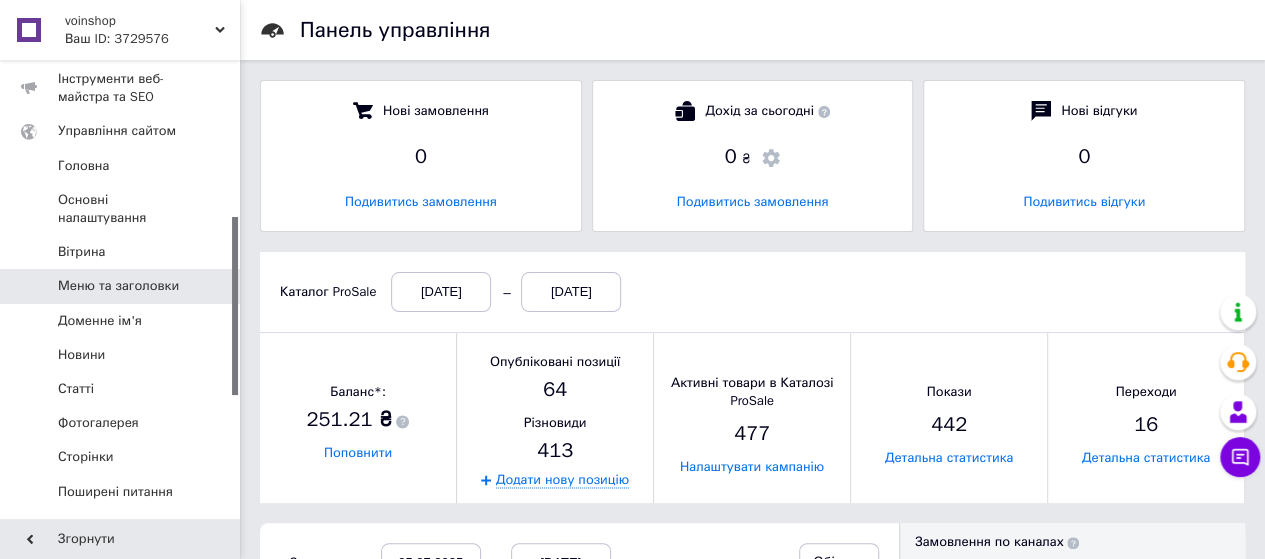 scroll, scrollTop: 10, scrollLeft: 10, axis: both 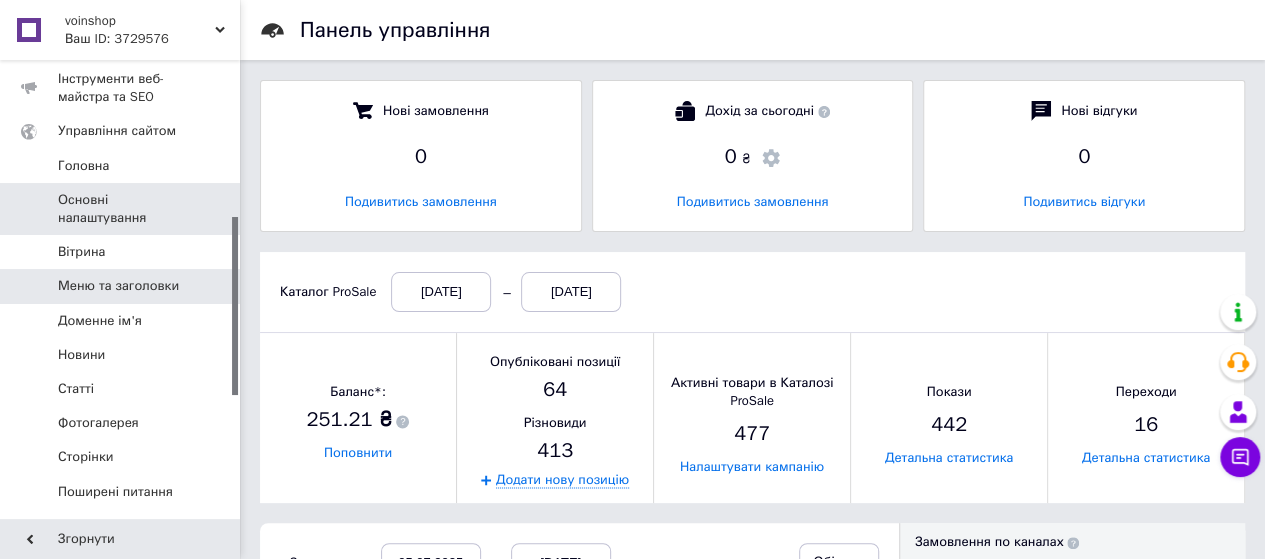 click on "Основні налаштування" at bounding box center [121, 209] 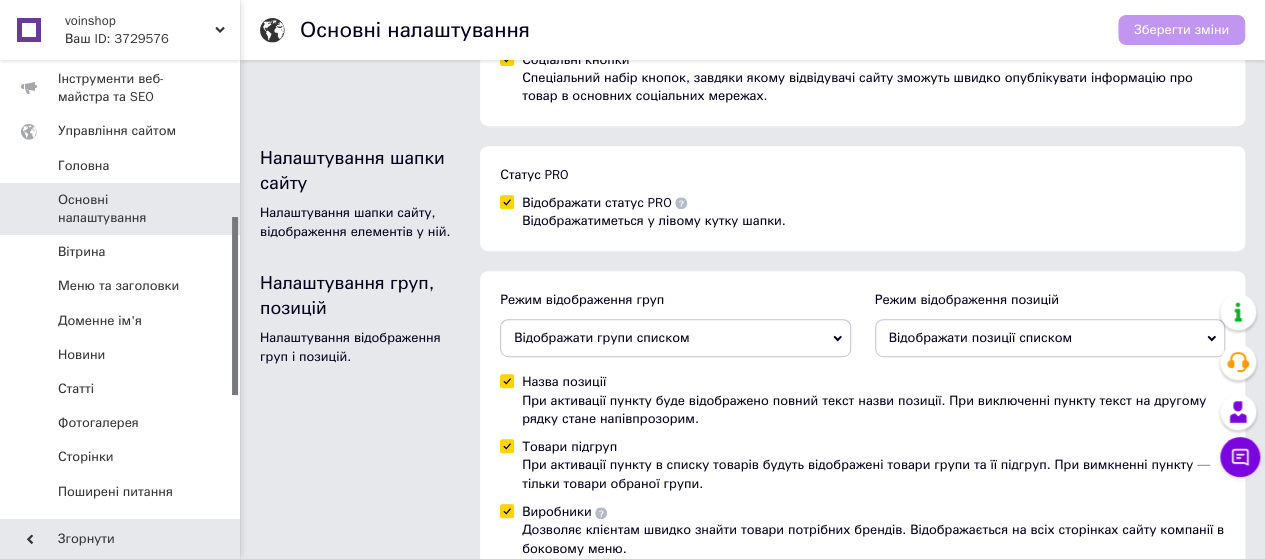 scroll, scrollTop: 344, scrollLeft: 0, axis: vertical 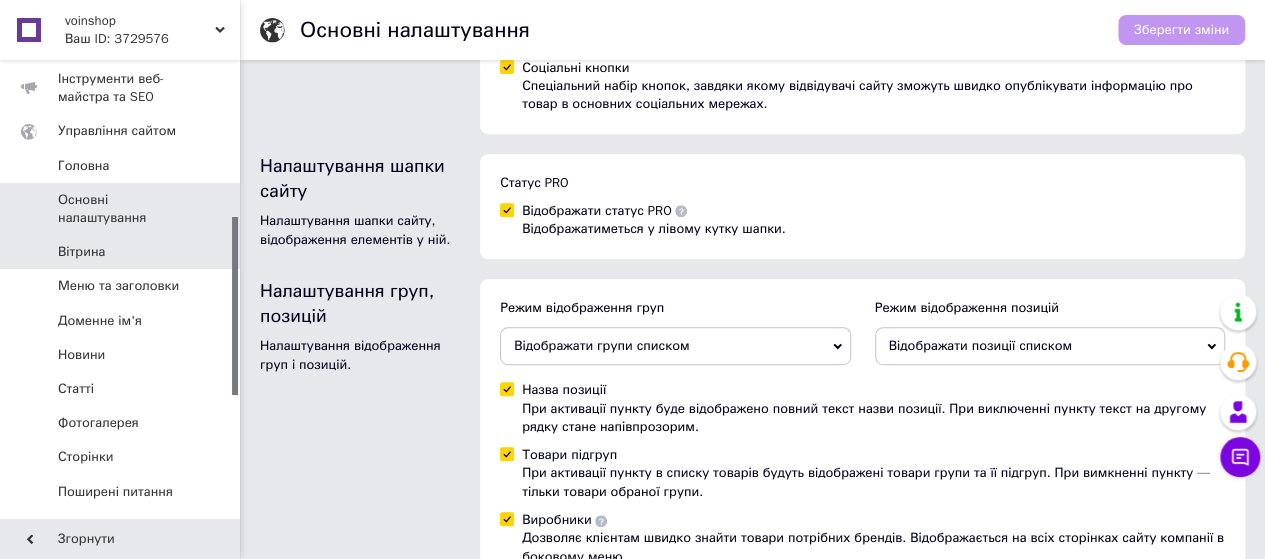 click on "Вітрина" at bounding box center (81, 252) 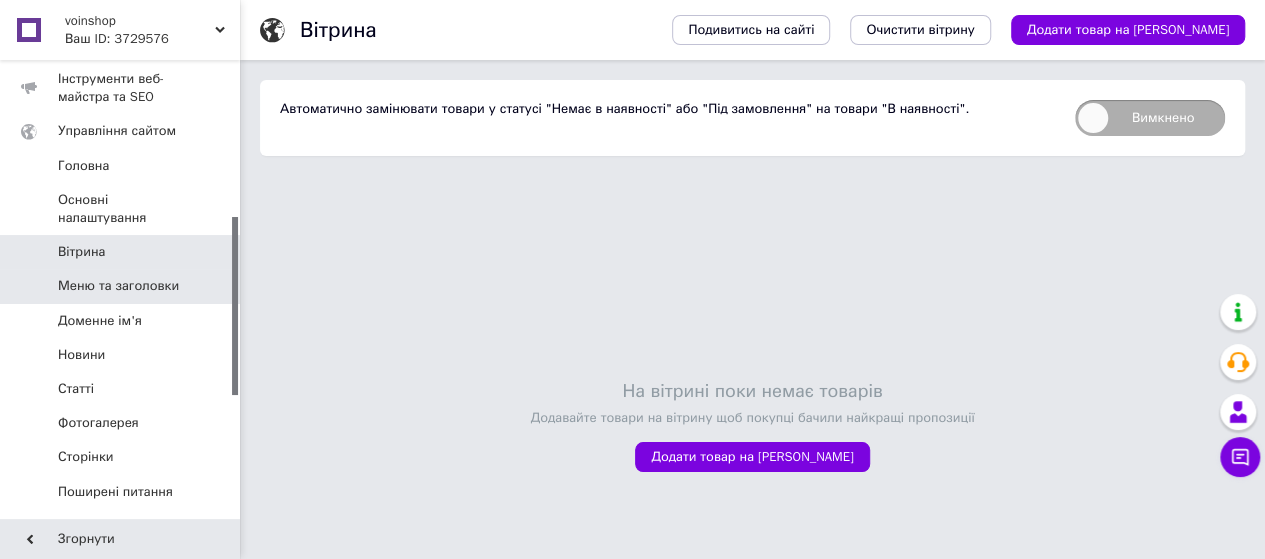 click on "Меню та заголовки" at bounding box center (118, 286) 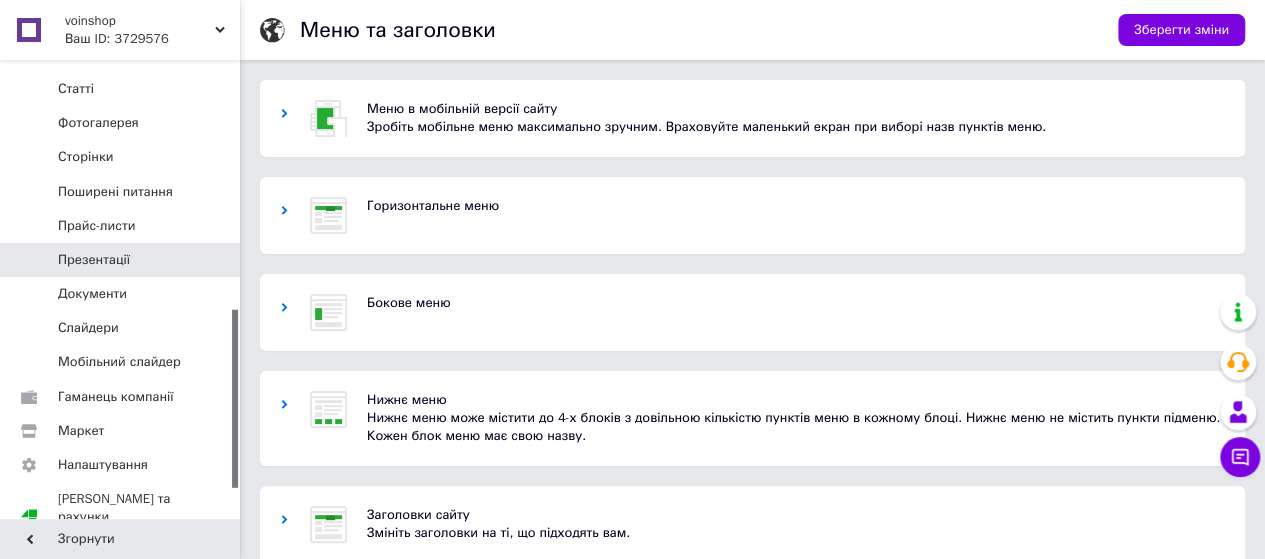 scroll, scrollTop: 500, scrollLeft: 0, axis: vertical 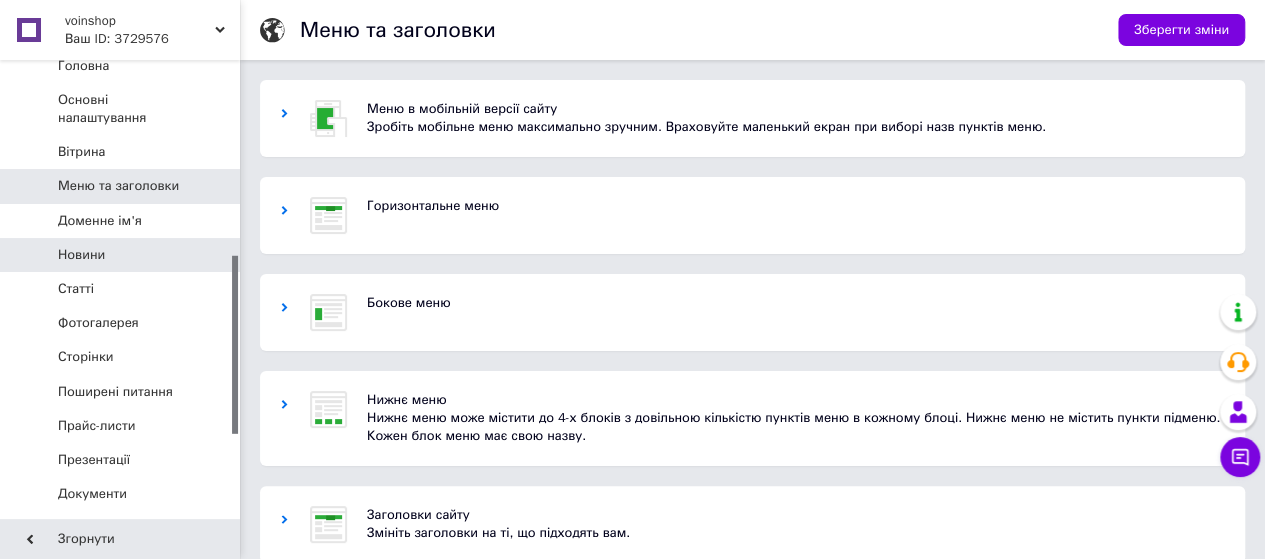 click on "Новини" at bounding box center [81, 255] 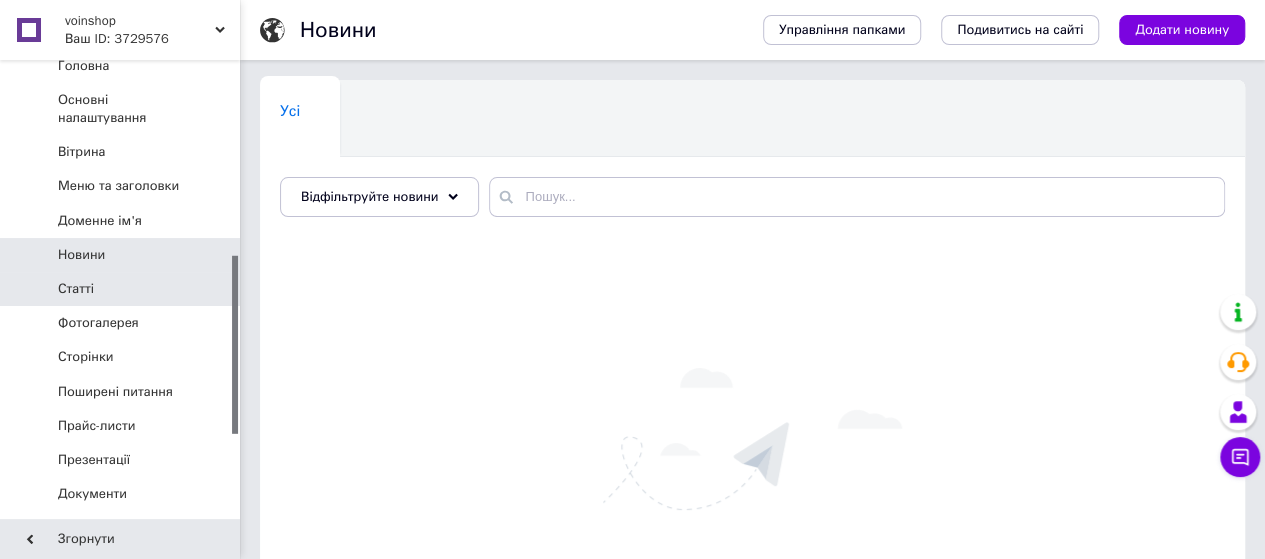 click on "Статті" at bounding box center (76, 289) 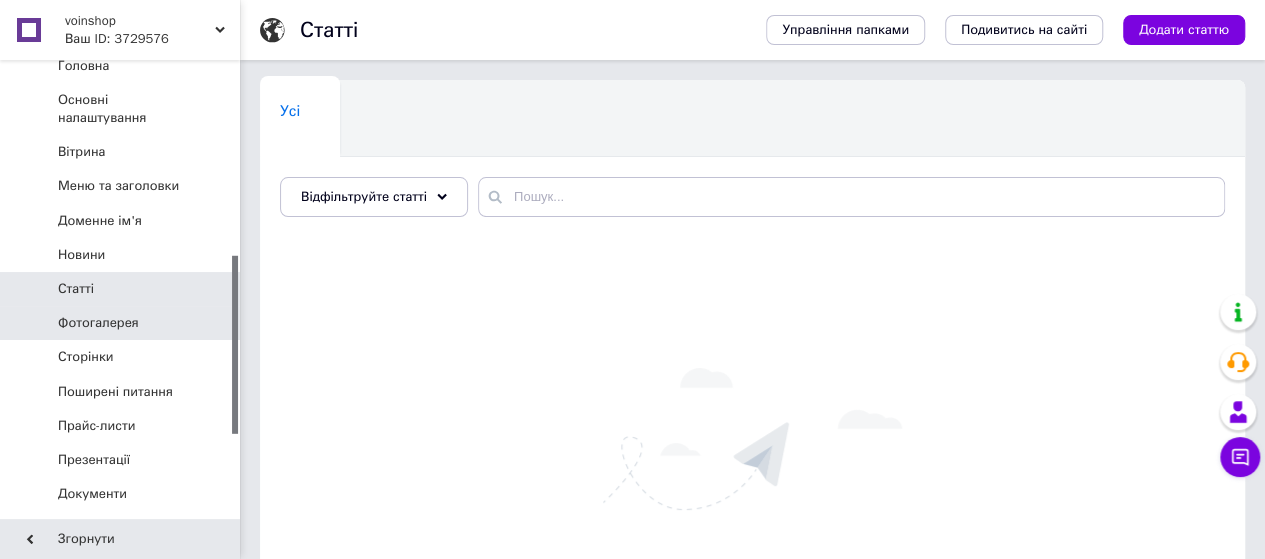 click on "Фотогалерея" at bounding box center [98, 323] 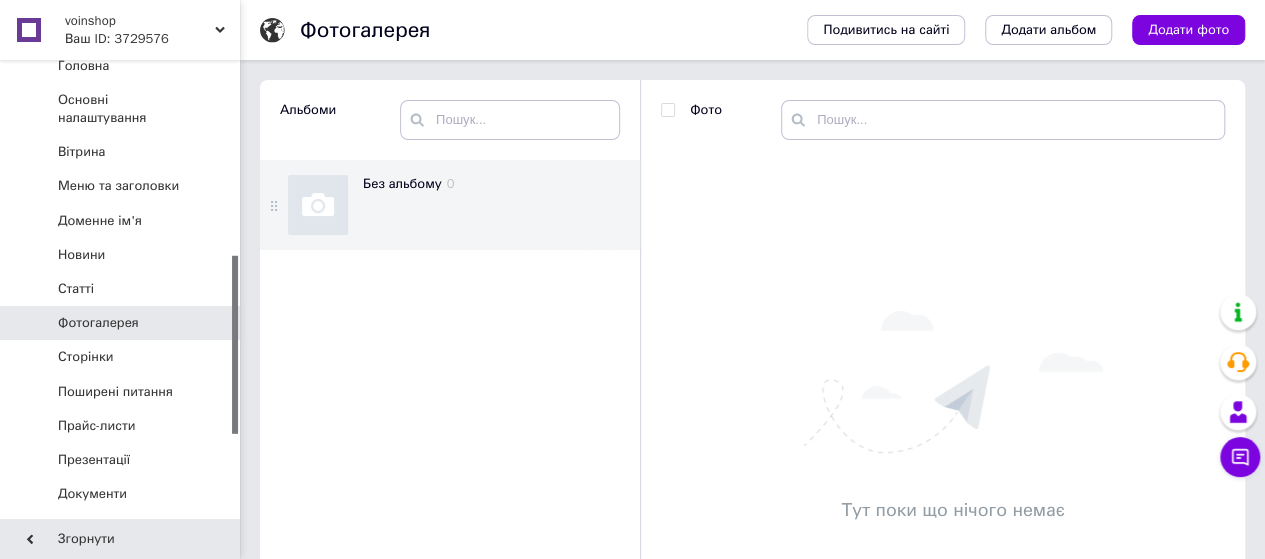 scroll, scrollTop: 600, scrollLeft: 0, axis: vertical 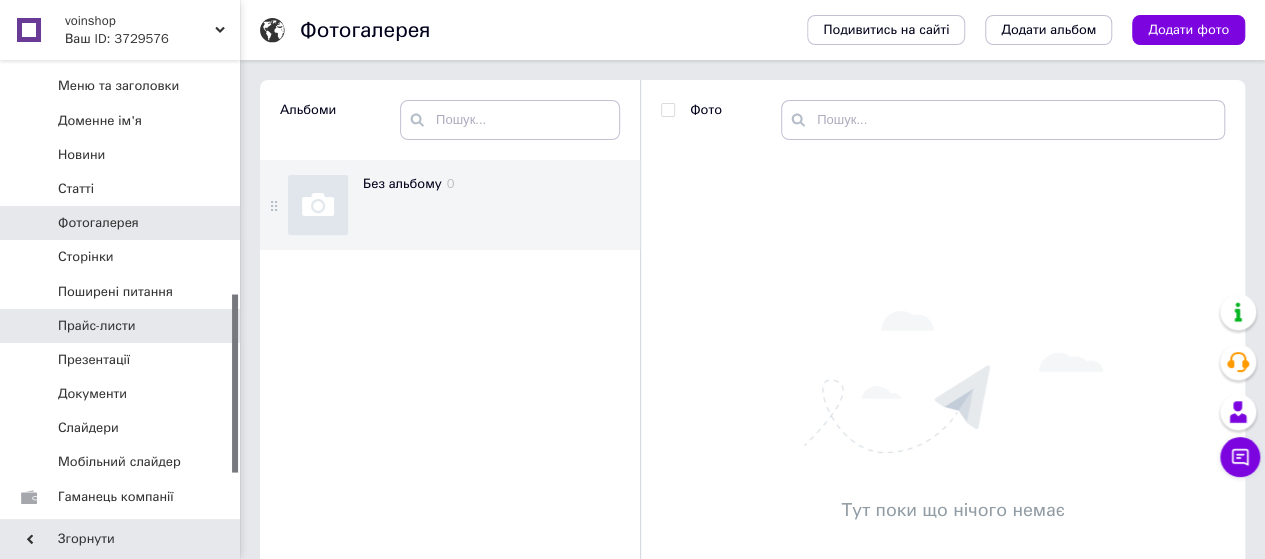 click on "Прайс-листи" at bounding box center [123, 326] 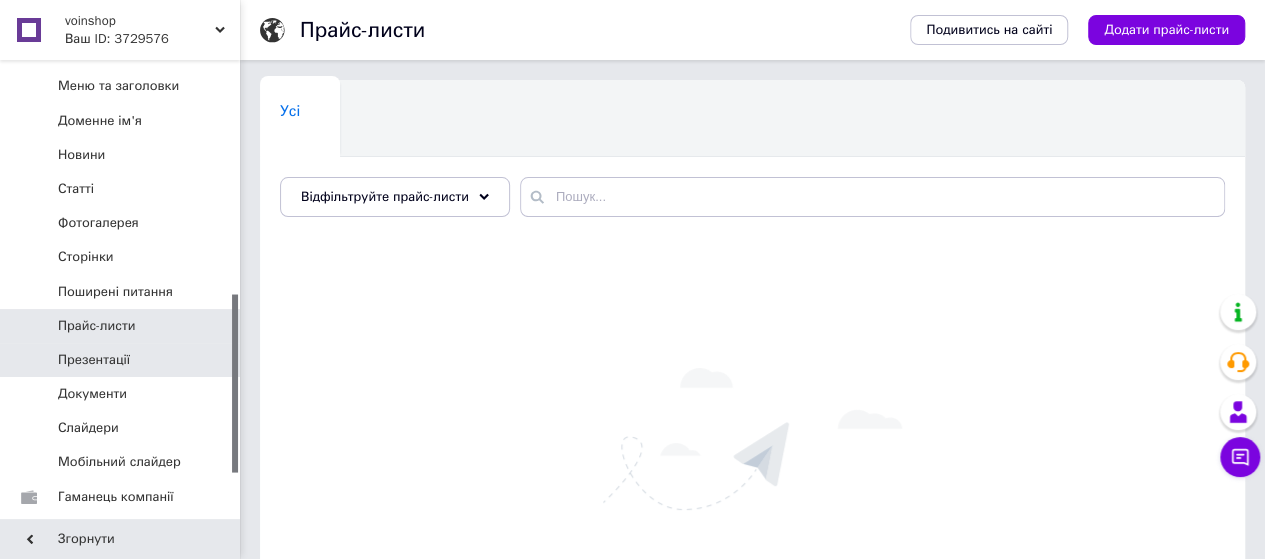 click on "Презентації" at bounding box center [94, 360] 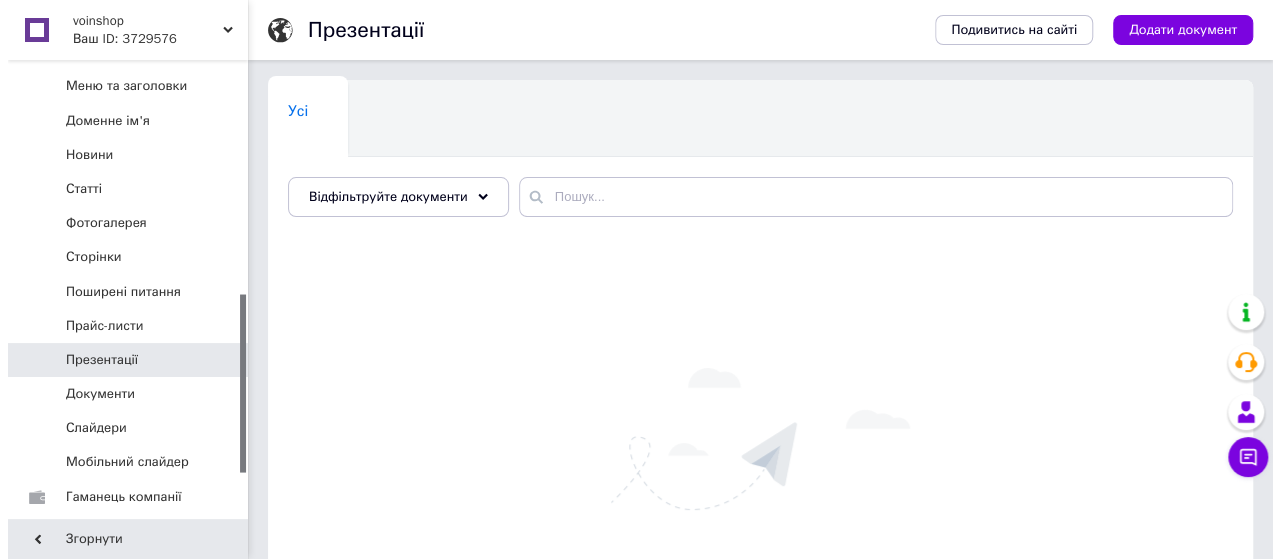 scroll, scrollTop: 700, scrollLeft: 0, axis: vertical 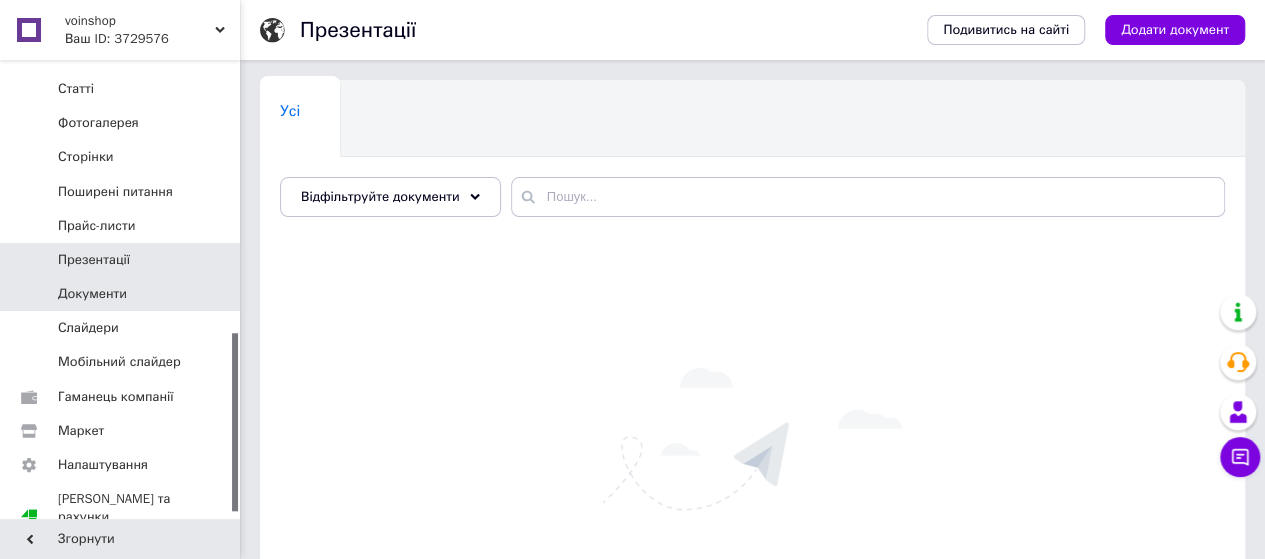 click on "Документи" at bounding box center (92, 294) 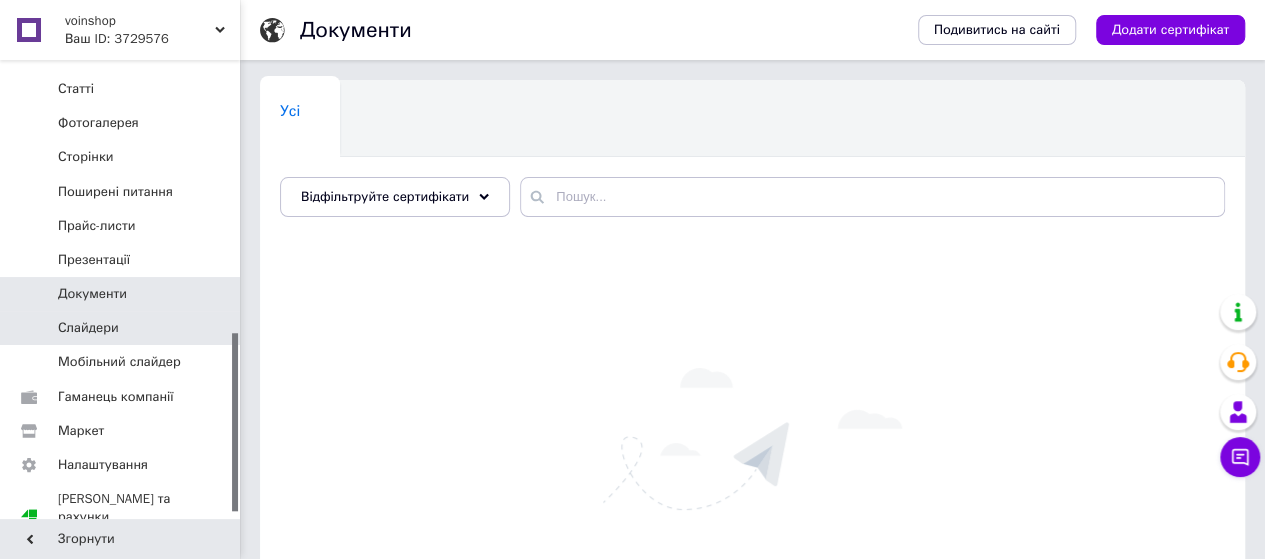 click on "Слайдери" at bounding box center (88, 328) 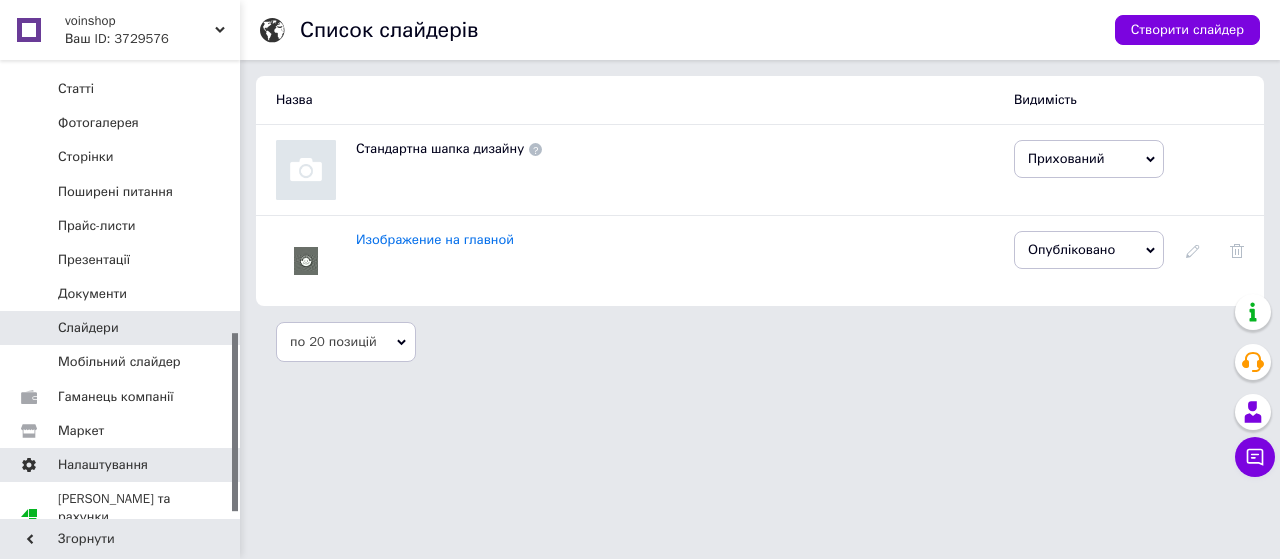 click on "Налаштування" at bounding box center [103, 465] 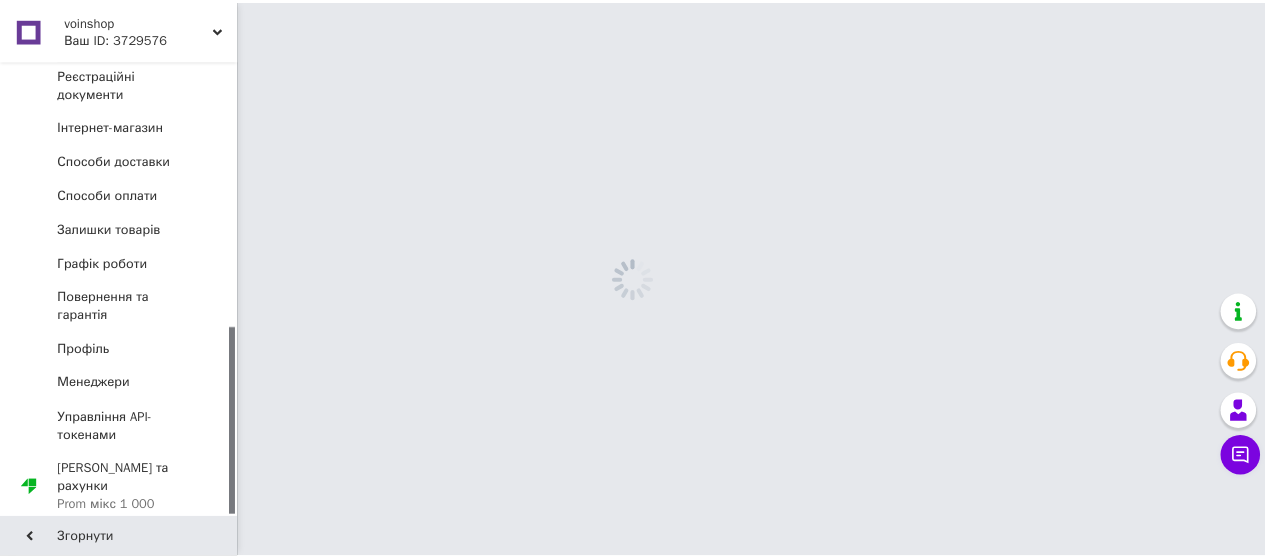 scroll, scrollTop: 648, scrollLeft: 0, axis: vertical 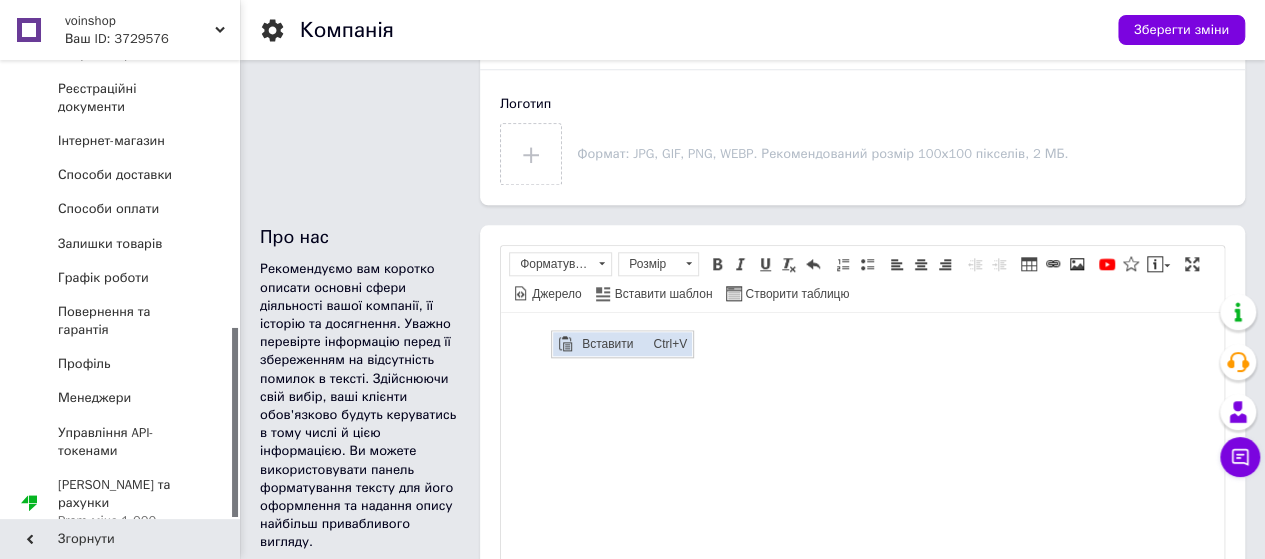 click on "Вставити" at bounding box center (611, 344) 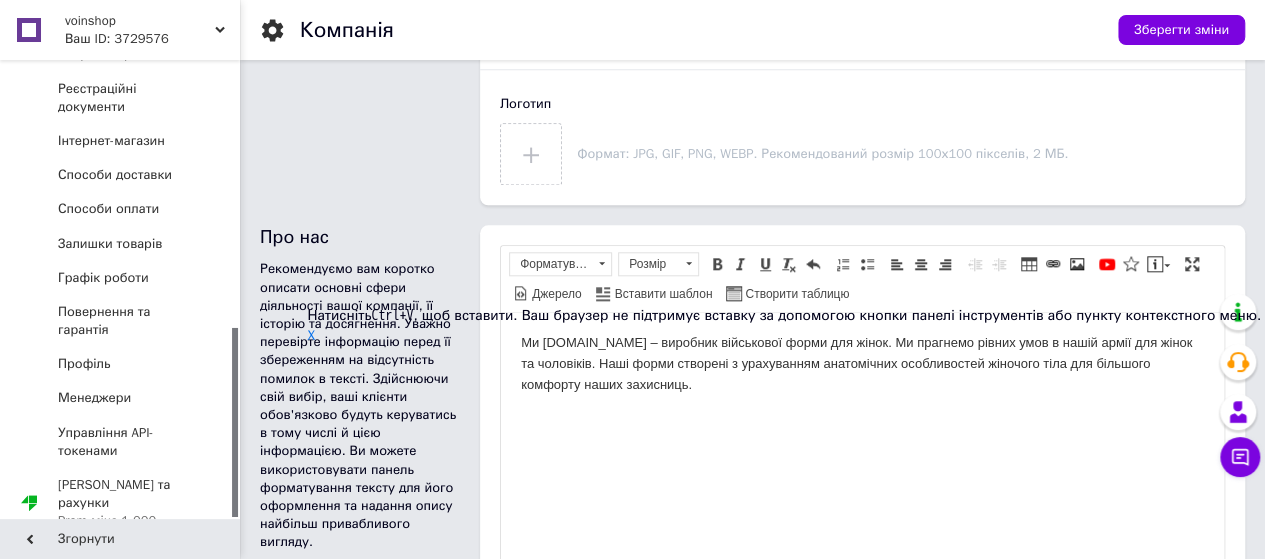 click on "Ми [DOMAIN_NAME] – виробник військової форми для жінок. Ми прагнемо рівних умов в нашій армії для жінок та чоловіків. Наші форми створені з урахуванням анатомічних особливостей жіночого тіла для більшого комфорту наших захисниць." at bounding box center [862, 364] 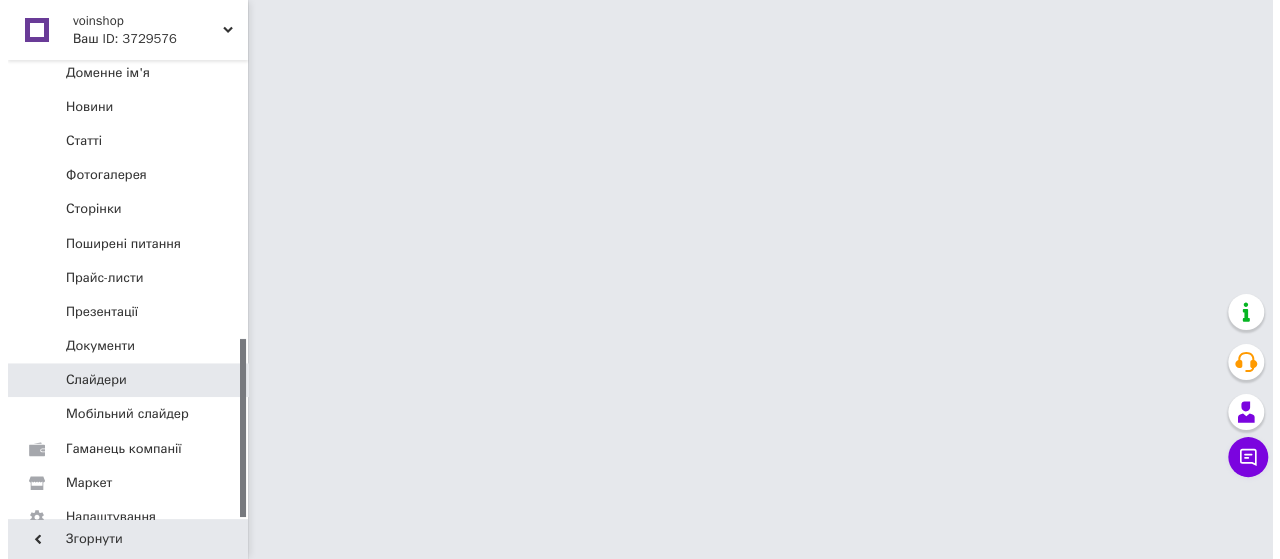 scroll, scrollTop: 0, scrollLeft: 0, axis: both 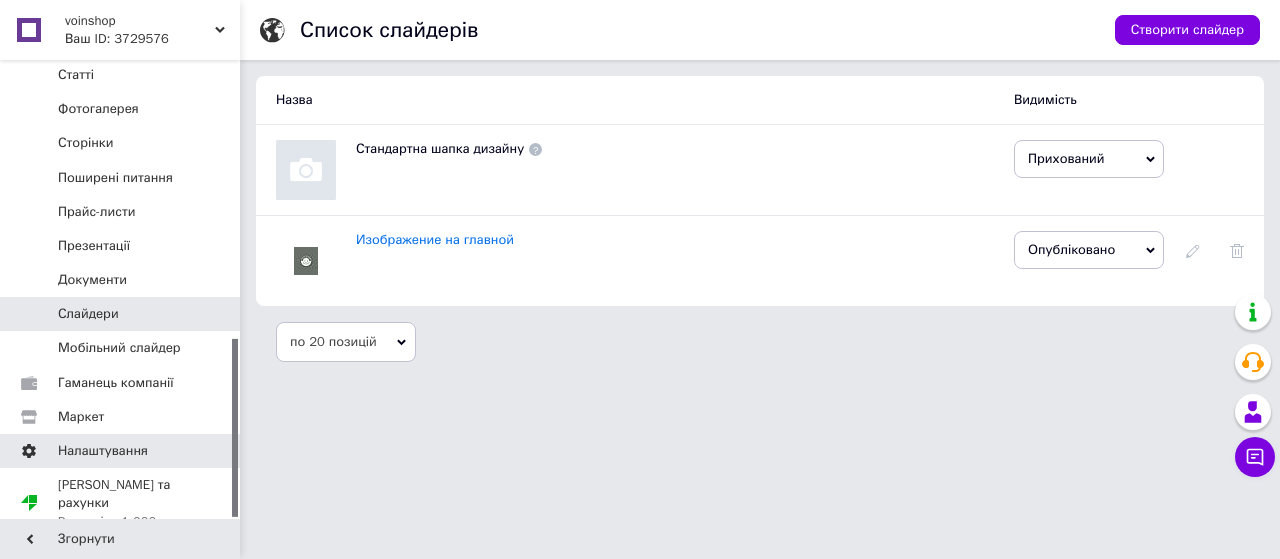 click on "Налаштування" at bounding box center [103, 451] 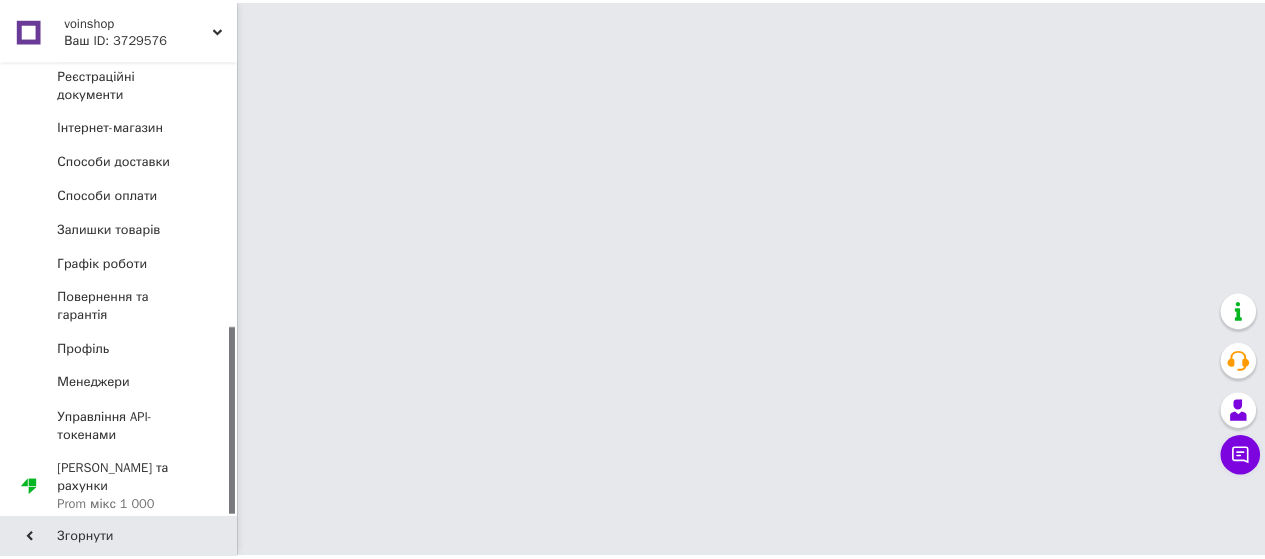 scroll, scrollTop: 648, scrollLeft: 0, axis: vertical 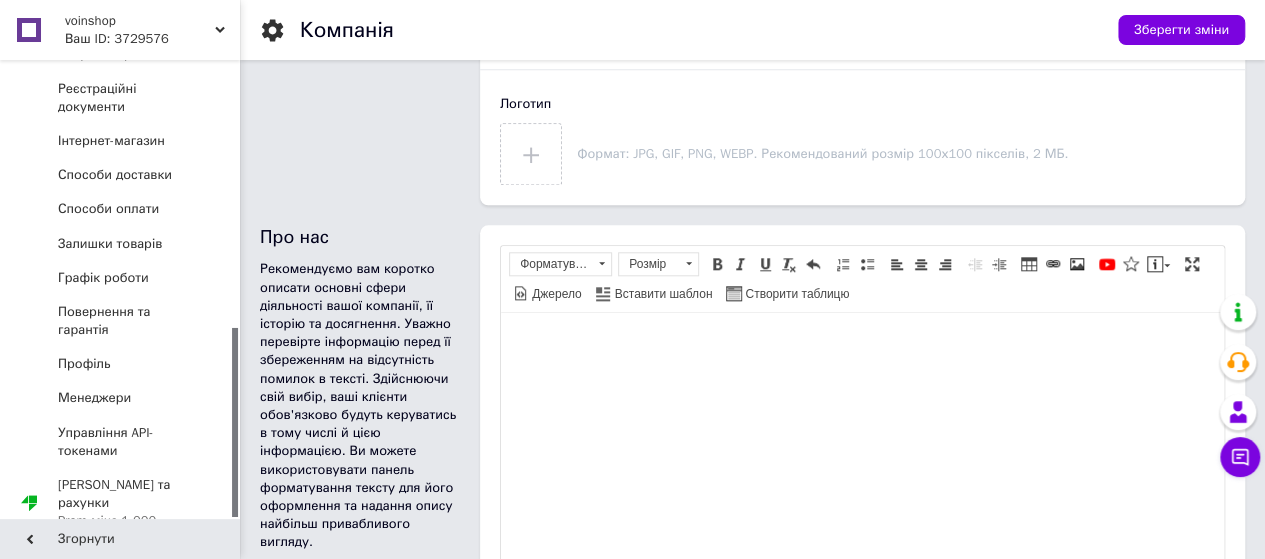click at bounding box center (862, 343) 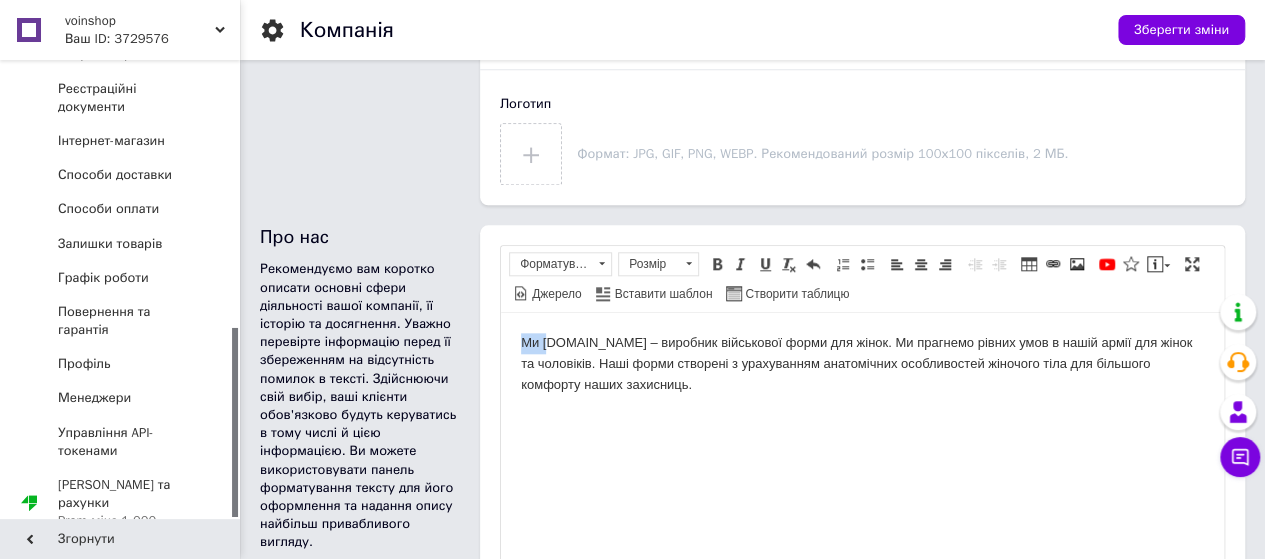 drag, startPoint x: 551, startPoint y: 342, endPoint x: 502, endPoint y: 342, distance: 49 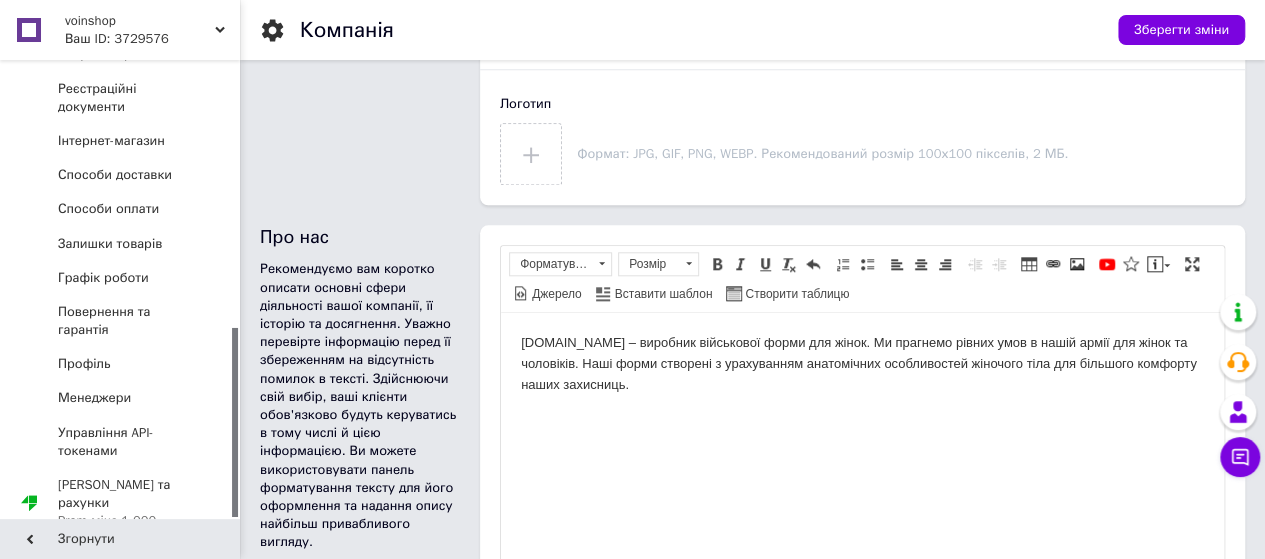 click on "[DOMAIN_NAME] – виробник військової форми для жінок. Ми прагнемо рівних умов в нашій армії для жінок та чоловіків. Наші форми створені з урахуванням анатомічних особливостей жіночого тіла для більшого комфорту наших захисниць." at bounding box center [862, 364] 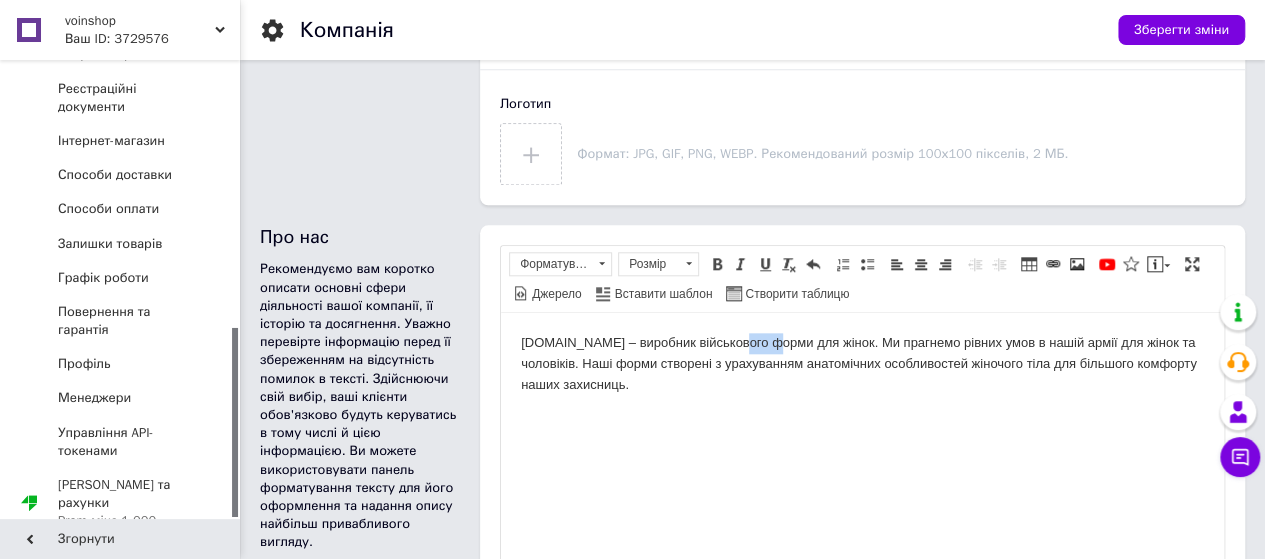 drag, startPoint x: 765, startPoint y: 343, endPoint x: 727, endPoint y: 344, distance: 38.013157 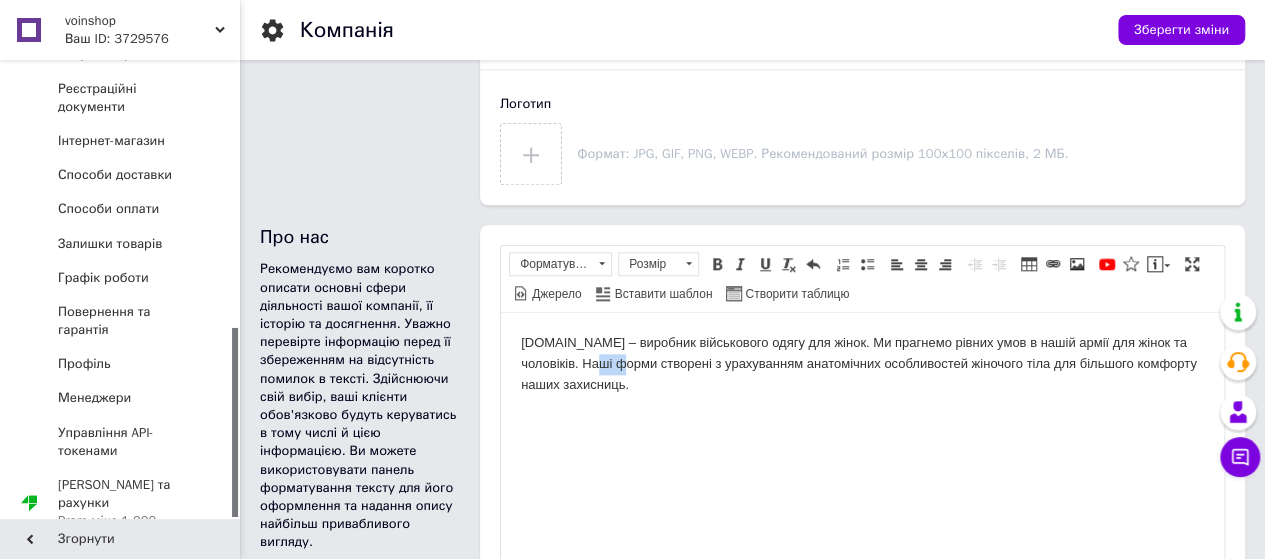 drag, startPoint x: 595, startPoint y: 364, endPoint x: 562, endPoint y: 365, distance: 33.01515 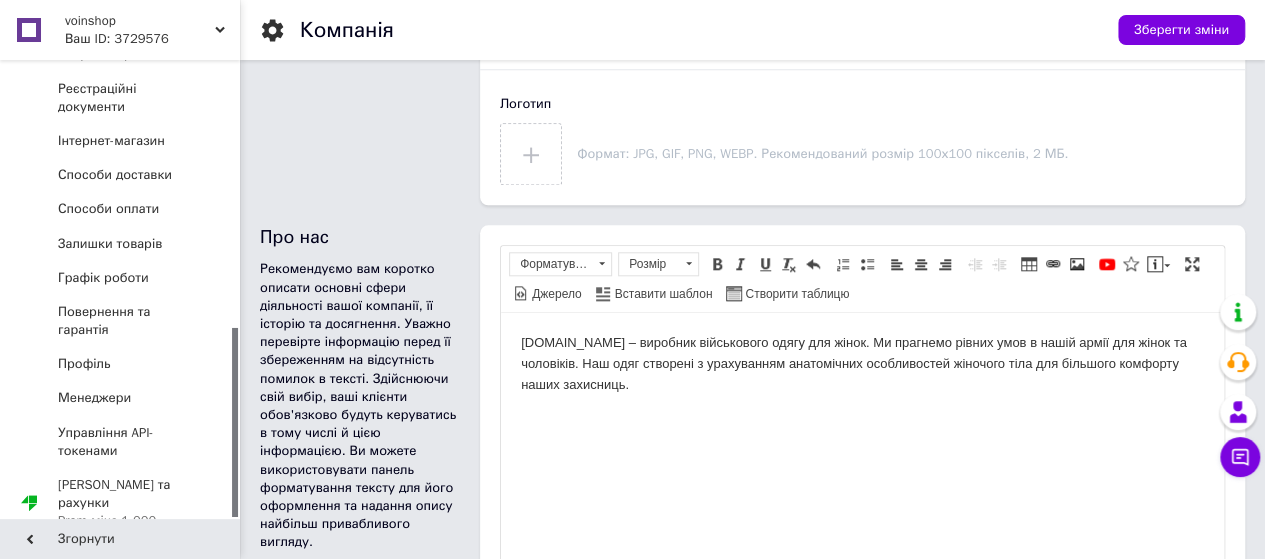 click on "[DOMAIN_NAME] – виробник військового одягу для жінок. Ми прагнемо рівних умов в нашій армії для жінок та чоловіків. Наш одяг створені з урахуванням анатомічних особливостей жіночого тіла для більшого комфорту наших захисниць." at bounding box center [862, 364] 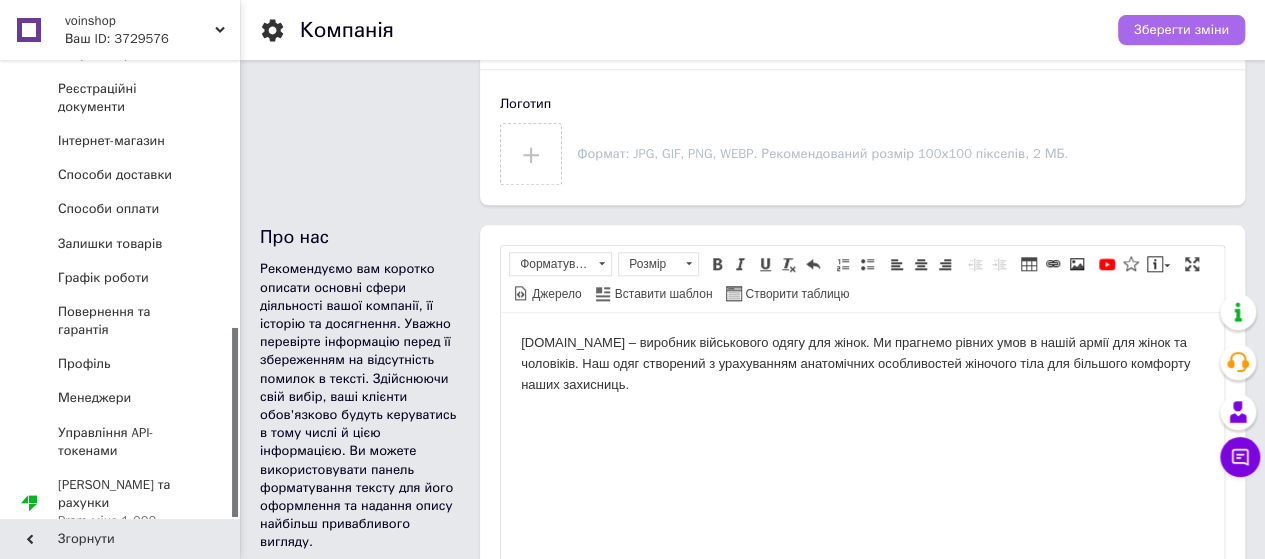 click on "Зберегти зміни" at bounding box center [1181, 30] 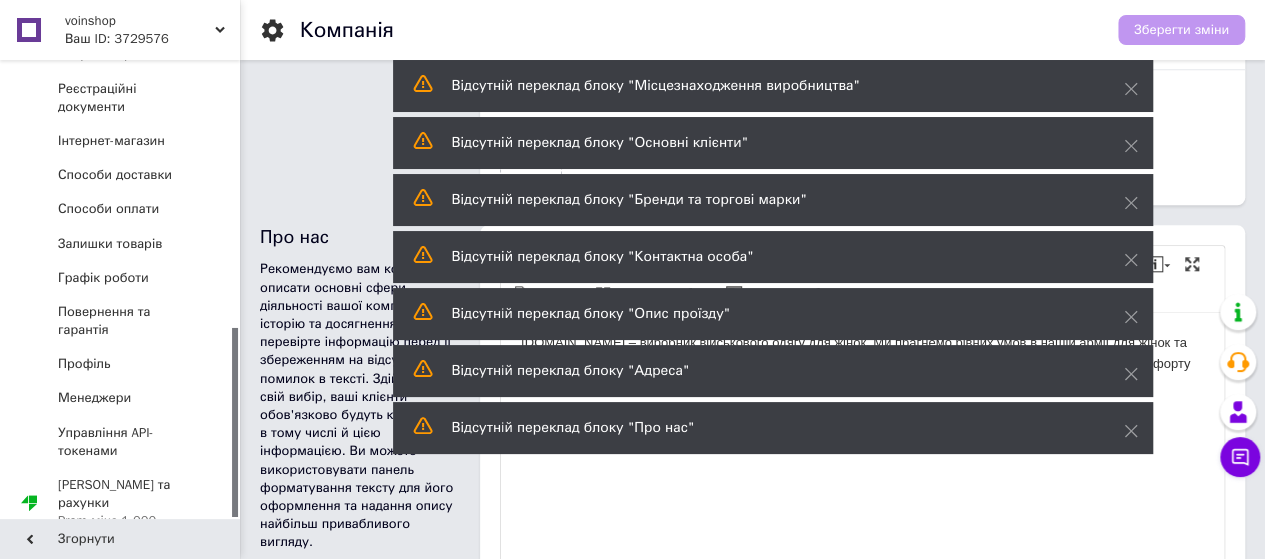 click on "[DOMAIN_NAME] – виробник військового одягу для жінок. Ми прагнемо рівних умов в нашій армії для жінок та чоловіків. Наш одяг створений з урахуванням анатомічних особливостей жіночого тіла для більшого комфорту наших захисниць." at bounding box center (862, 364) 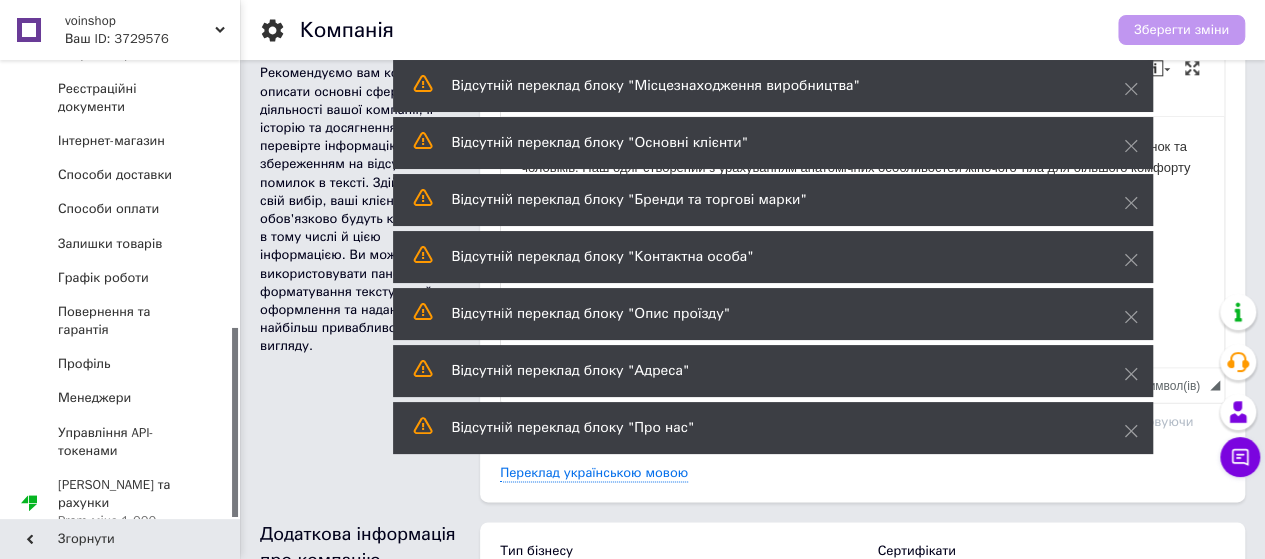 scroll, scrollTop: 1000, scrollLeft: 0, axis: vertical 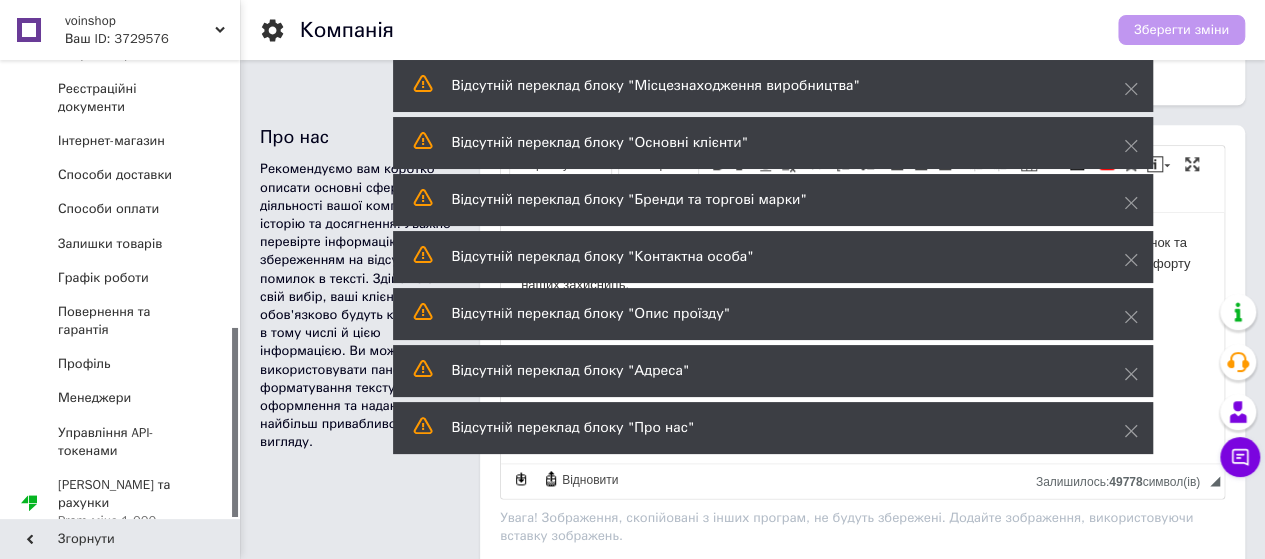 click on "Зберегти зміни" at bounding box center (1181, 30) 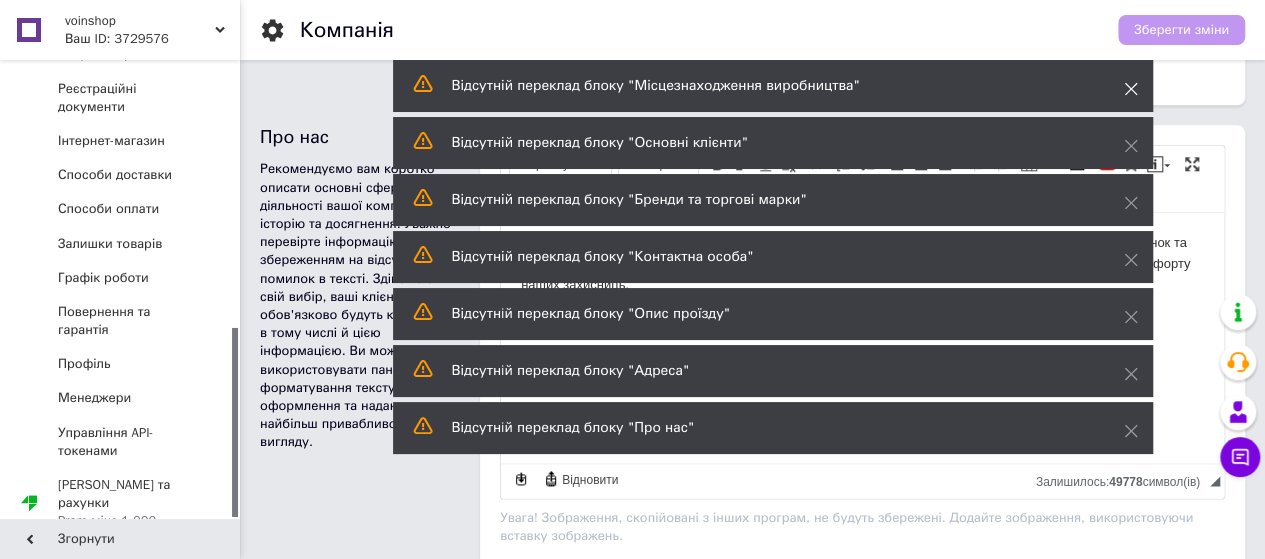 click 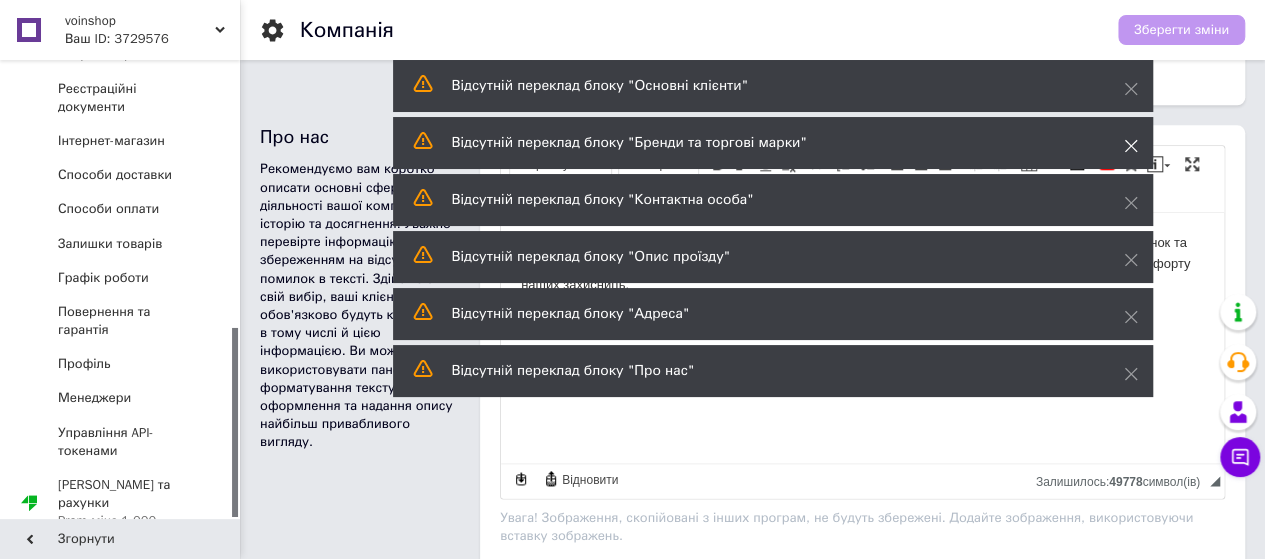 click 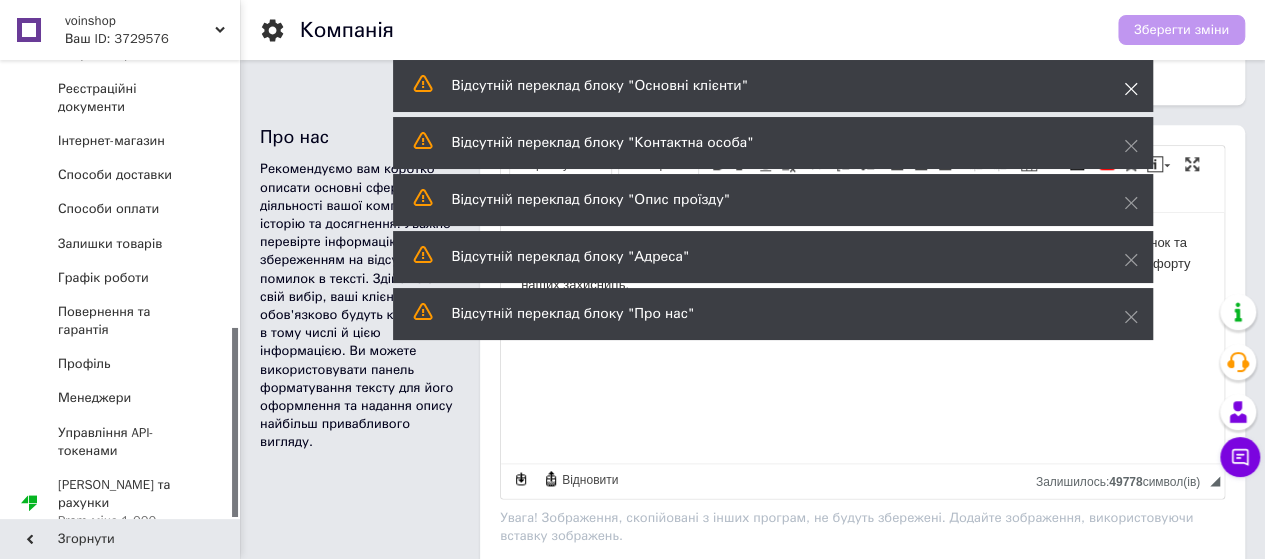 click 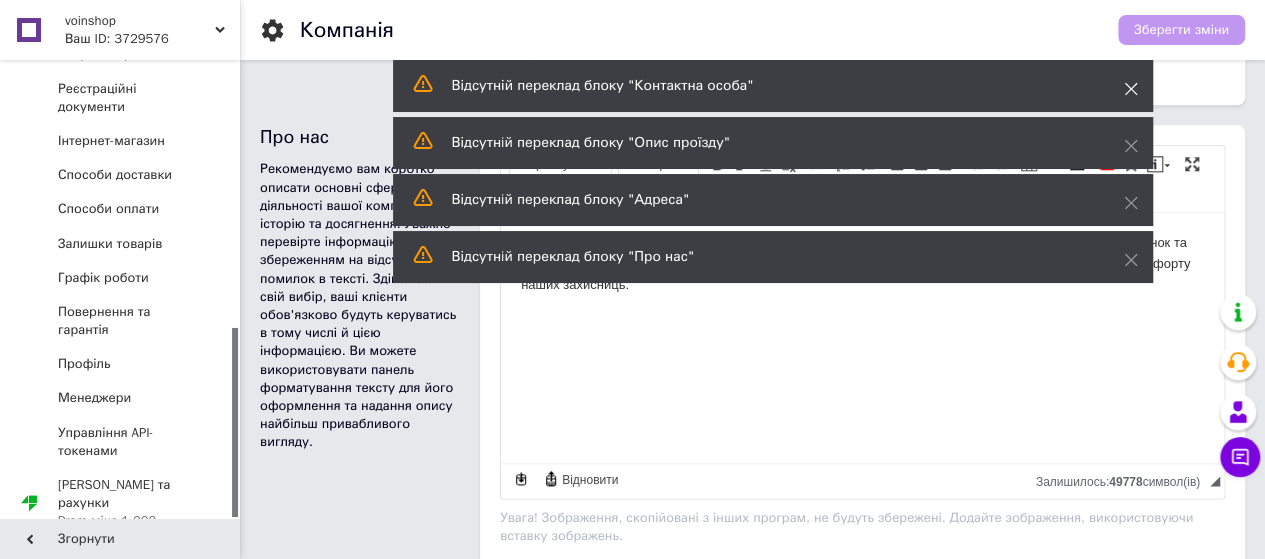 click 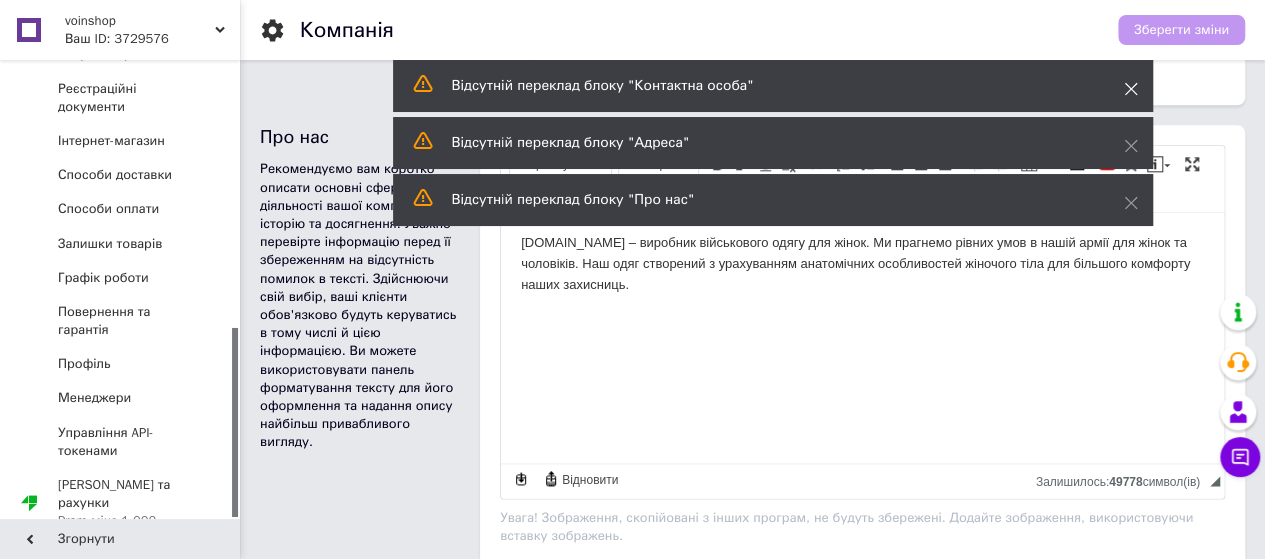 click 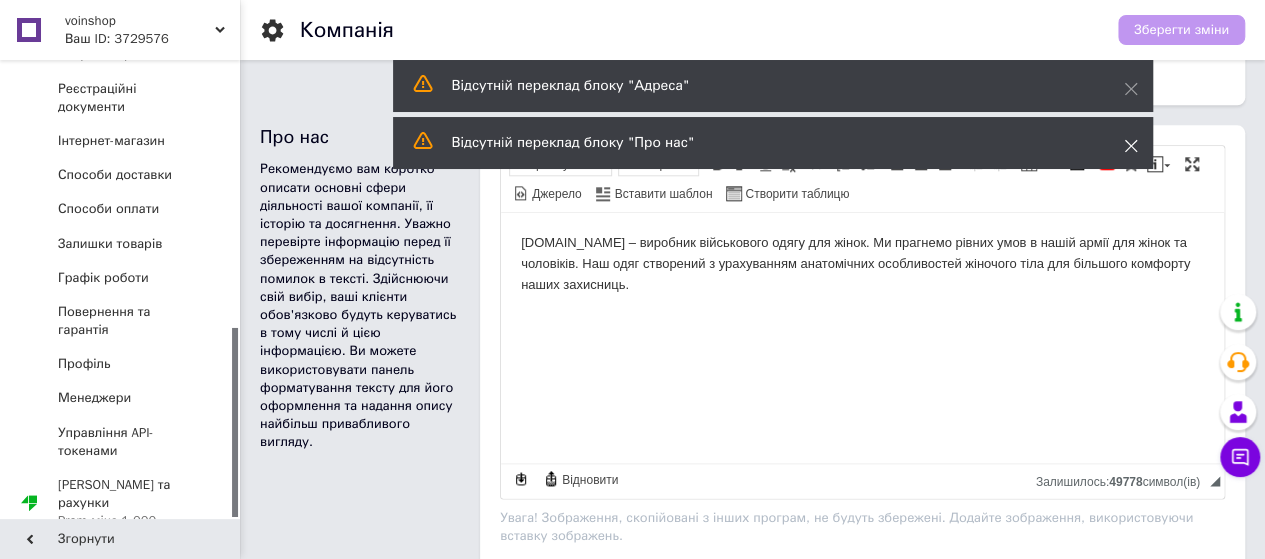 click 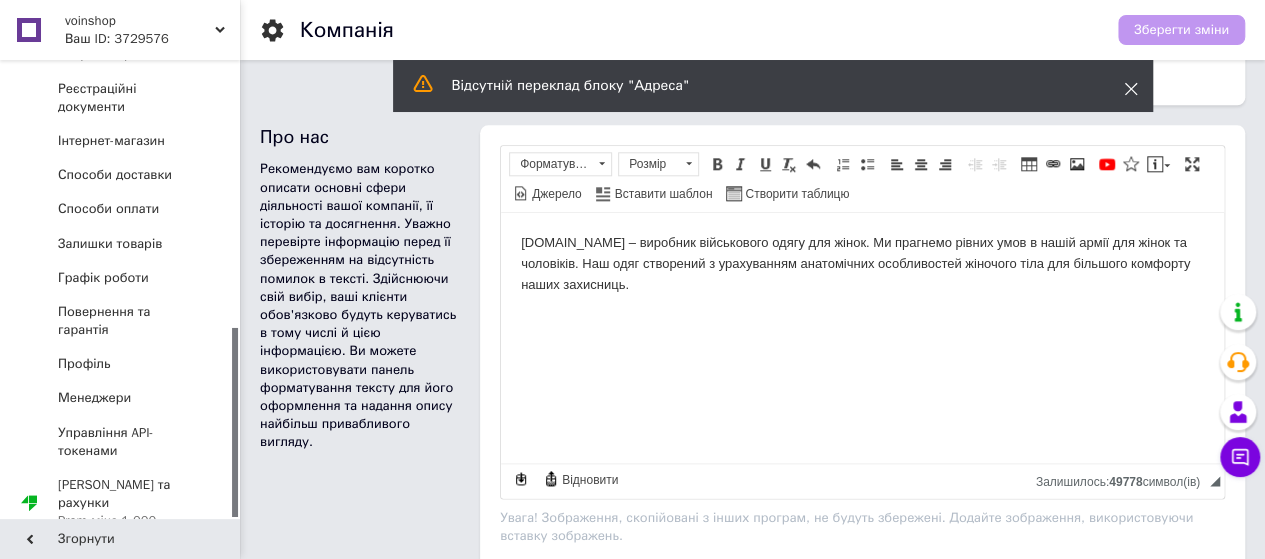 click 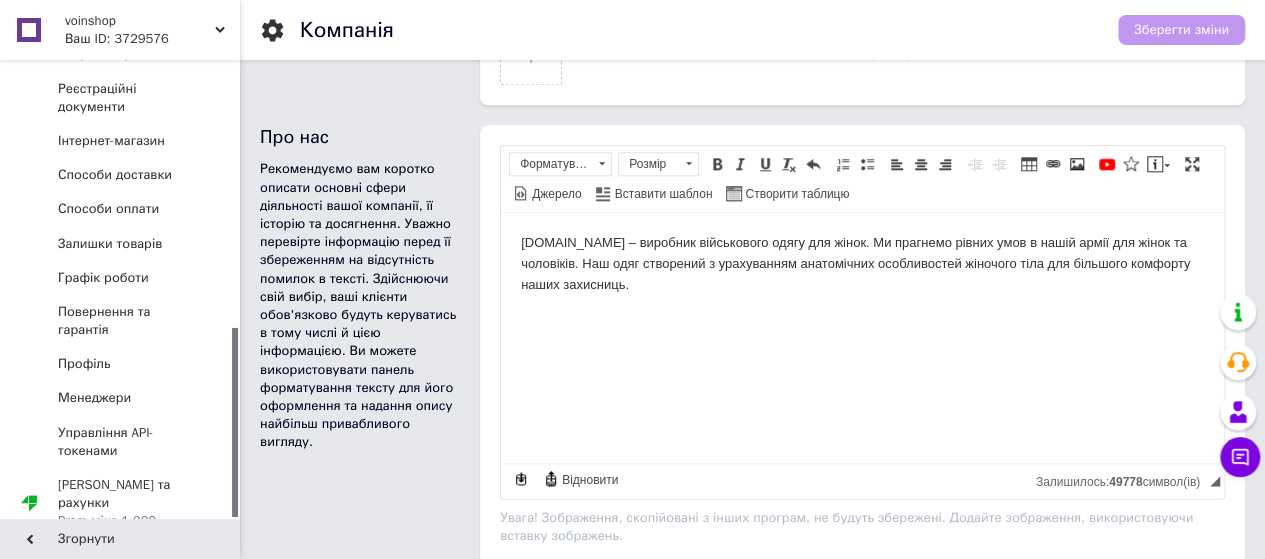 click on "Зберегти зміни" at bounding box center (1181, 30) 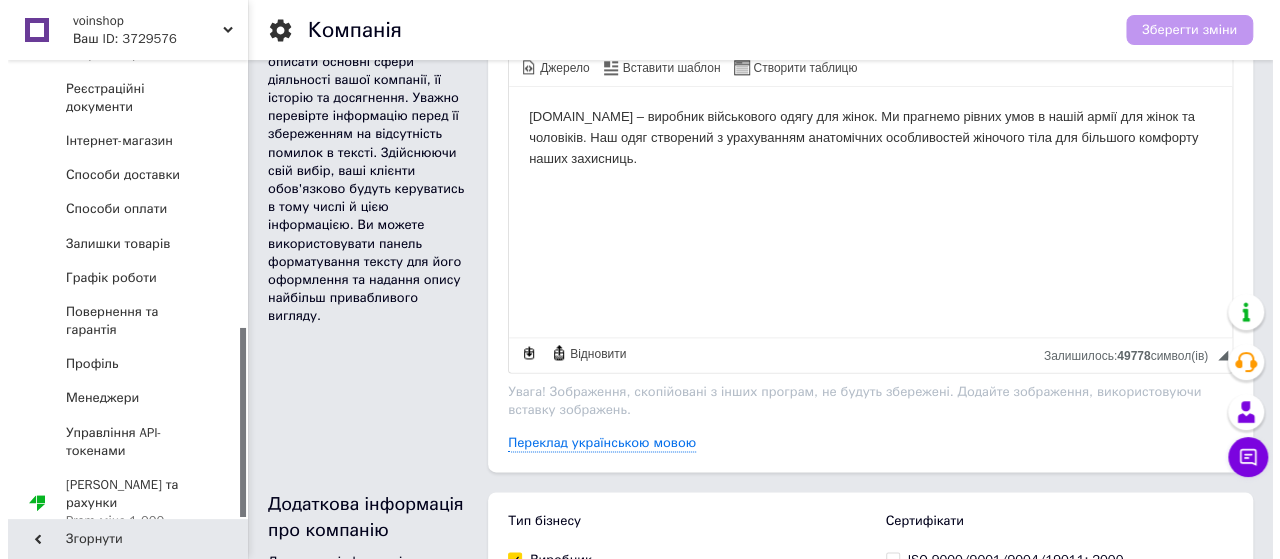 scroll, scrollTop: 1300, scrollLeft: 0, axis: vertical 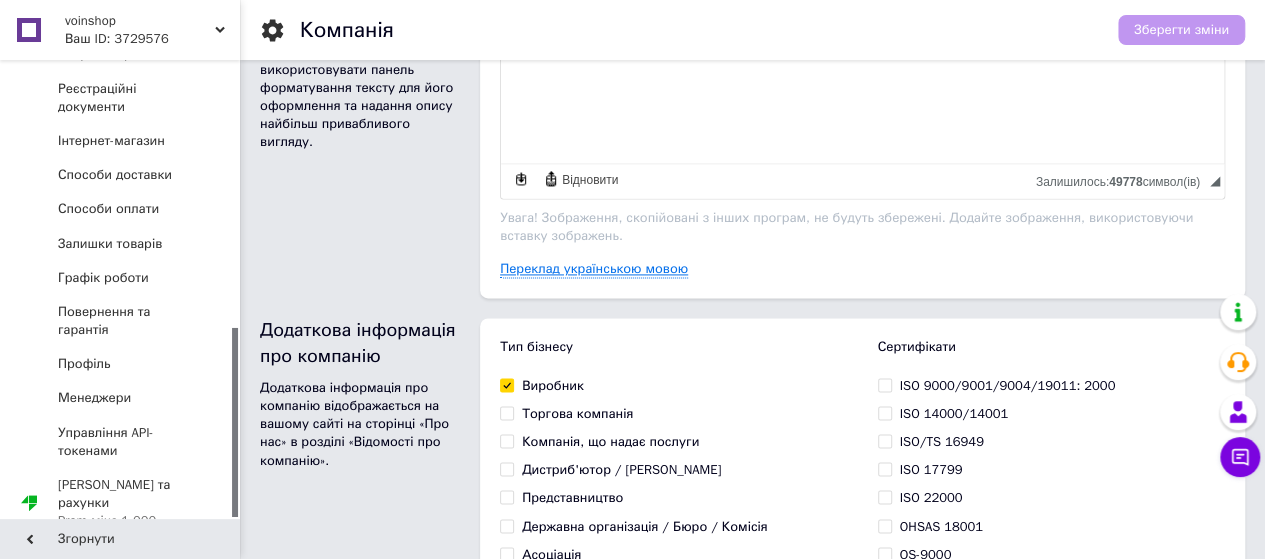 click on "Переклад українською мовою" at bounding box center (594, 269) 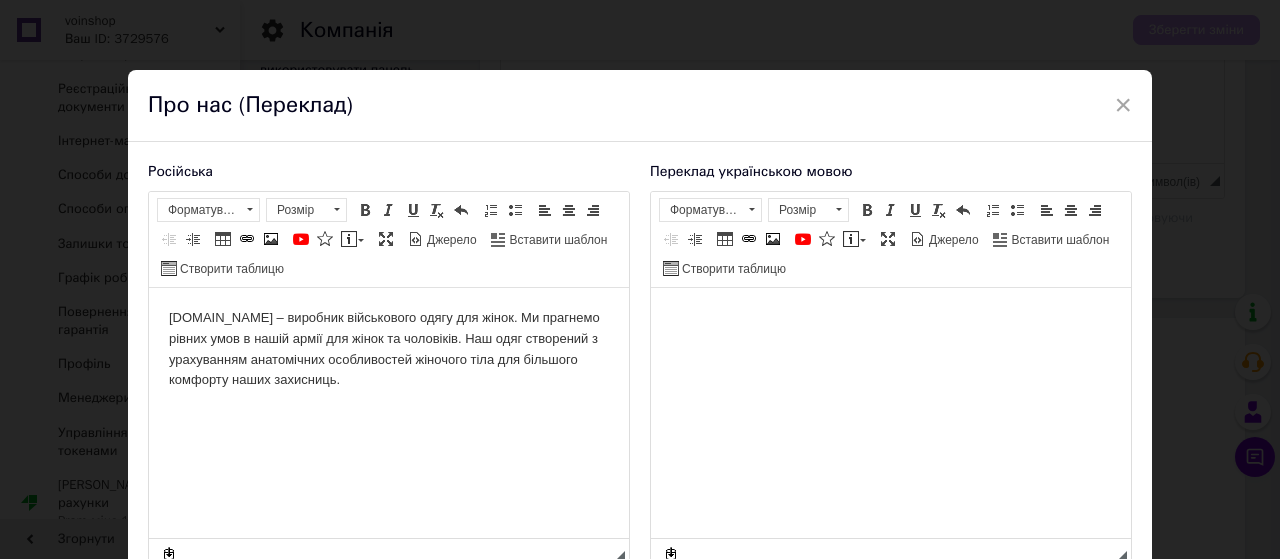scroll, scrollTop: 0, scrollLeft: 0, axis: both 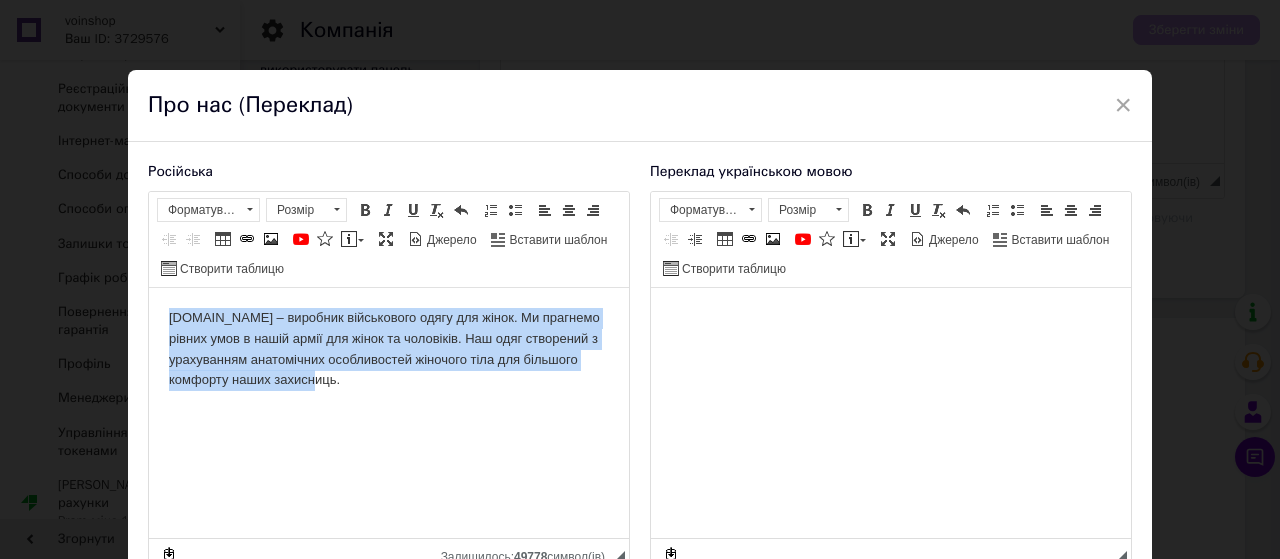 drag, startPoint x: 451, startPoint y: 408, endPoint x: 158, endPoint y: 320, distance: 305.92972 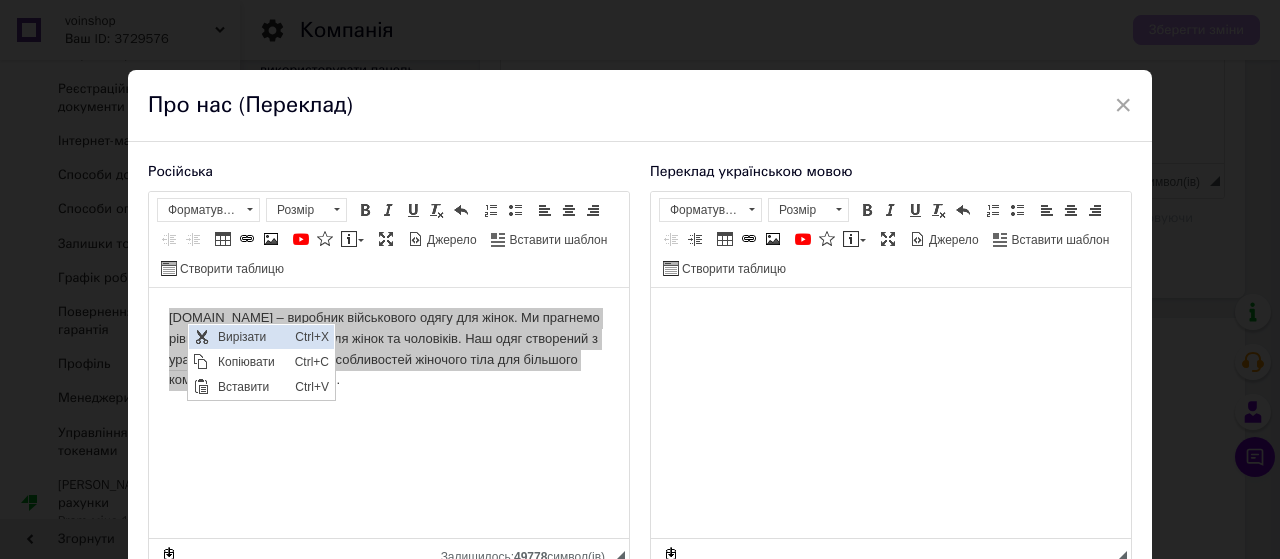scroll, scrollTop: 0, scrollLeft: 0, axis: both 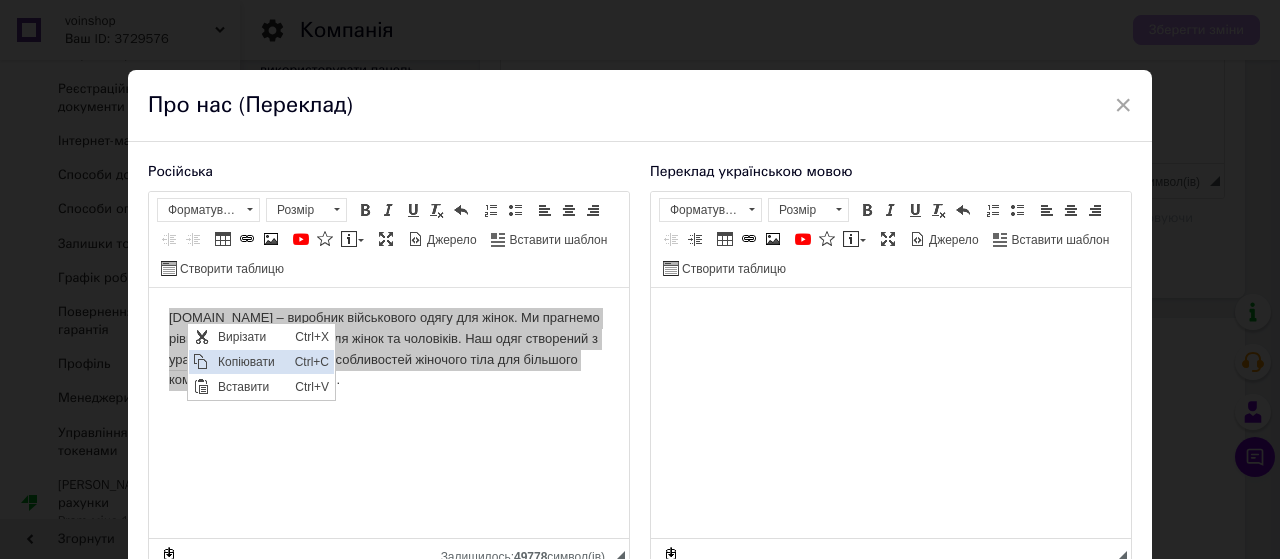 click on "Копіювати" at bounding box center [251, 362] 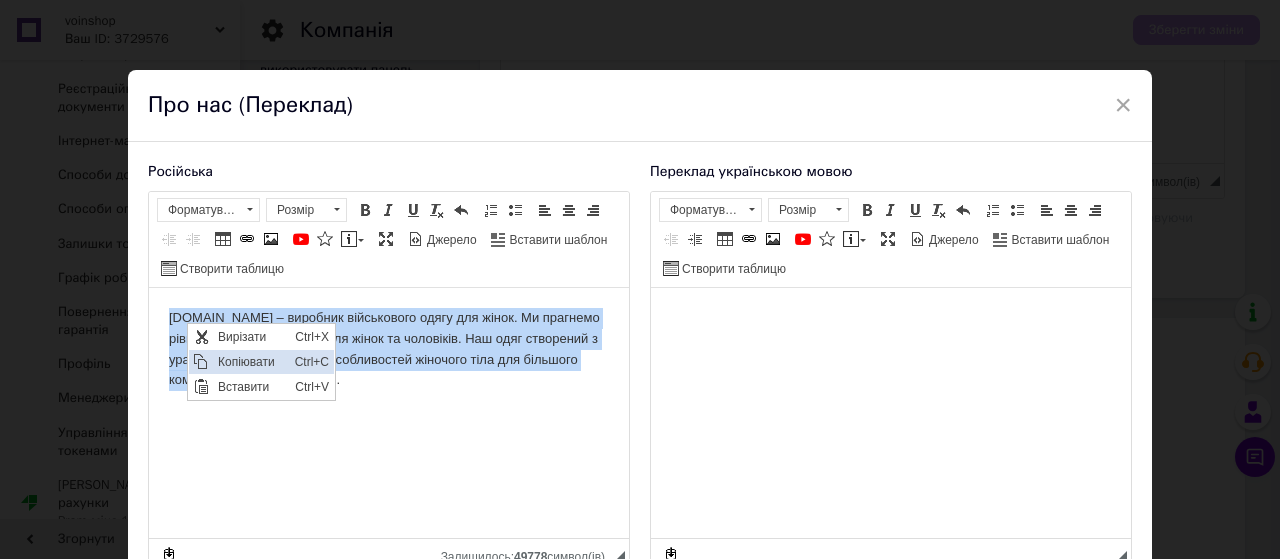 copy on "[DOMAIN_NAME] – виробник військового одягу для жінок. Ми прагнемо рівних умов в нашій армії для жінок та чоловіків. Наш одяг створений з урахуванням анатомічних особливостей жіночого тіла для більшого комфорту наших захисниць." 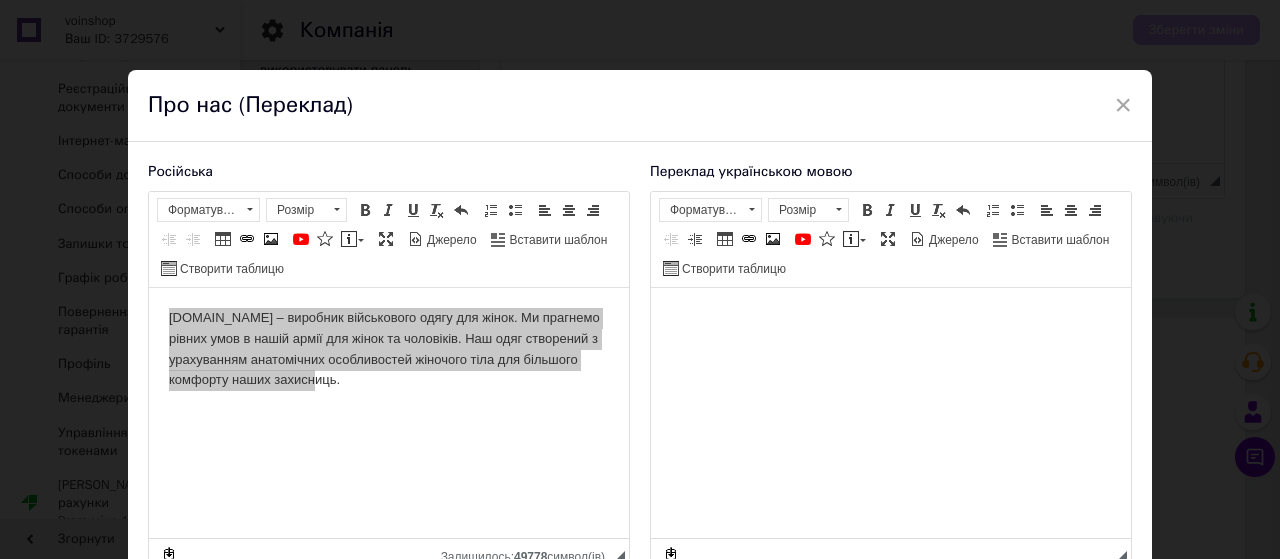 click at bounding box center (891, 318) 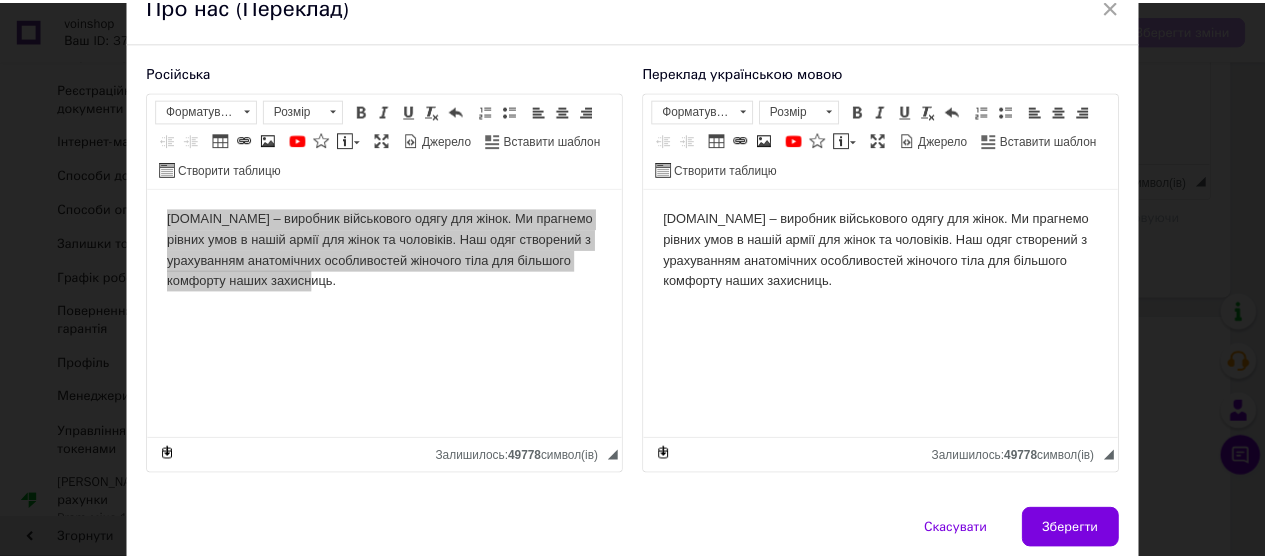 scroll, scrollTop: 176, scrollLeft: 0, axis: vertical 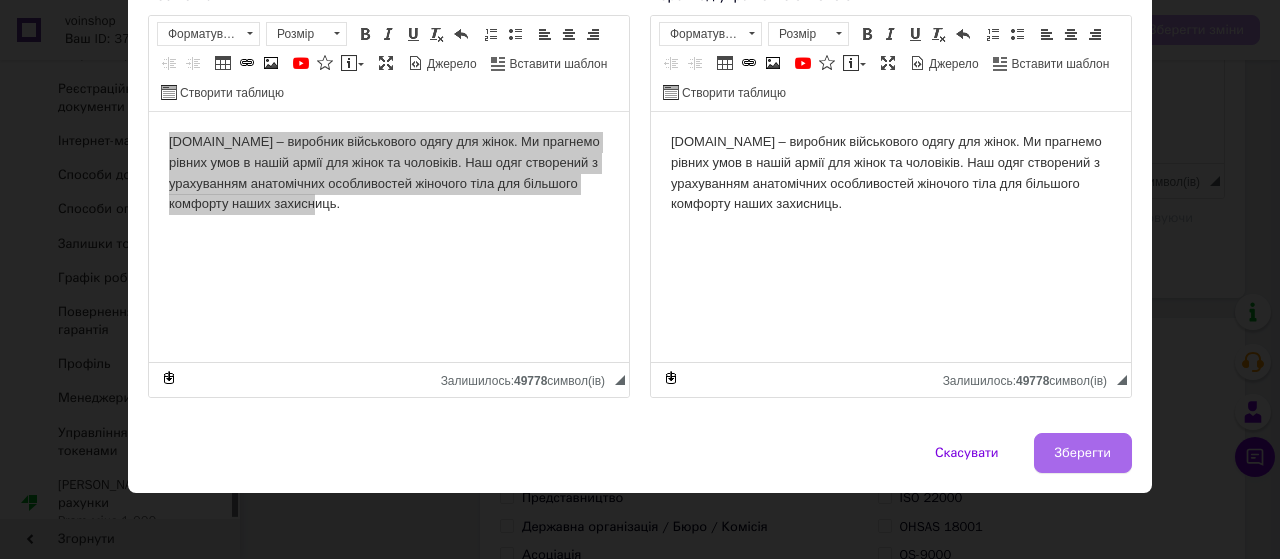 click on "Зберегти" at bounding box center [1083, 453] 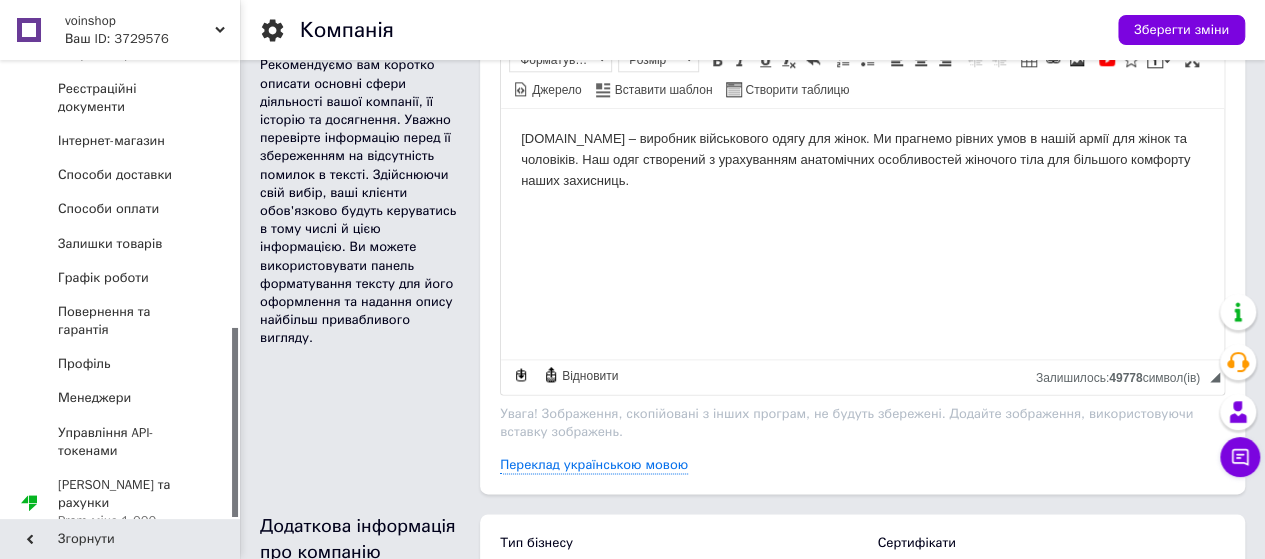scroll, scrollTop: 1000, scrollLeft: 0, axis: vertical 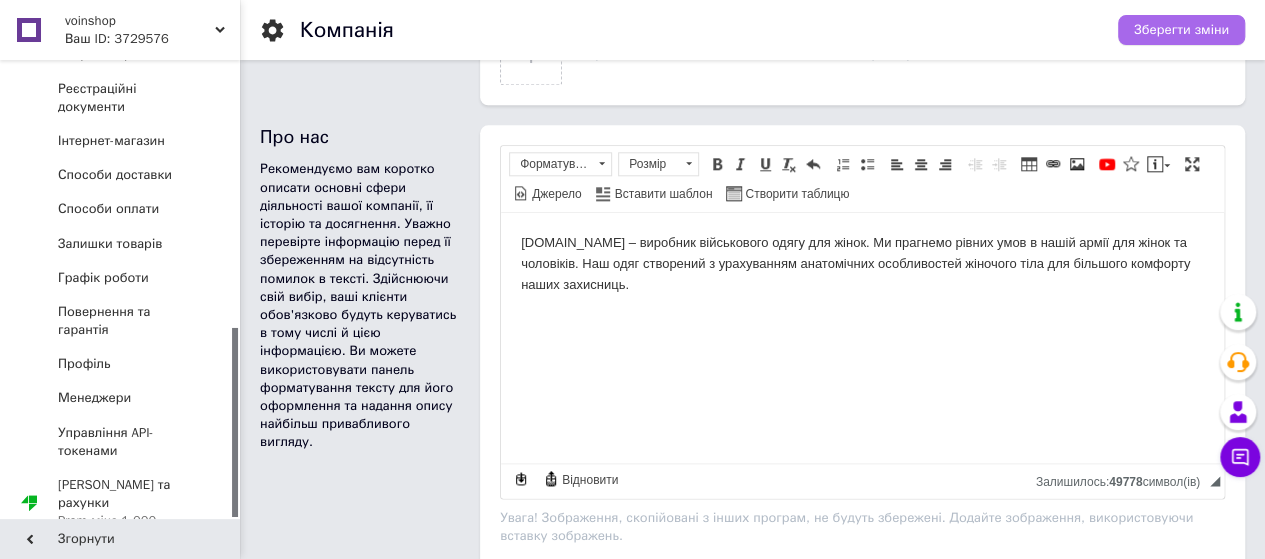 click on "Зберегти зміни" at bounding box center [1181, 30] 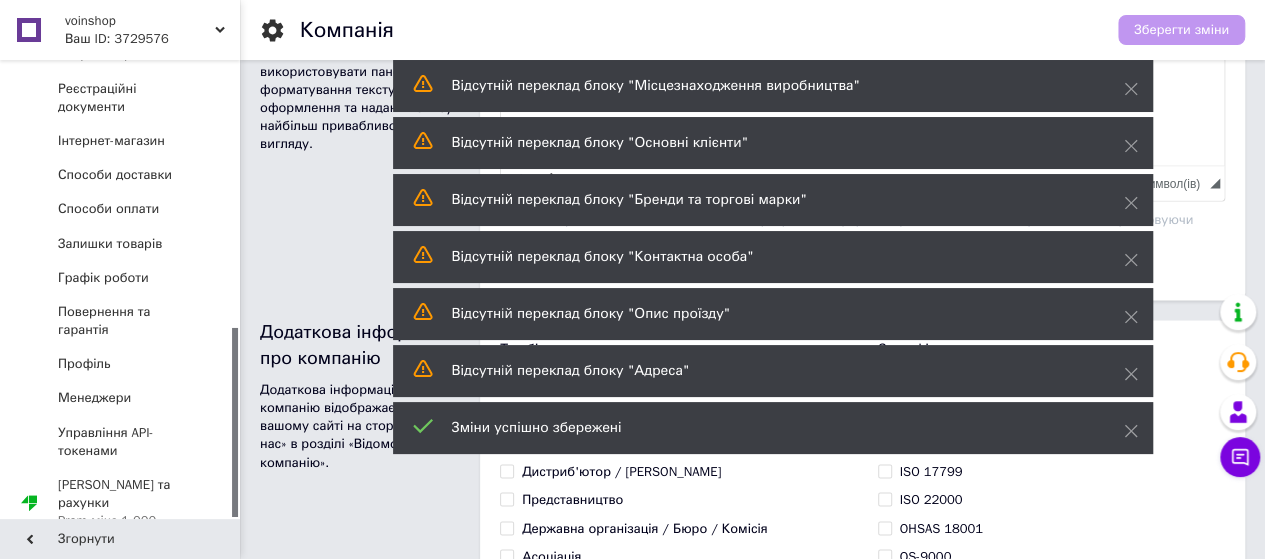 scroll, scrollTop: 1300, scrollLeft: 0, axis: vertical 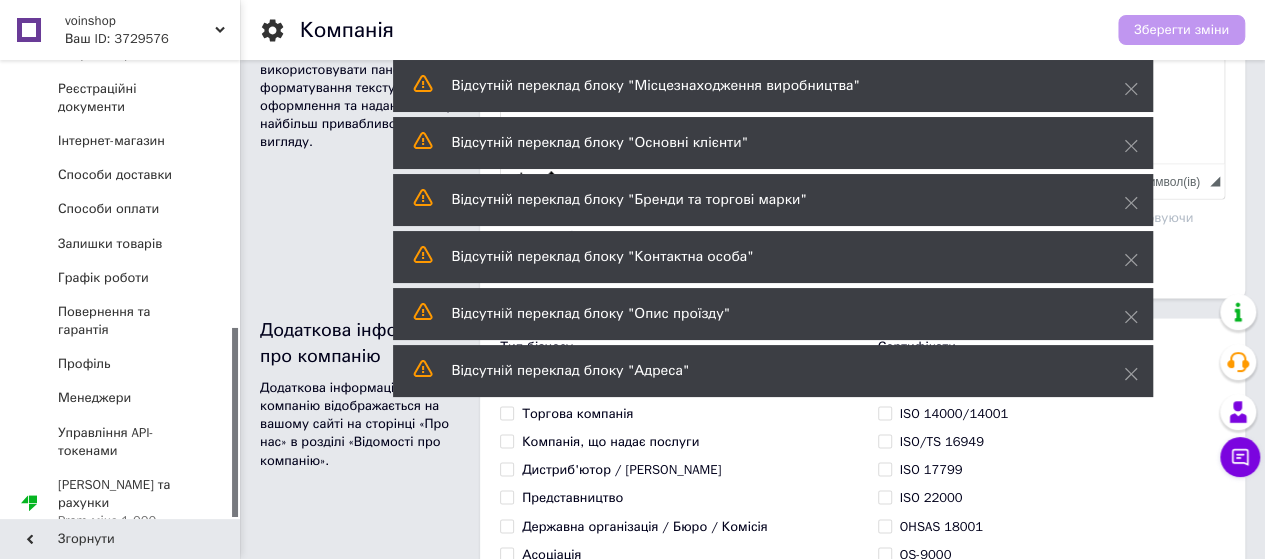 click on "Додаткова інформація про компанію Додаткова інформація про компанію відображається на вашому сайті на сторінці
«Про нас» в розділі «Відомості про компанію»." at bounding box center [360, 1013] 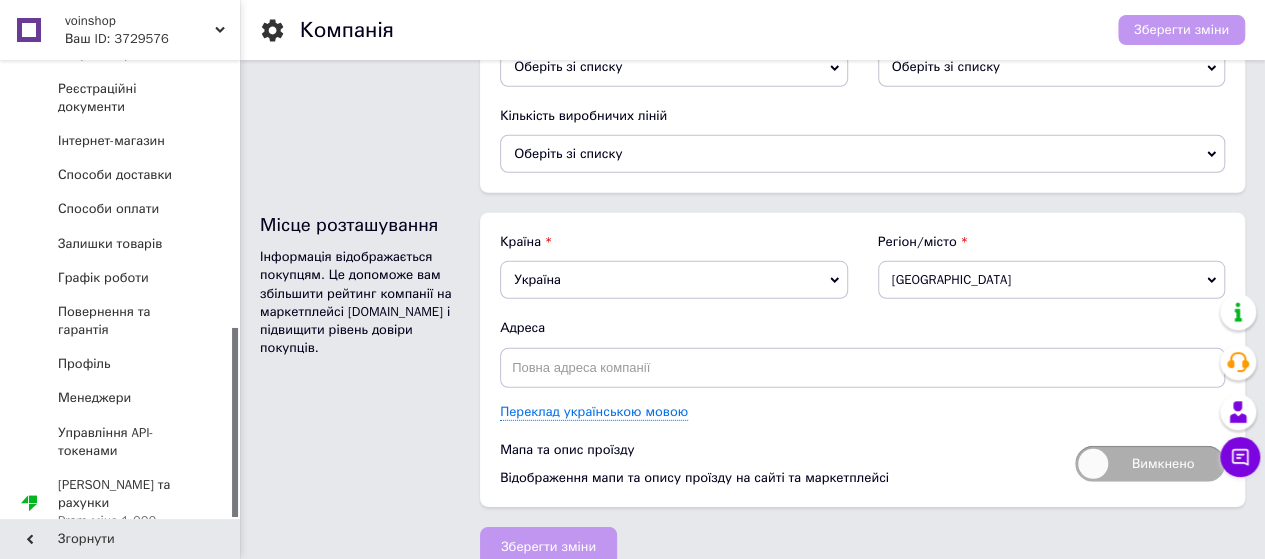 scroll, scrollTop: 2824, scrollLeft: 0, axis: vertical 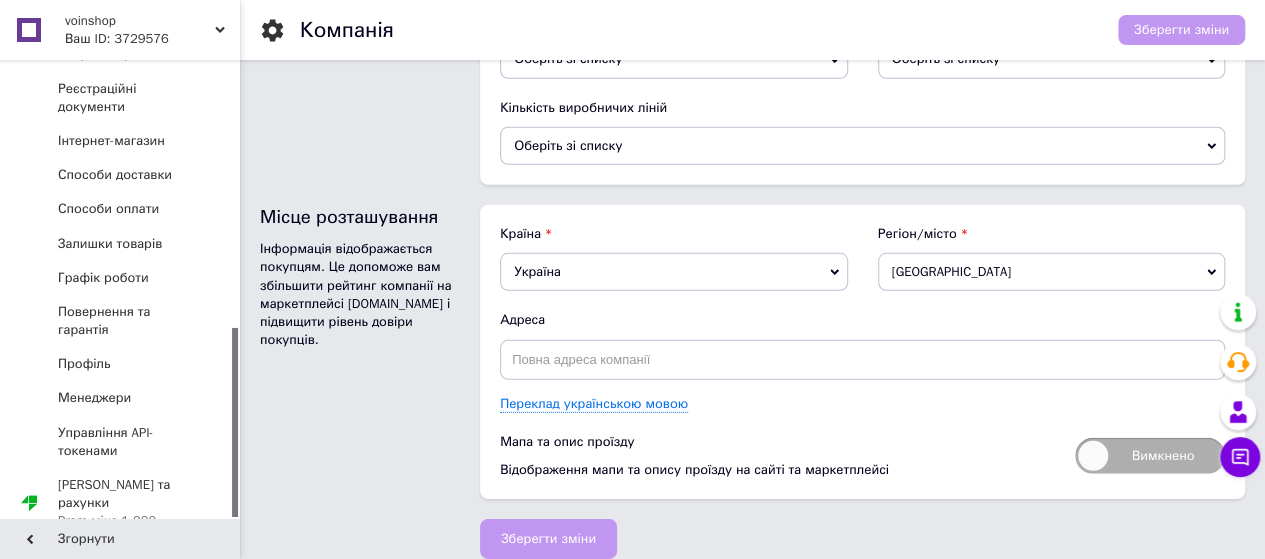 click on "Зберегти зміни" at bounding box center [548, 539] 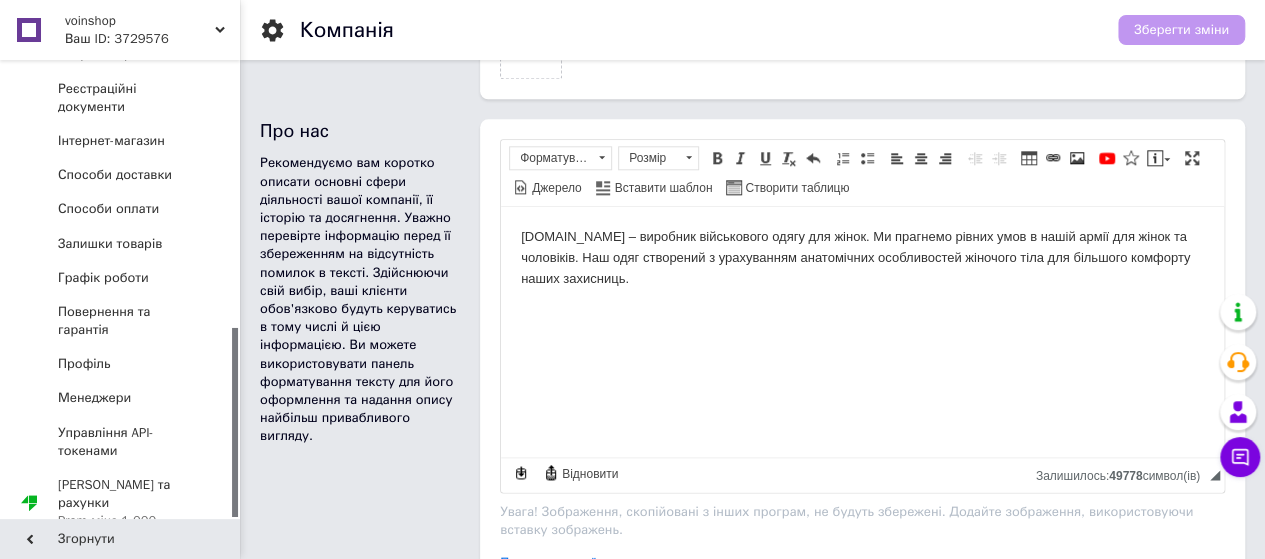 scroll, scrollTop: 1000, scrollLeft: 0, axis: vertical 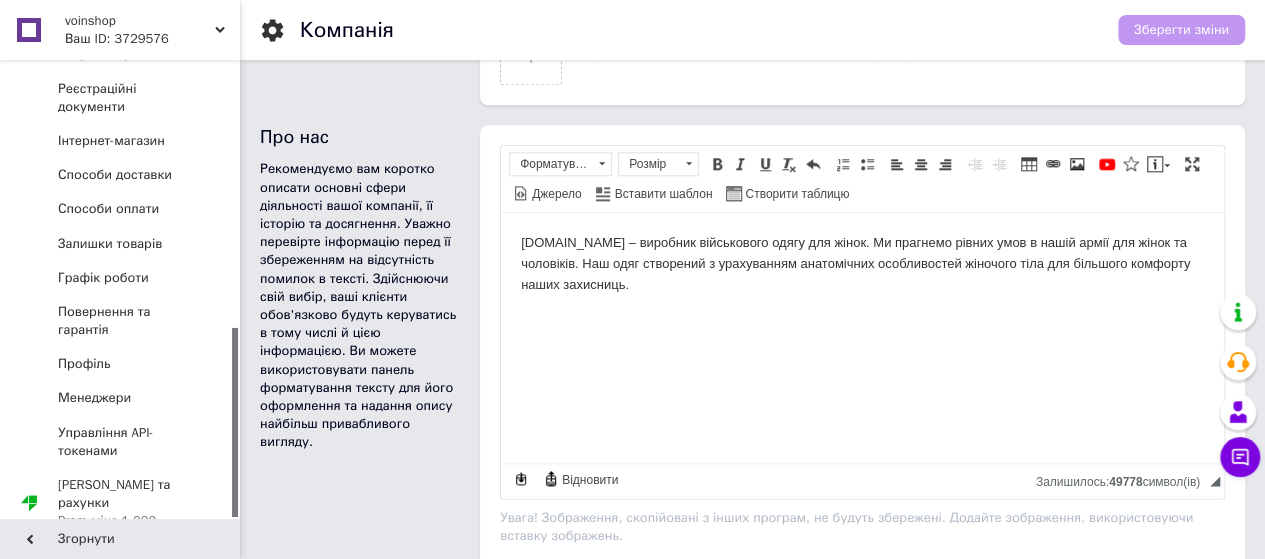 click on "Зберегти зміни" at bounding box center (1181, 30) 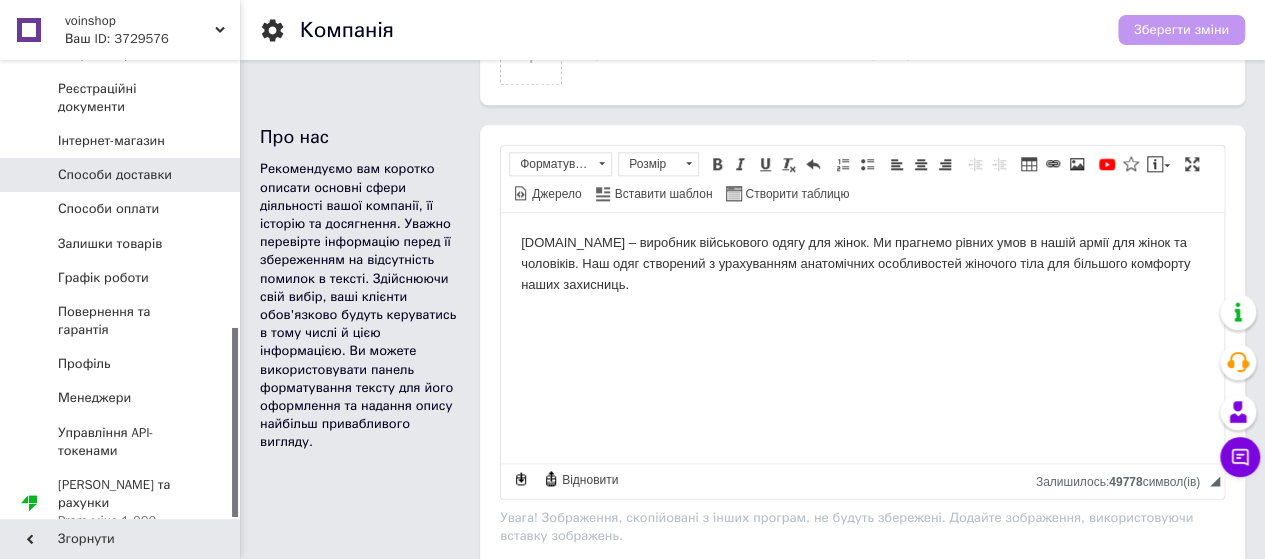 click on "Способи доставки" at bounding box center [123, 175] 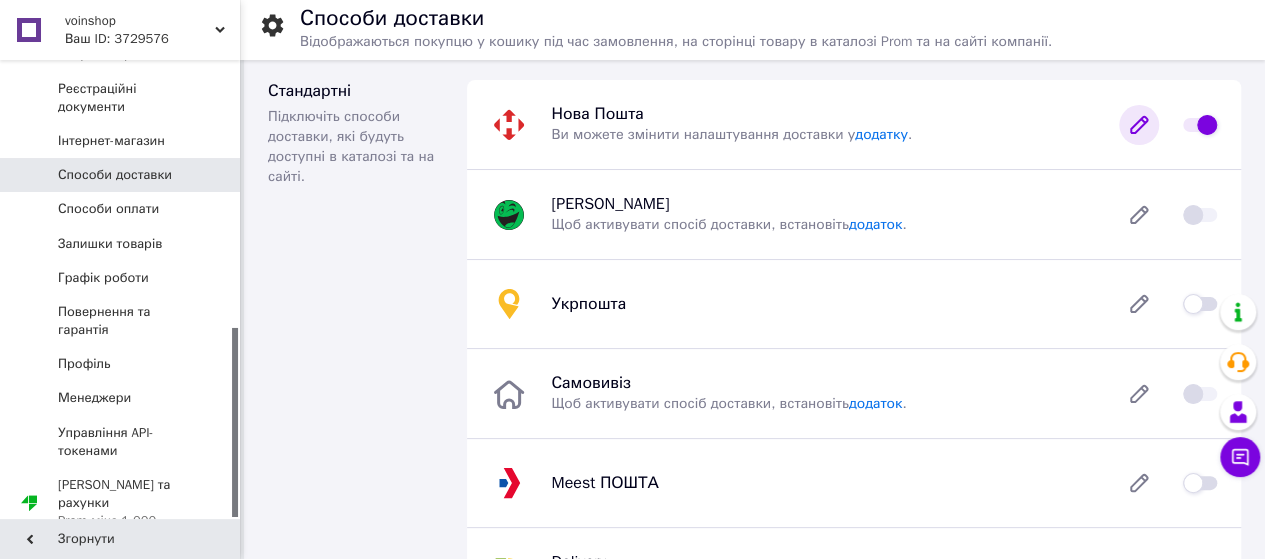 click 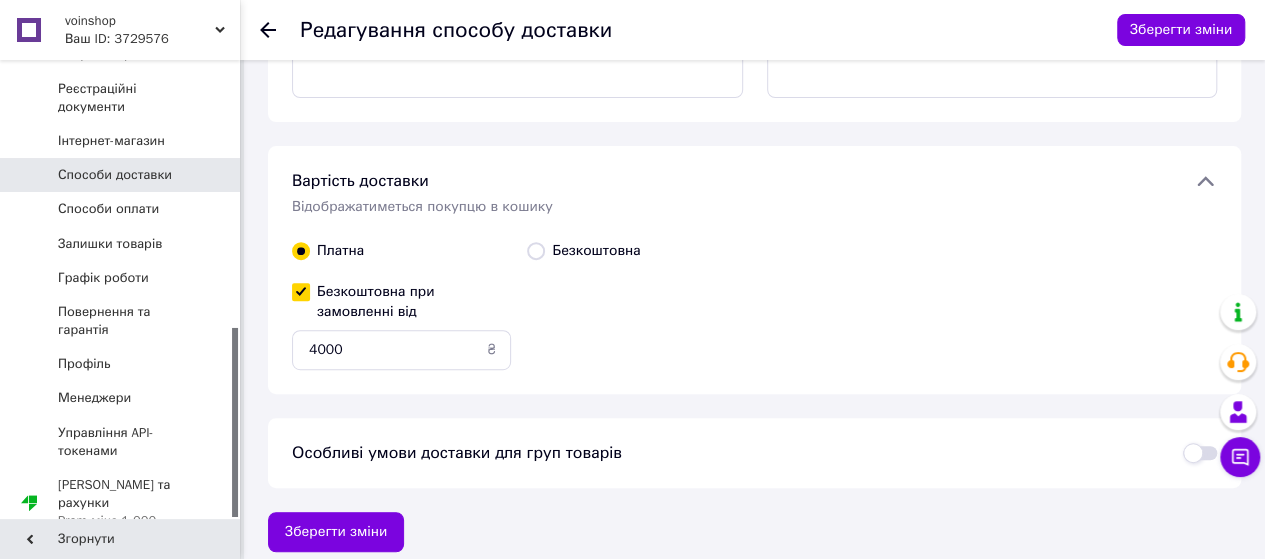 scroll, scrollTop: 337, scrollLeft: 0, axis: vertical 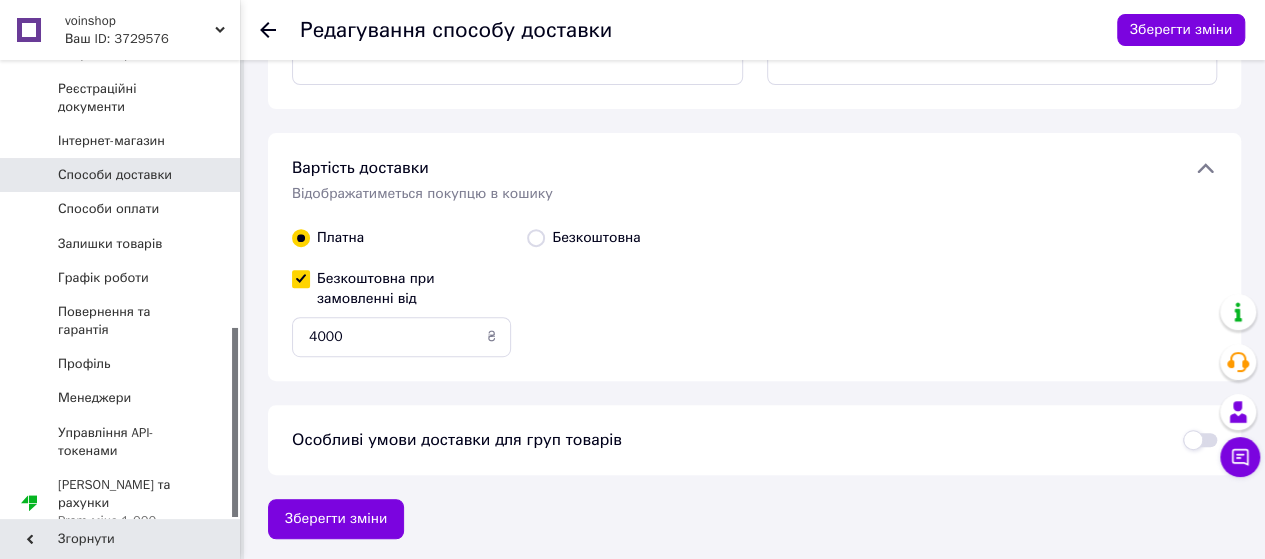 click on "Особливі умови доставки для груп товарів" at bounding box center [457, 440] 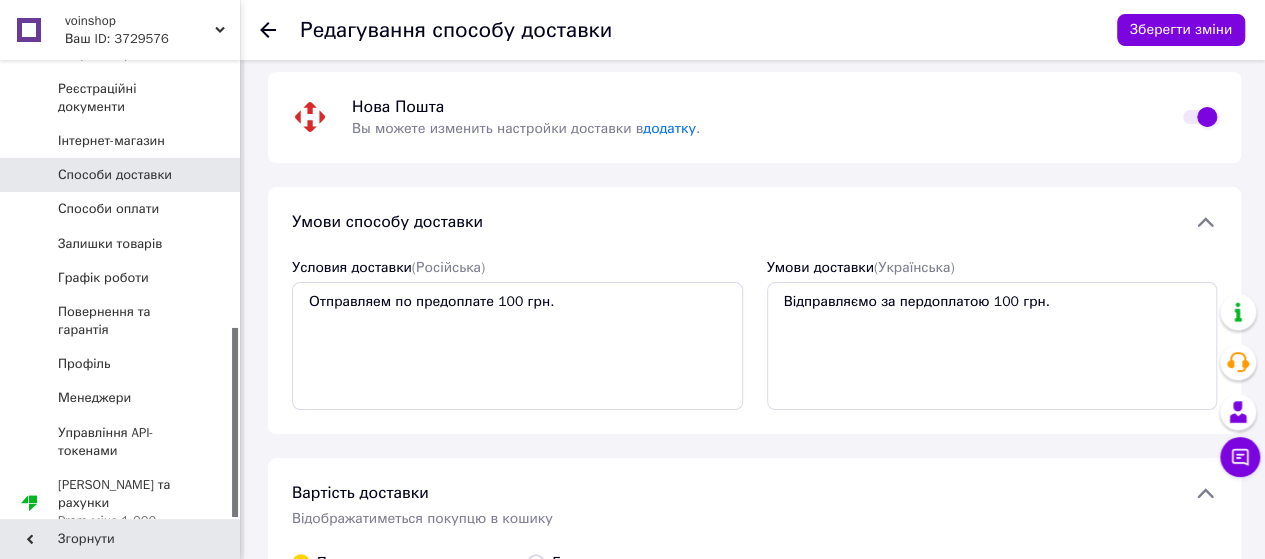 scroll, scrollTop: 0, scrollLeft: 0, axis: both 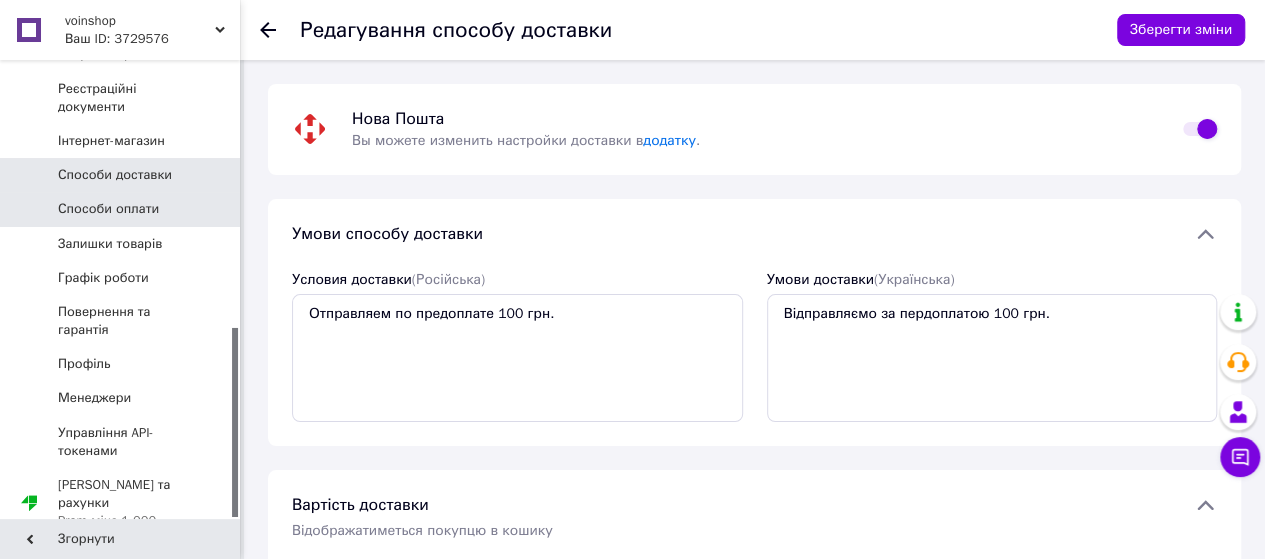 click on "Способи оплати" at bounding box center (108, 209) 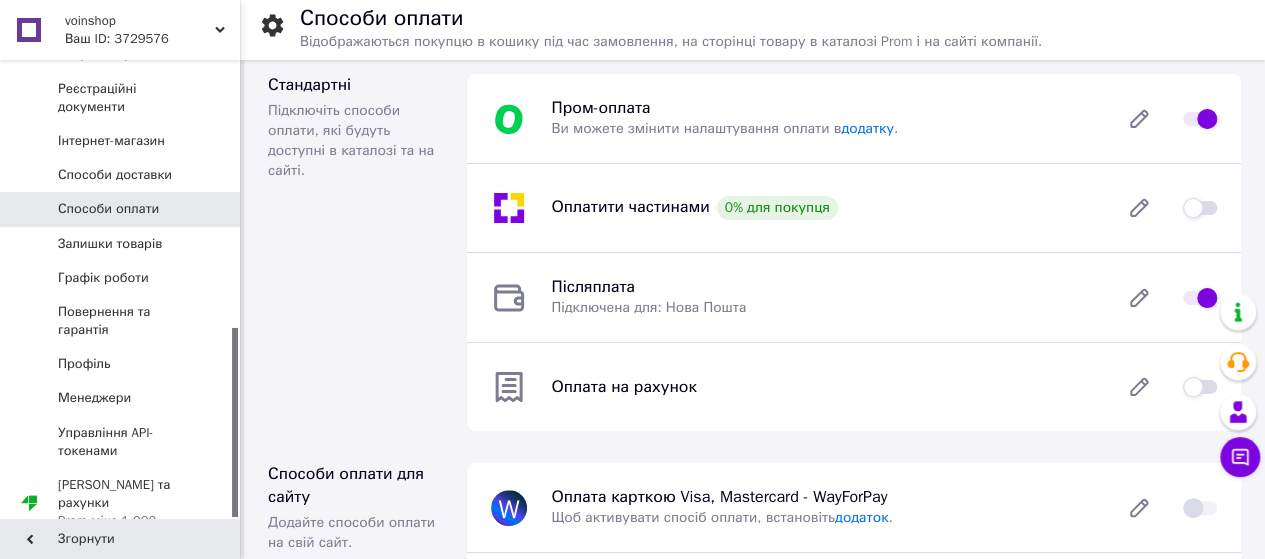 scroll, scrollTop: 0, scrollLeft: 0, axis: both 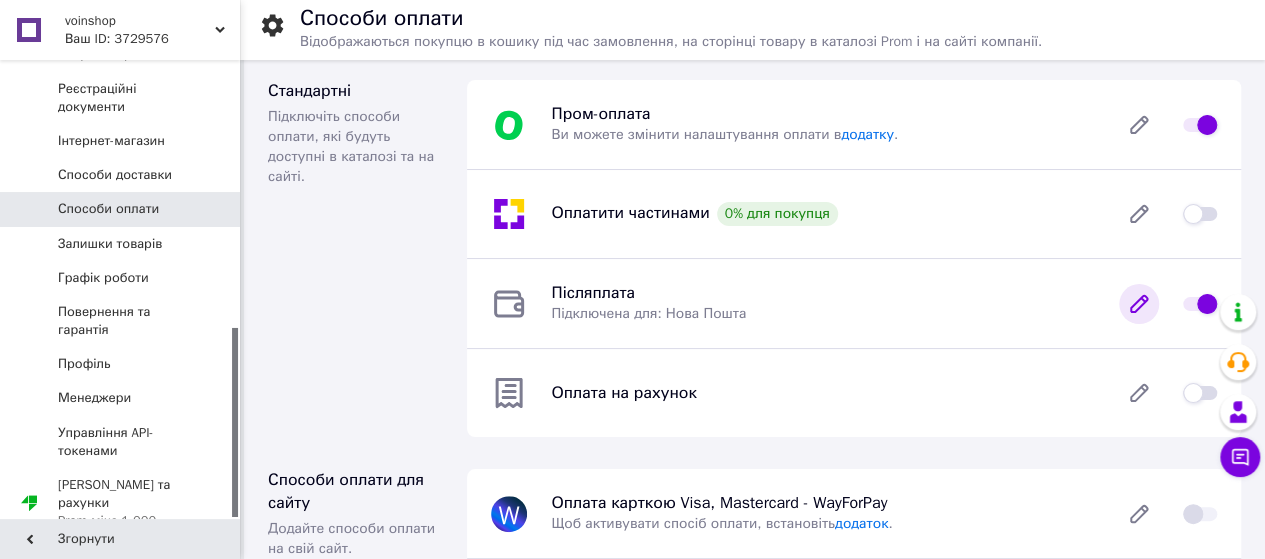 click 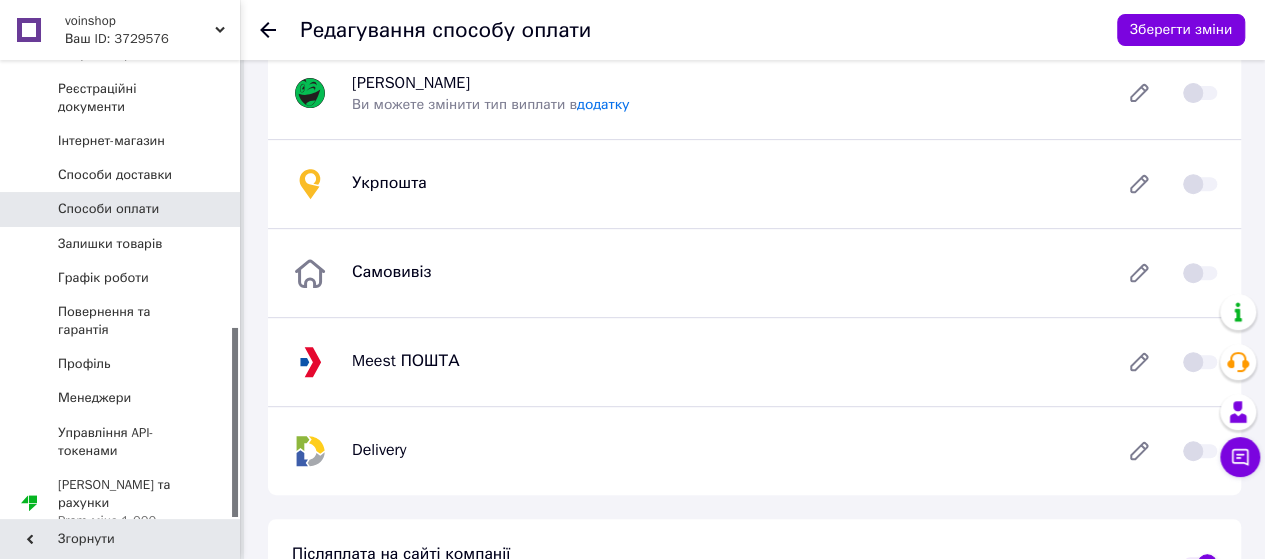 scroll, scrollTop: 0, scrollLeft: 0, axis: both 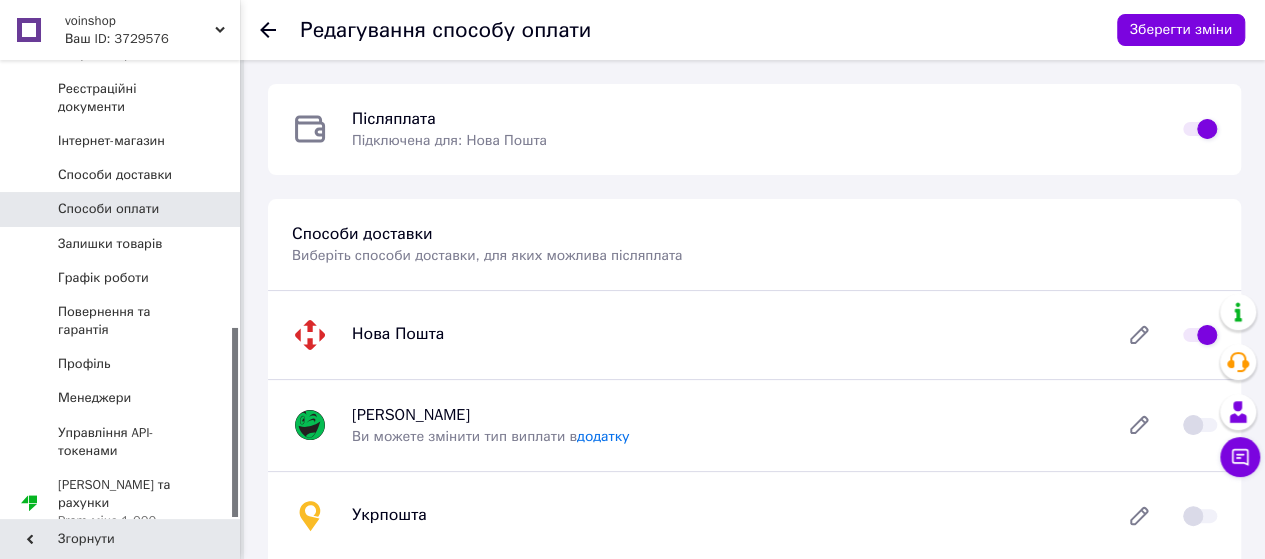 click on "Виберіть способи доставки, для яких можлива післяплата" at bounding box center (487, 255) 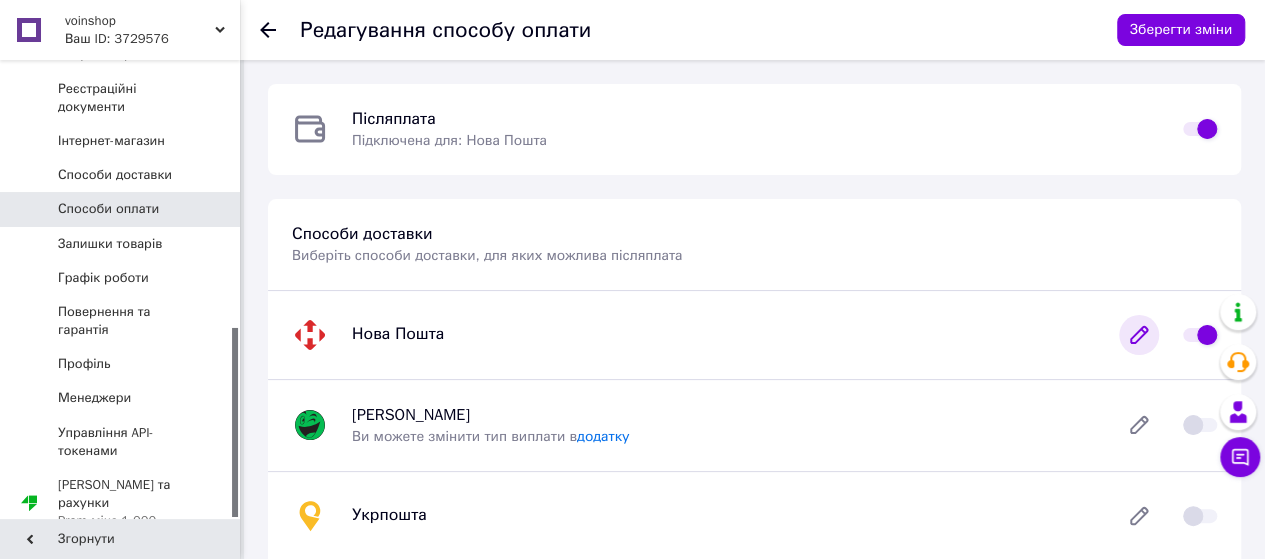 click 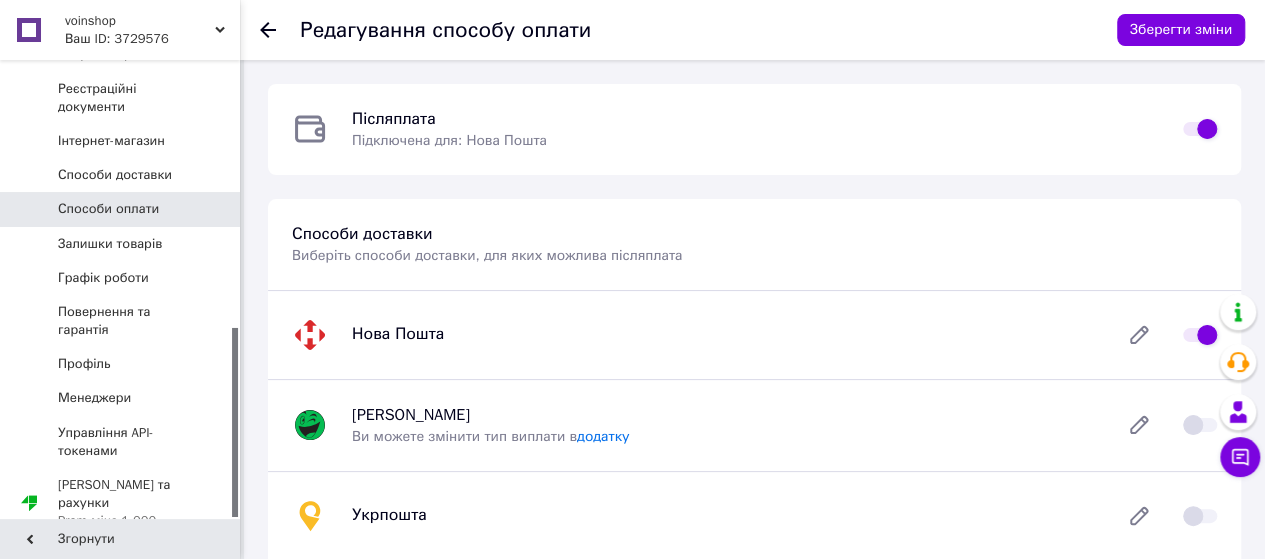 click on "voinshop" at bounding box center (140, 21) 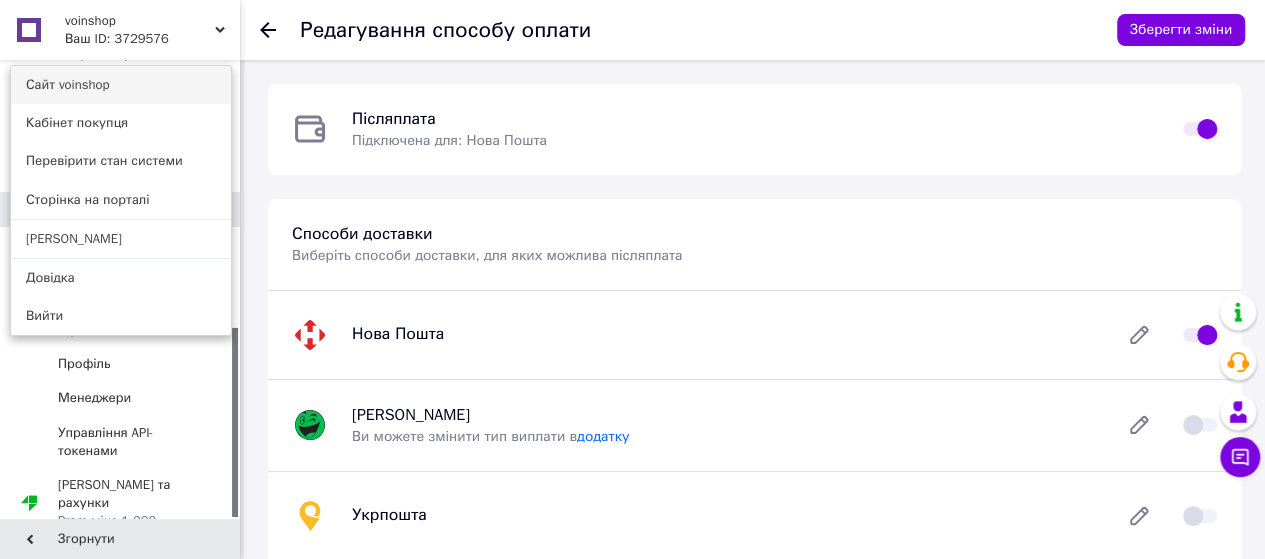 click on "Сайт voinshop" at bounding box center (121, 85) 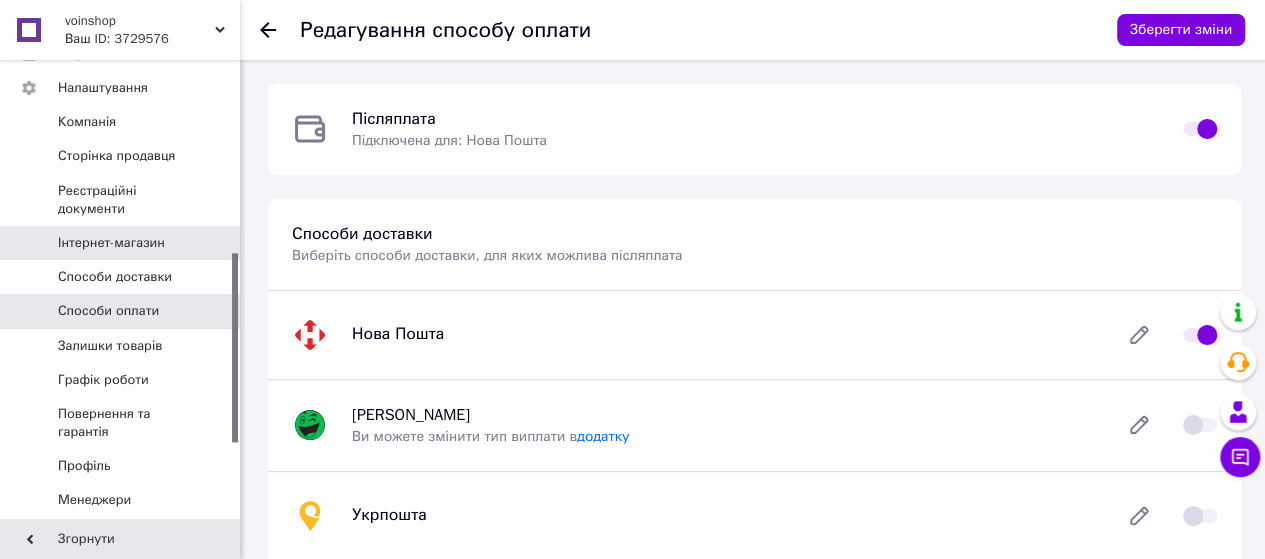 scroll, scrollTop: 648, scrollLeft: 0, axis: vertical 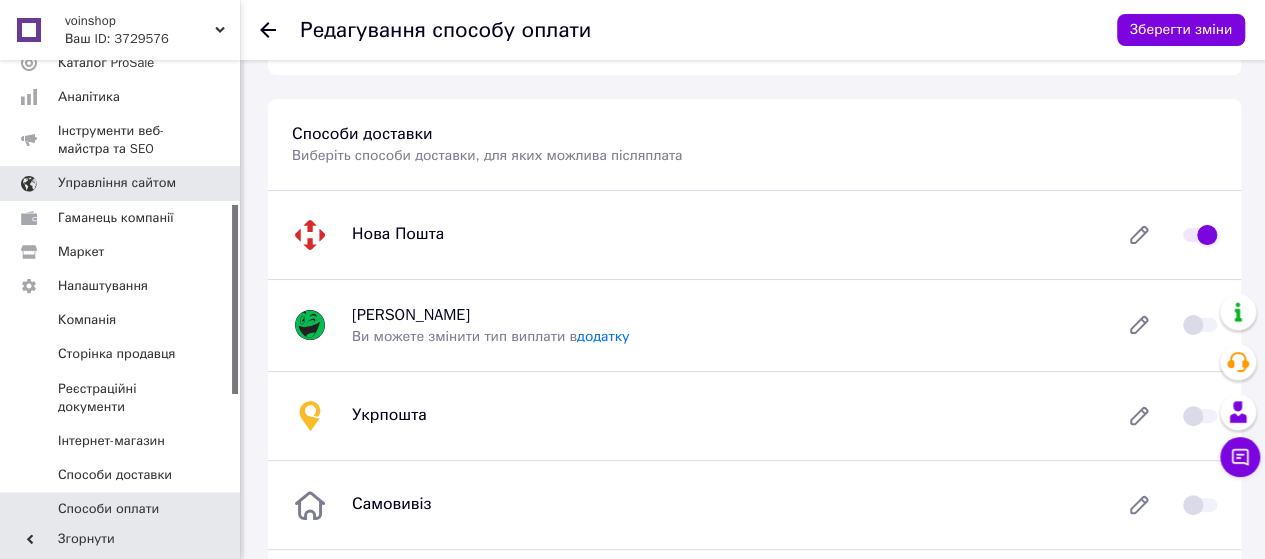 click on "Управління сайтом" at bounding box center [117, 183] 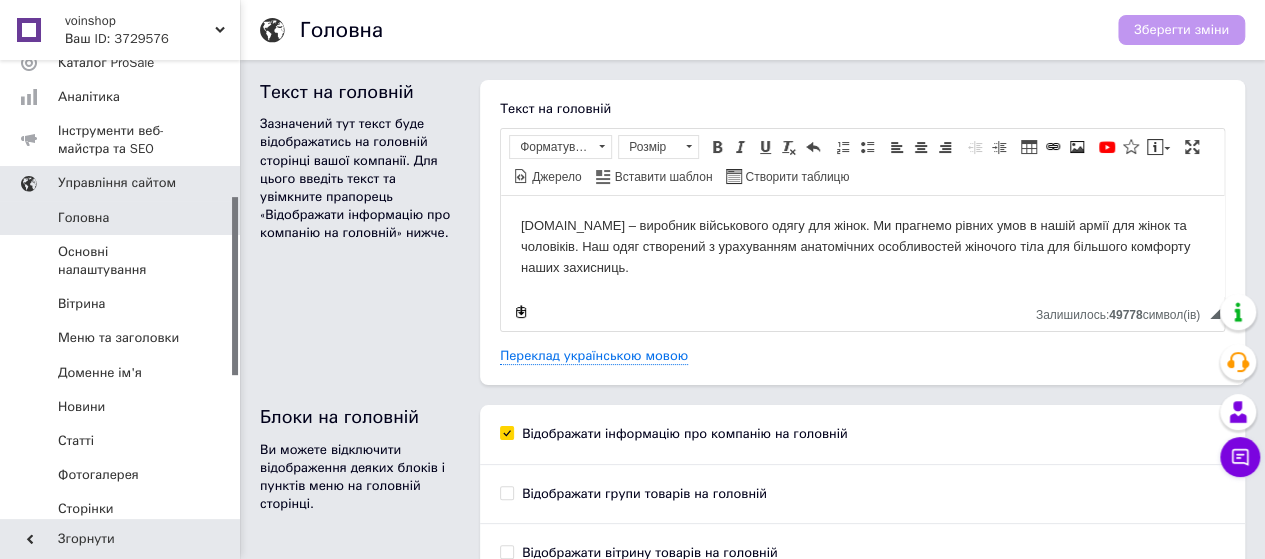 scroll, scrollTop: 0, scrollLeft: 0, axis: both 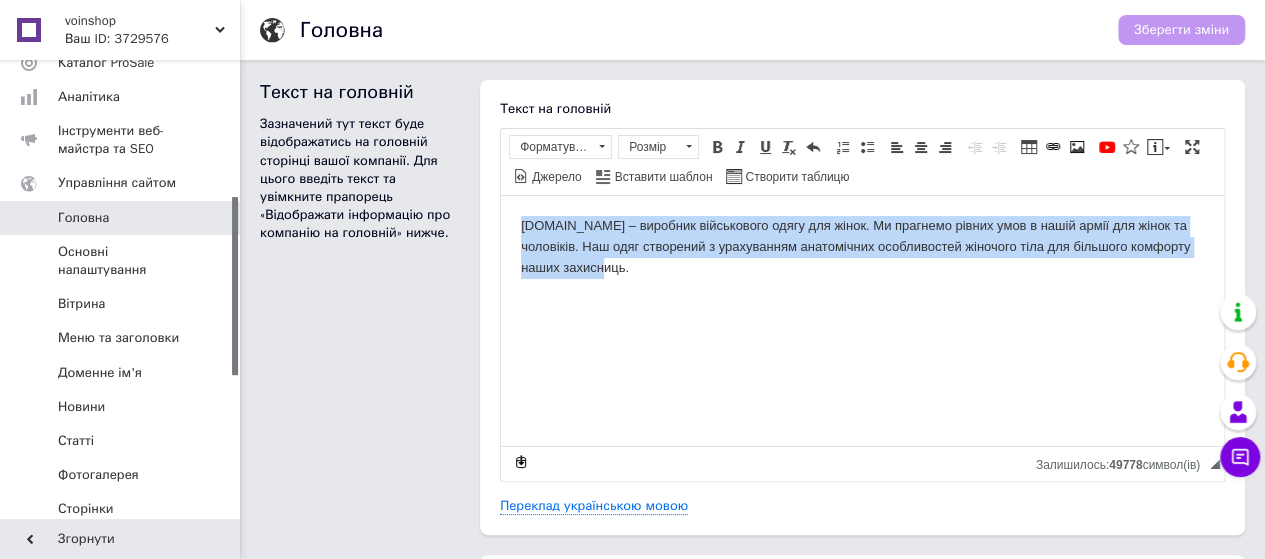 drag, startPoint x: 706, startPoint y: 278, endPoint x: 513, endPoint y: 220, distance: 201.52667 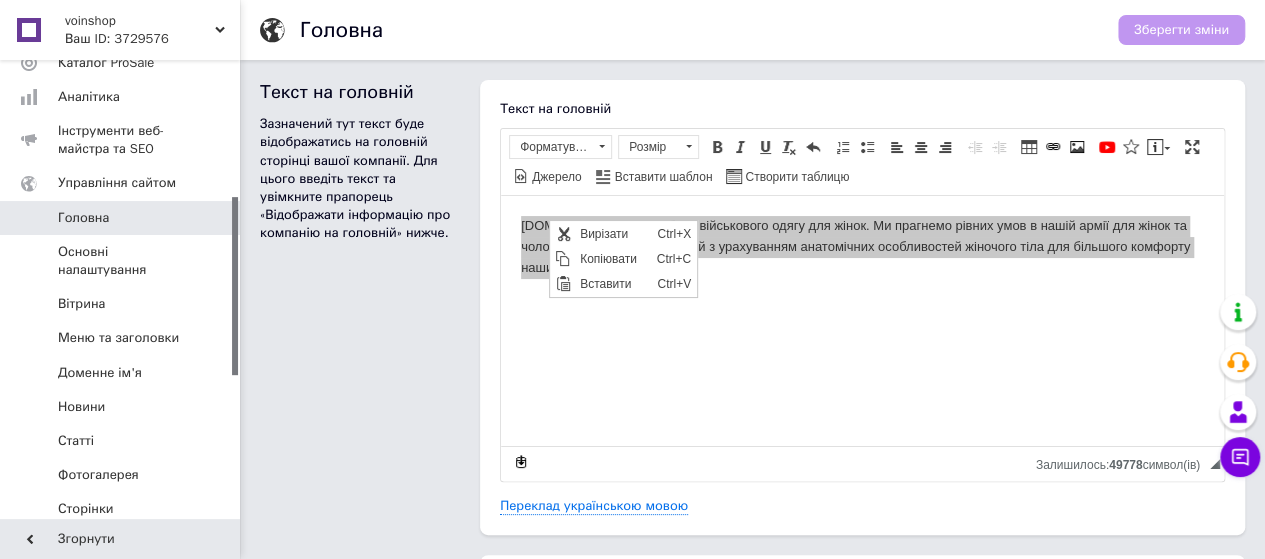scroll, scrollTop: 0, scrollLeft: 0, axis: both 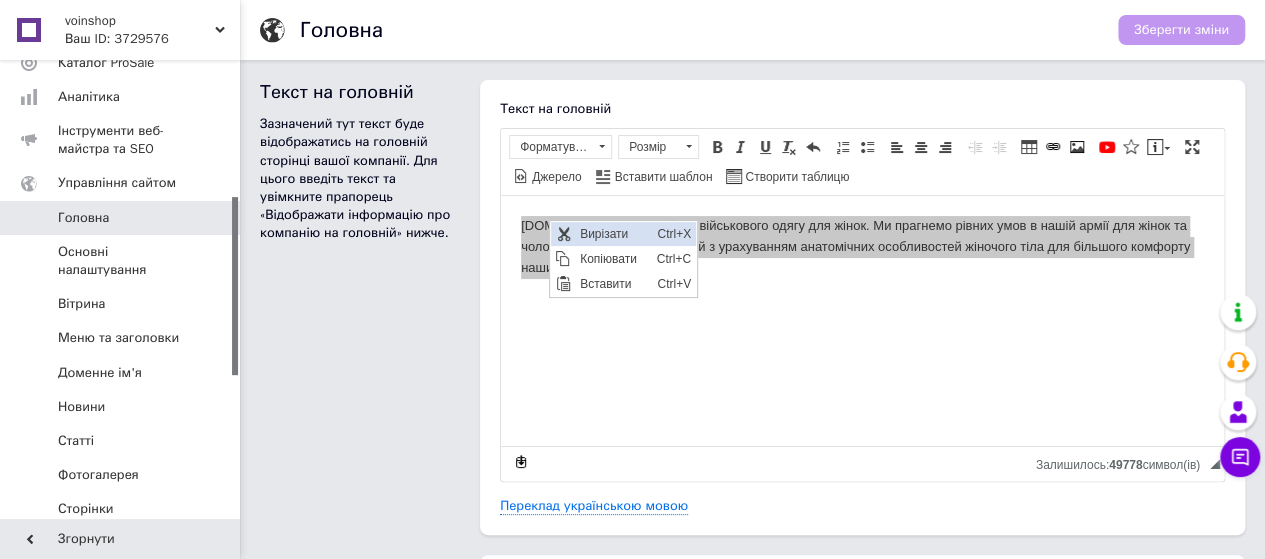 click on "Вирізати" at bounding box center [612, 234] 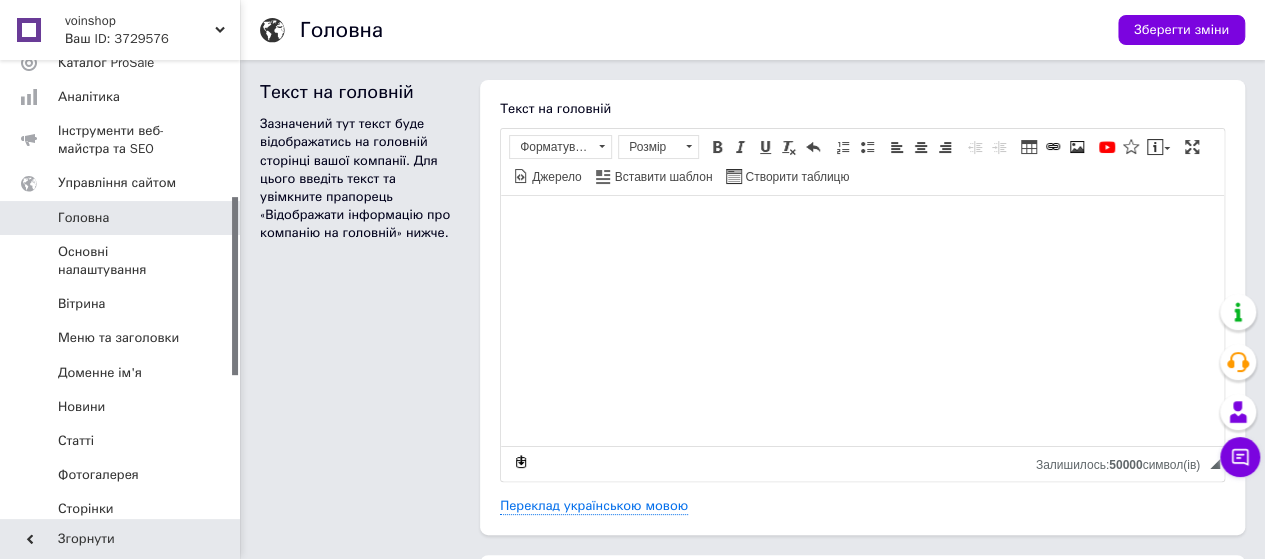 scroll, scrollTop: 366, scrollLeft: 0, axis: vertical 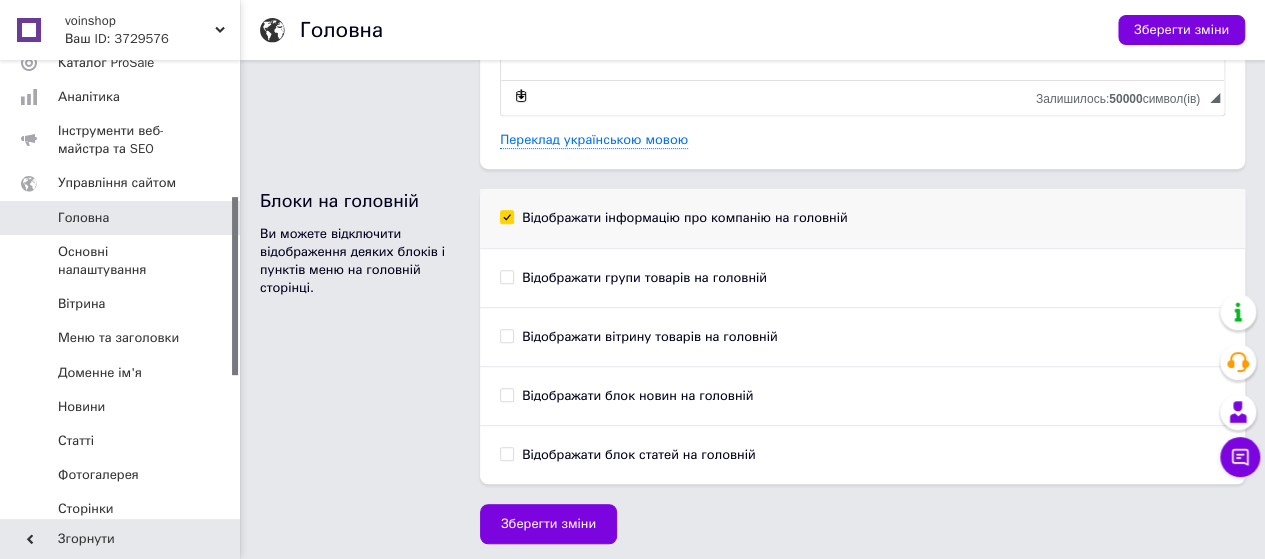 click on "Відображати інформацію про компанію на головній" at bounding box center (674, 218) 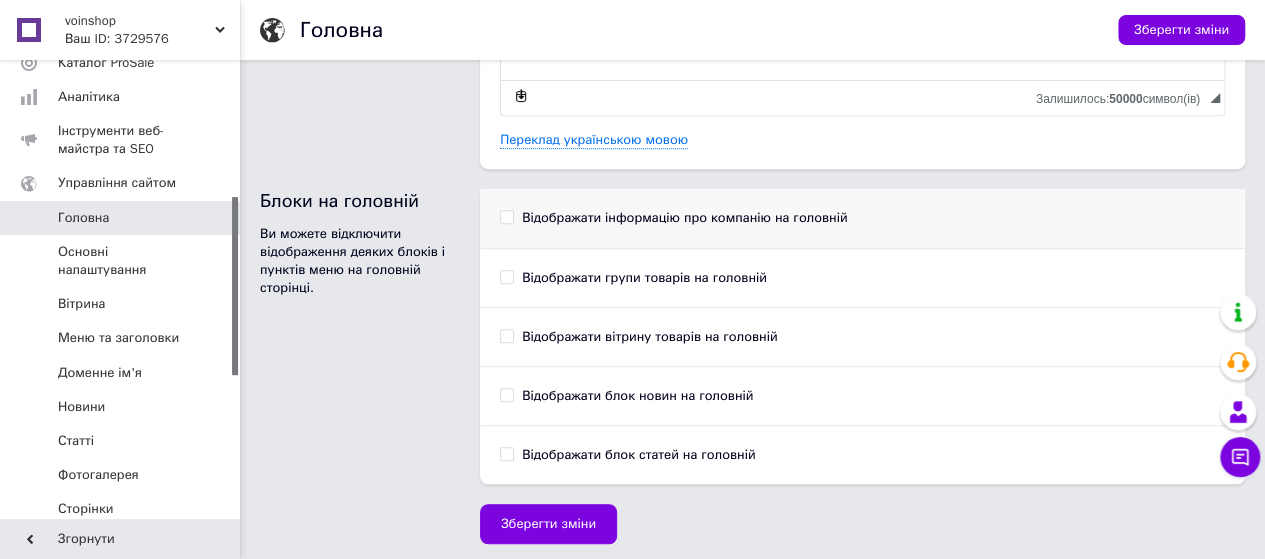checkbox on "false" 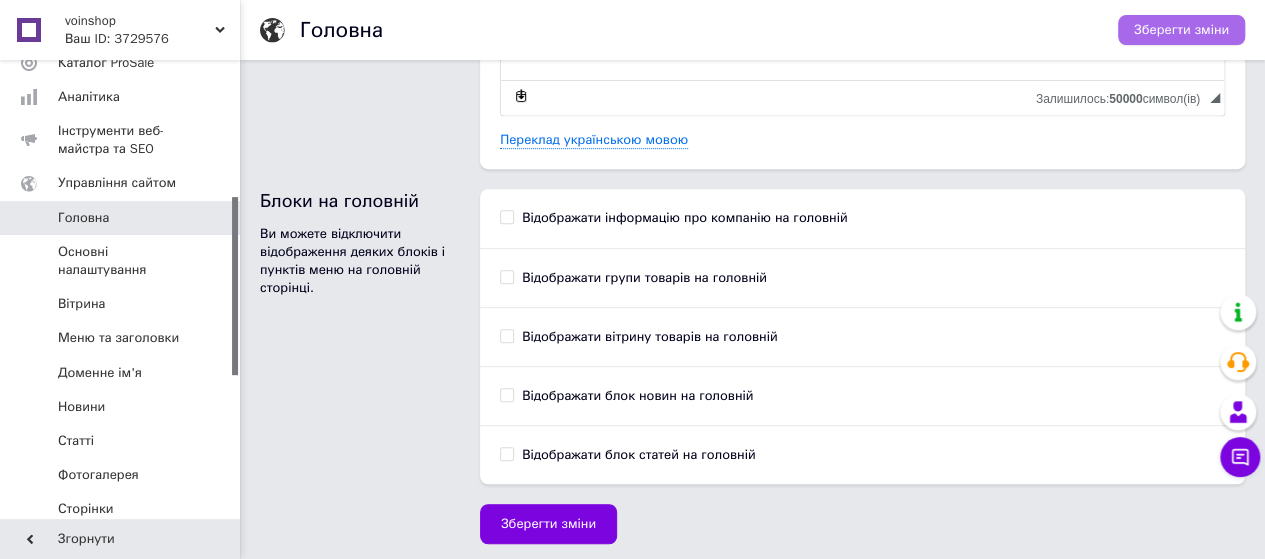 click on "Зберегти зміни" at bounding box center [1181, 30] 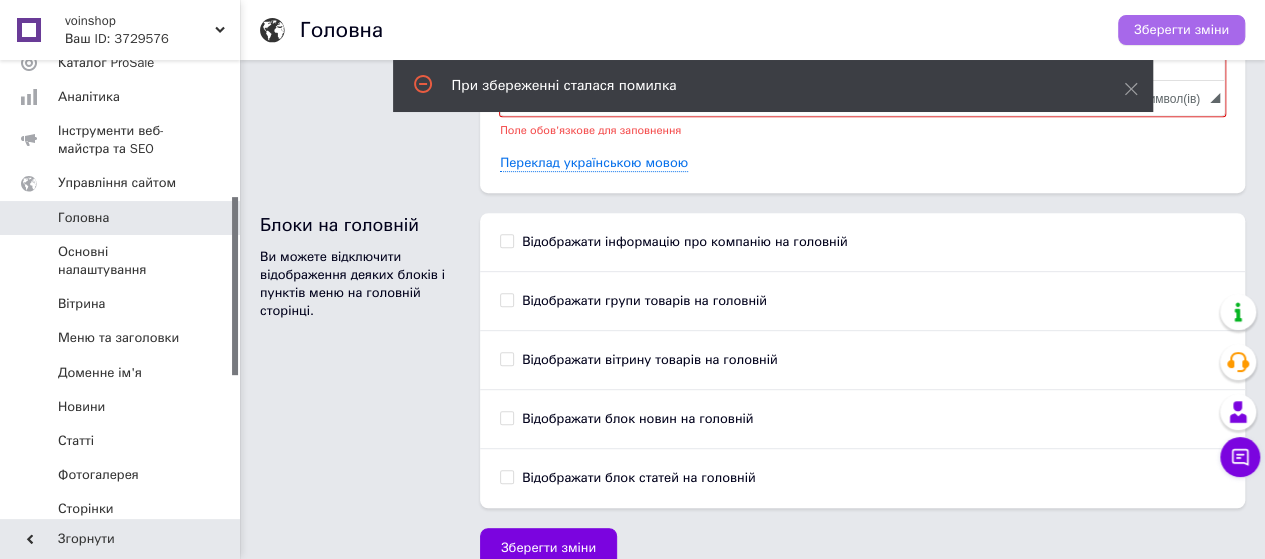 click on "Зберегти зміни" at bounding box center [1181, 30] 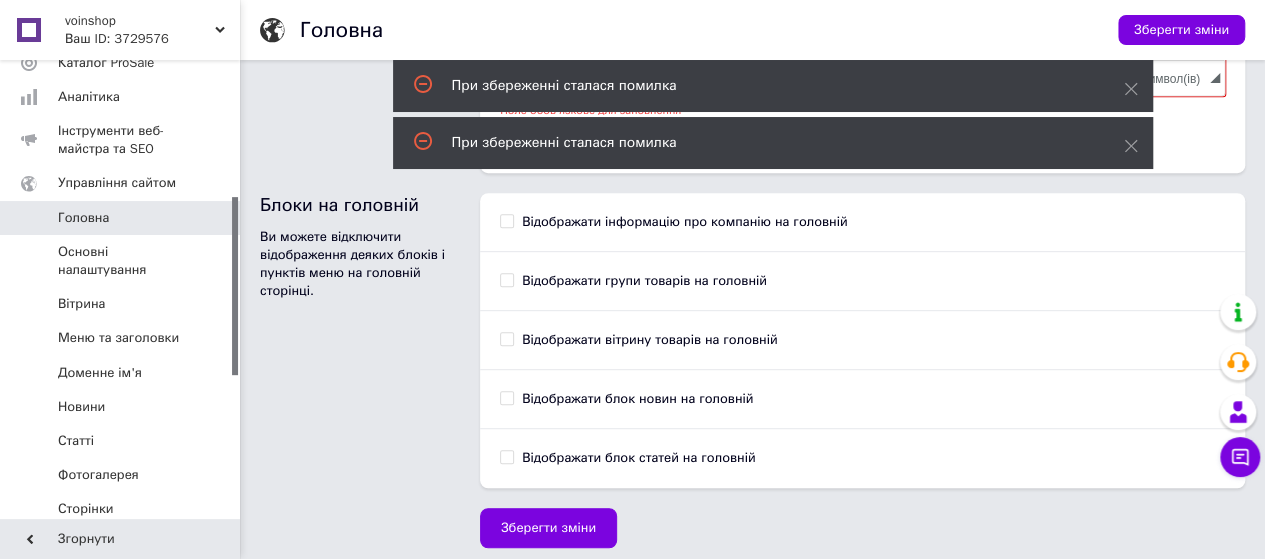 scroll, scrollTop: 388, scrollLeft: 0, axis: vertical 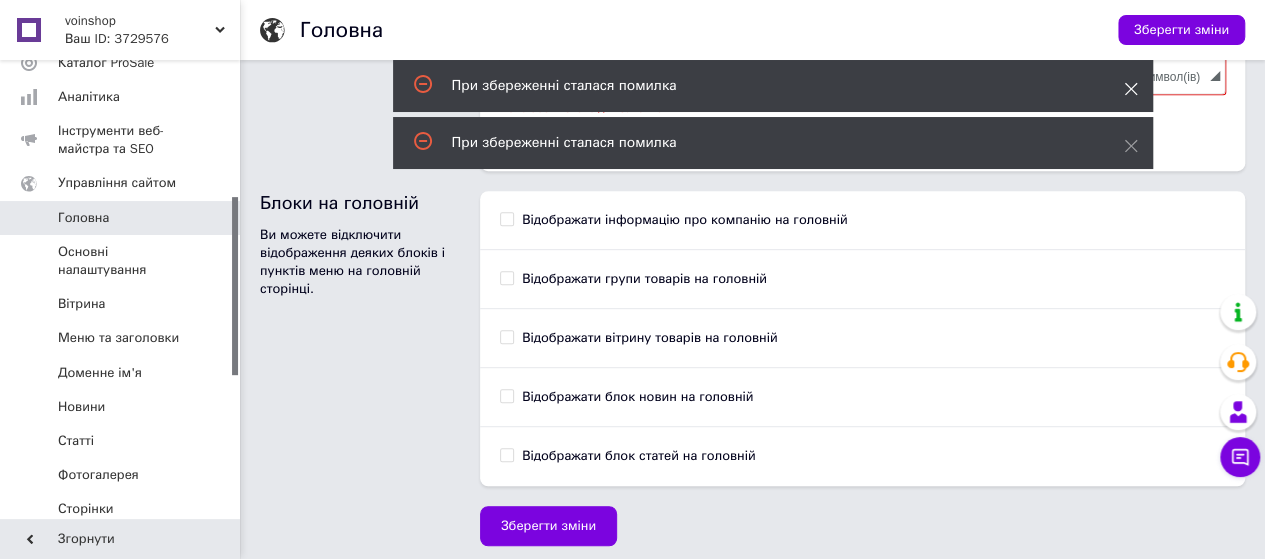 click 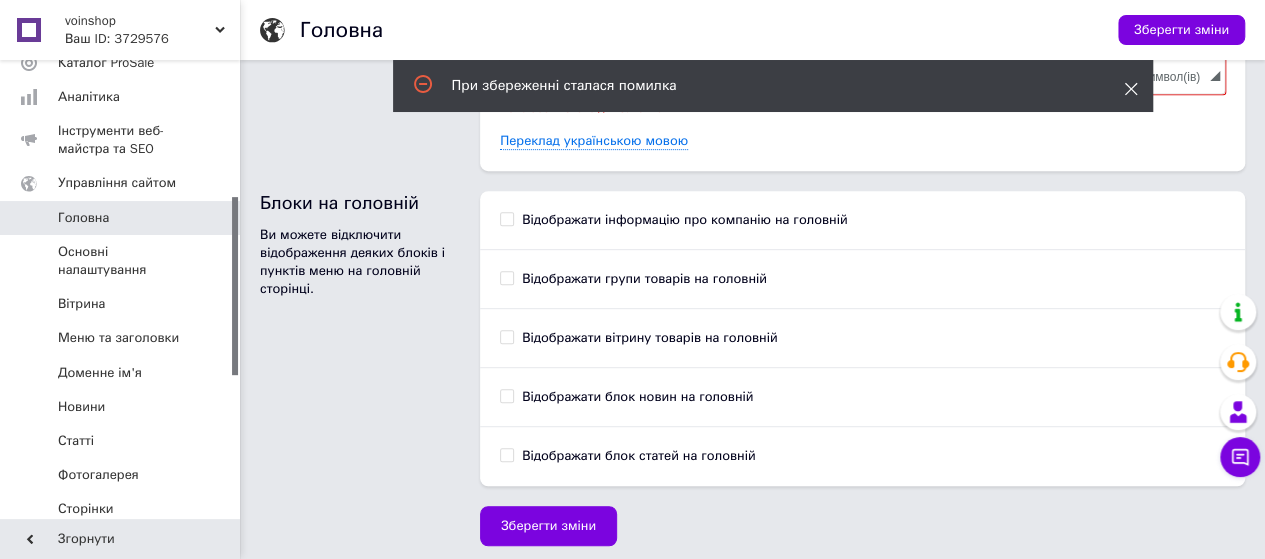 click 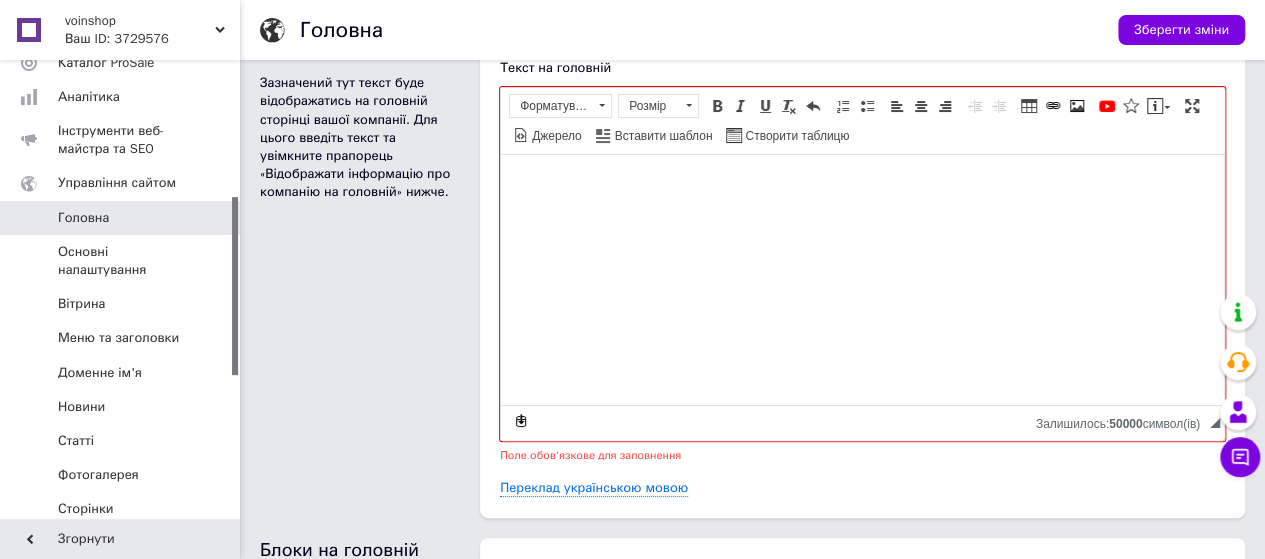 scroll, scrollTop: 0, scrollLeft: 0, axis: both 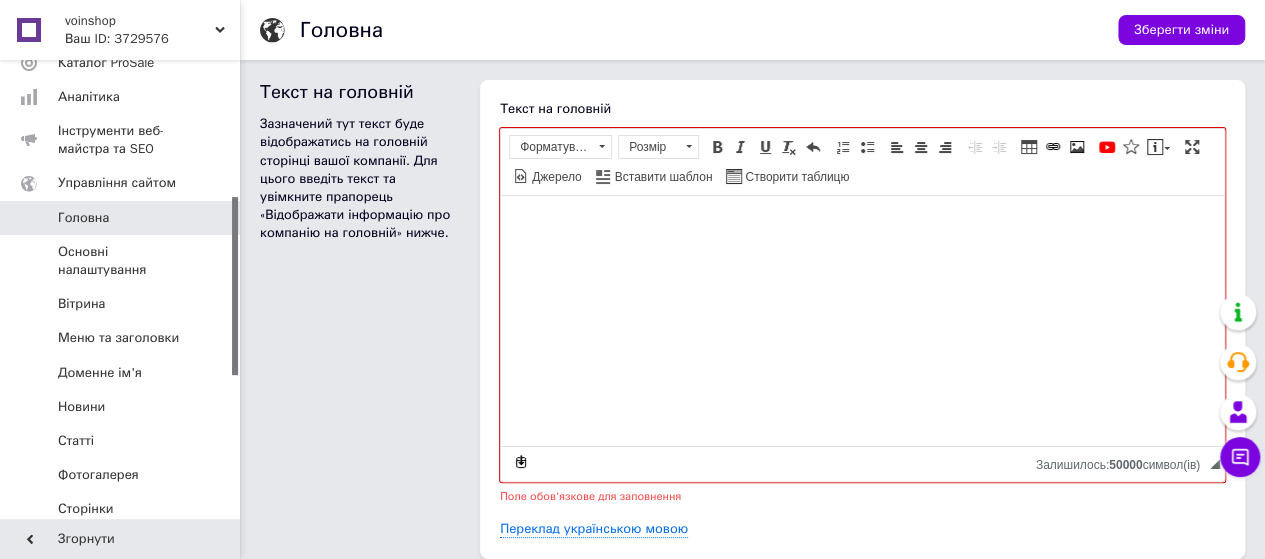click at bounding box center (862, 226) 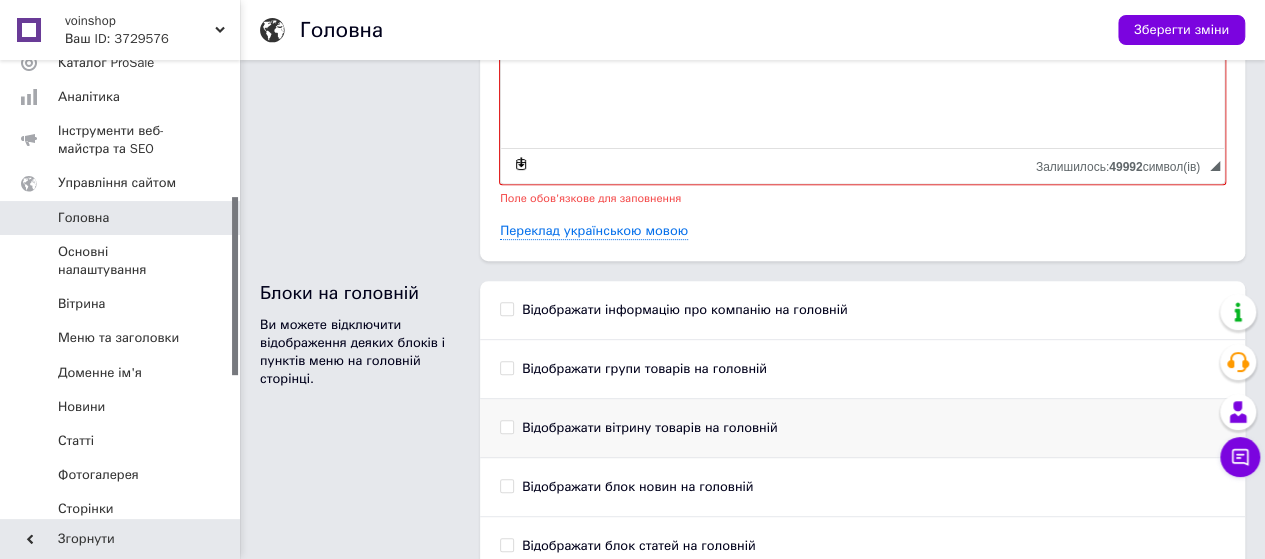 scroll, scrollTop: 300, scrollLeft: 0, axis: vertical 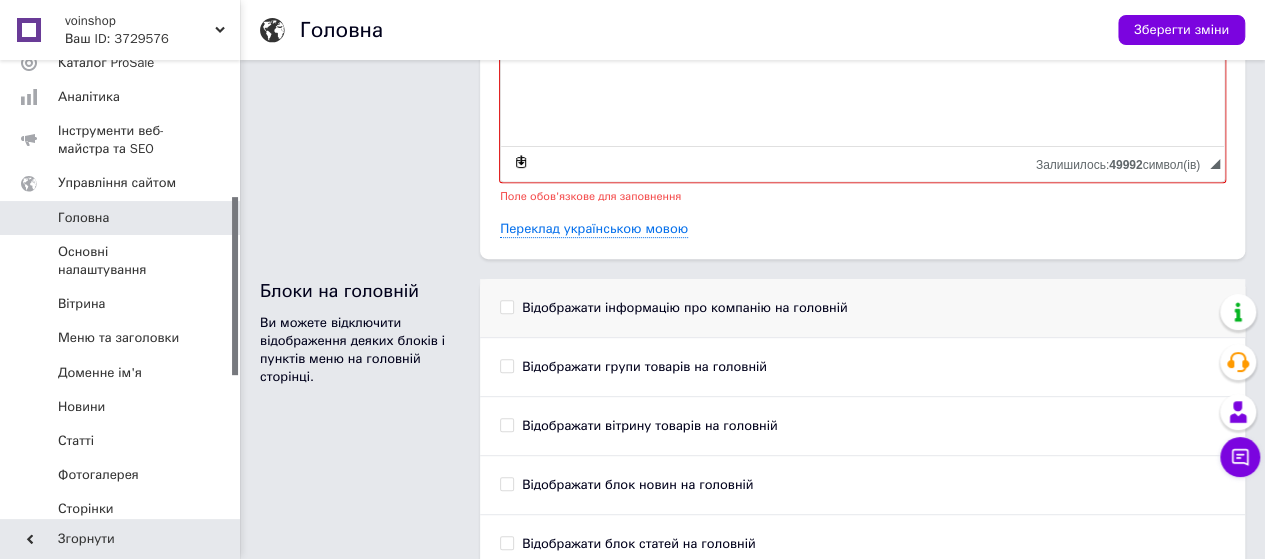 click on "Відображати інформацію про компанію на головній" at bounding box center (506, 306) 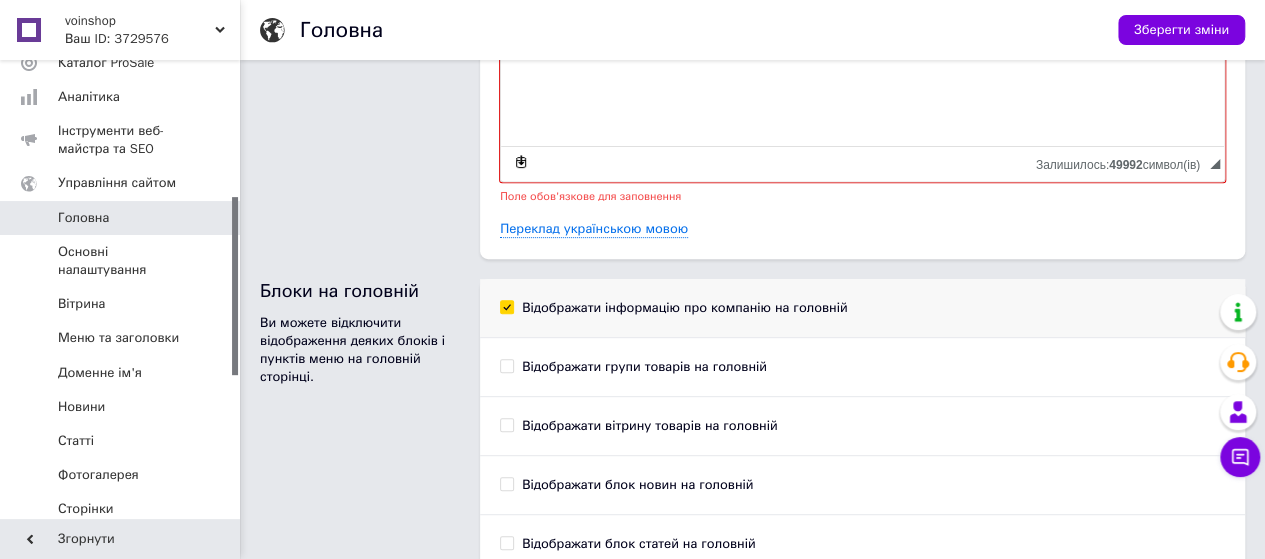 checkbox on "true" 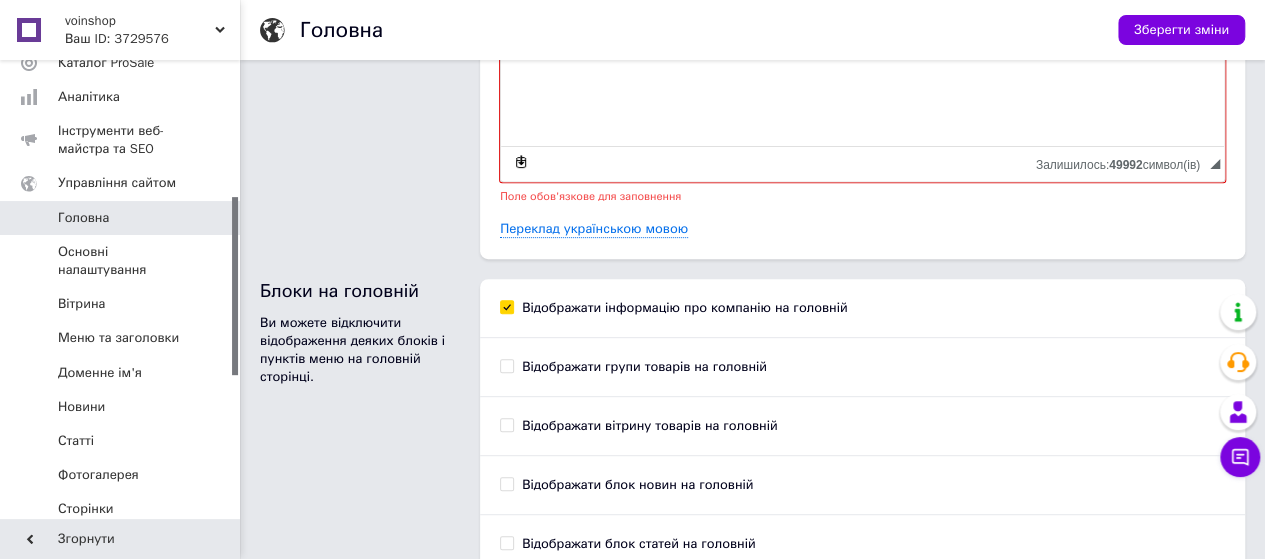 click on "Зберегти зміни" at bounding box center [1181, 30] 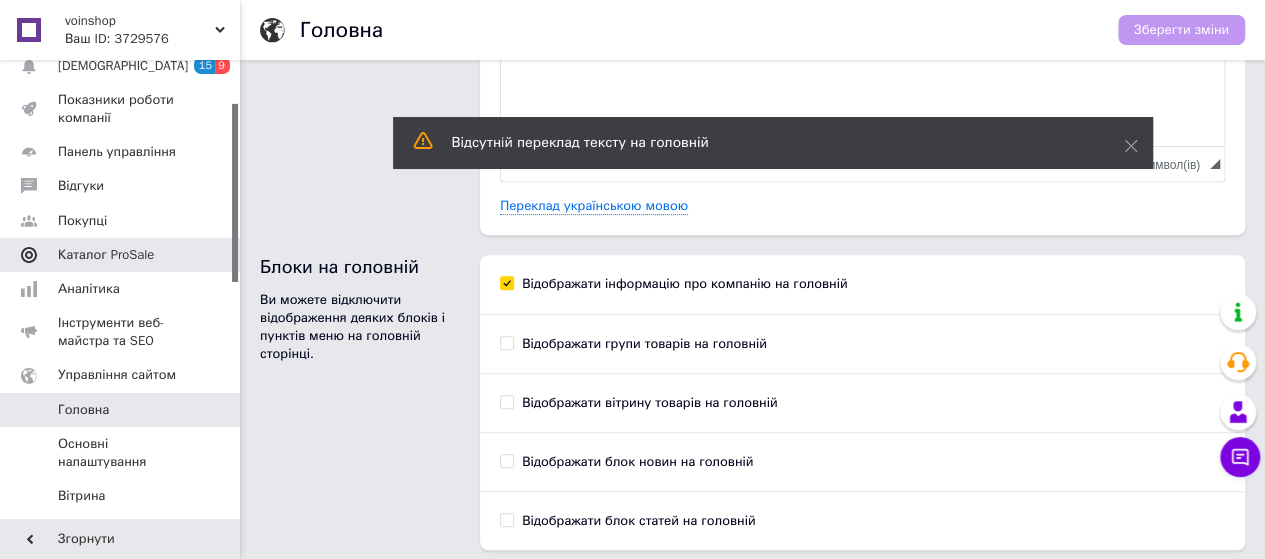 scroll, scrollTop: 248, scrollLeft: 0, axis: vertical 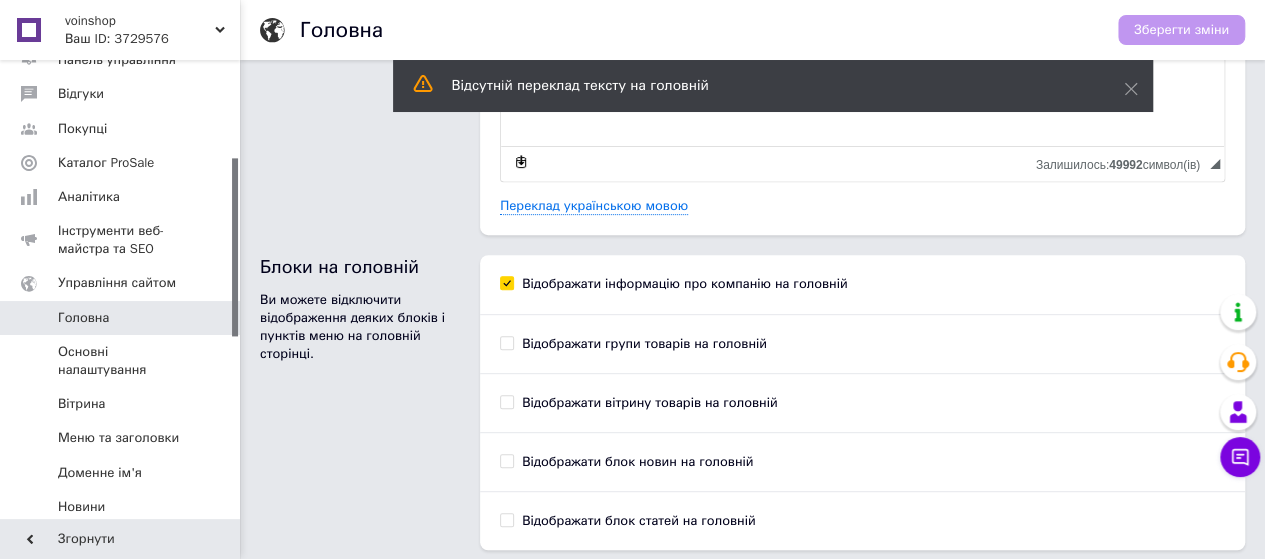 click on "Головна" at bounding box center [83, 318] 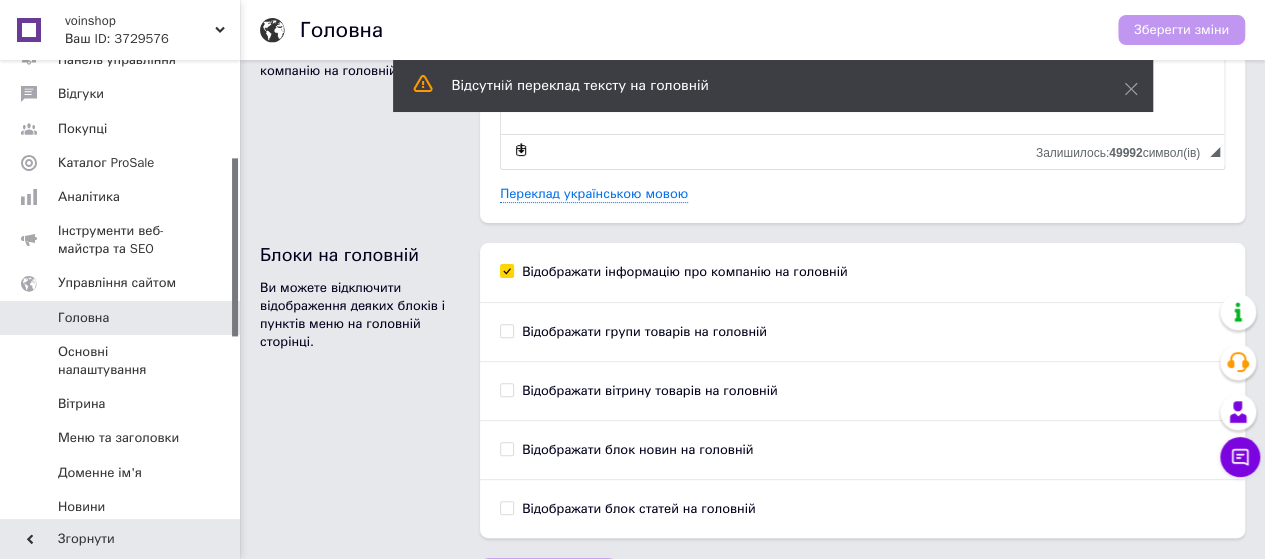 scroll, scrollTop: 216, scrollLeft: 0, axis: vertical 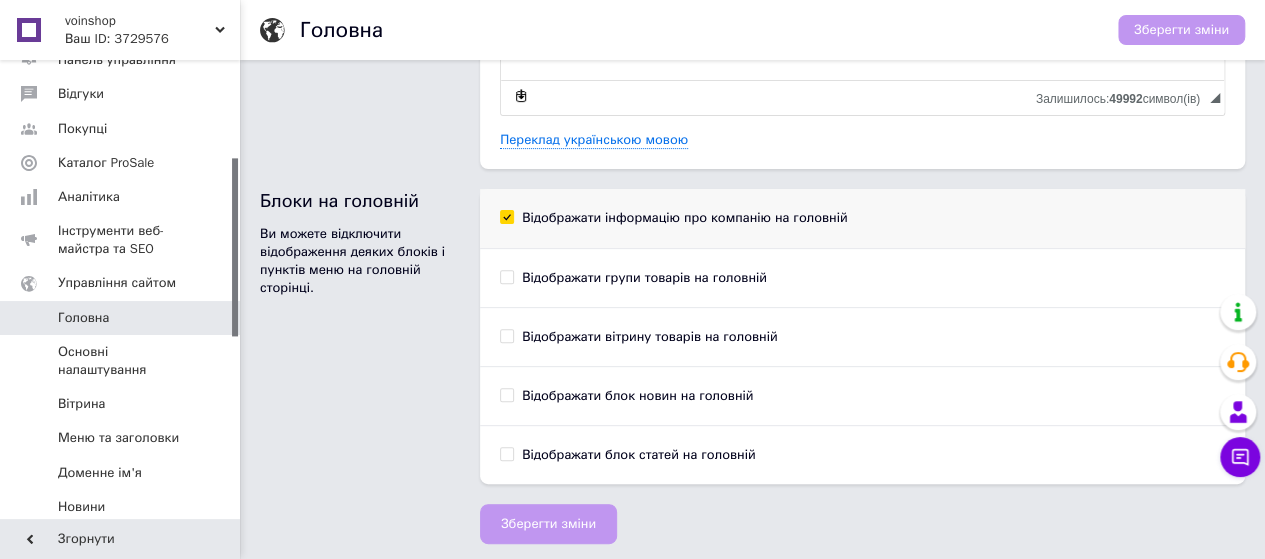 click on "Відображати інформацію про компанію на головній" at bounding box center (674, 218) 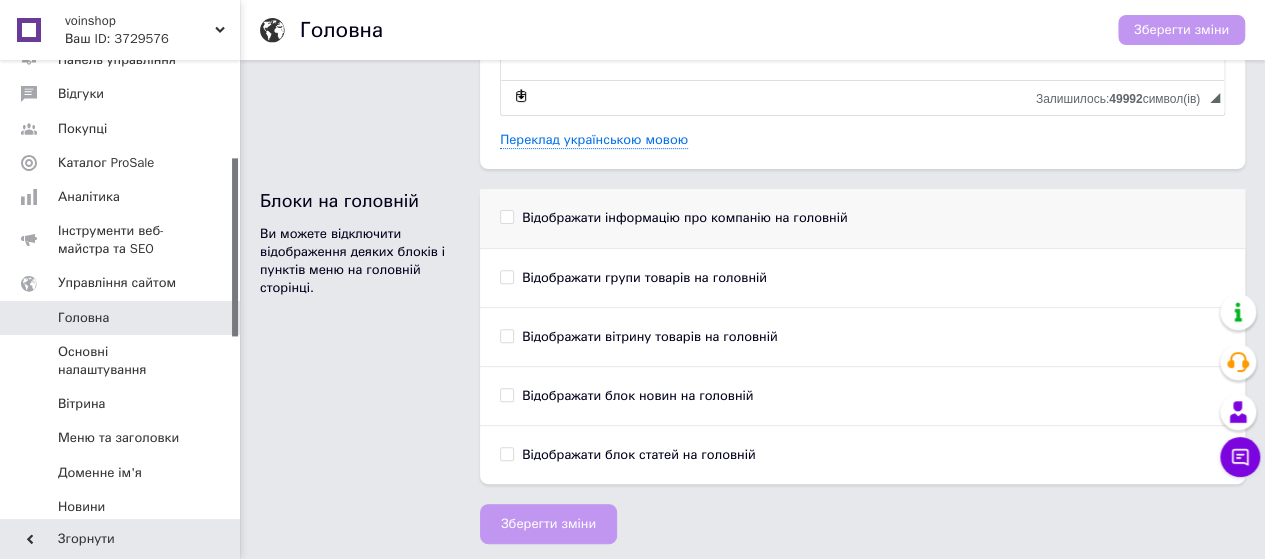 checkbox on "false" 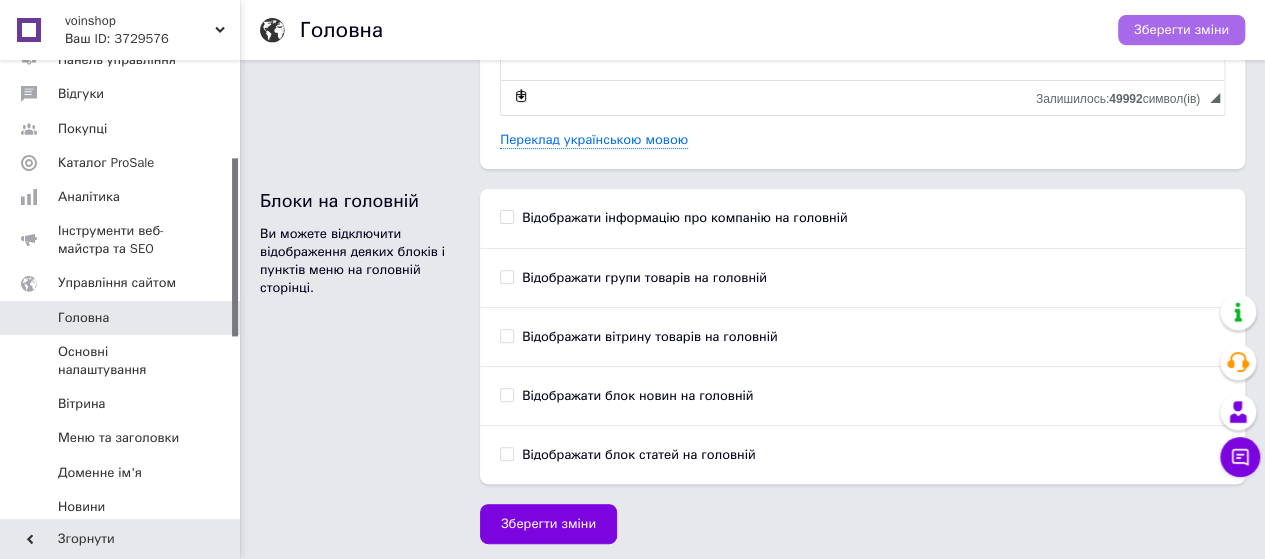 click on "Зберегти зміни" at bounding box center [1181, 30] 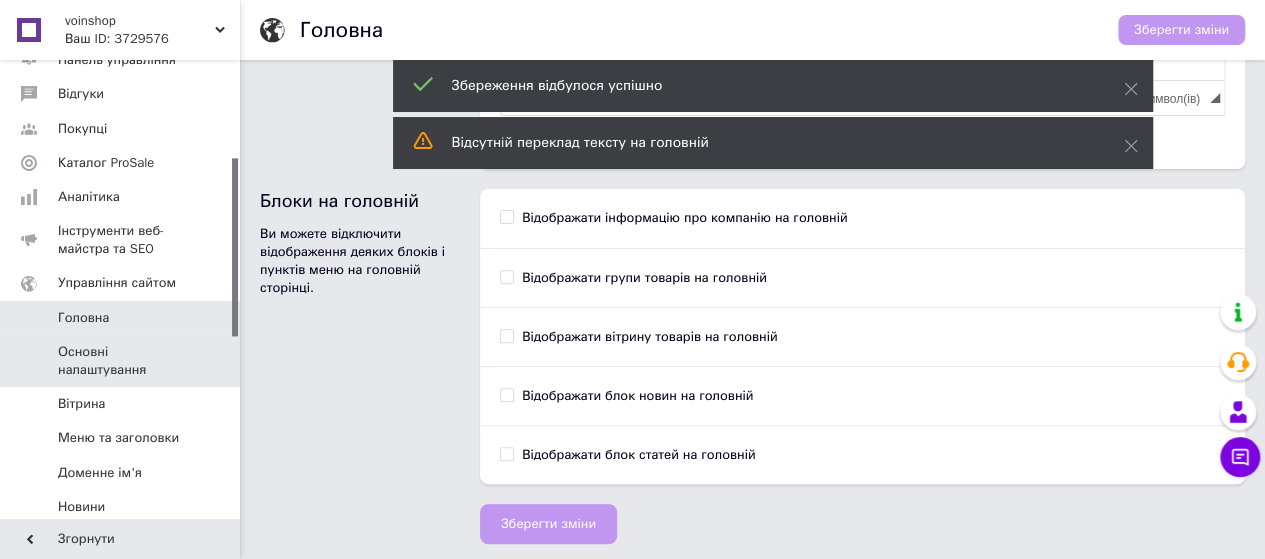 click on "Основні налаштування" at bounding box center (121, 361) 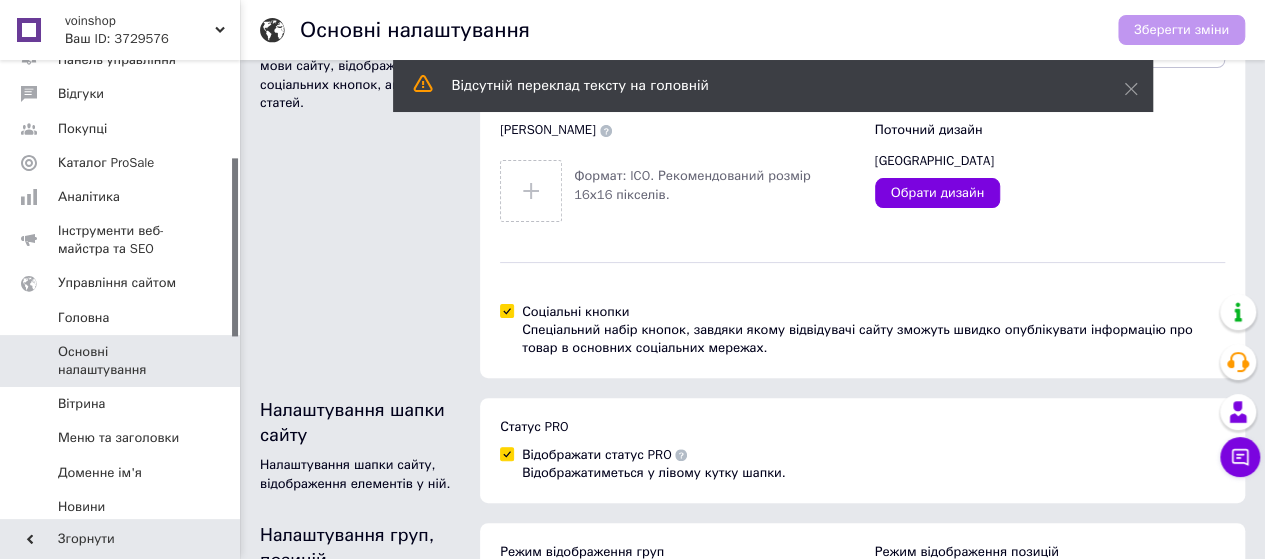 scroll, scrollTop: 200, scrollLeft: 0, axis: vertical 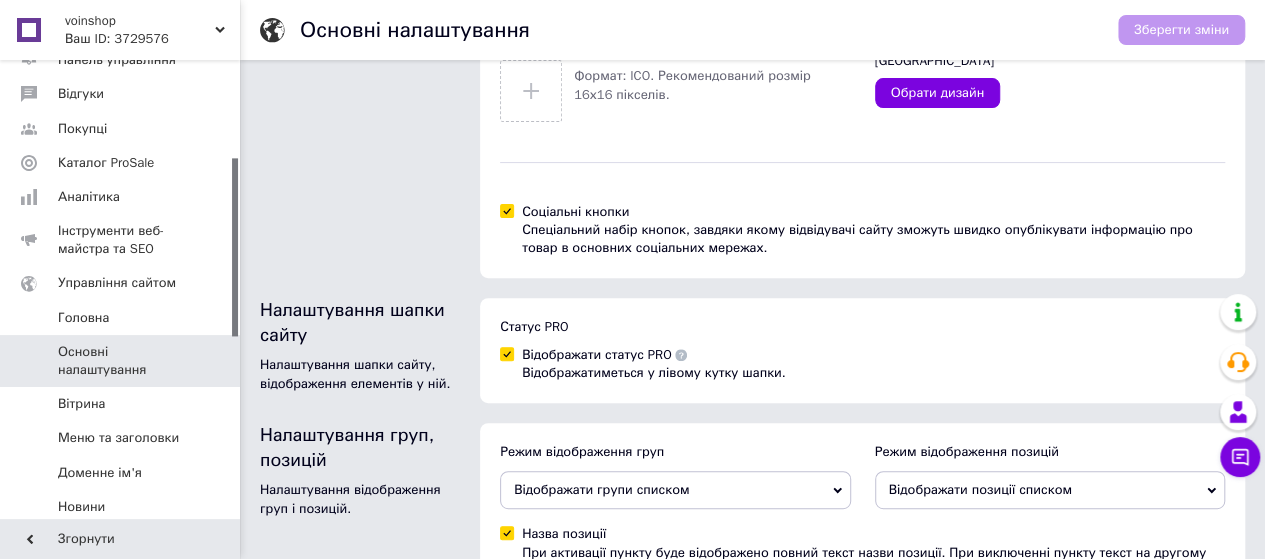 click on "Відображати статус PRO   Відображатиметься у лівому кутку шапки." at bounding box center [506, 353] 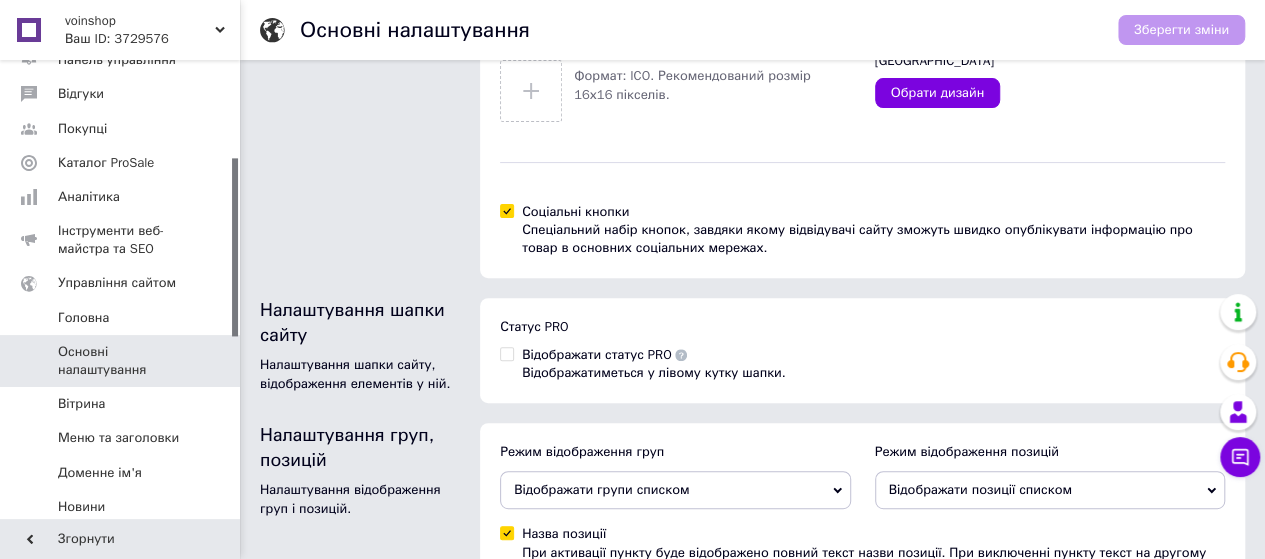 checkbox on "false" 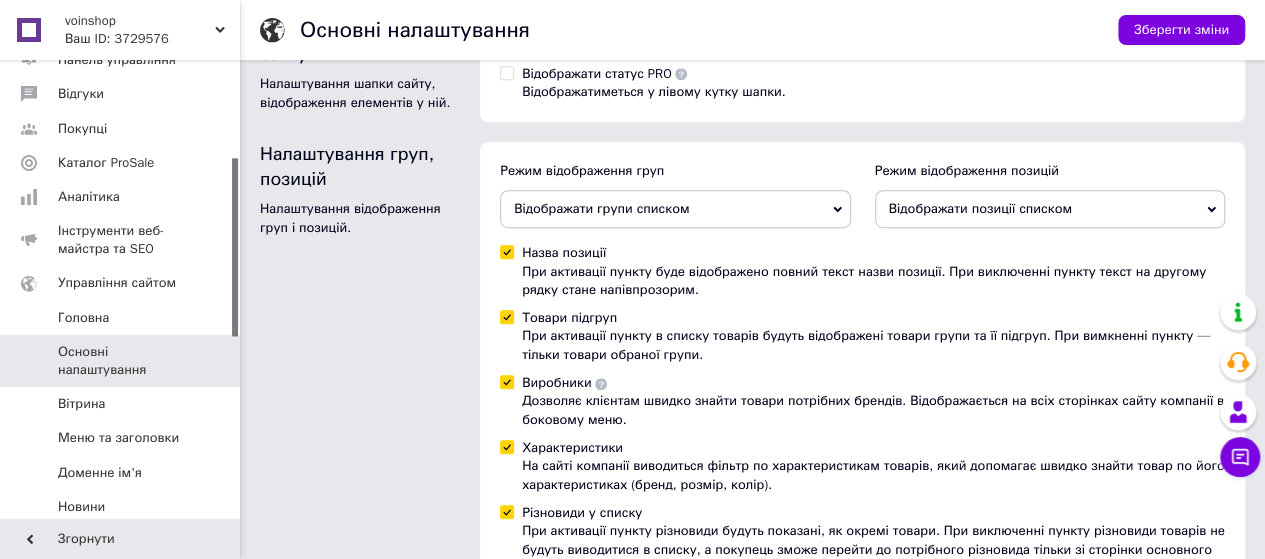scroll, scrollTop: 500, scrollLeft: 0, axis: vertical 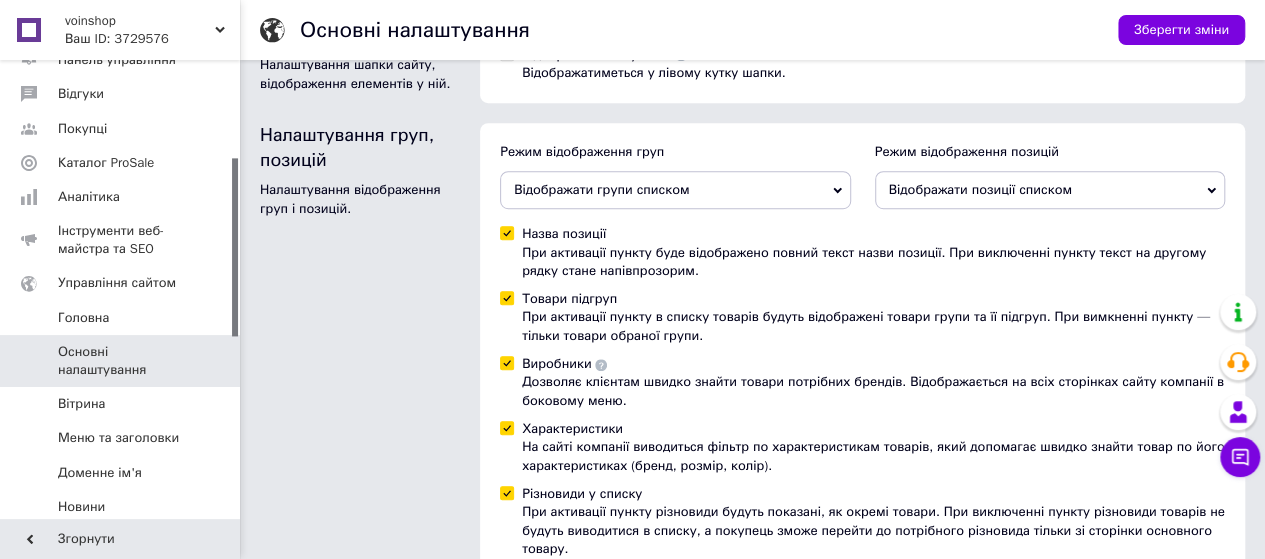 click on "Товари підгруп При активації пункту в списку товарів
будуть відображені товари групи та її підгруп. При
вимкненні пункту — тільки товари обраної
групи." at bounding box center [506, 297] 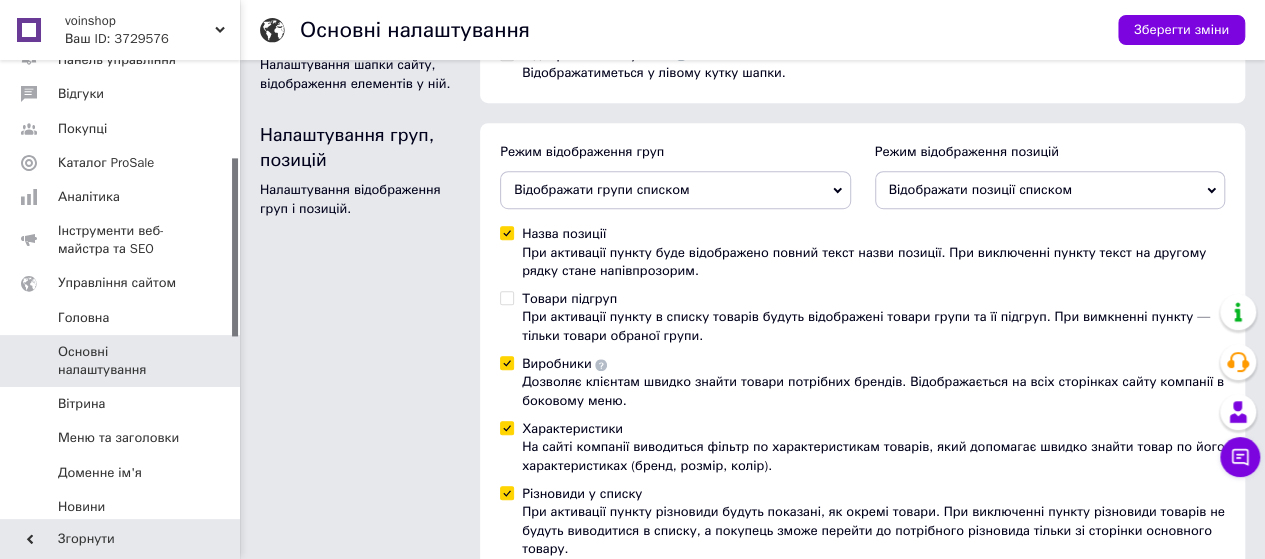 checkbox on "false" 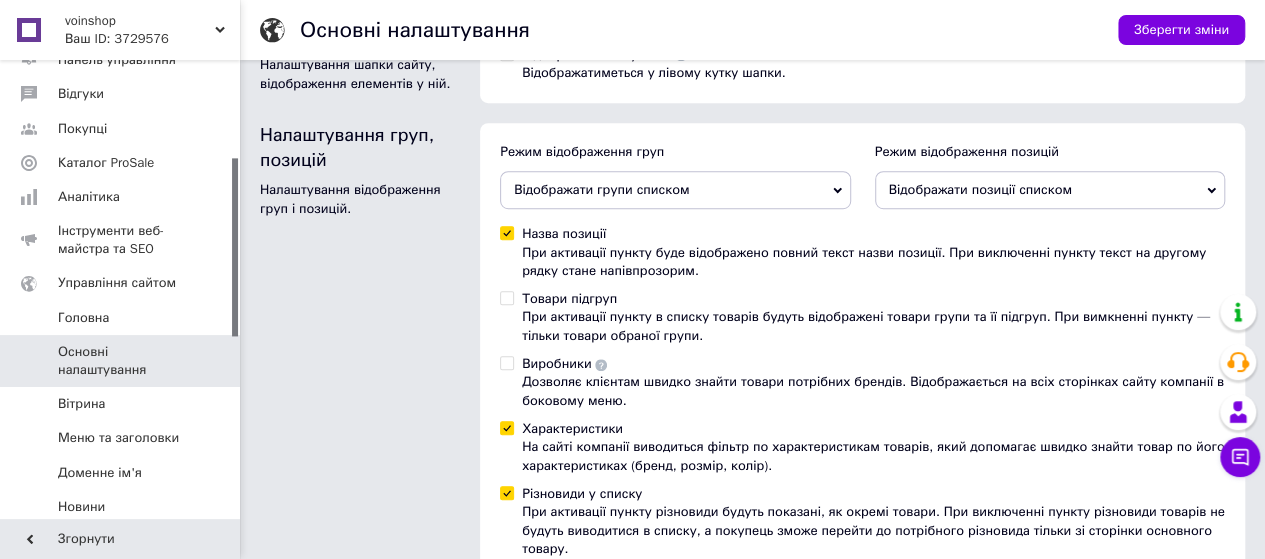 checkbox on "false" 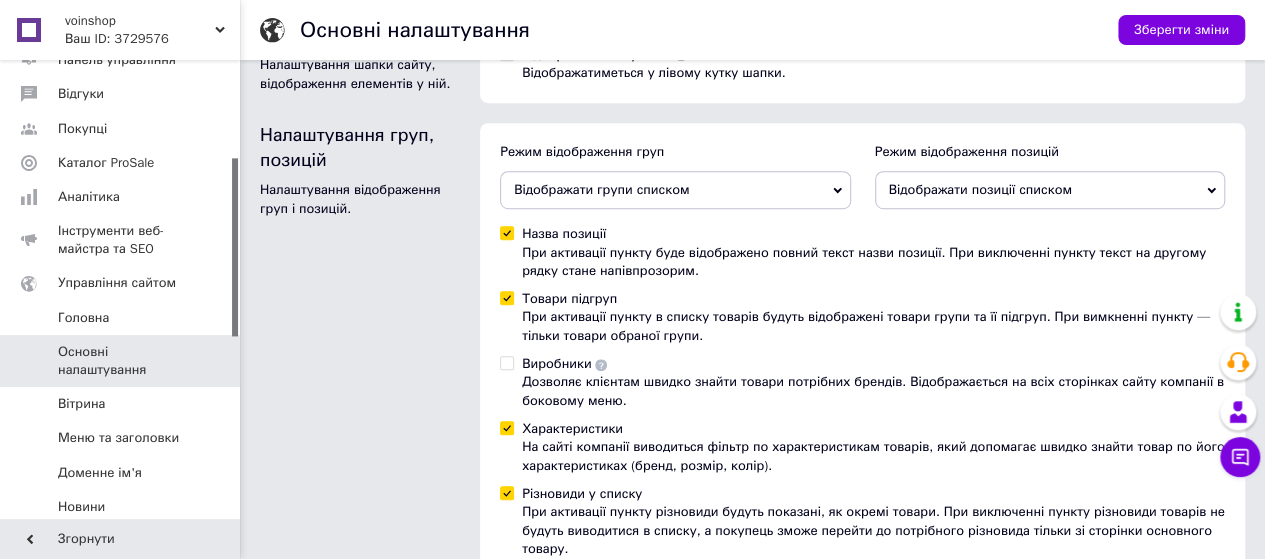 checkbox on "true" 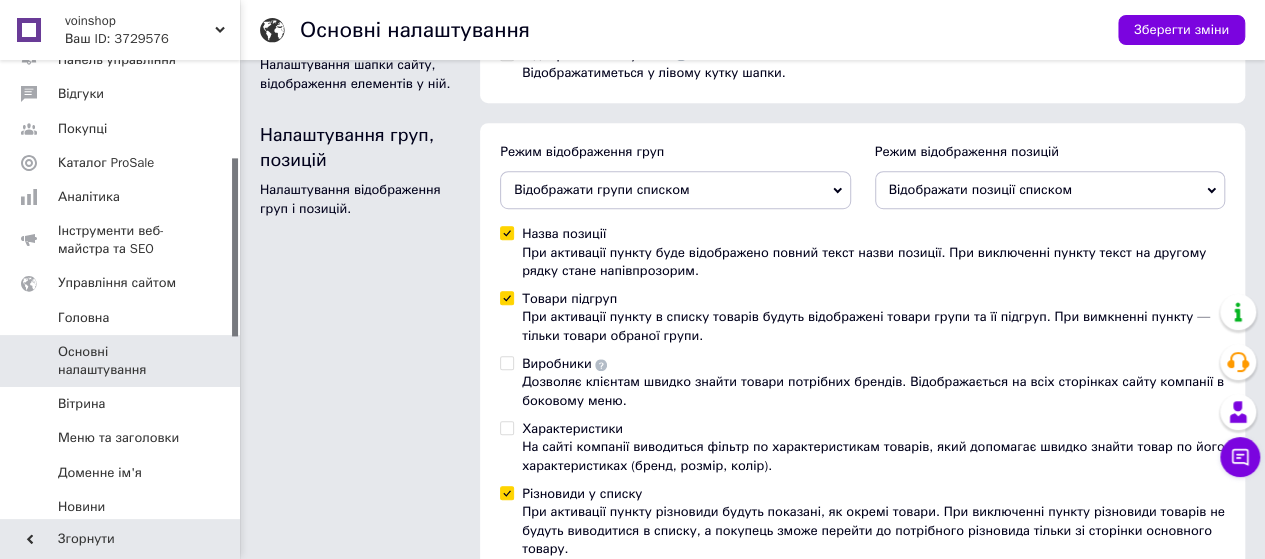checkbox on "false" 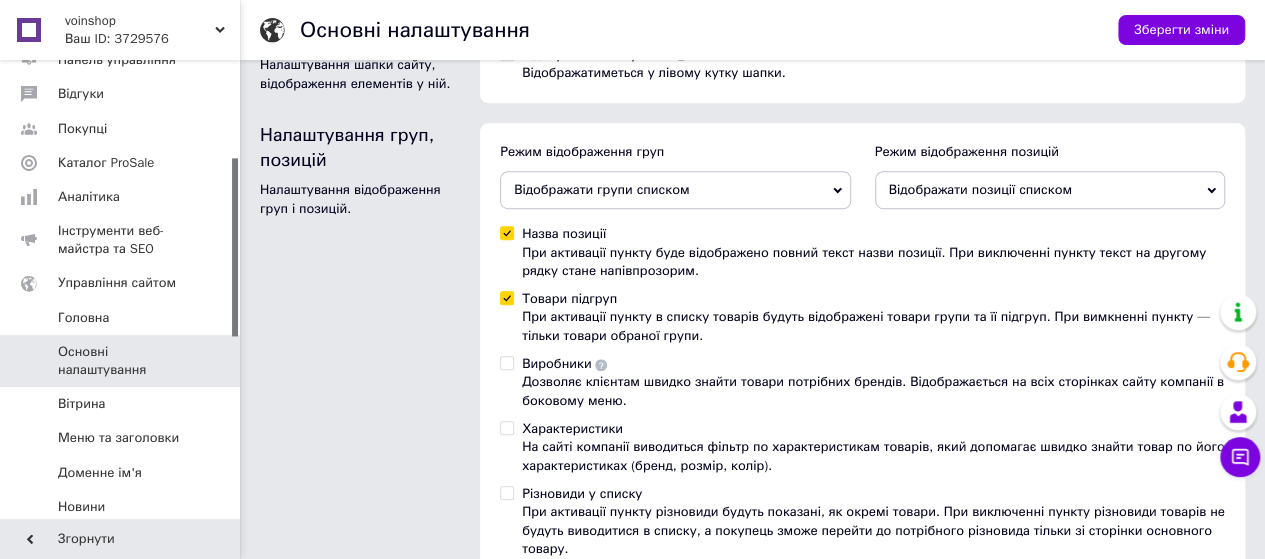 checkbox on "false" 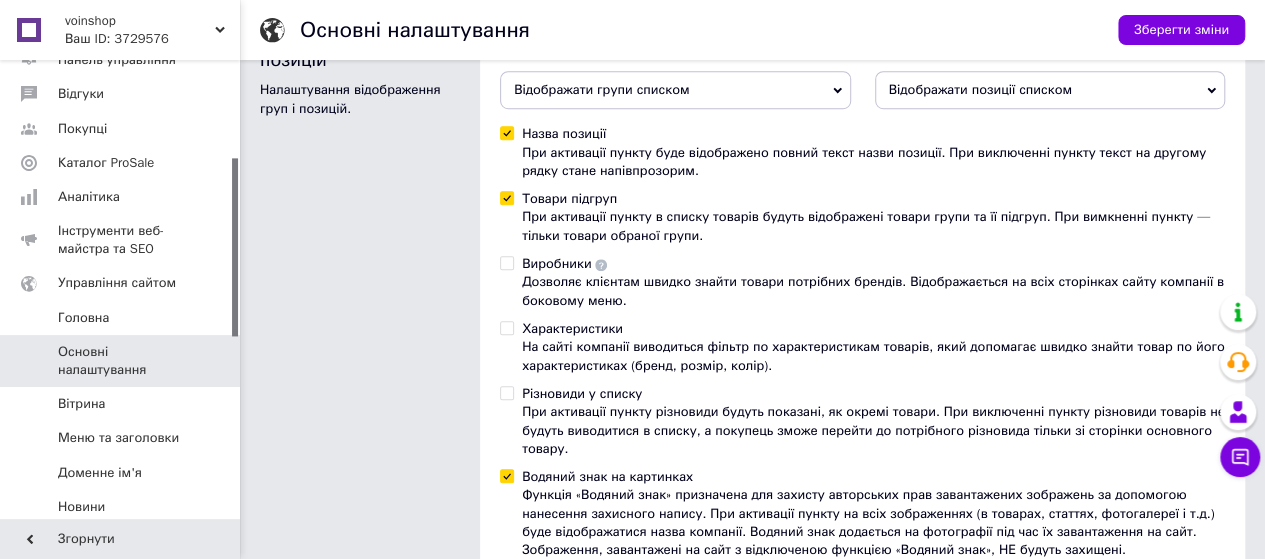 click on "Водяний знак на картинках Функція «Водяний знак» призначена для
захисту авторських прав завантажених зображень за допомогою
нанесення захисного напису. При активації пункту на всіх
зображеннях (в товарах, статтях, фотогалереї і т.д.) буде
відображатися назва компанії. Водяний знак додається
на фотографії під час їх завантаження на сайт. Зображення,
завантажені на сайт з відключеною функцією «Водяний знак»,
НЕ будуть захищені." at bounding box center (506, 475) 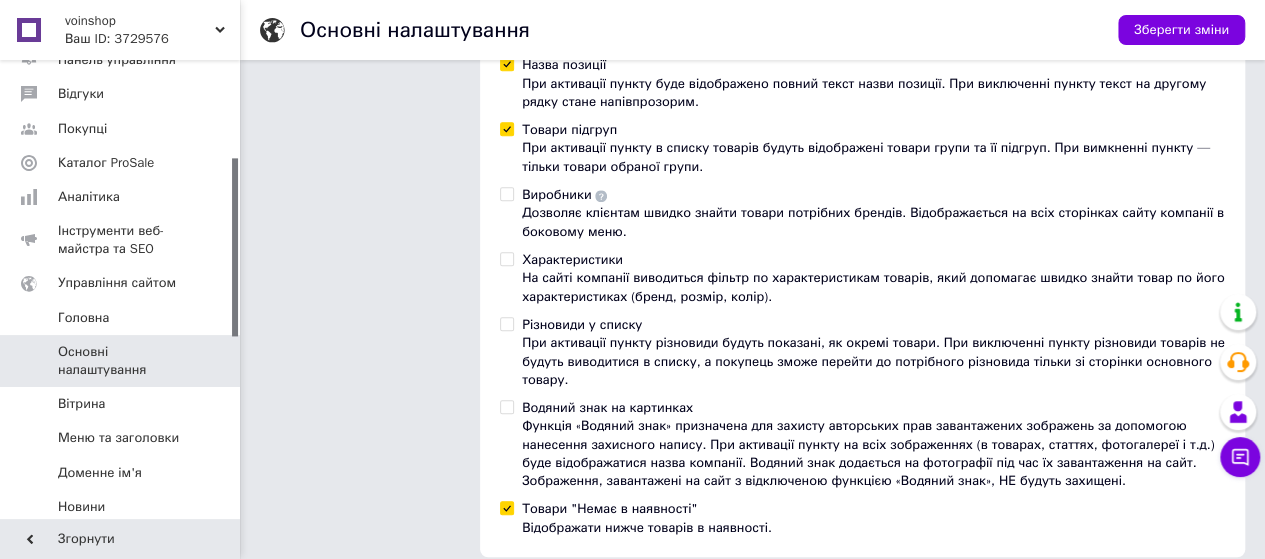scroll, scrollTop: 700, scrollLeft: 0, axis: vertical 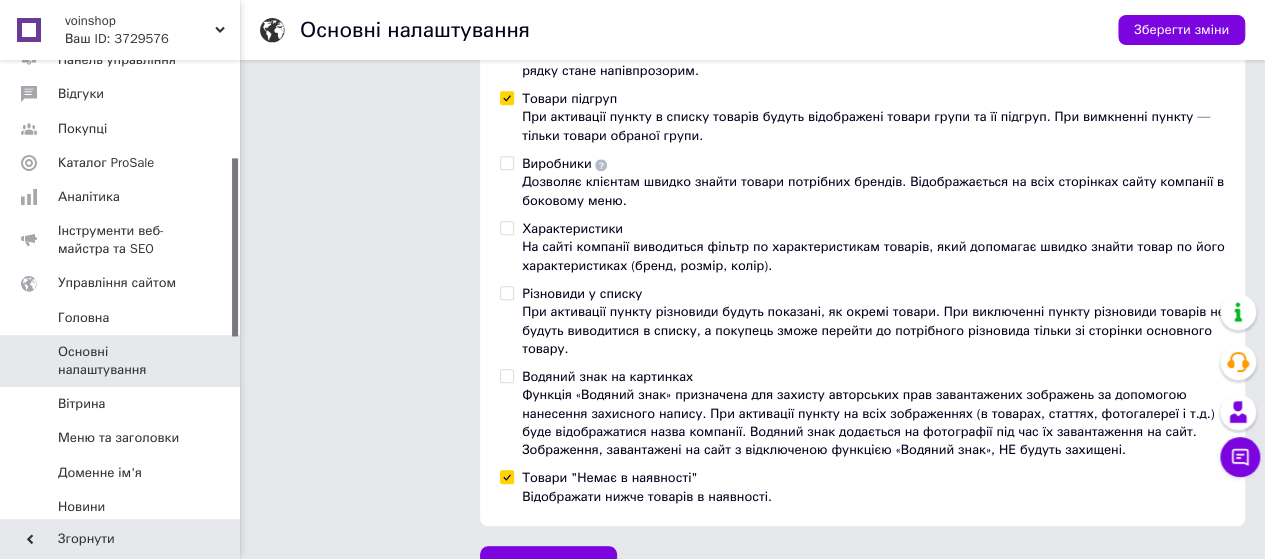 click at bounding box center (507, 376) 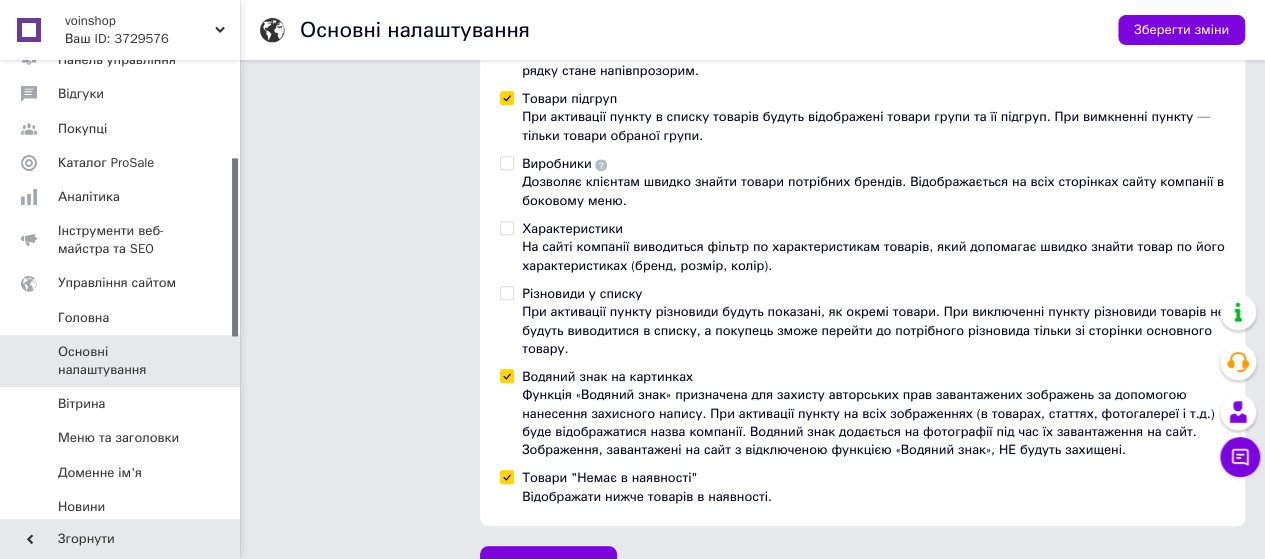 checkbox on "true" 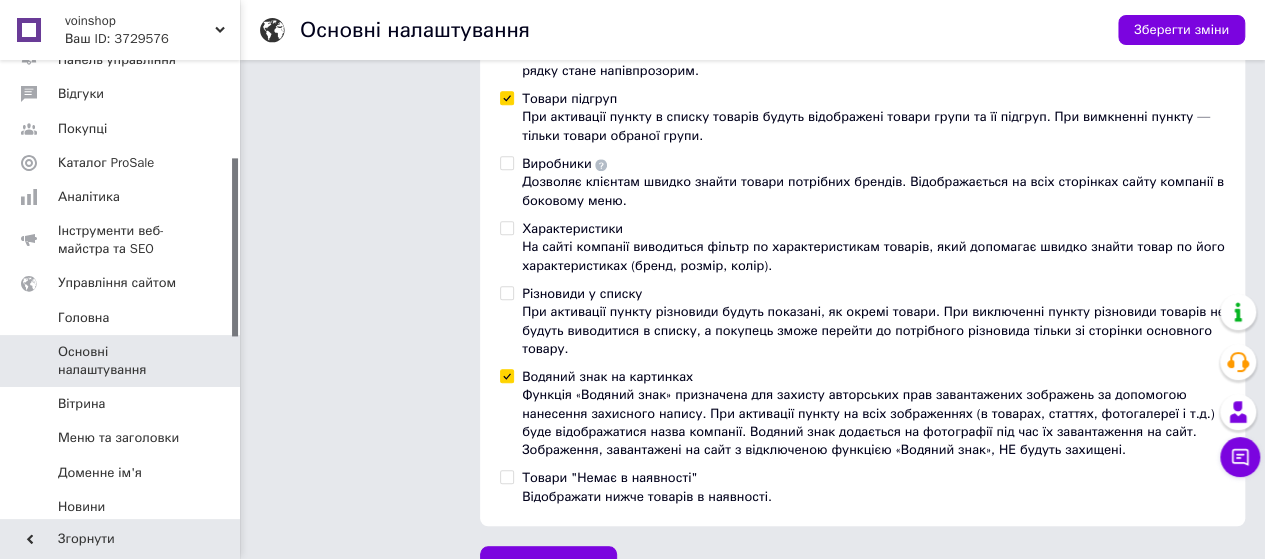 checkbox on "false" 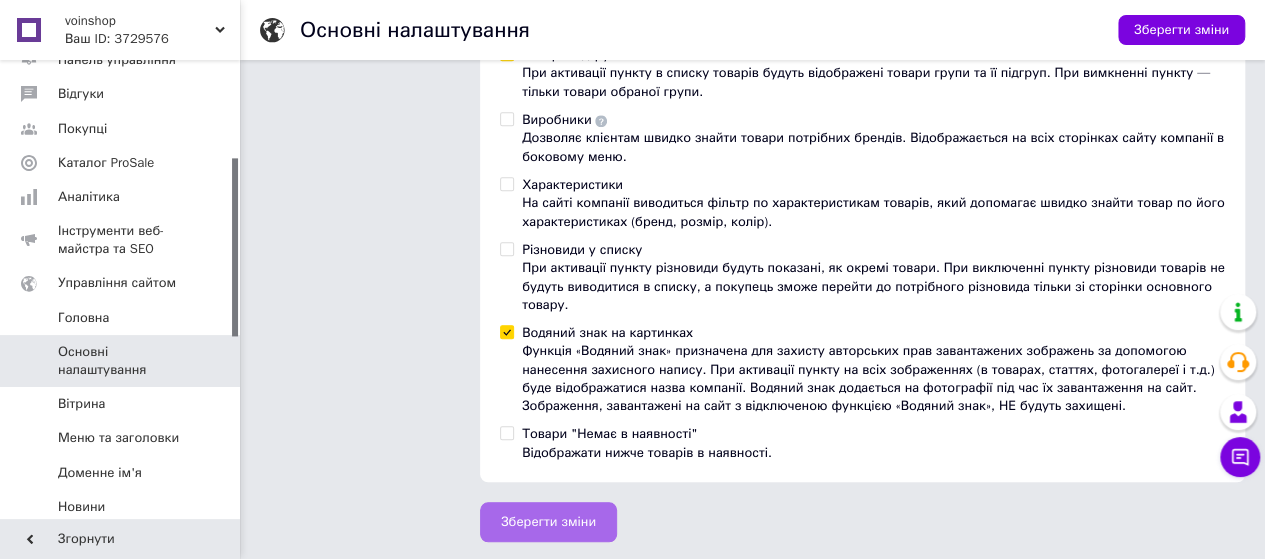 click on "Зберегти зміни" at bounding box center [548, 522] 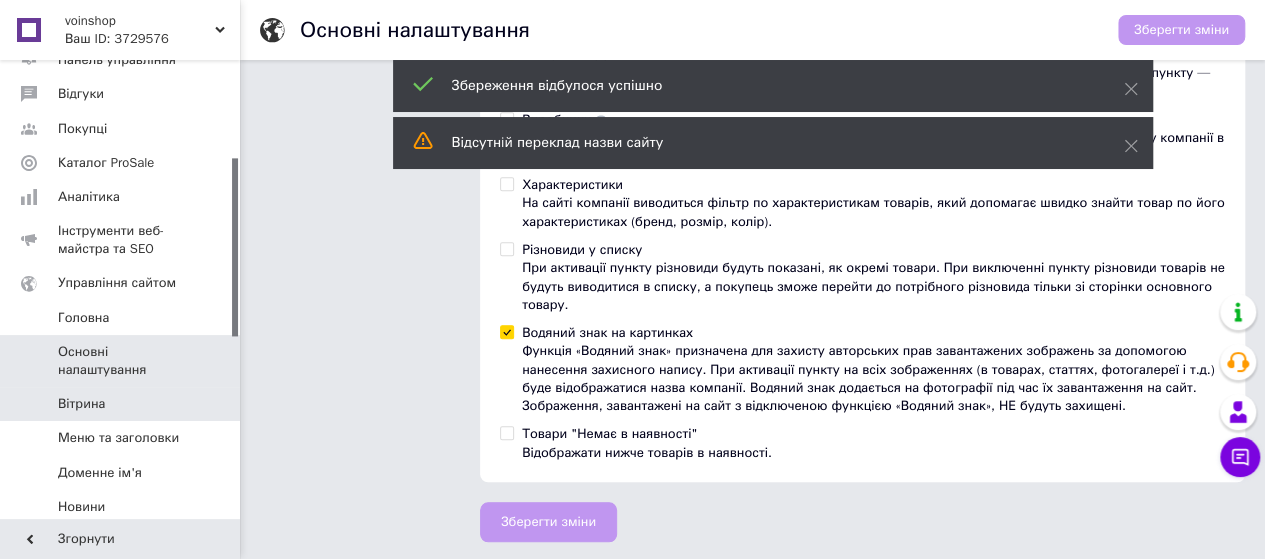 click on "Вітрина" at bounding box center (121, 404) 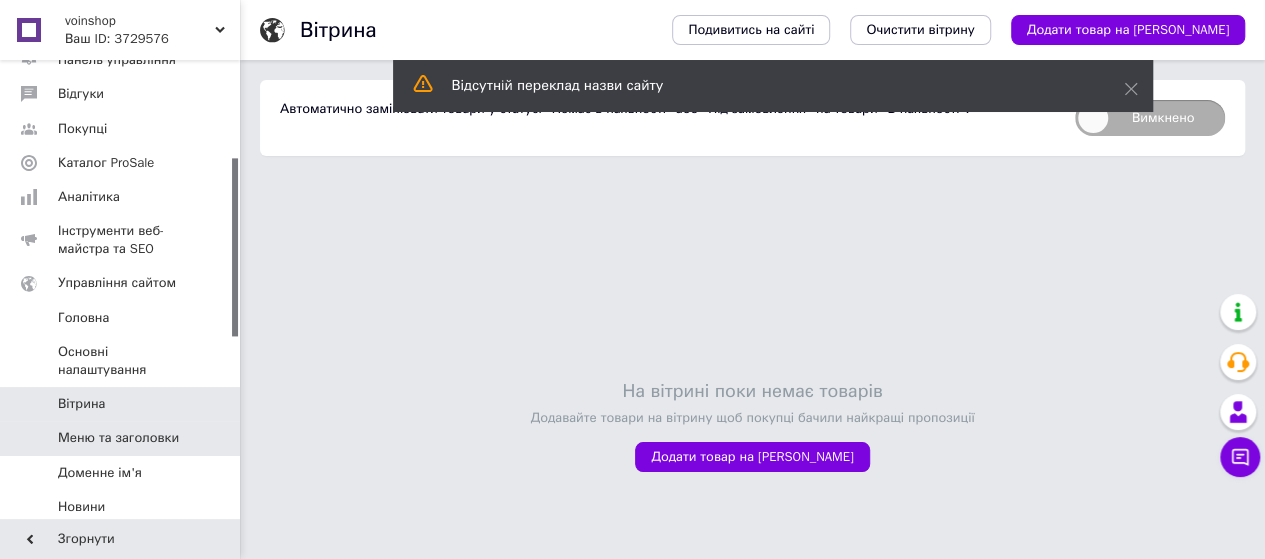 click on "Меню та заголовки" at bounding box center (118, 438) 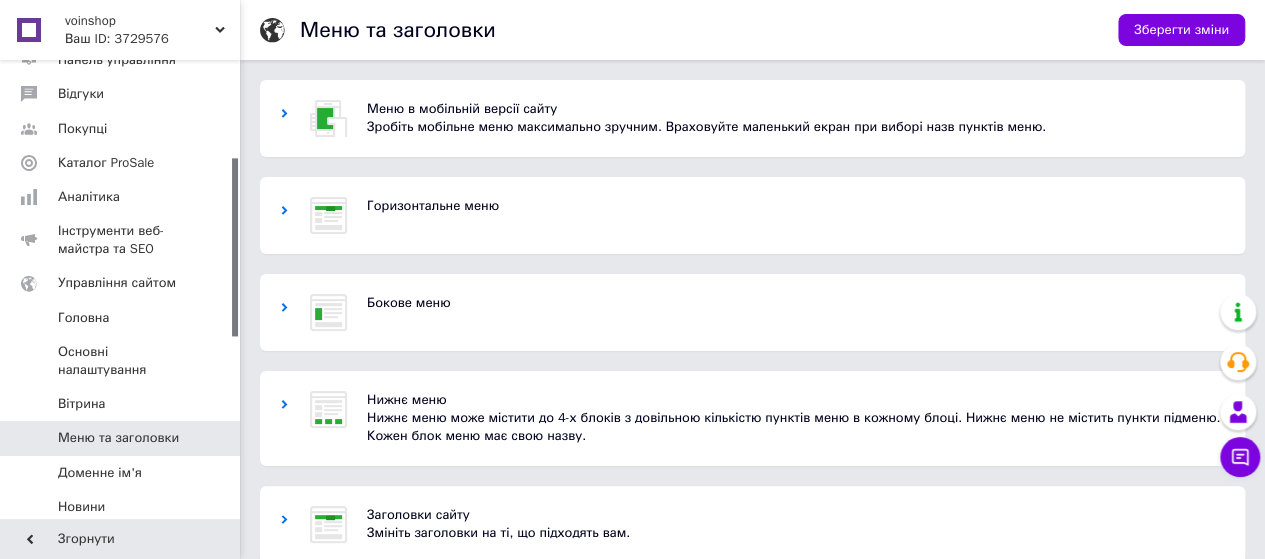 click 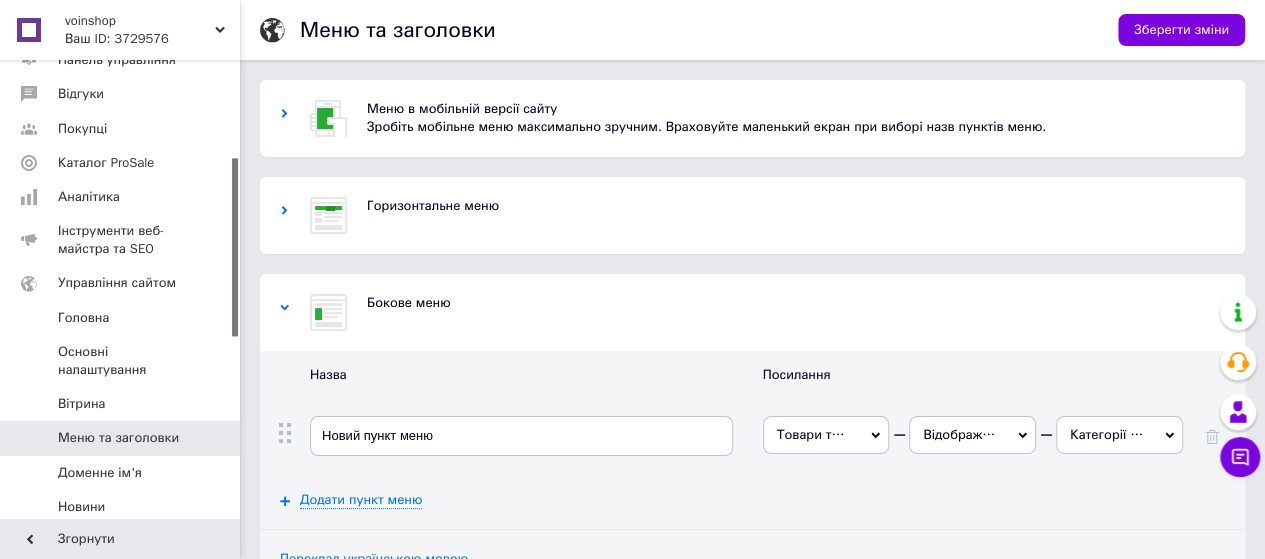 click at bounding box center (328, 215) 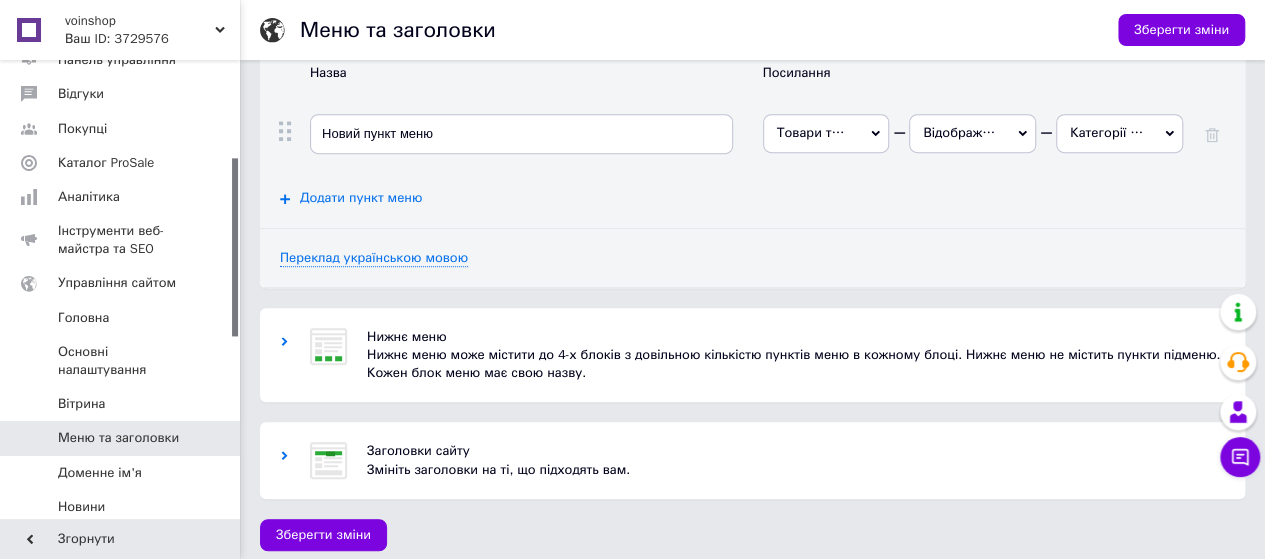 scroll, scrollTop: 479, scrollLeft: 0, axis: vertical 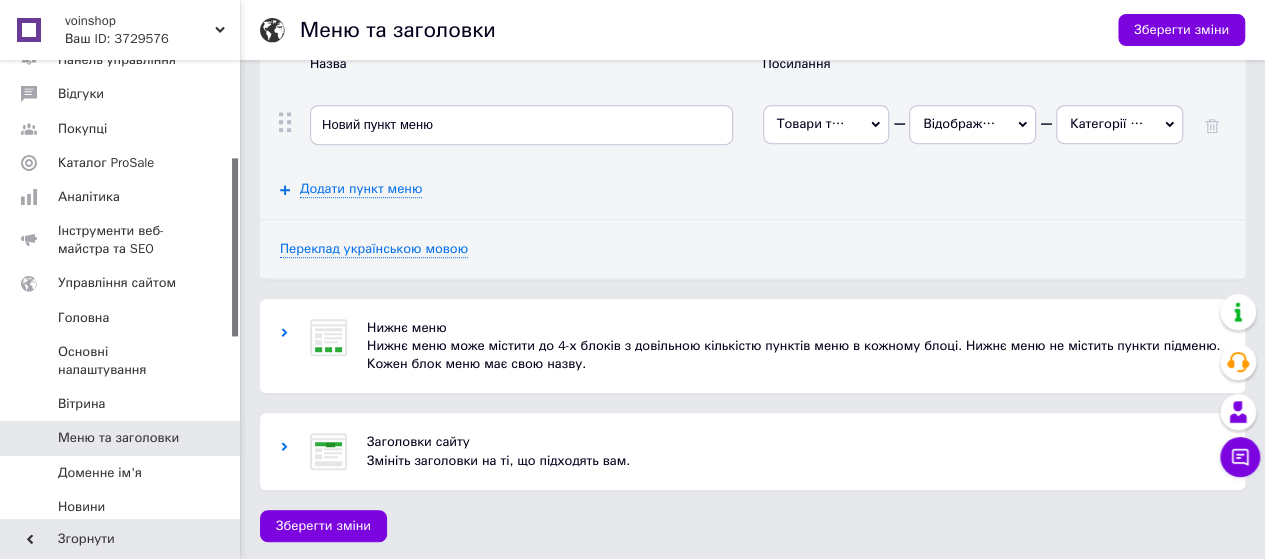 click at bounding box center [328, 337] 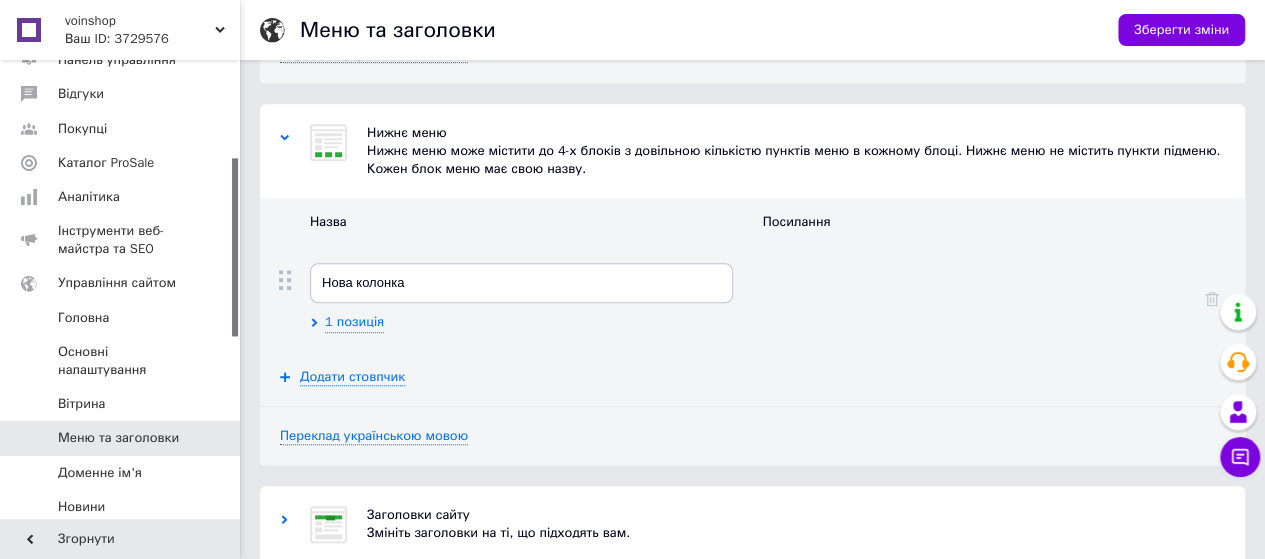 scroll, scrollTop: 679, scrollLeft: 0, axis: vertical 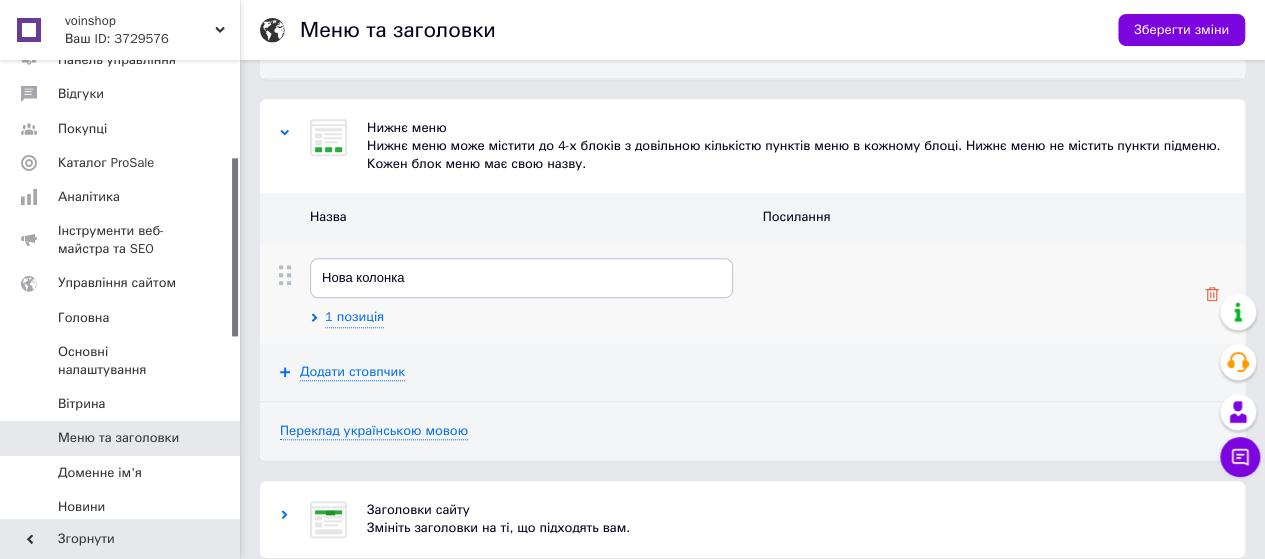 click 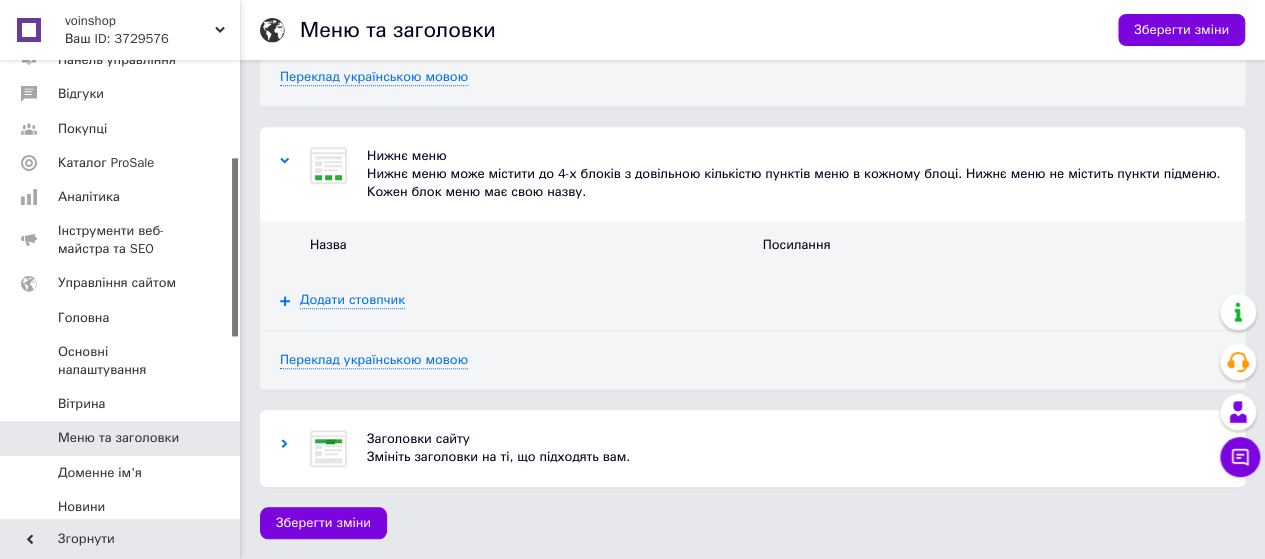 scroll, scrollTop: 647, scrollLeft: 0, axis: vertical 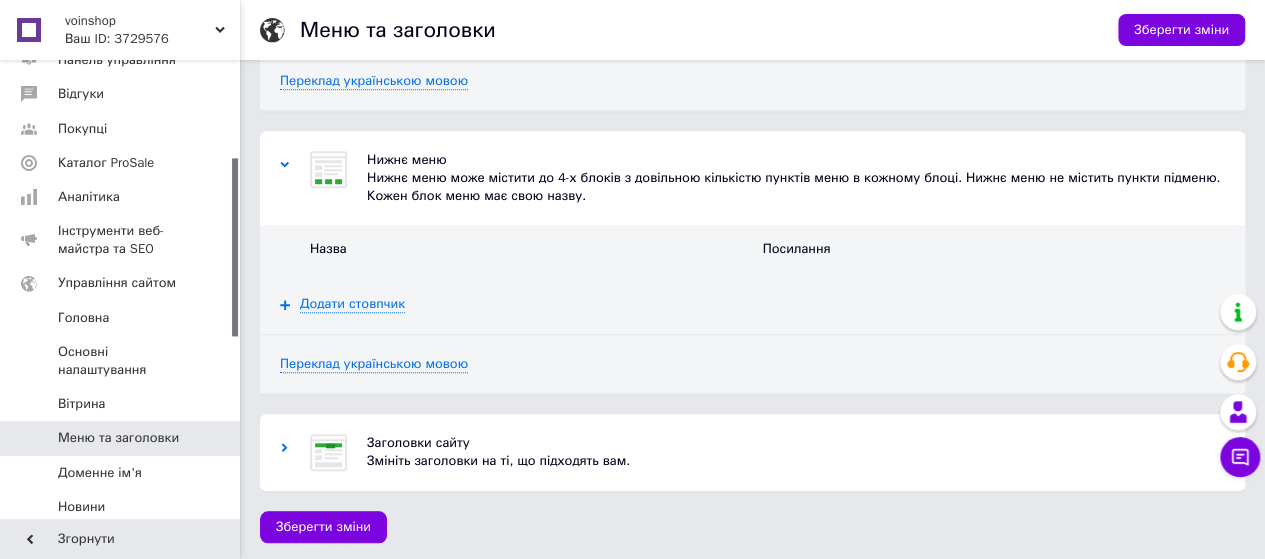 click at bounding box center (328, 452) 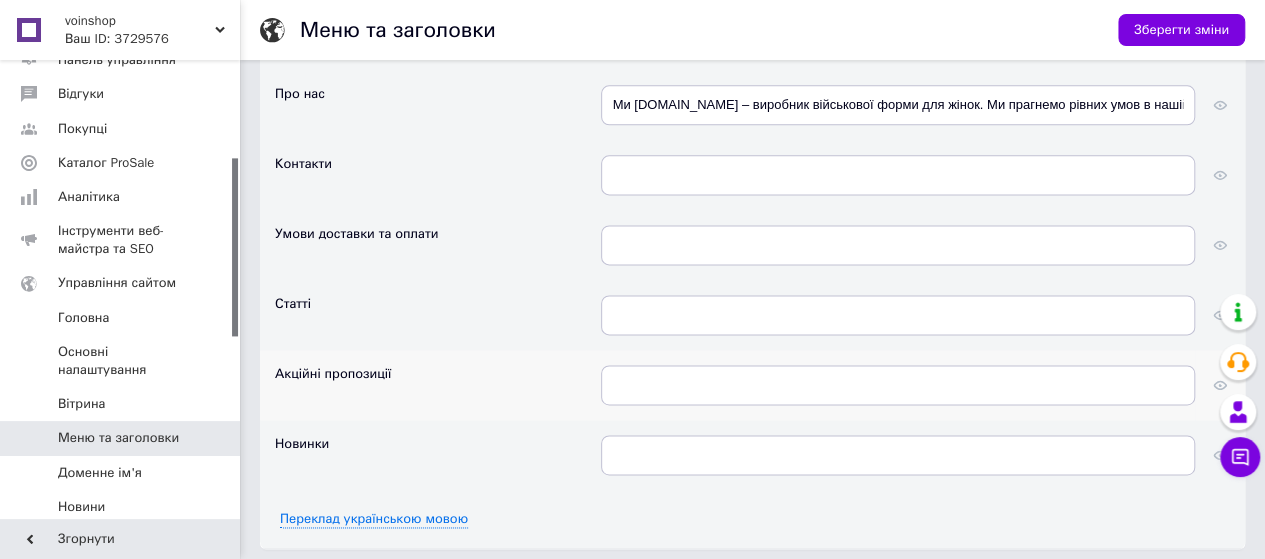 scroll, scrollTop: 1316, scrollLeft: 0, axis: vertical 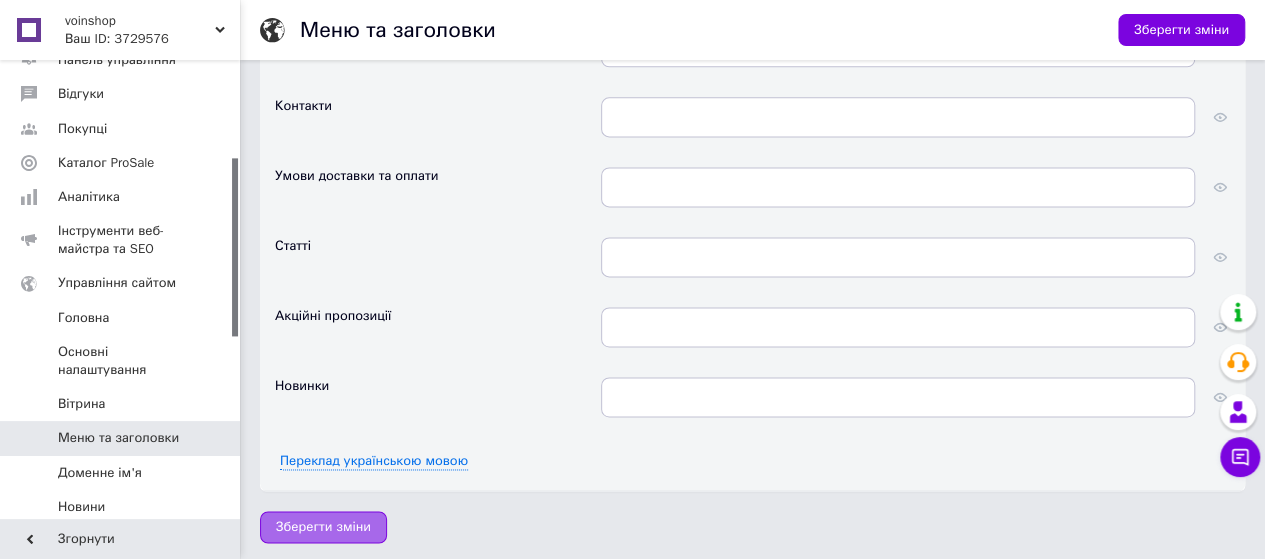 click on "Зберегти зміни" at bounding box center [323, 527] 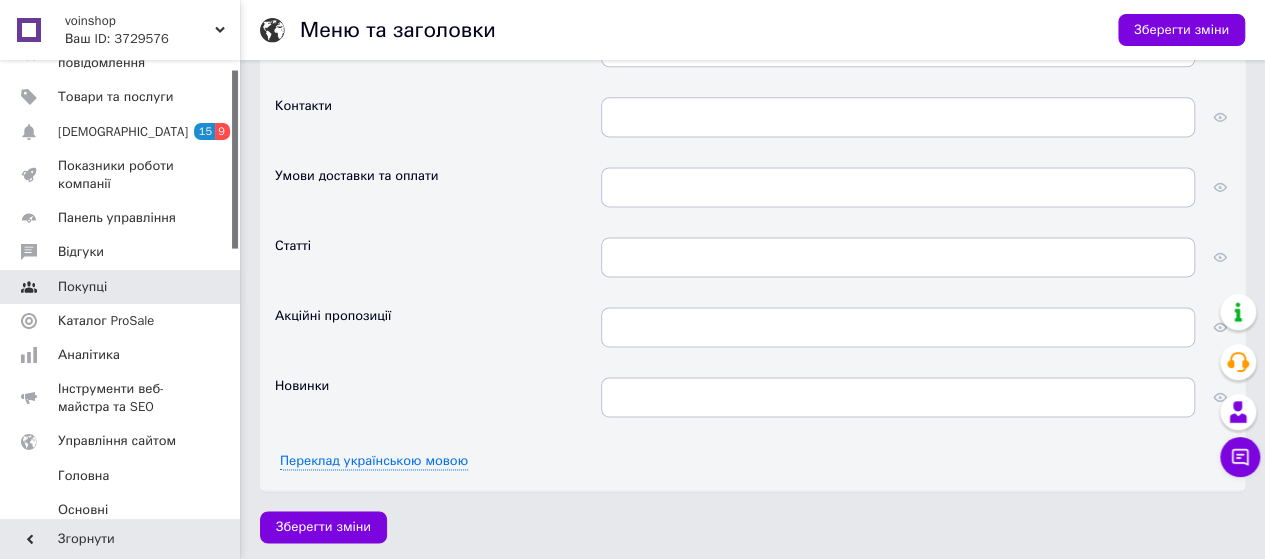 scroll, scrollTop: 0, scrollLeft: 0, axis: both 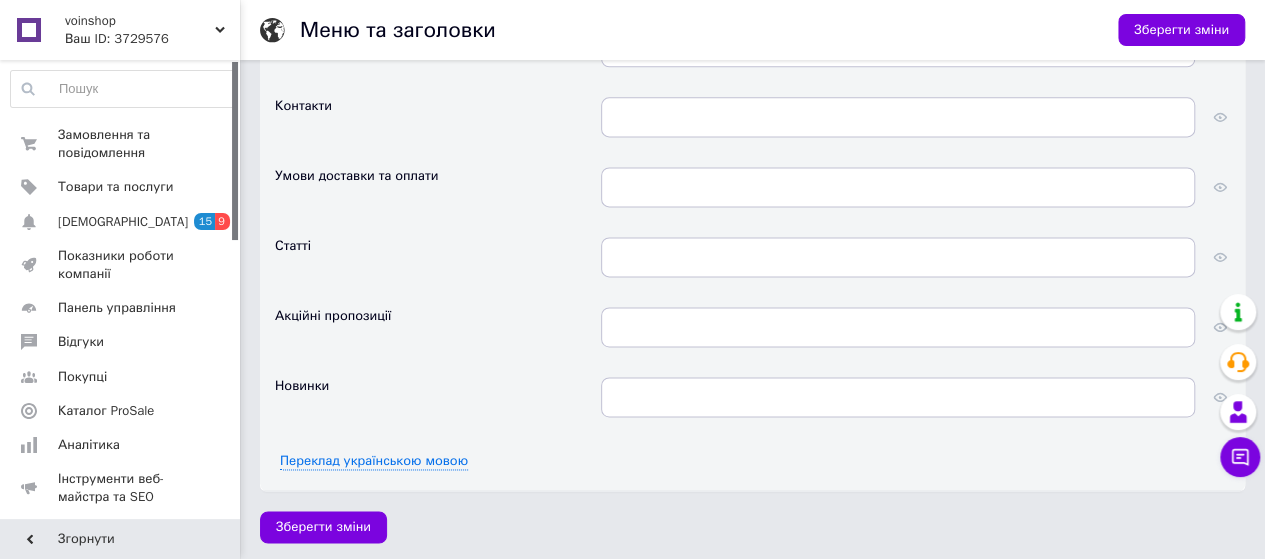 click on "voinshop" at bounding box center (140, 21) 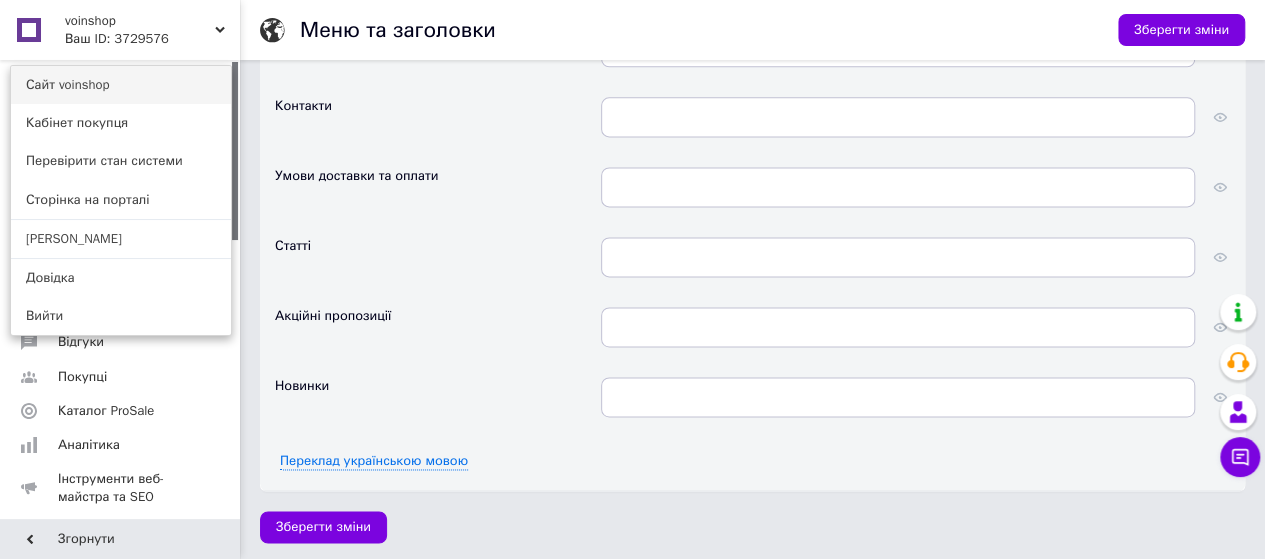 click on "Сайт voinshop" at bounding box center [121, 85] 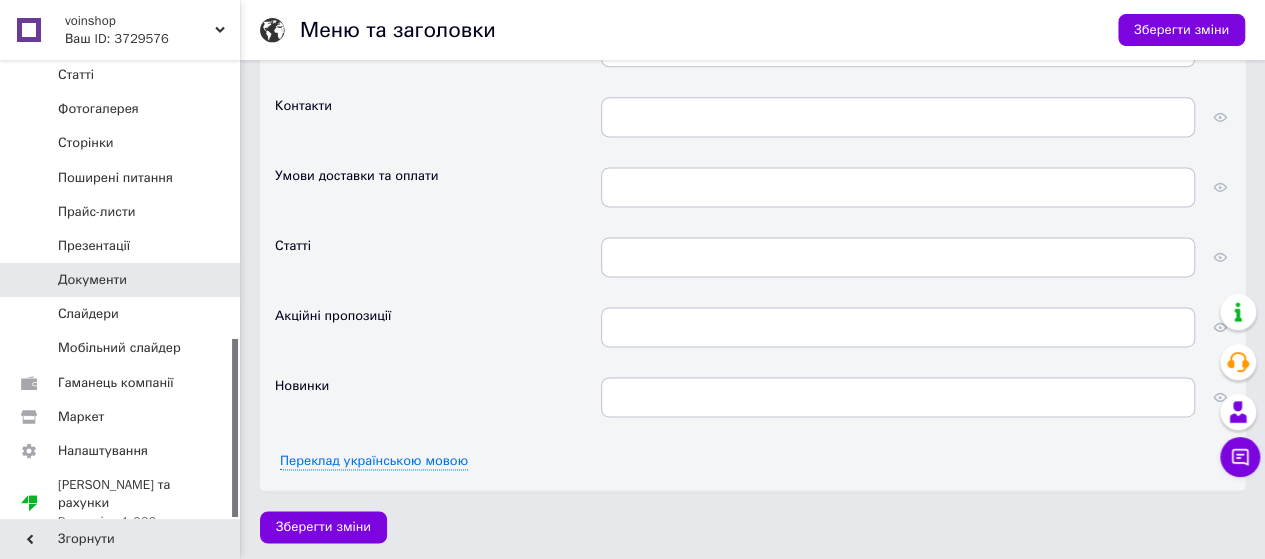 scroll, scrollTop: 414, scrollLeft: 0, axis: vertical 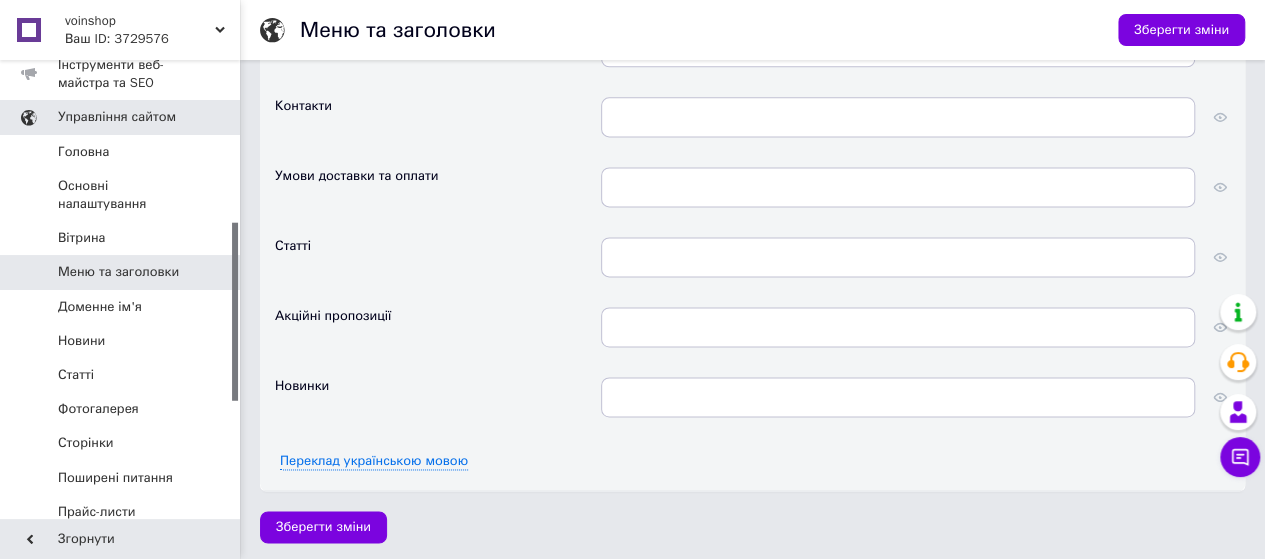 click on "Управління сайтом" at bounding box center [117, 117] 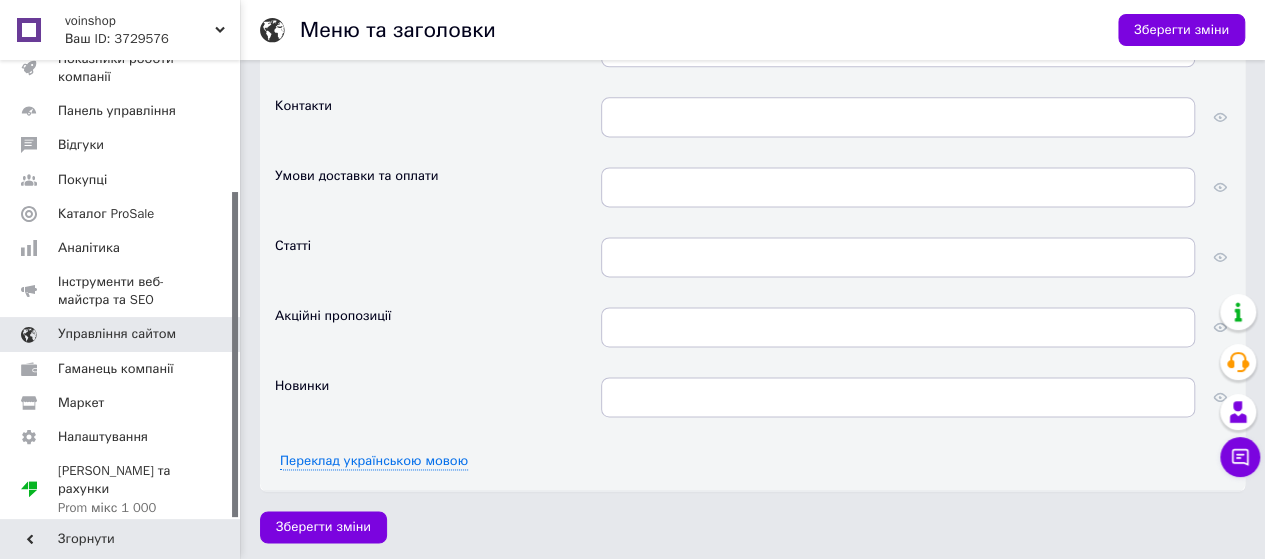 scroll, scrollTop: 184, scrollLeft: 0, axis: vertical 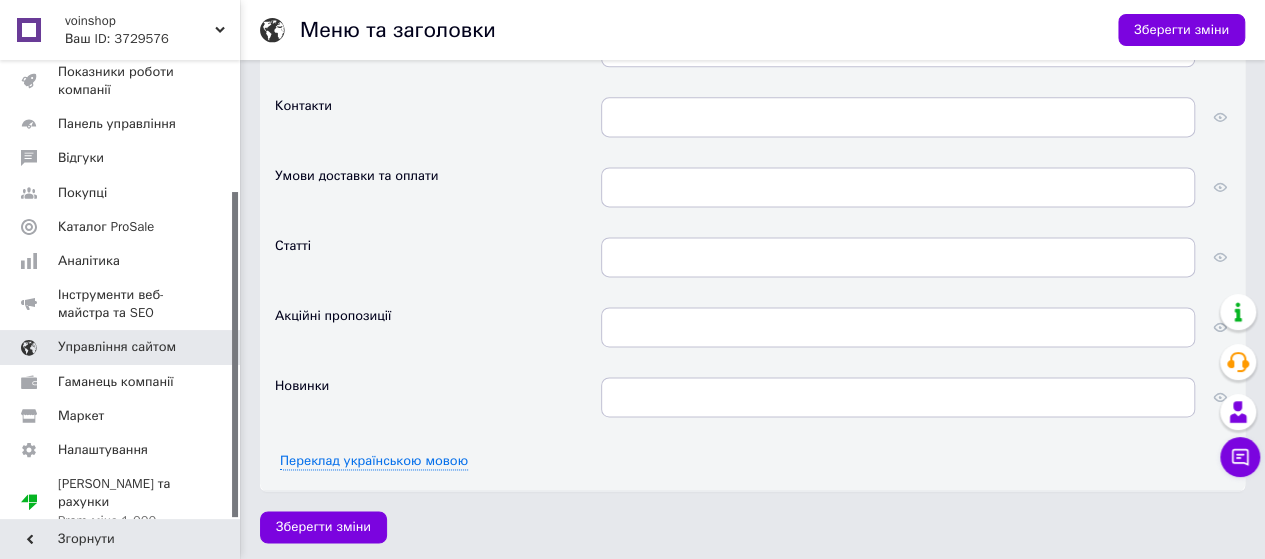 click on "Управління сайтом" at bounding box center (117, 347) 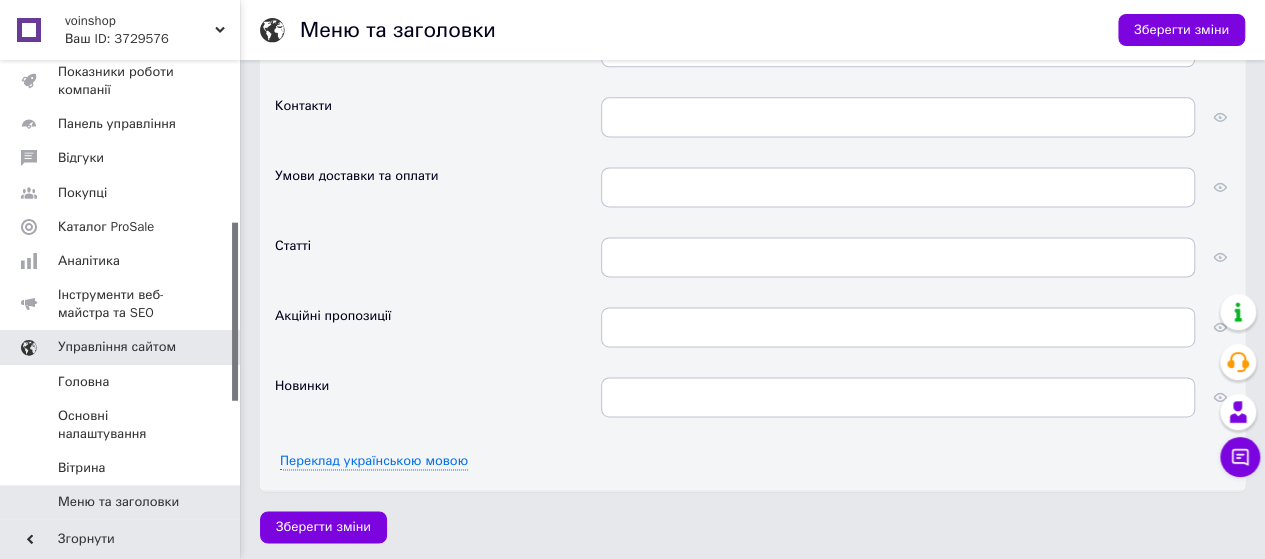 scroll, scrollTop: 414, scrollLeft: 0, axis: vertical 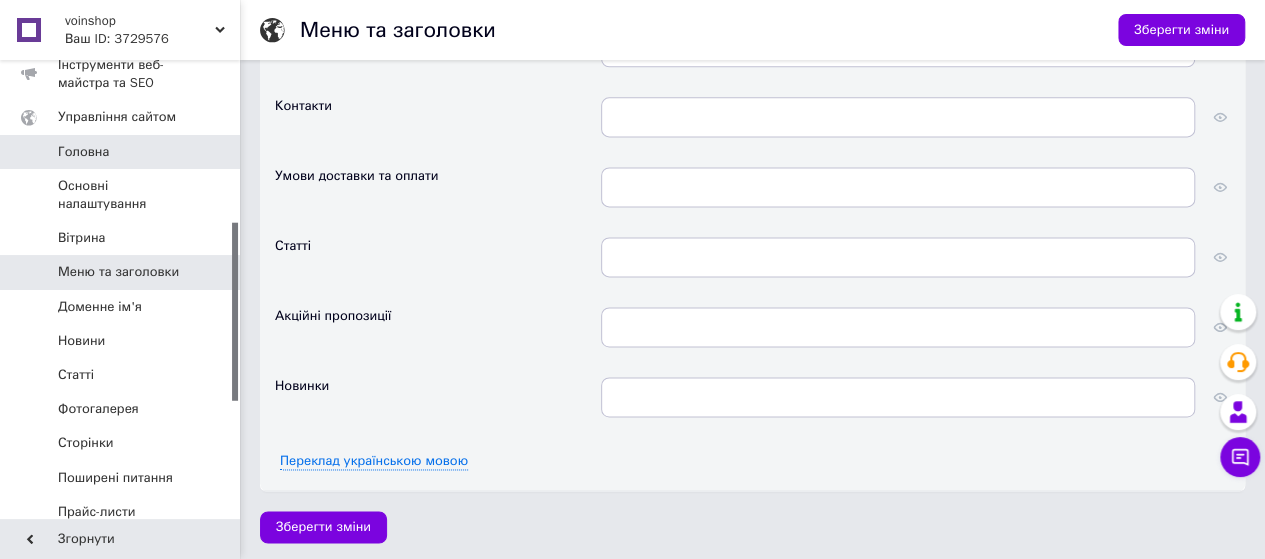 click on "Головна" at bounding box center [83, 152] 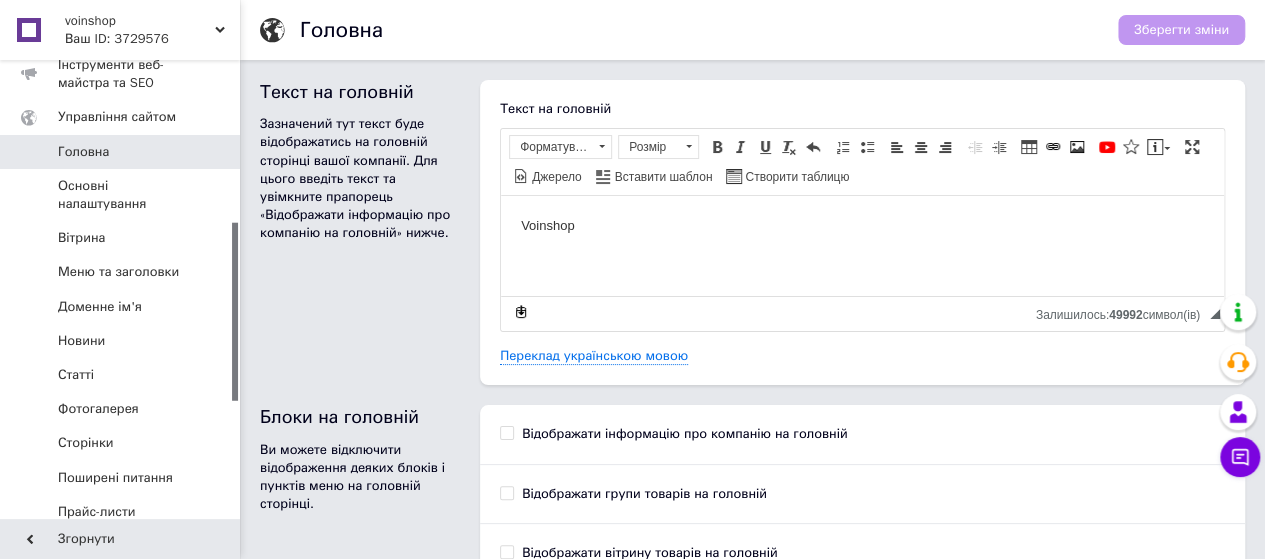 scroll, scrollTop: 0, scrollLeft: 0, axis: both 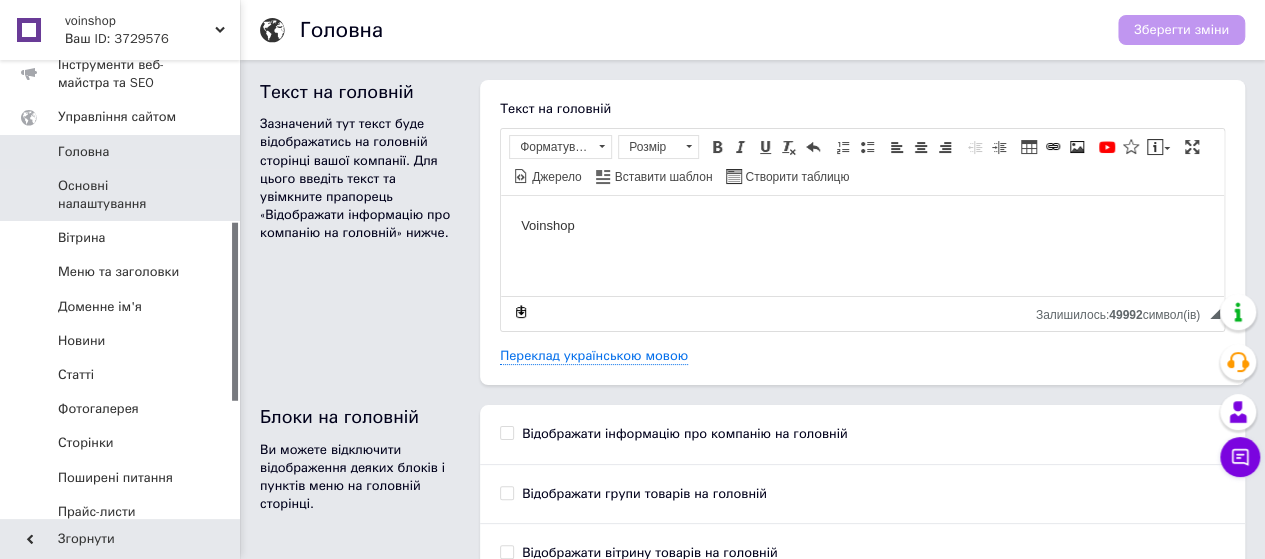 click on "Основні налаштування" at bounding box center (121, 195) 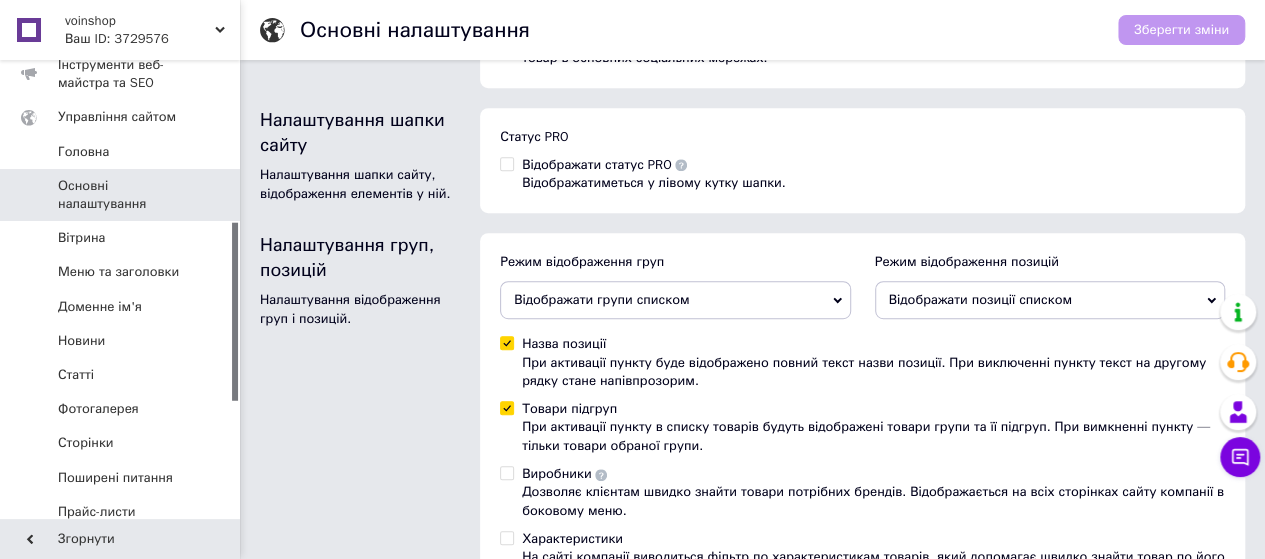 scroll, scrollTop: 400, scrollLeft: 0, axis: vertical 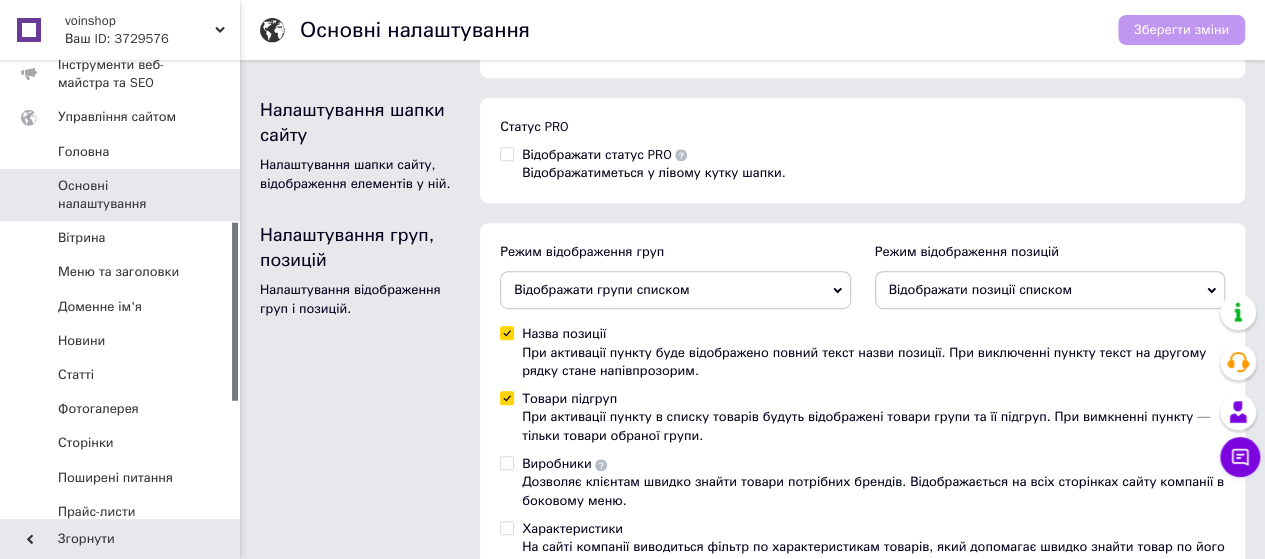 click on "Товари підгруп При активації пункту в списку товарів
будуть відображені товари групи та її підгруп. При
вимкненні пункту — тільки товари обраної
групи." at bounding box center [506, 397] 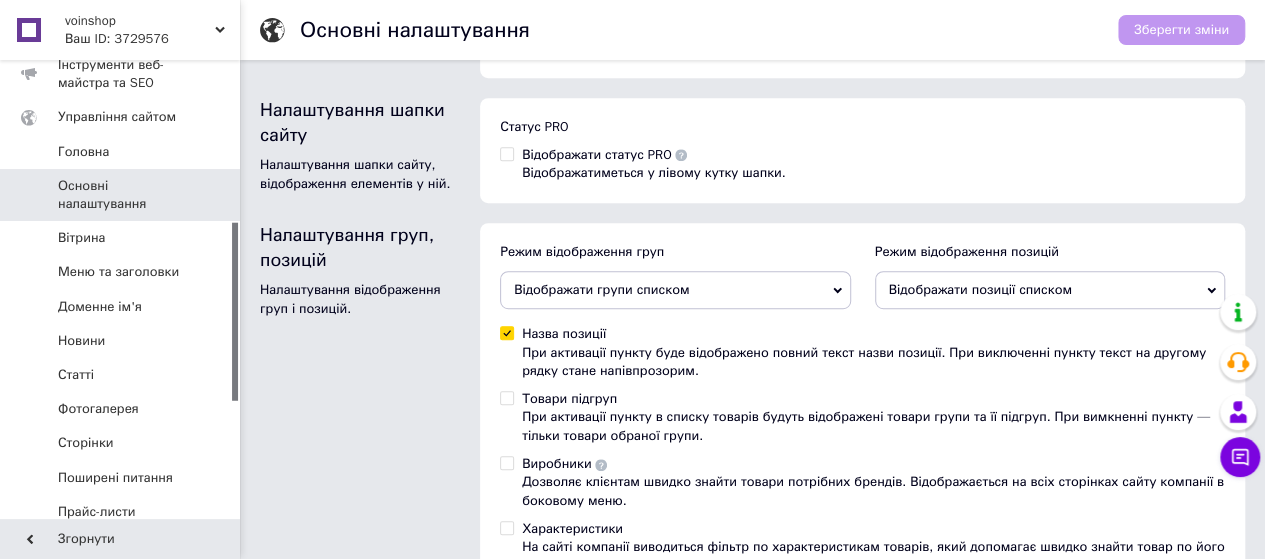 checkbox on "false" 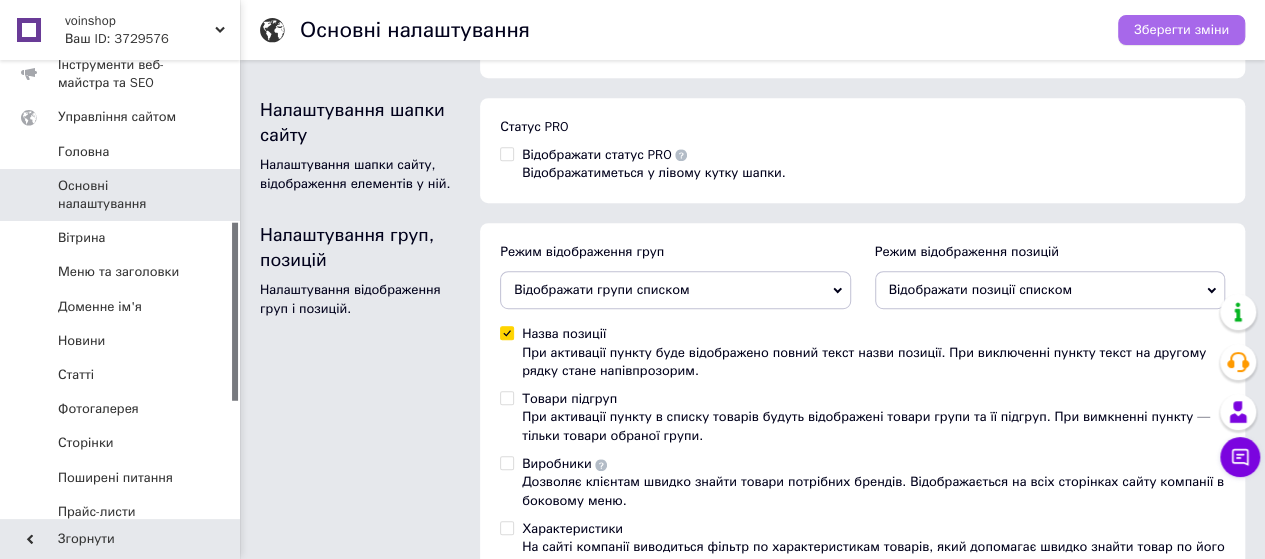 click on "Зберегти зміни" at bounding box center (1181, 30) 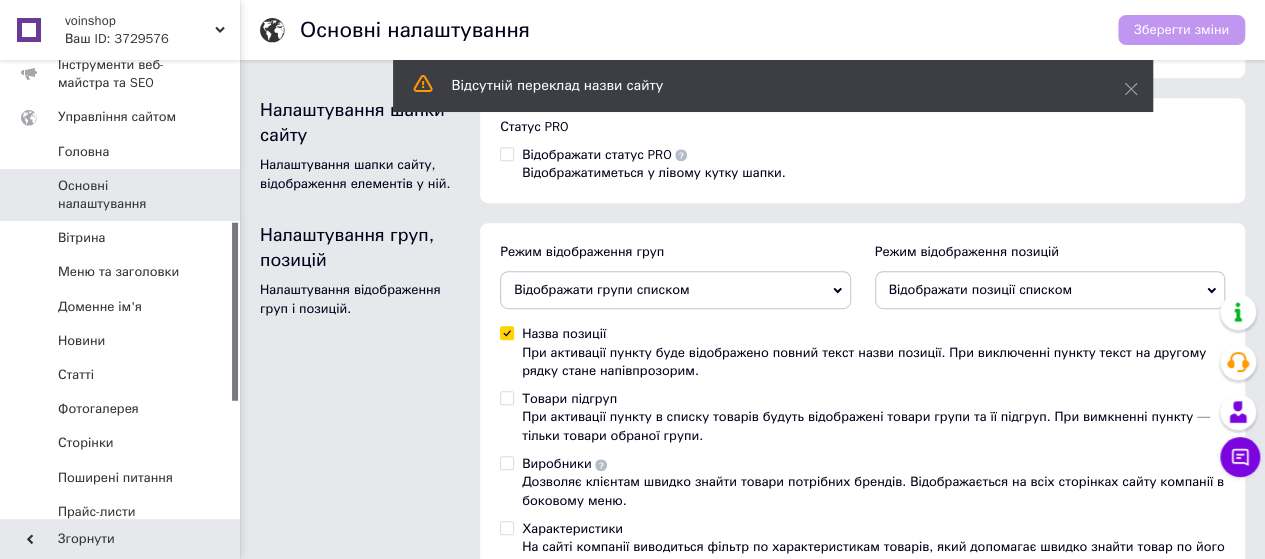click on "Ваш ID: 3729576" at bounding box center (152, 39) 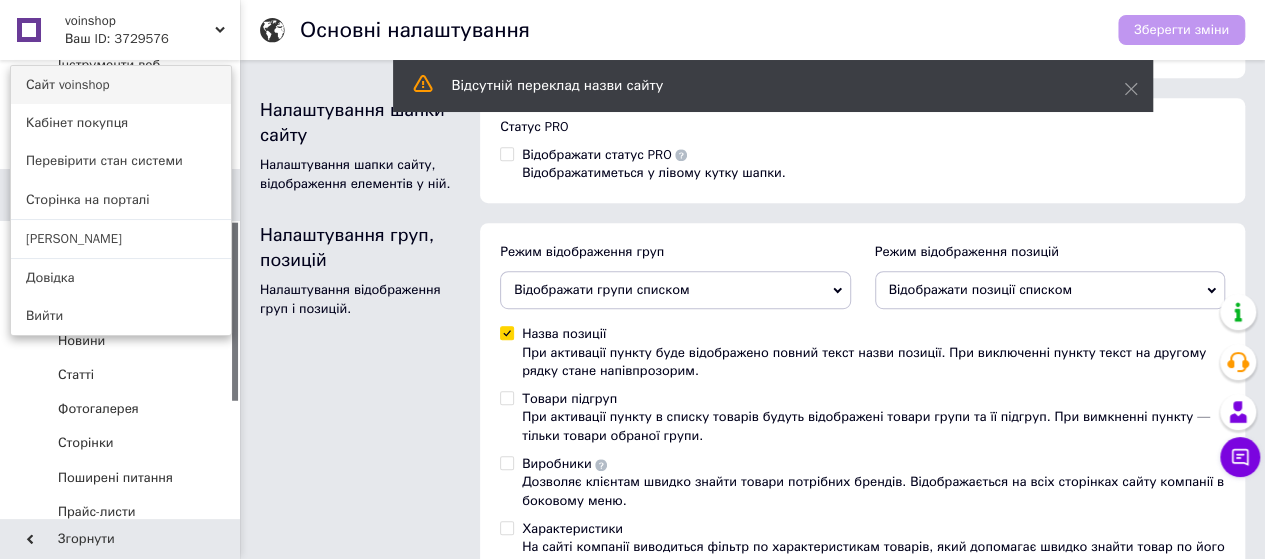 click on "Сайт voinshop" at bounding box center [121, 85] 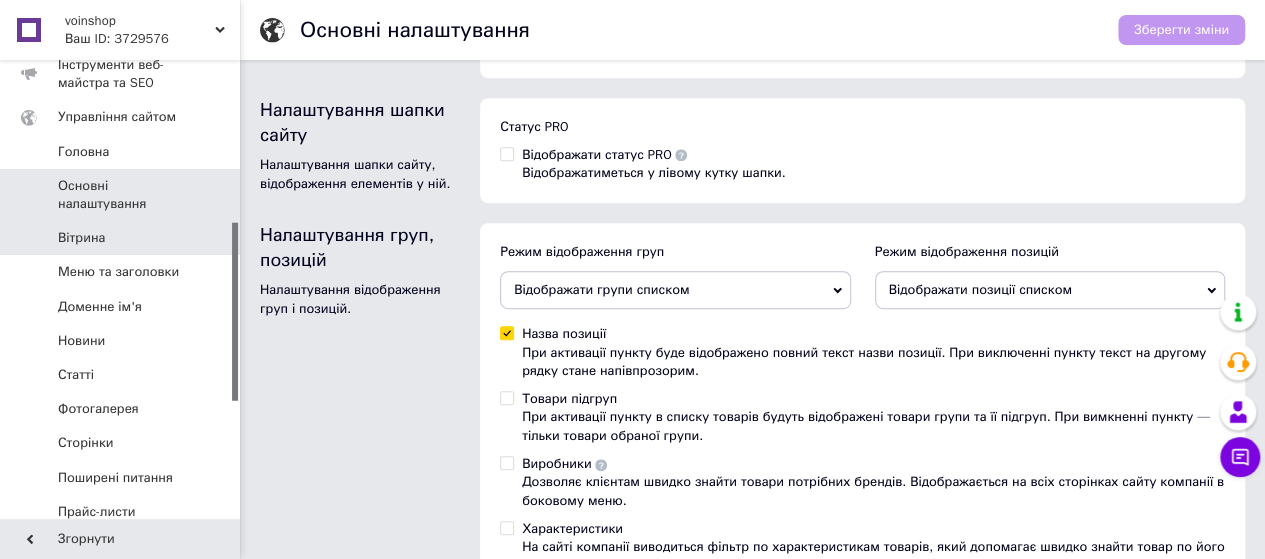 click on "Вітрина" at bounding box center (121, 238) 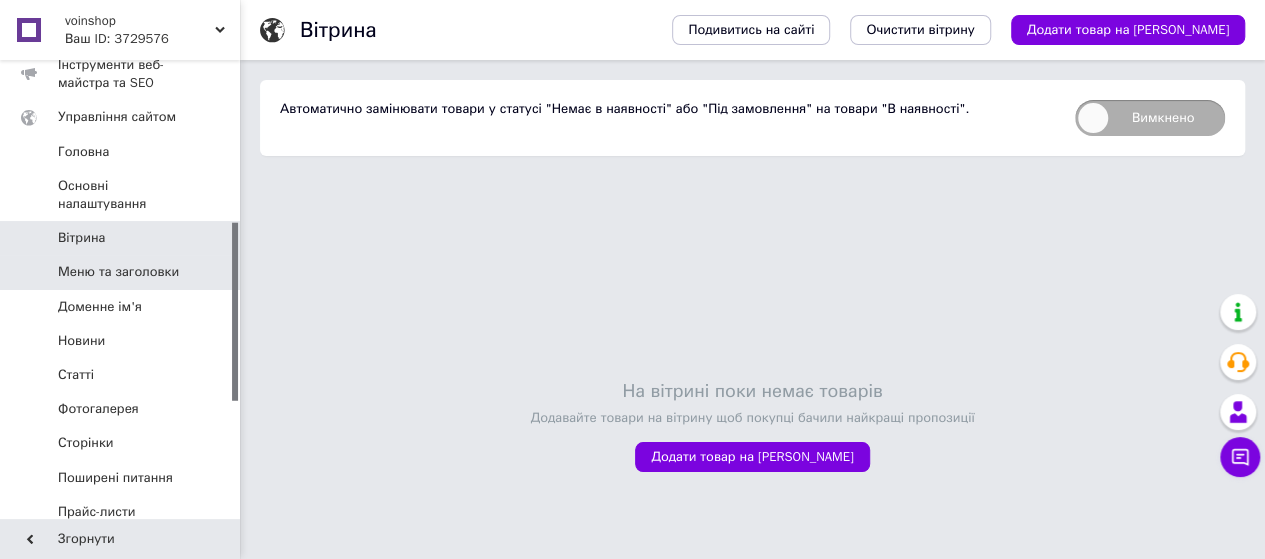 click on "Меню та заголовки" at bounding box center (118, 272) 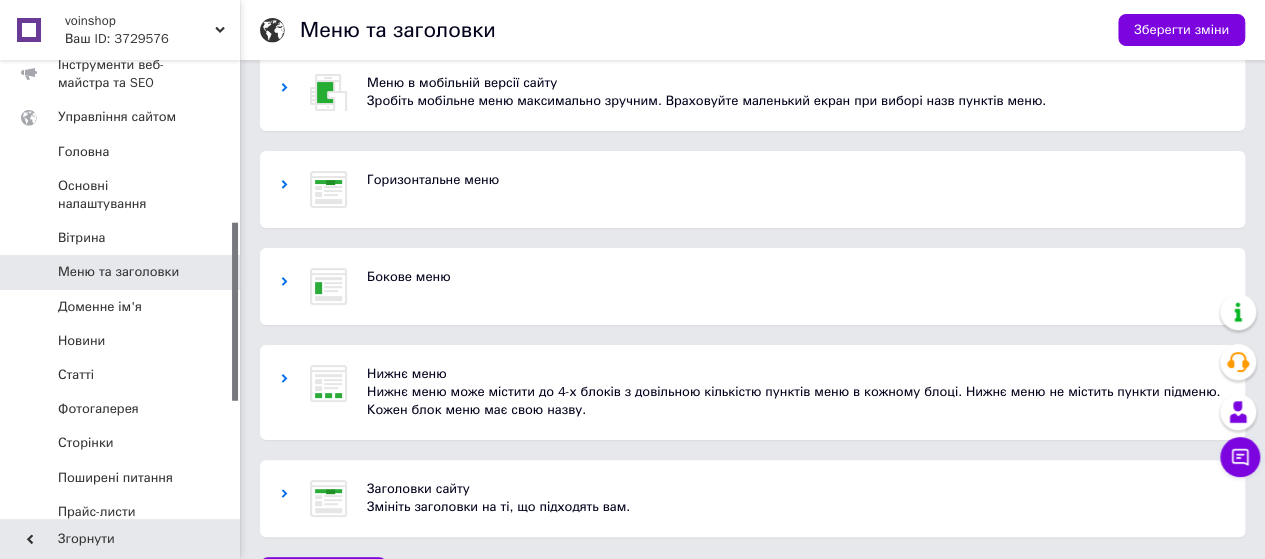 scroll, scrollTop: 0, scrollLeft: 0, axis: both 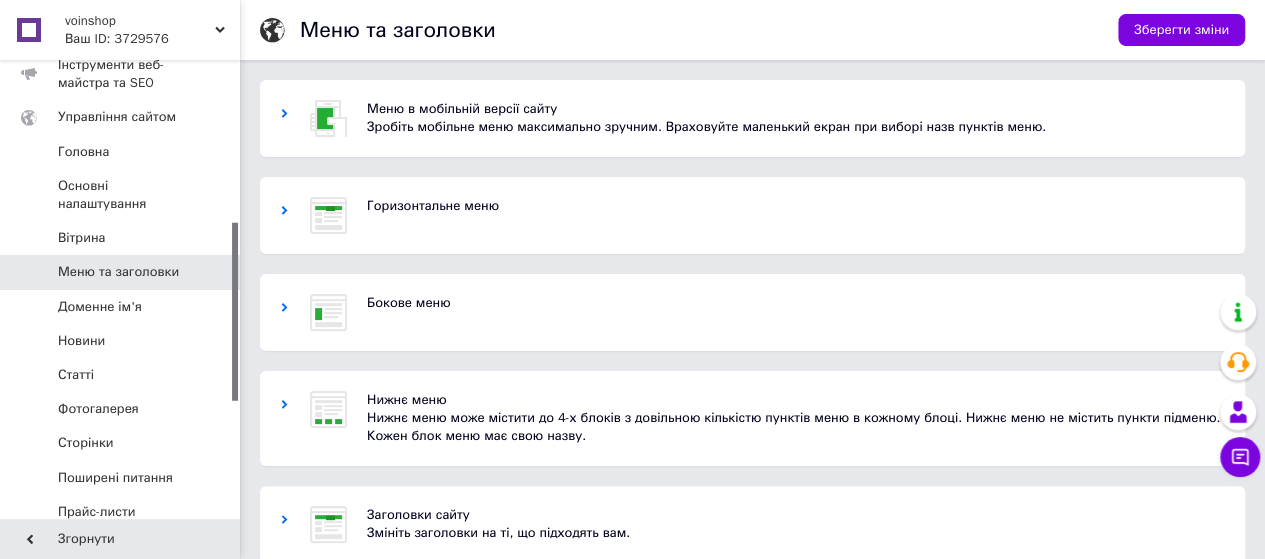 click at bounding box center [328, 118] 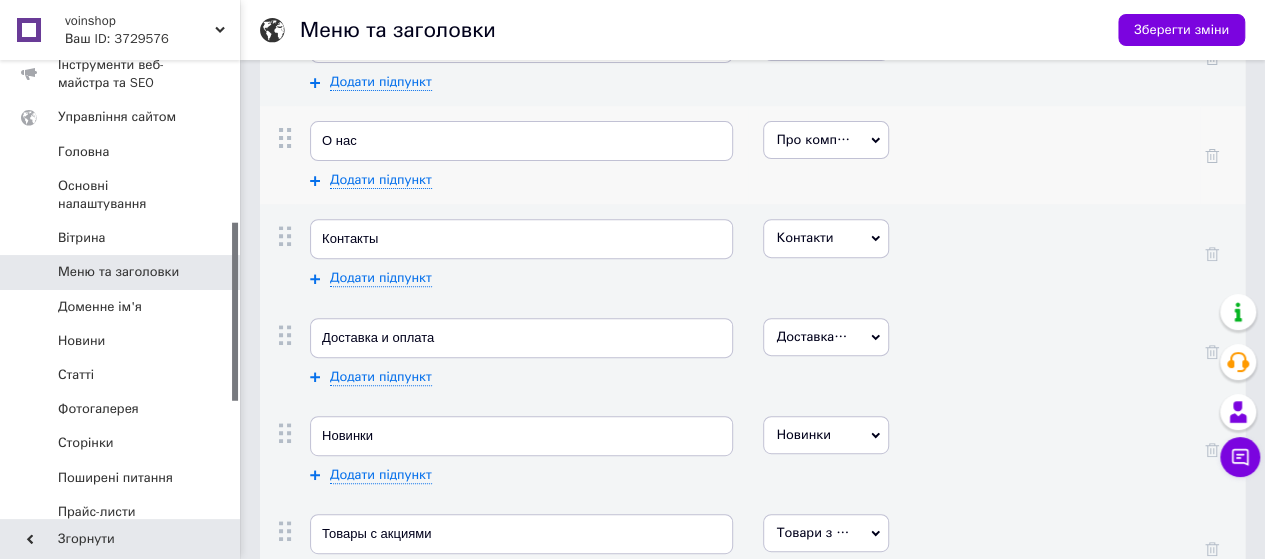 scroll, scrollTop: 300, scrollLeft: 0, axis: vertical 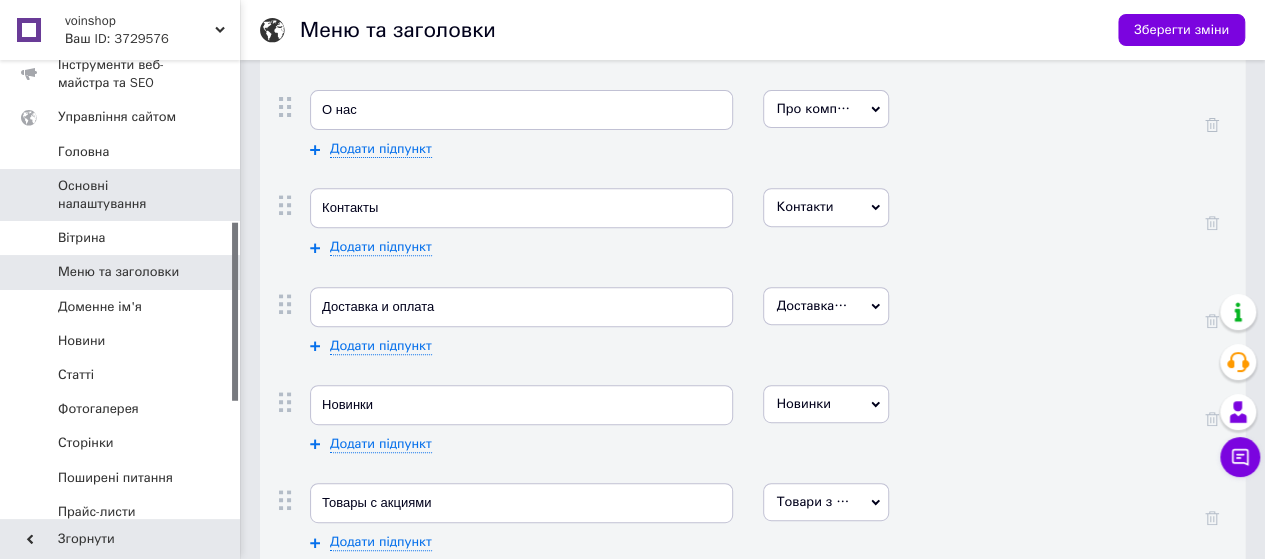 click on "Основні налаштування" at bounding box center [121, 195] 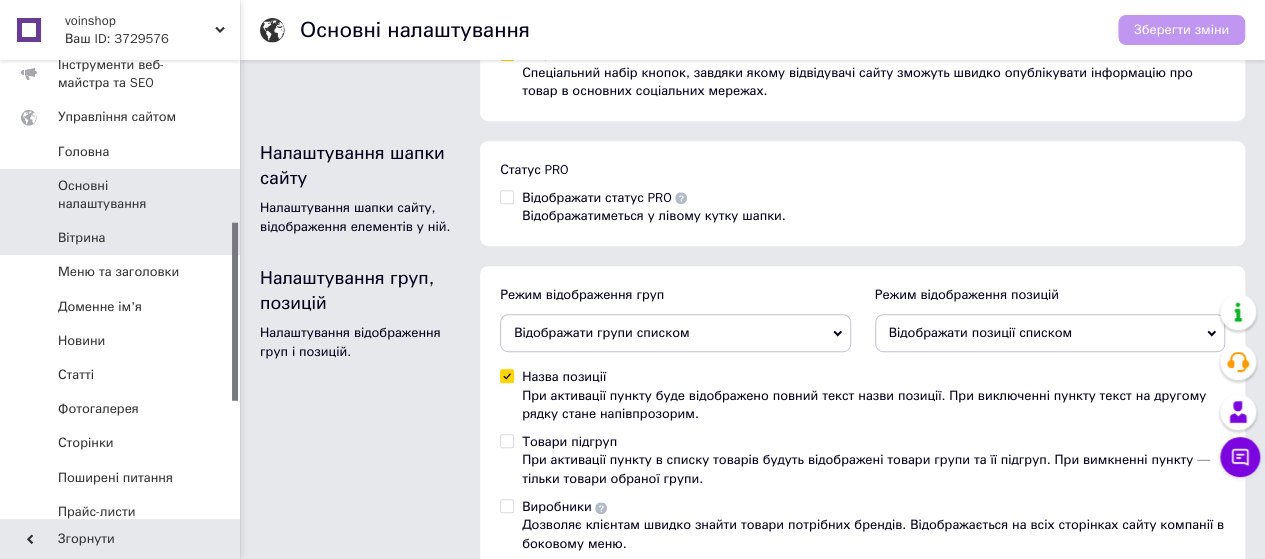 scroll, scrollTop: 344, scrollLeft: 0, axis: vertical 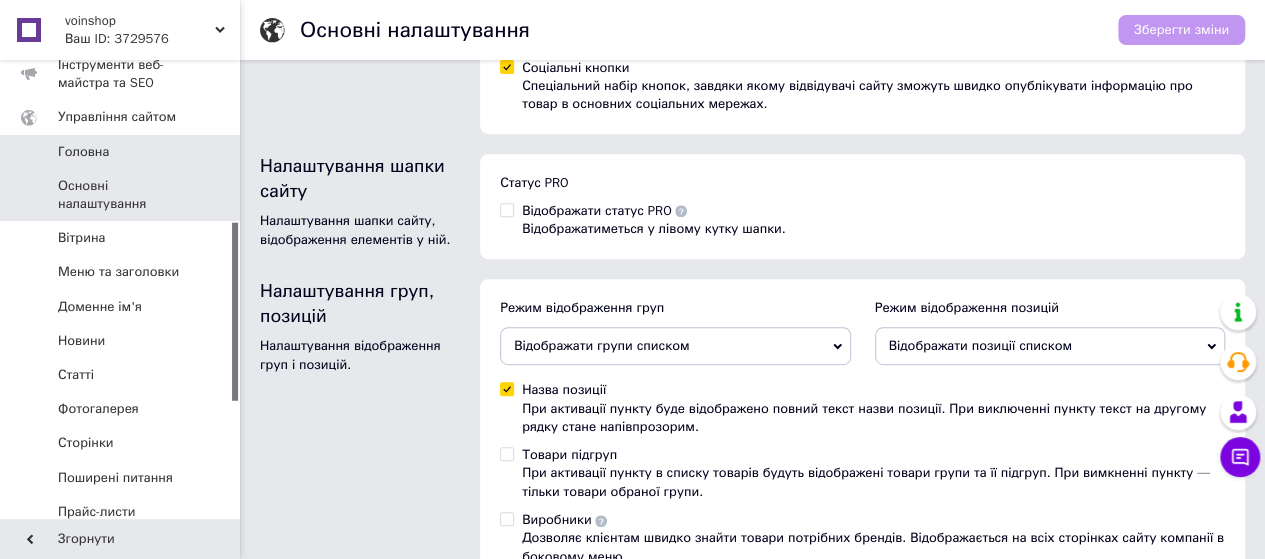click on "Головна" at bounding box center (83, 152) 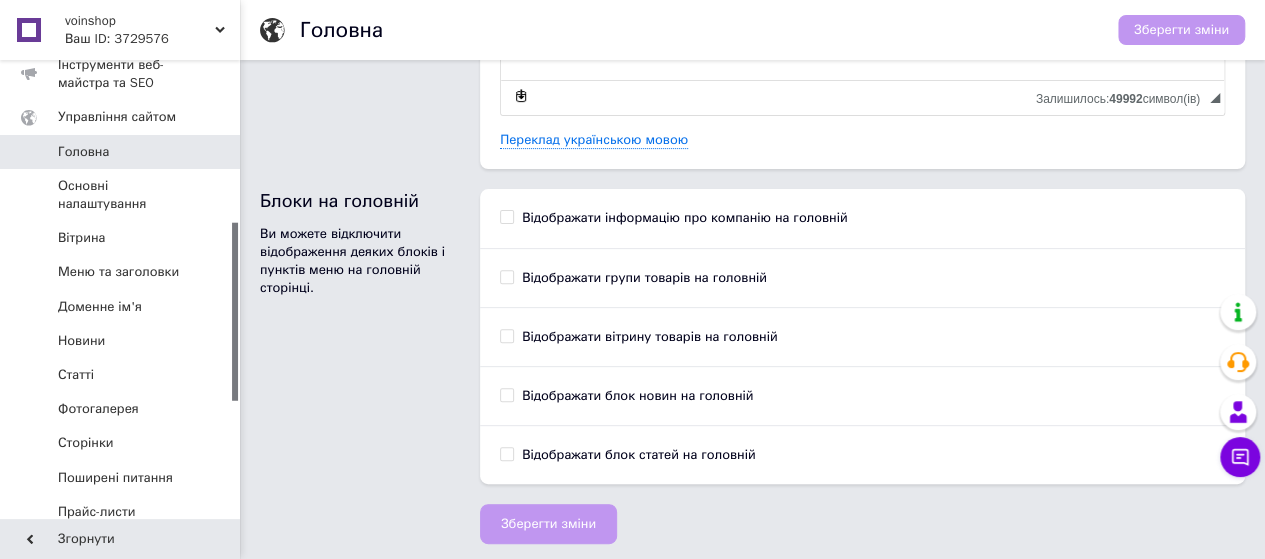 scroll, scrollTop: 216, scrollLeft: 0, axis: vertical 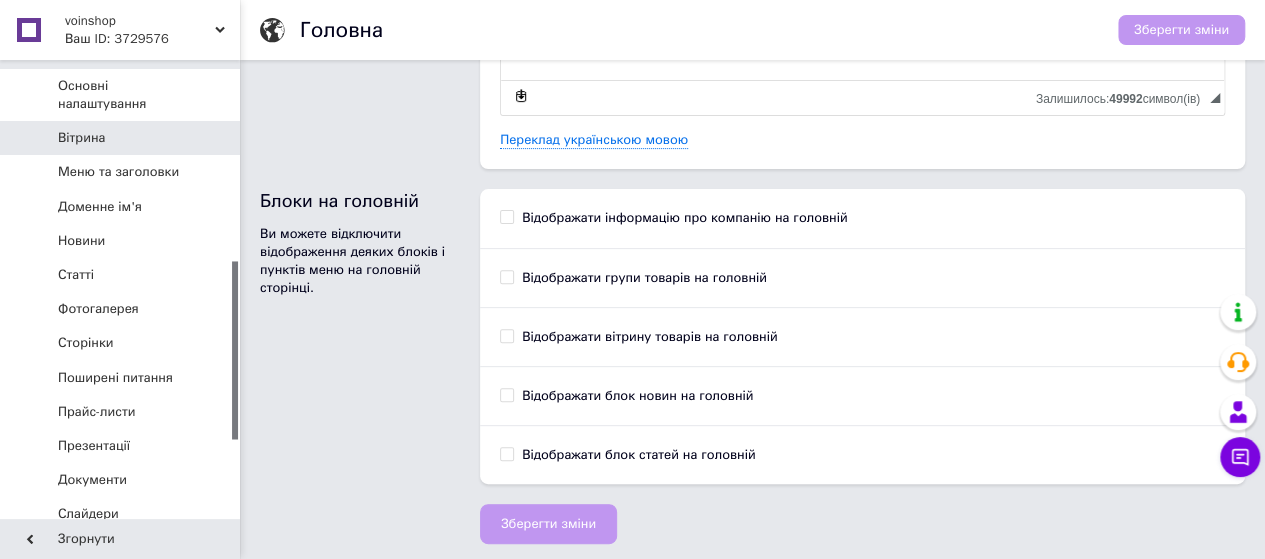 click on "Вітрина" at bounding box center [81, 138] 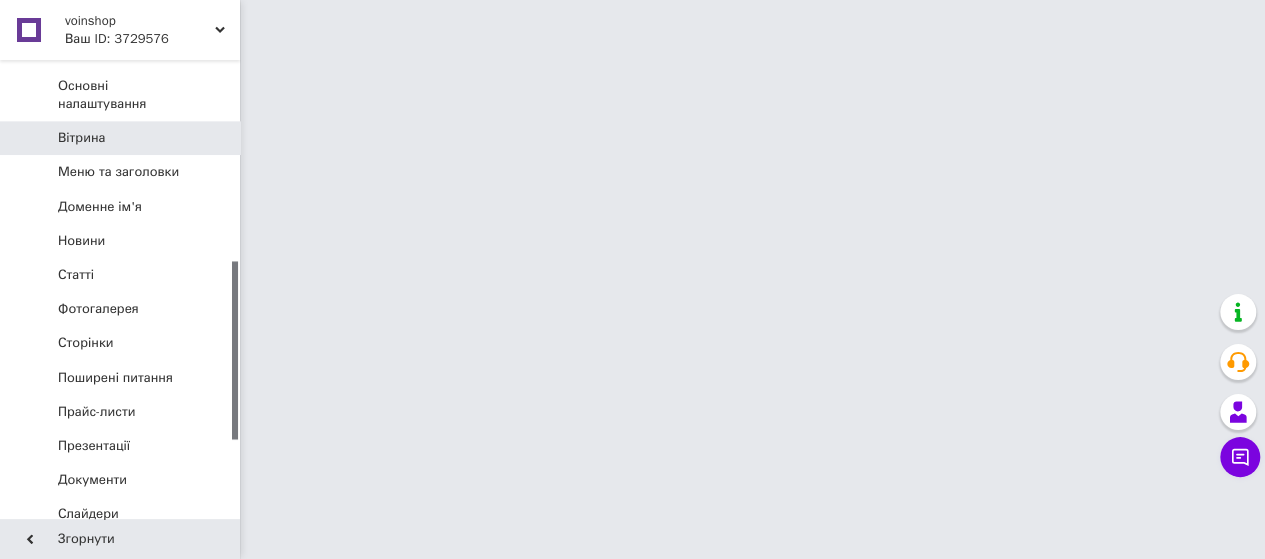 scroll, scrollTop: 0, scrollLeft: 0, axis: both 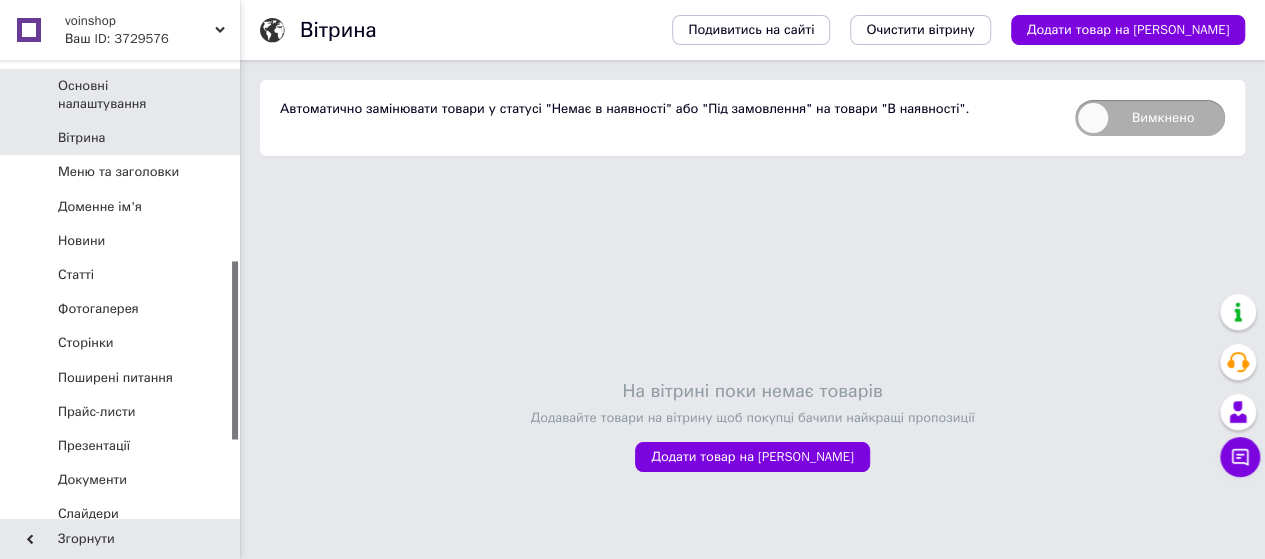 click on "Основні налаштування" at bounding box center [121, 95] 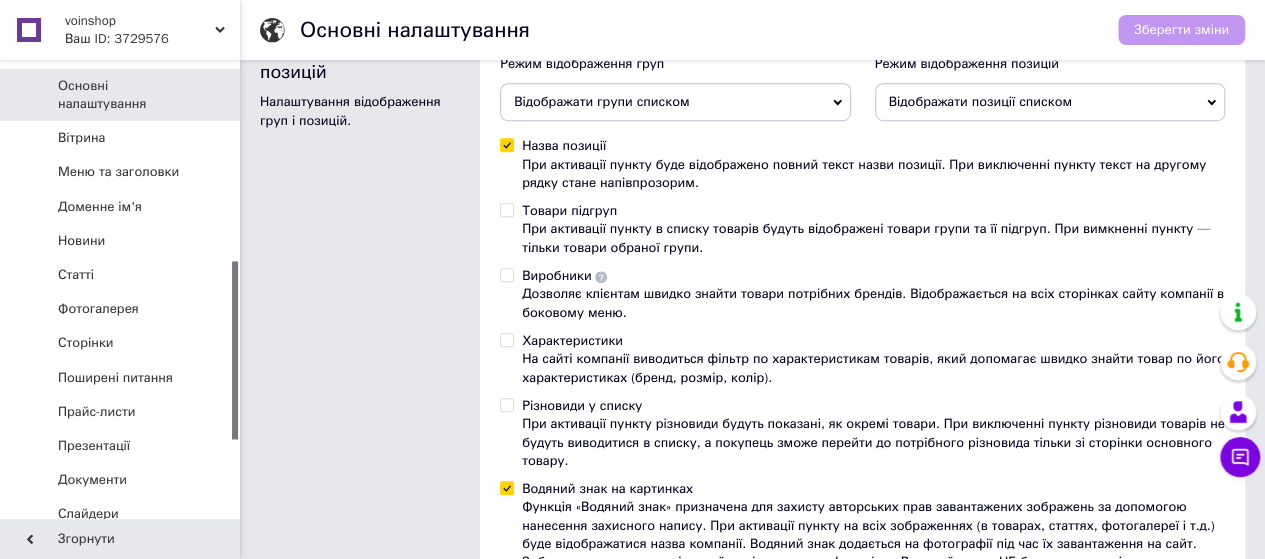 scroll, scrollTop: 600, scrollLeft: 0, axis: vertical 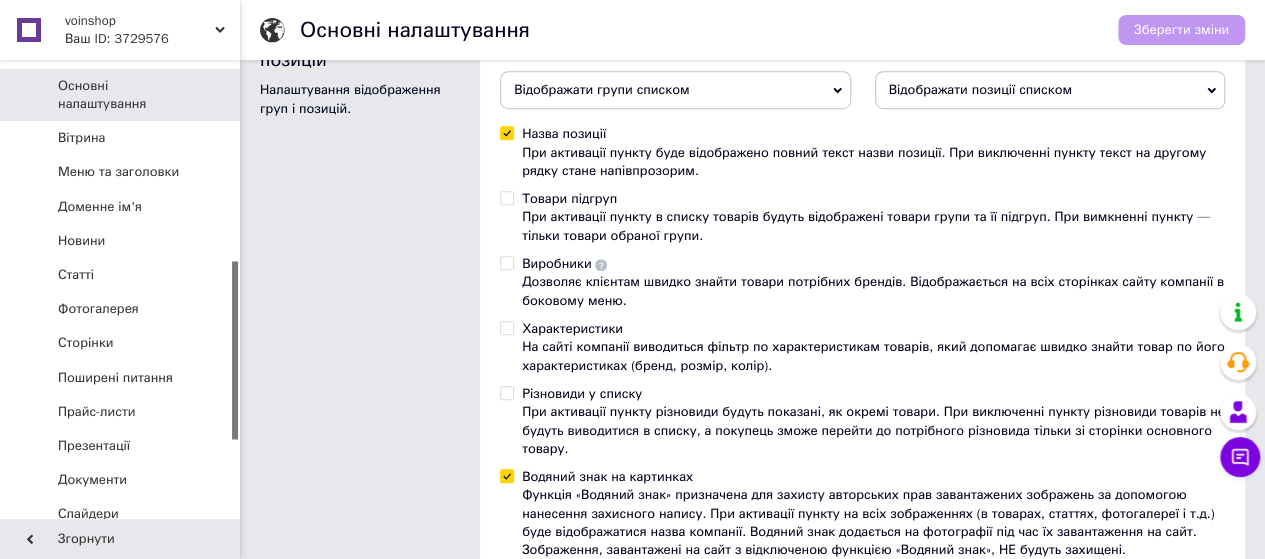 click on "Різновиди у списку При активації пункту різновиди
будуть показані, як окремі товари. При виключенні пункту
різновиди товарів не будуть виводитися в списку, а
покупець зможе перейти до потрібного різновида тільки
зі сторінки основного товару." at bounding box center (506, 392) 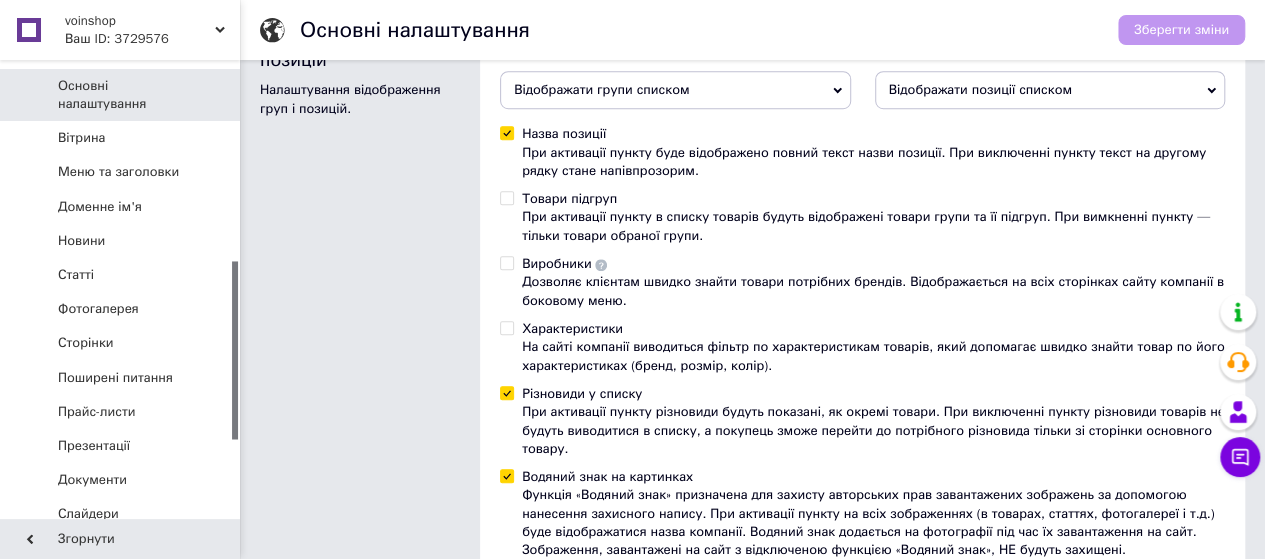 checkbox on "true" 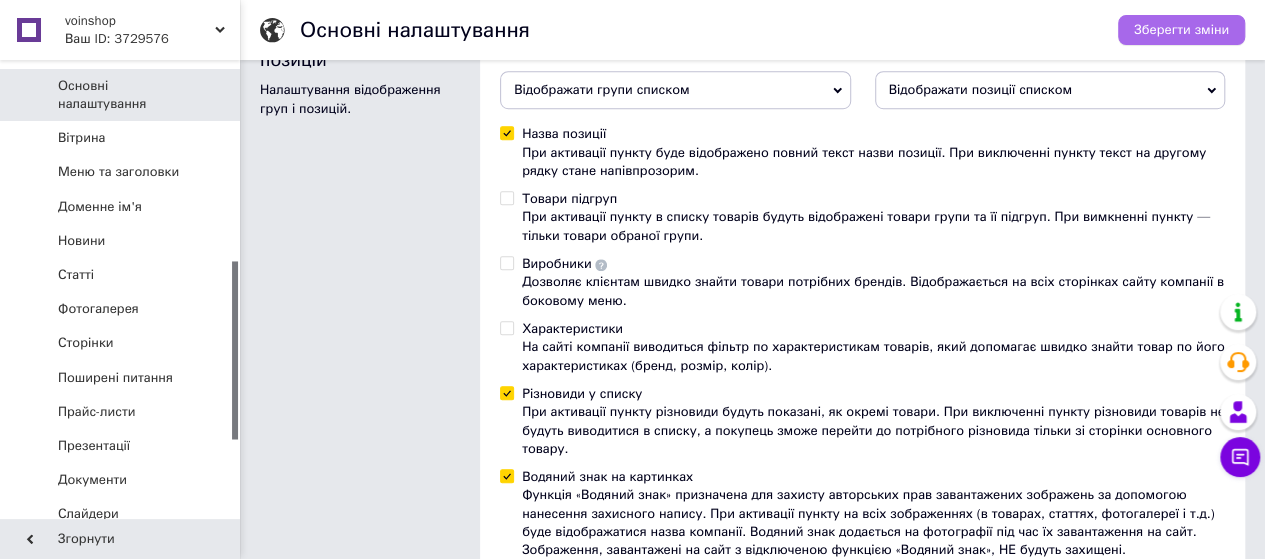 click on "Зберегти зміни" at bounding box center [1181, 30] 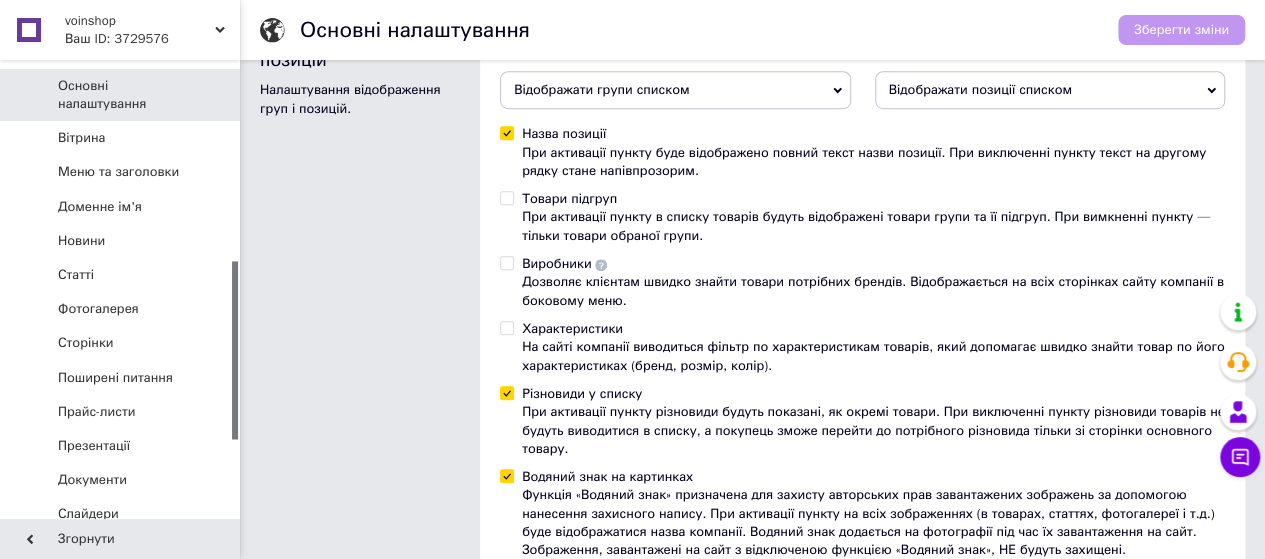 click on "Основні налаштування" at bounding box center (121, 95) 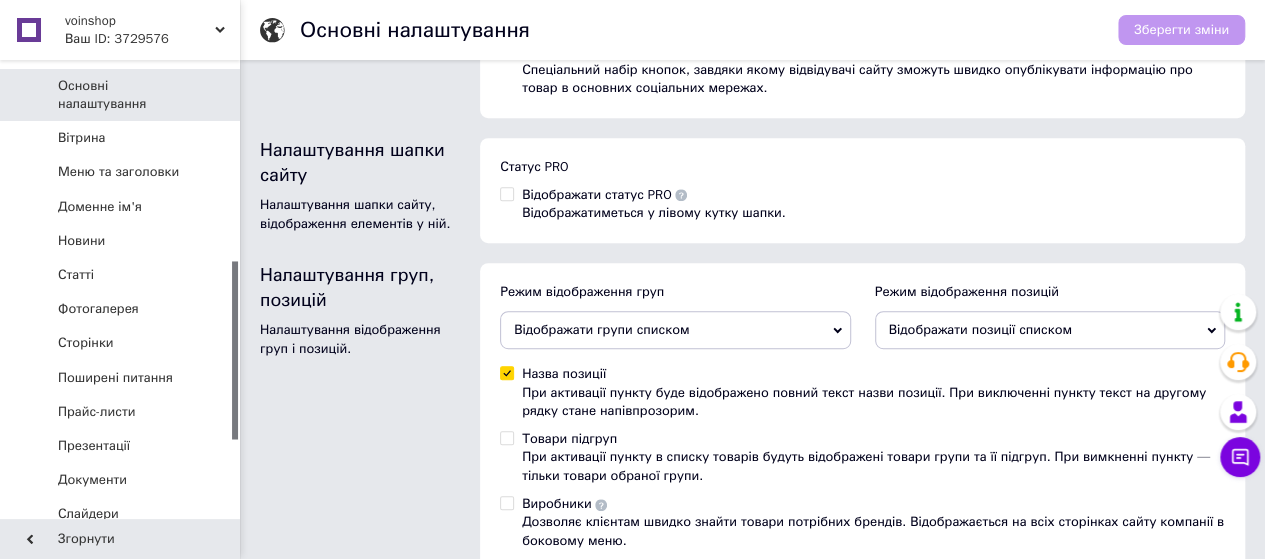 scroll, scrollTop: 200, scrollLeft: 0, axis: vertical 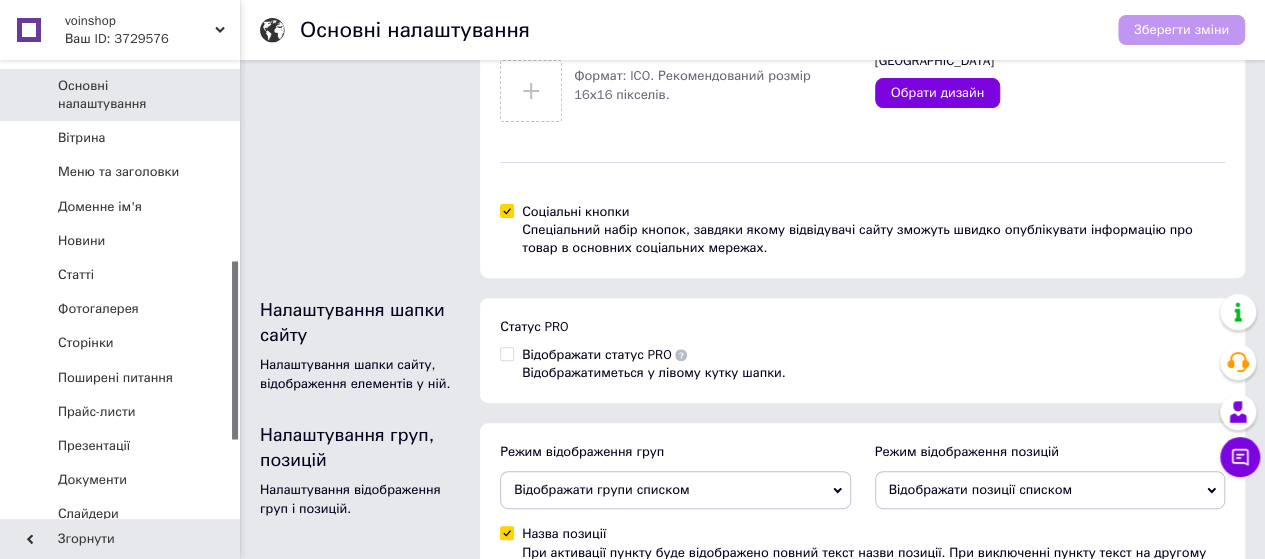 click on "Відображати статус PRO   Відображатиметься у лівому кутку шапки." at bounding box center [506, 353] 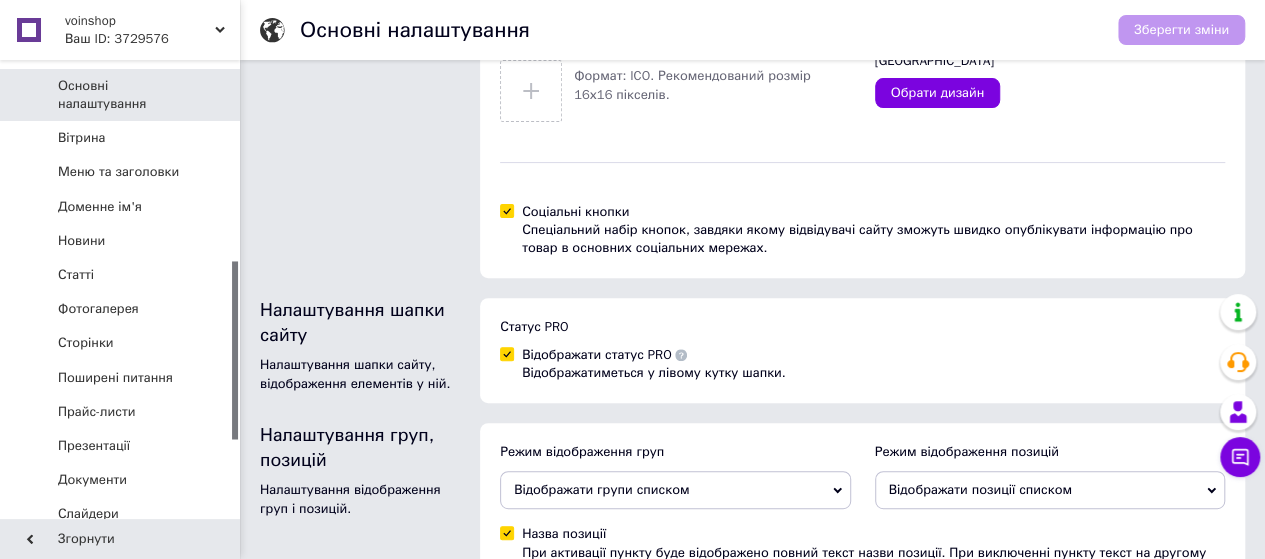checkbox on "true" 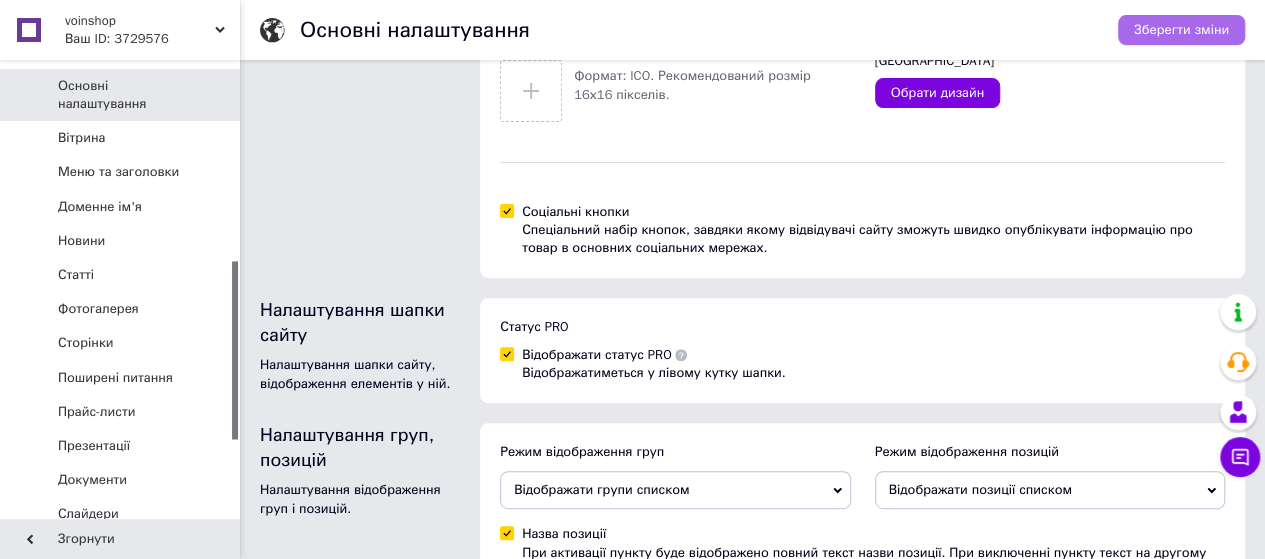click on "Зберегти зміни" at bounding box center (1181, 30) 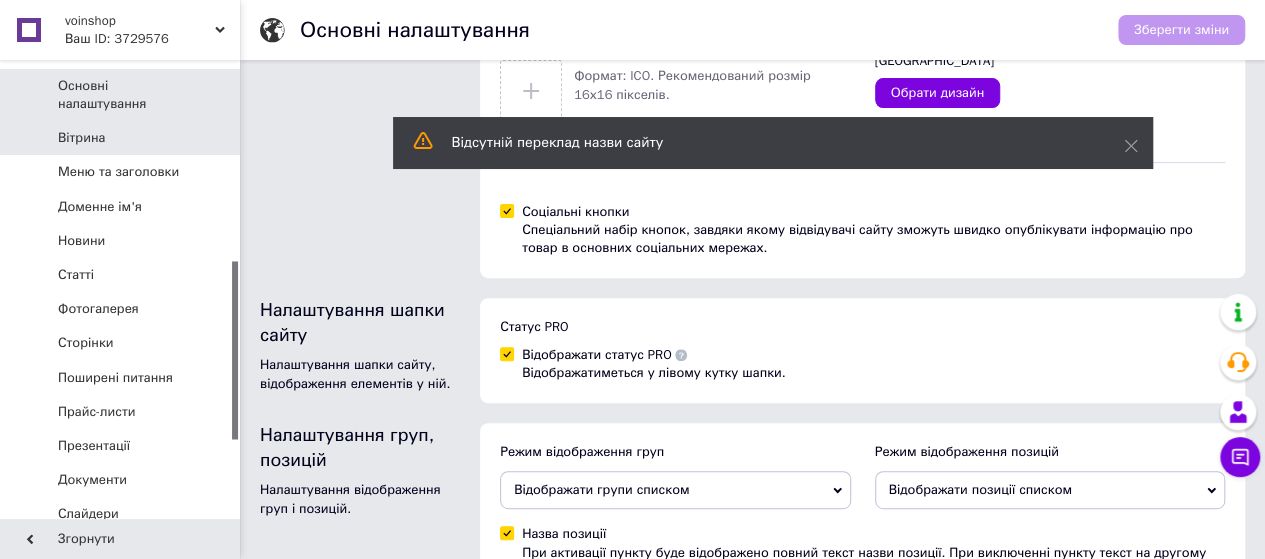 click on "Вітрина" at bounding box center [81, 138] 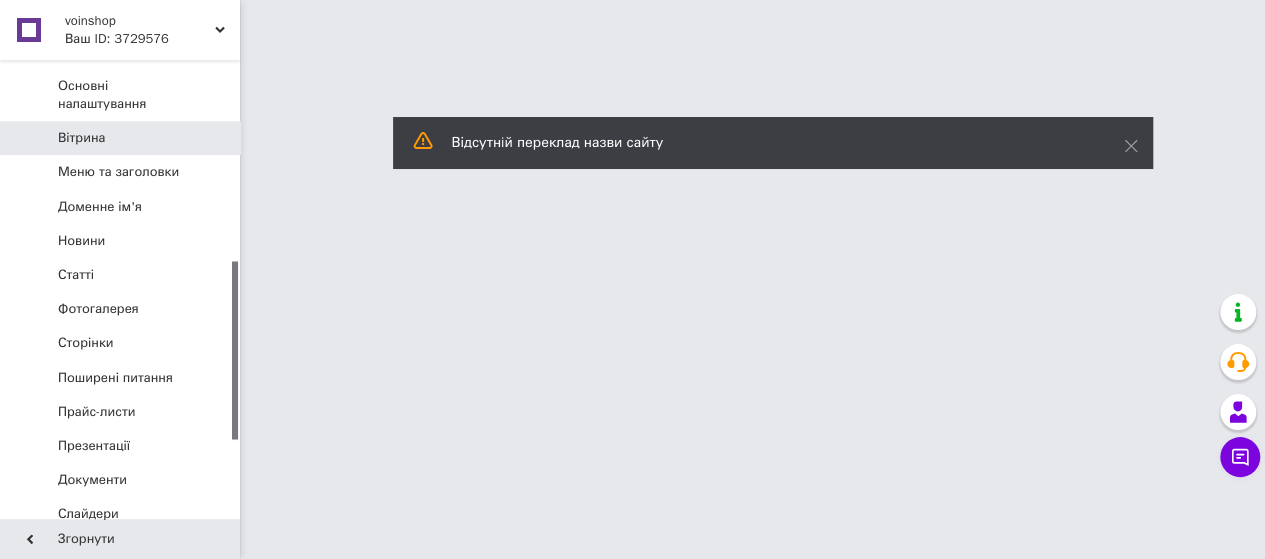 scroll, scrollTop: 0, scrollLeft: 0, axis: both 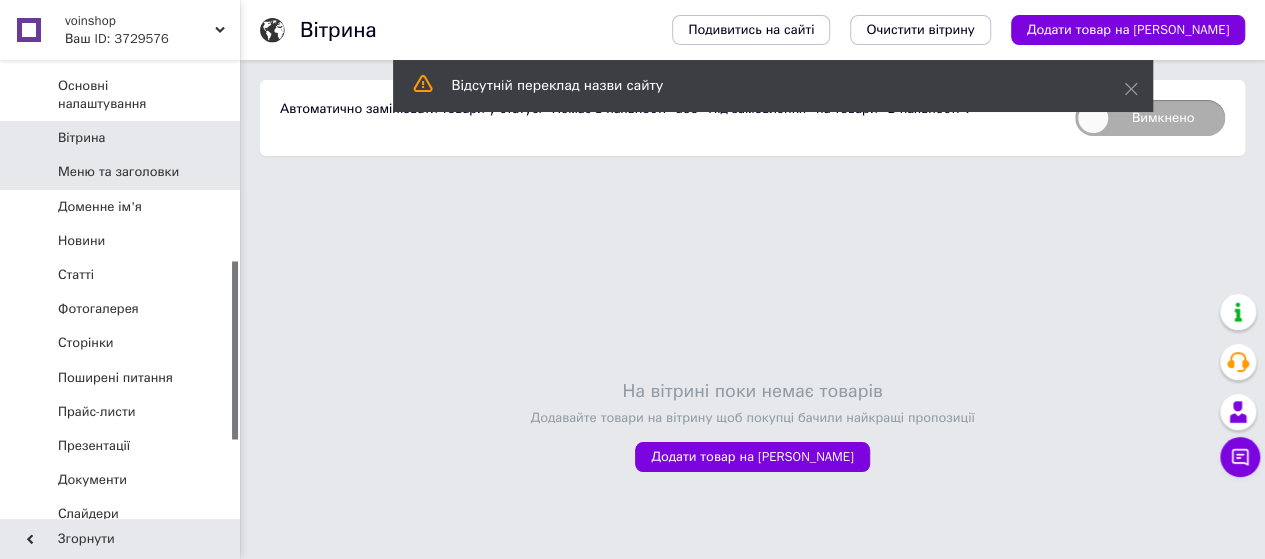 click on "Меню та заголовки" at bounding box center [118, 172] 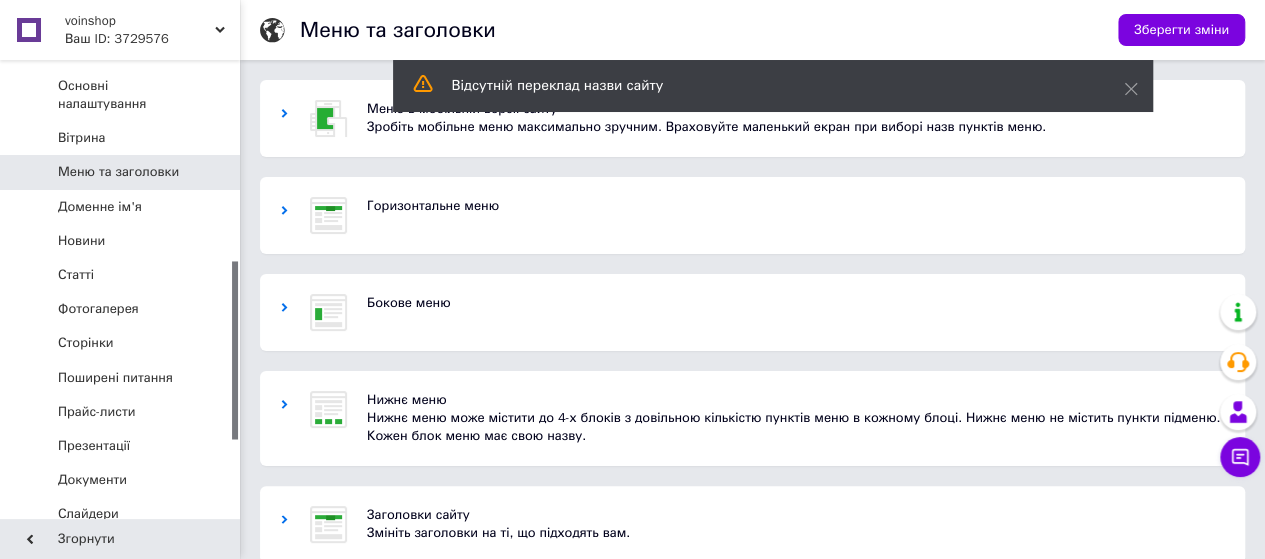 click 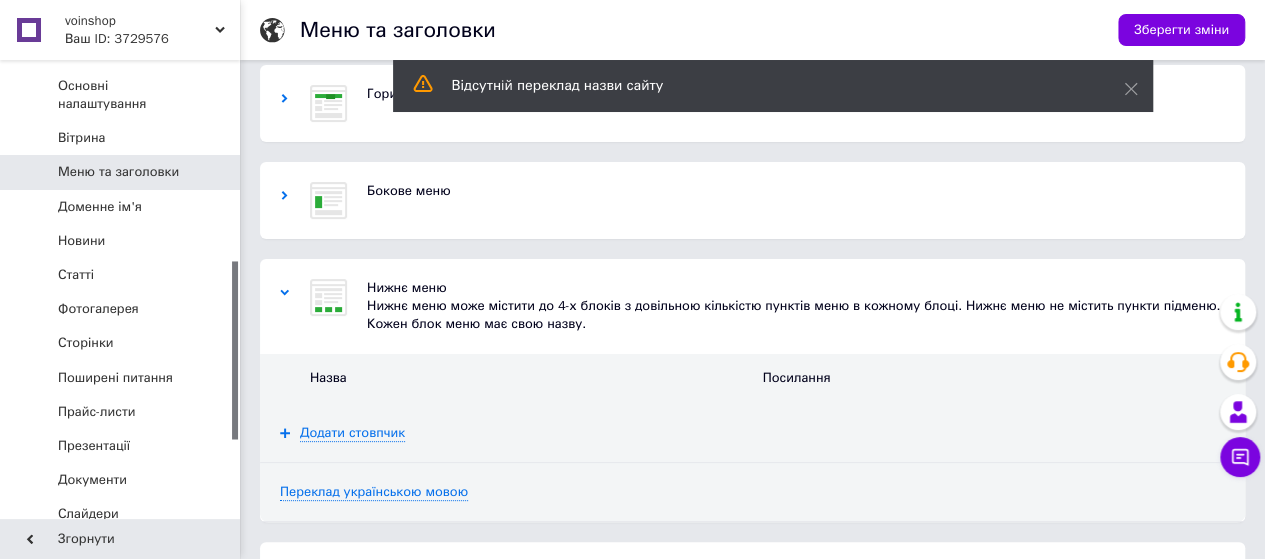 scroll, scrollTop: 242, scrollLeft: 0, axis: vertical 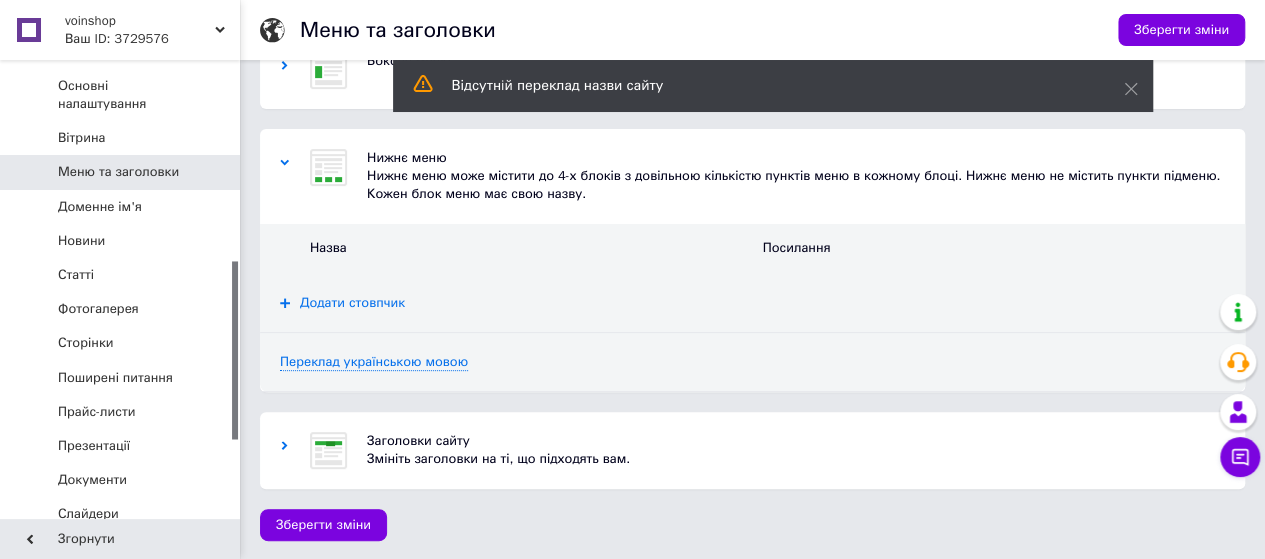 click on "Додати стовпчик" at bounding box center [352, 303] 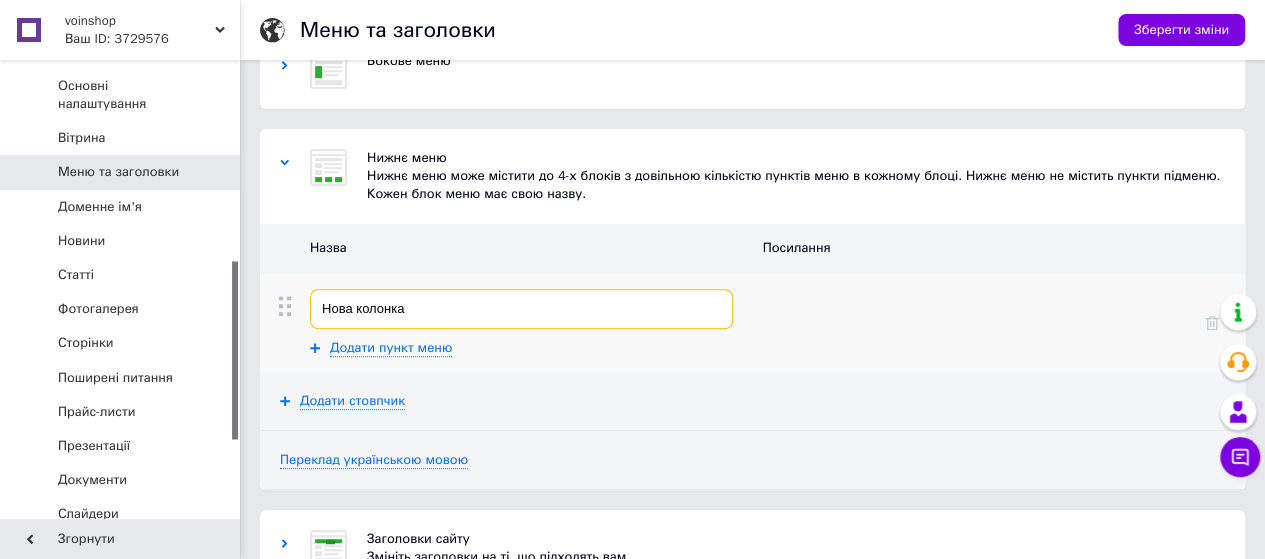 click on "Нова колонка" at bounding box center (521, 309) 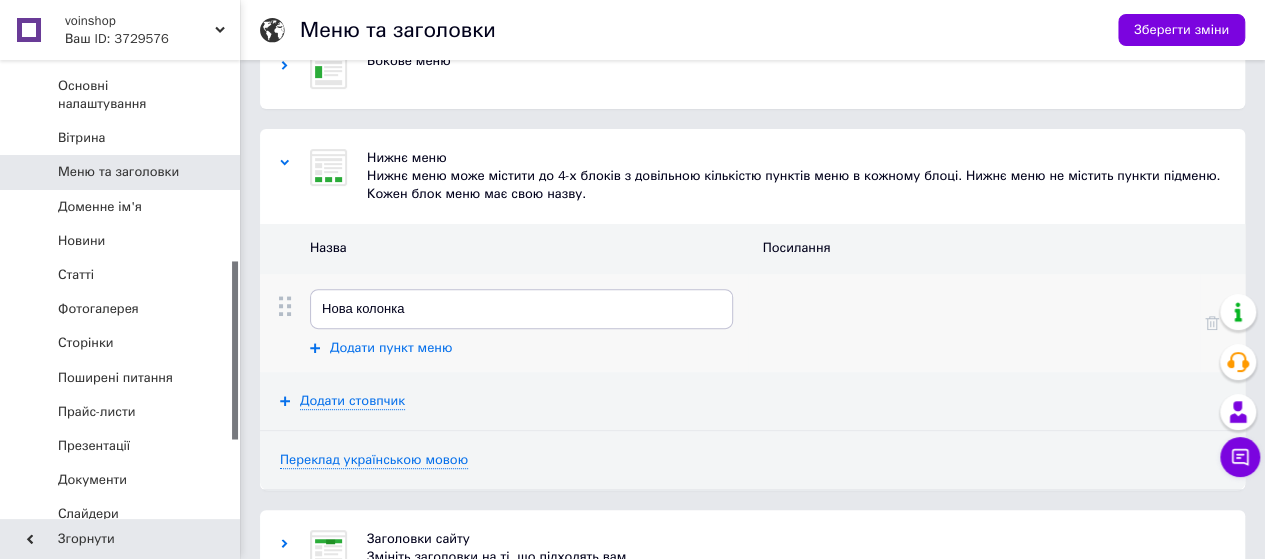 click on "Додати пункт меню" at bounding box center (391, 348) 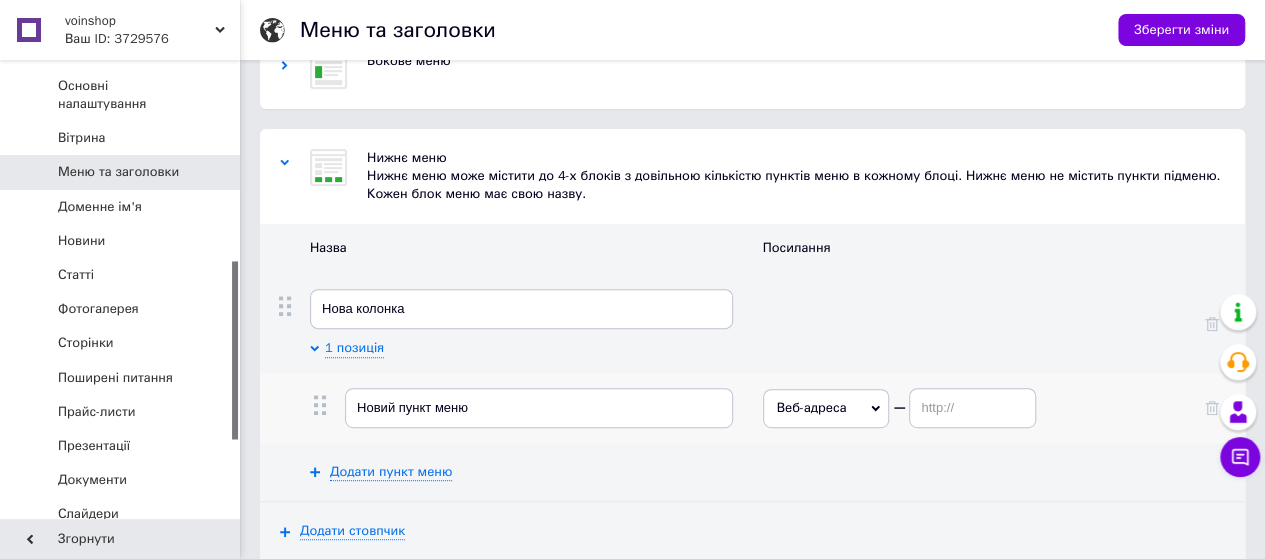 click on "Веб-адреса" at bounding box center [826, 408] 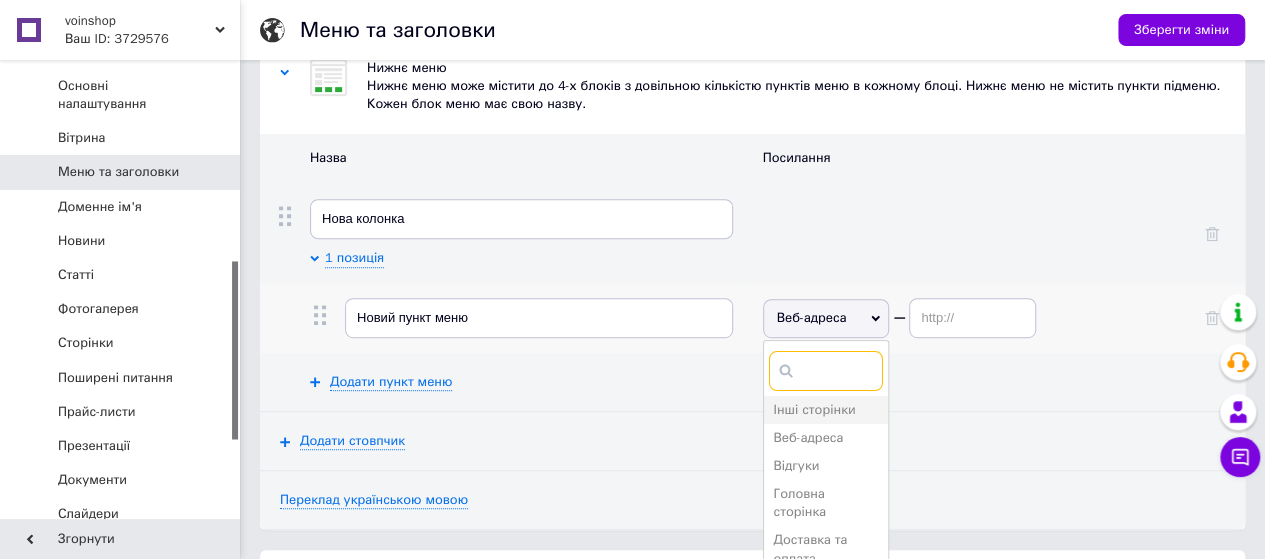 scroll, scrollTop: 442, scrollLeft: 0, axis: vertical 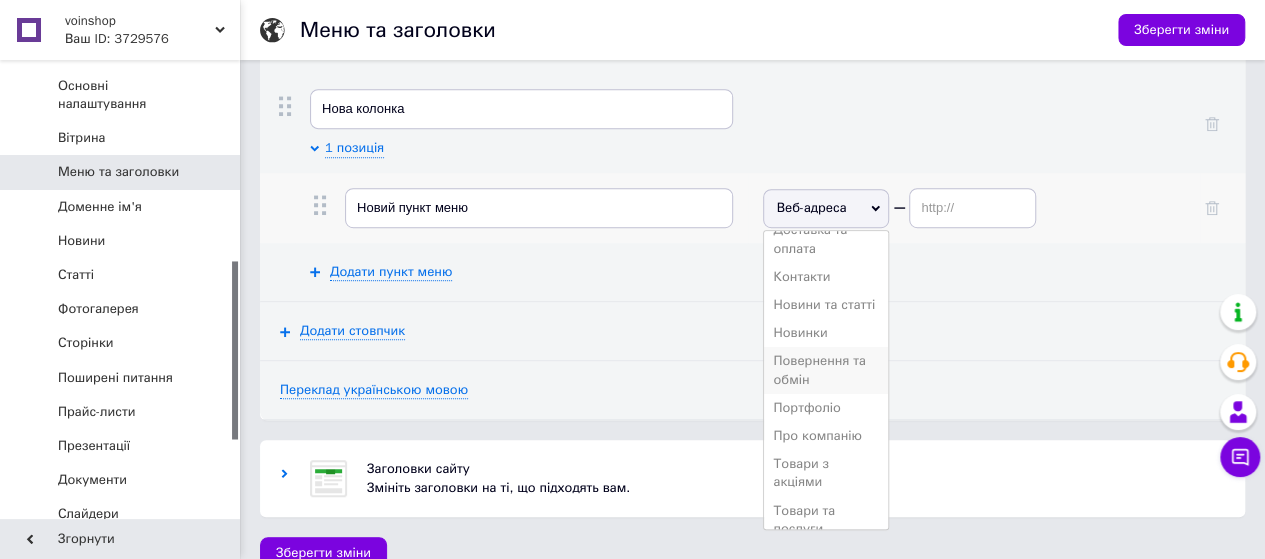 click on "Повернення та обмін" at bounding box center [820, 369] 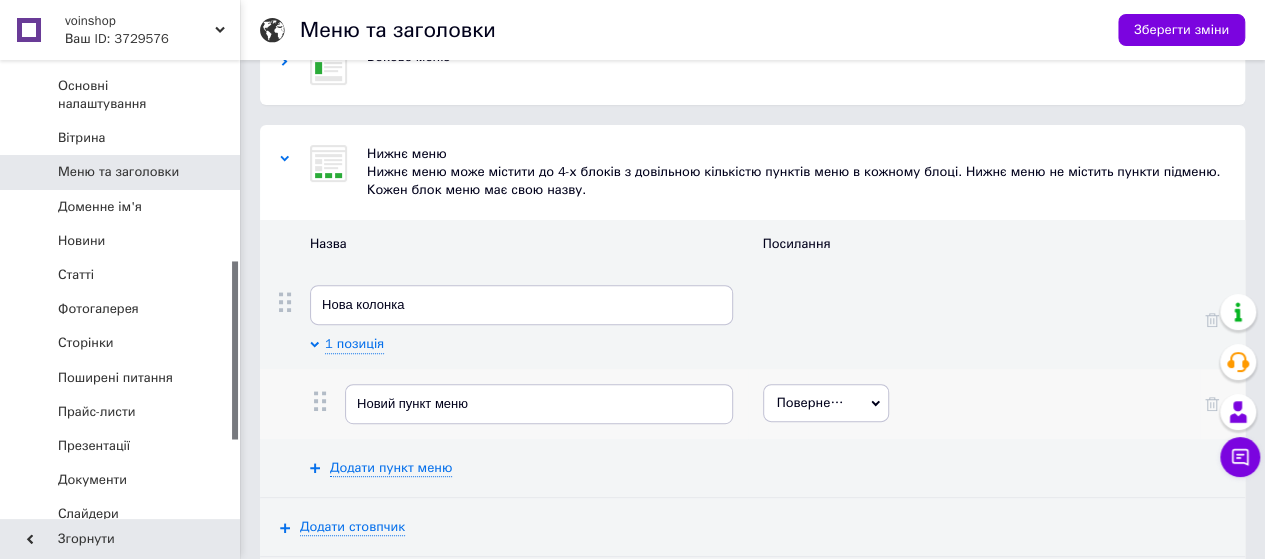 scroll, scrollTop: 242, scrollLeft: 0, axis: vertical 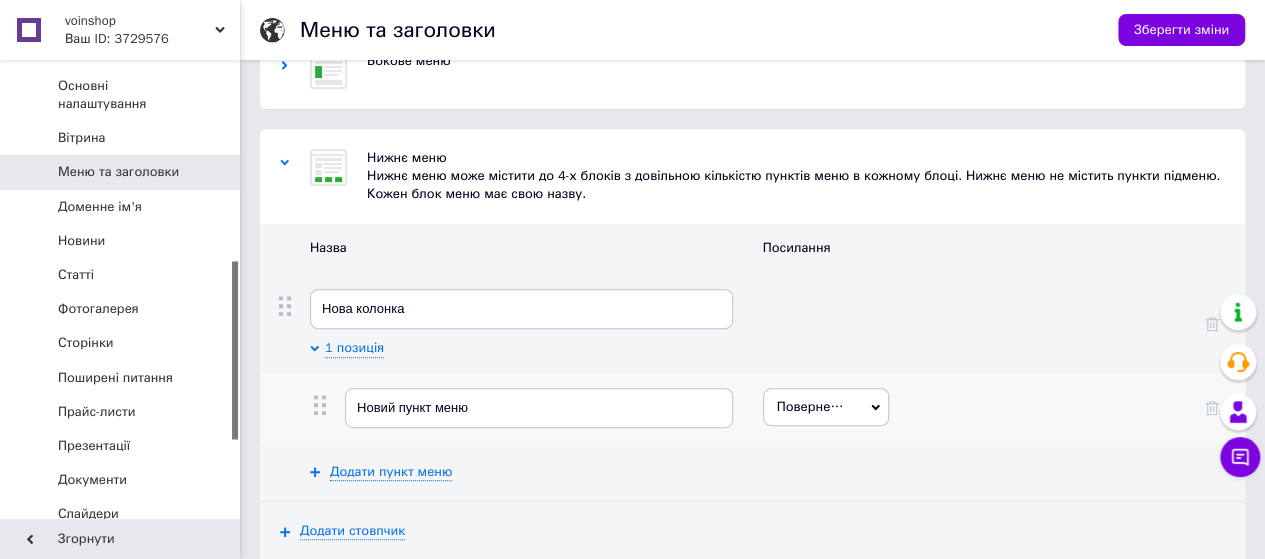click on "Повернення та обмін" at bounding box center [826, 407] 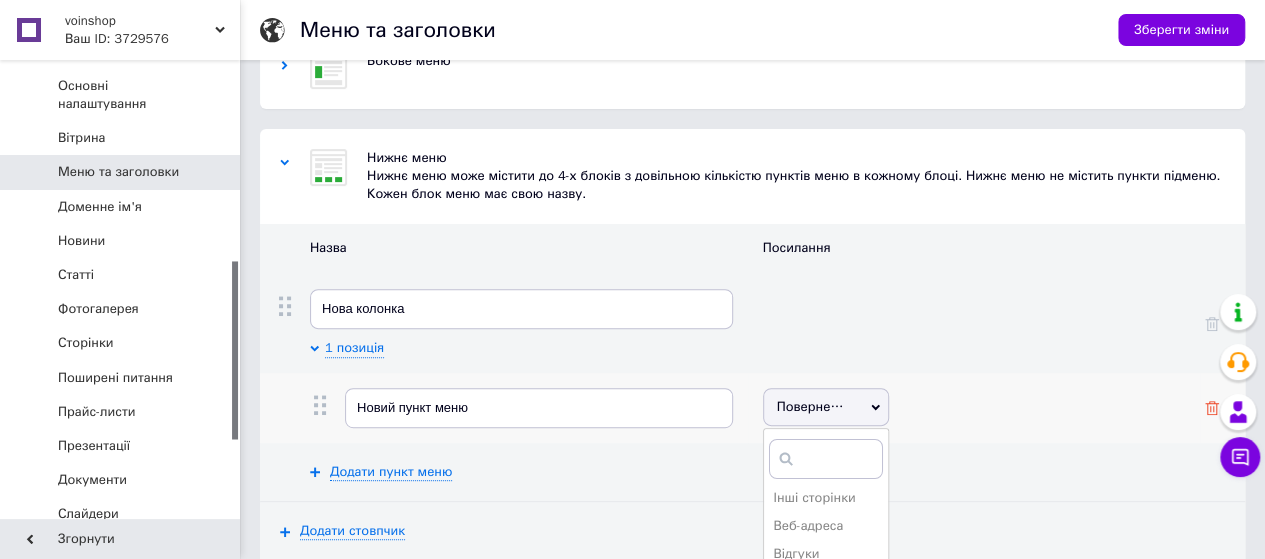 click 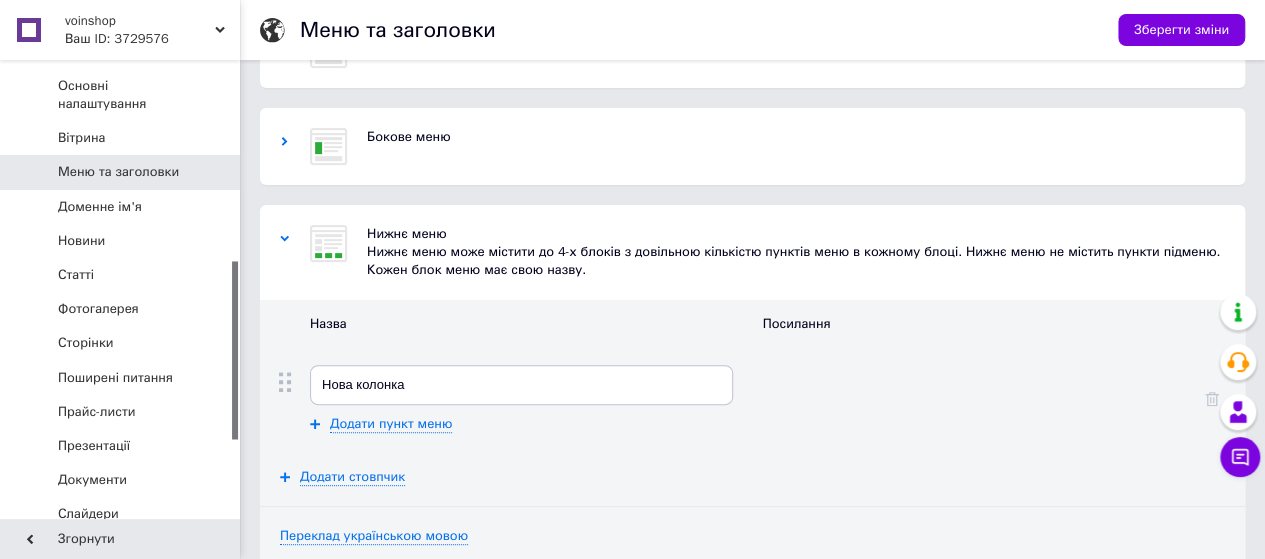 scroll, scrollTop: 0, scrollLeft: 0, axis: both 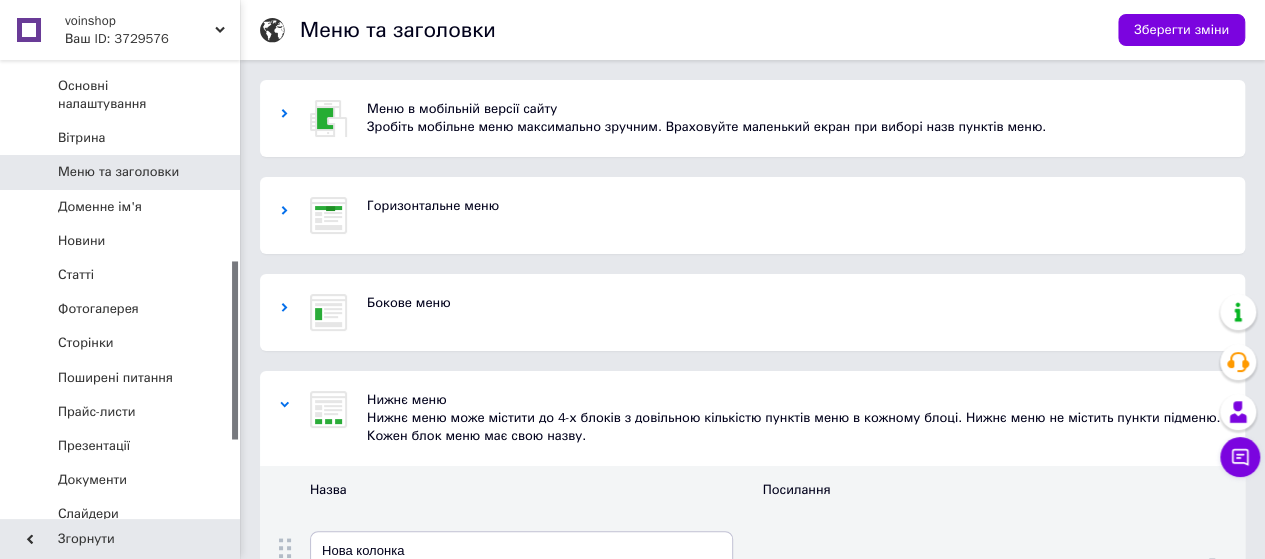 click at bounding box center (328, 312) 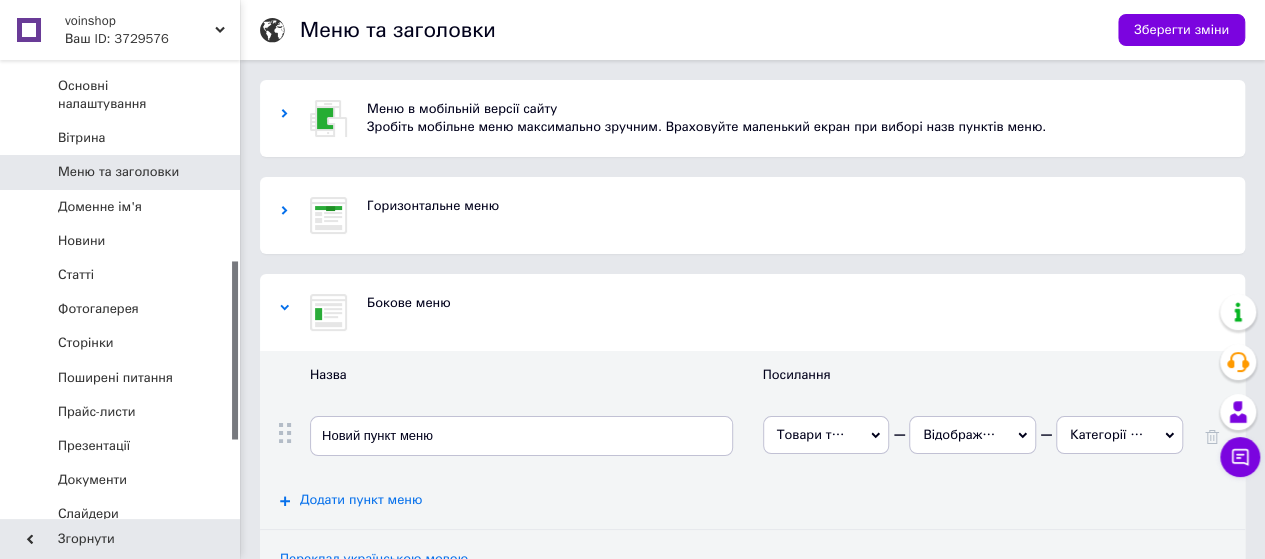 click on "Додати пункт меню" at bounding box center [361, 500] 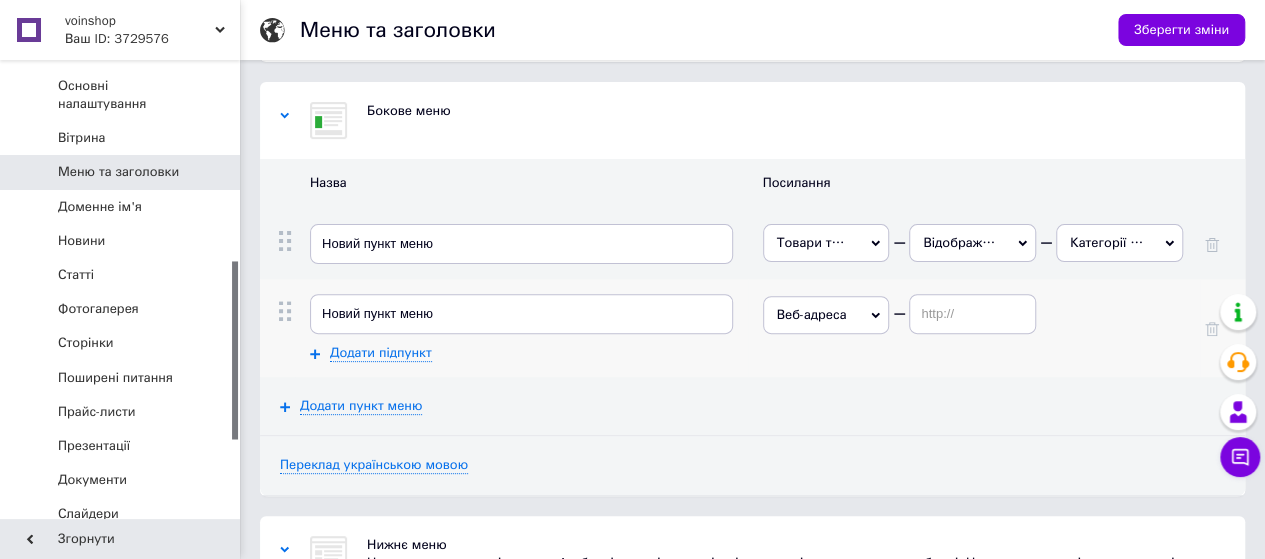 scroll, scrollTop: 200, scrollLeft: 0, axis: vertical 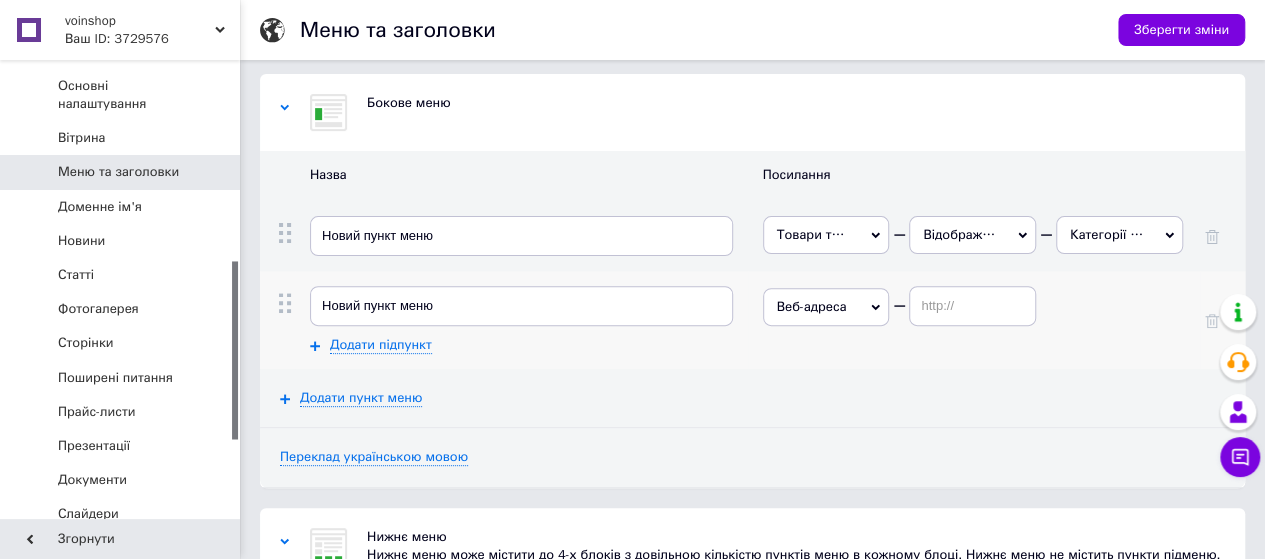 click on "Веб-адреса" at bounding box center [826, 307] 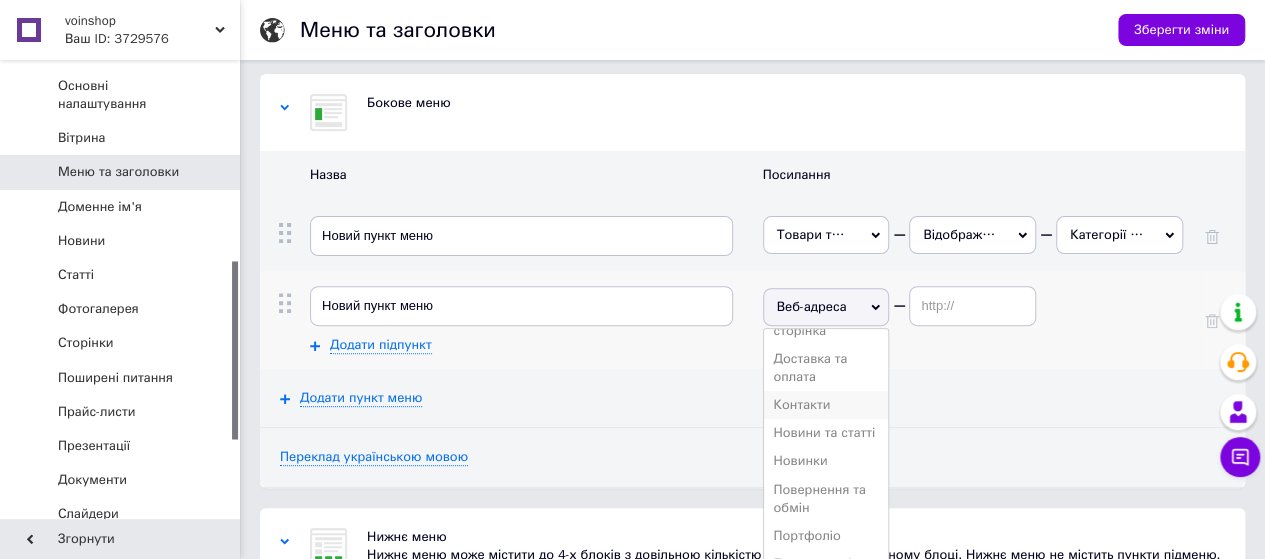 scroll, scrollTop: 200, scrollLeft: 0, axis: vertical 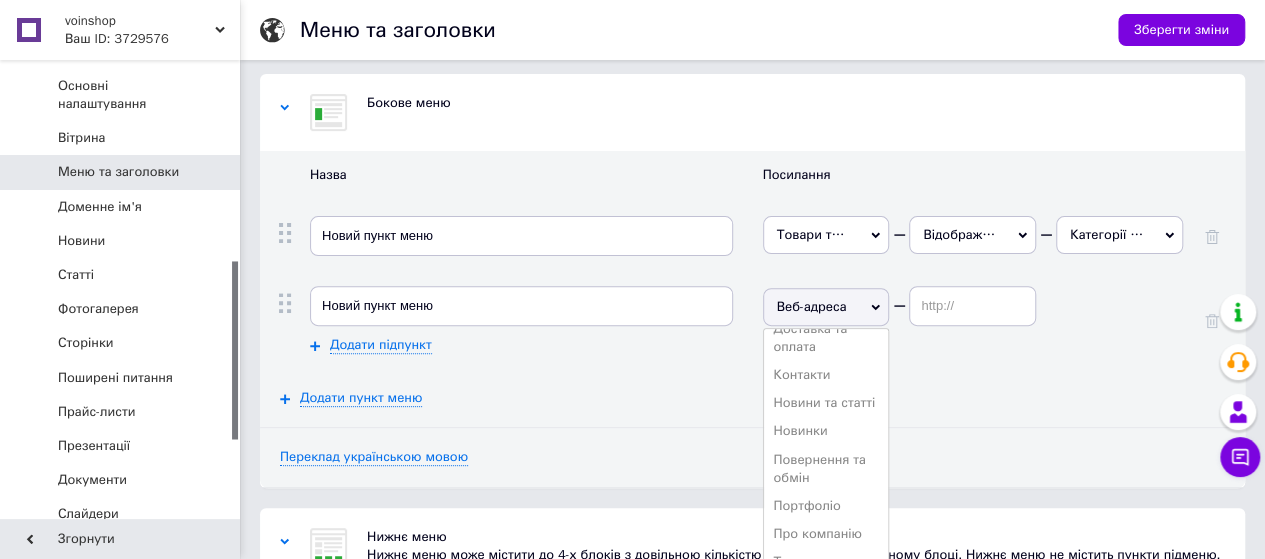 click on "Повернення та обмін" at bounding box center (820, 468) 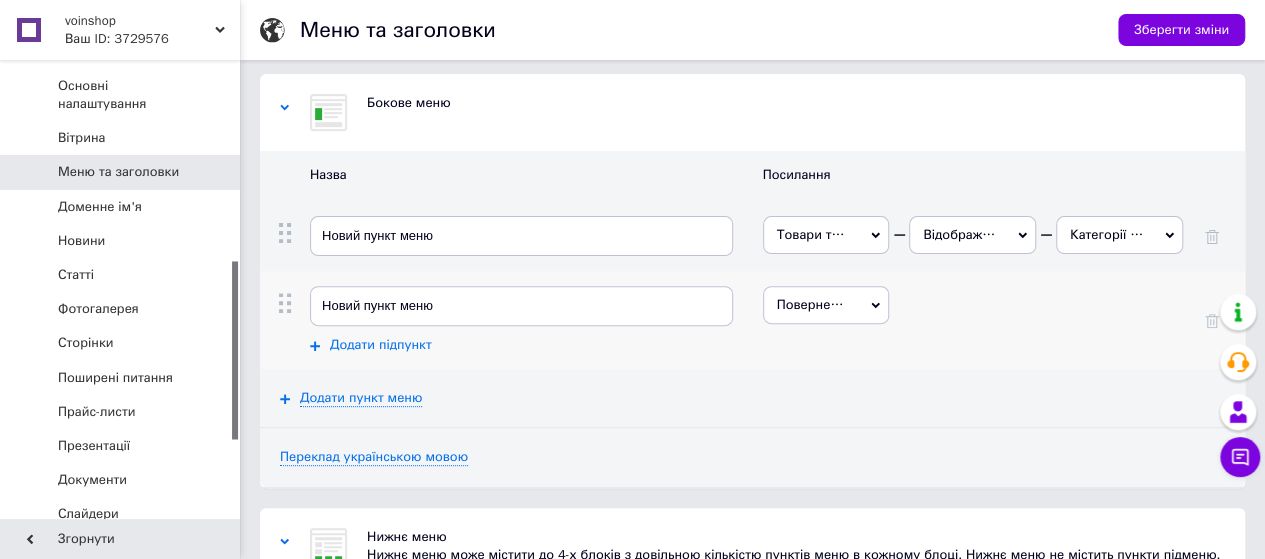 click on "Додати підпункт" at bounding box center (381, 345) 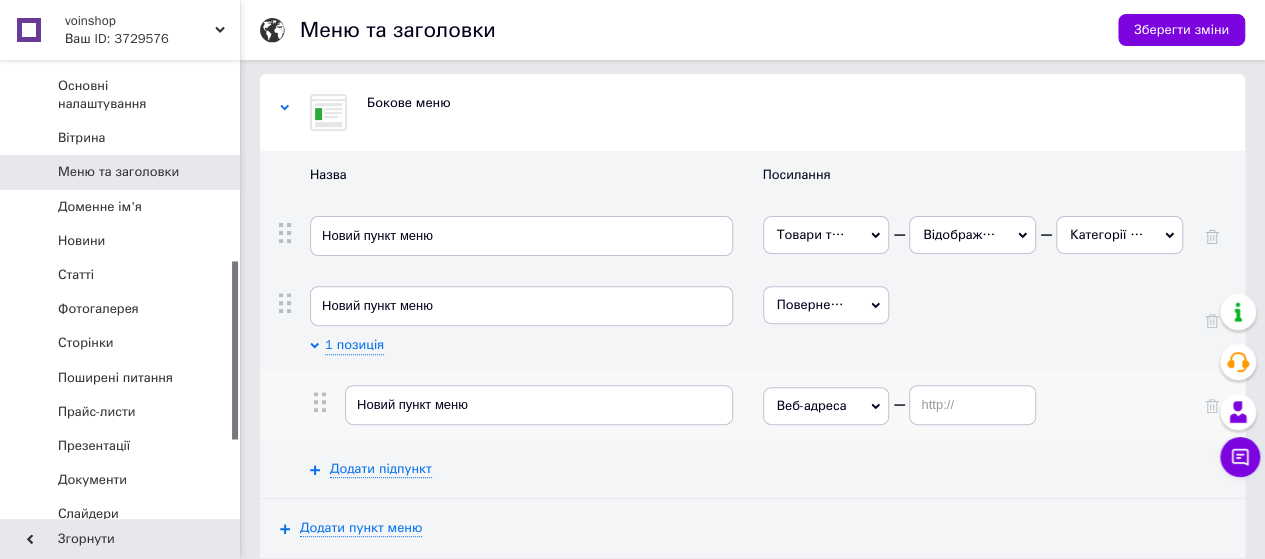 click 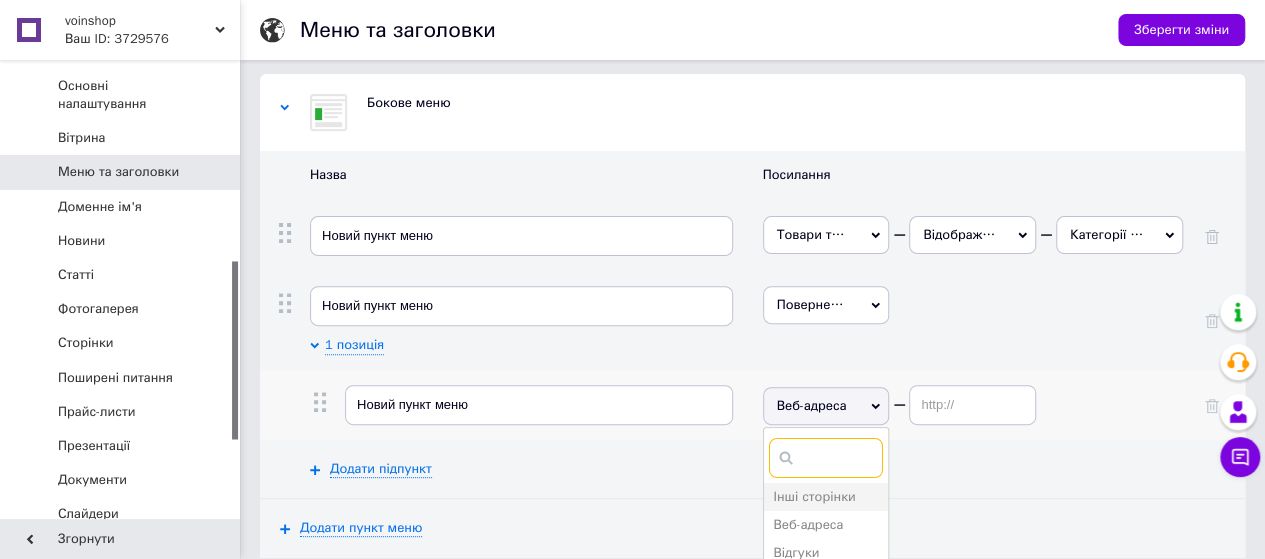 scroll, scrollTop: 400, scrollLeft: 0, axis: vertical 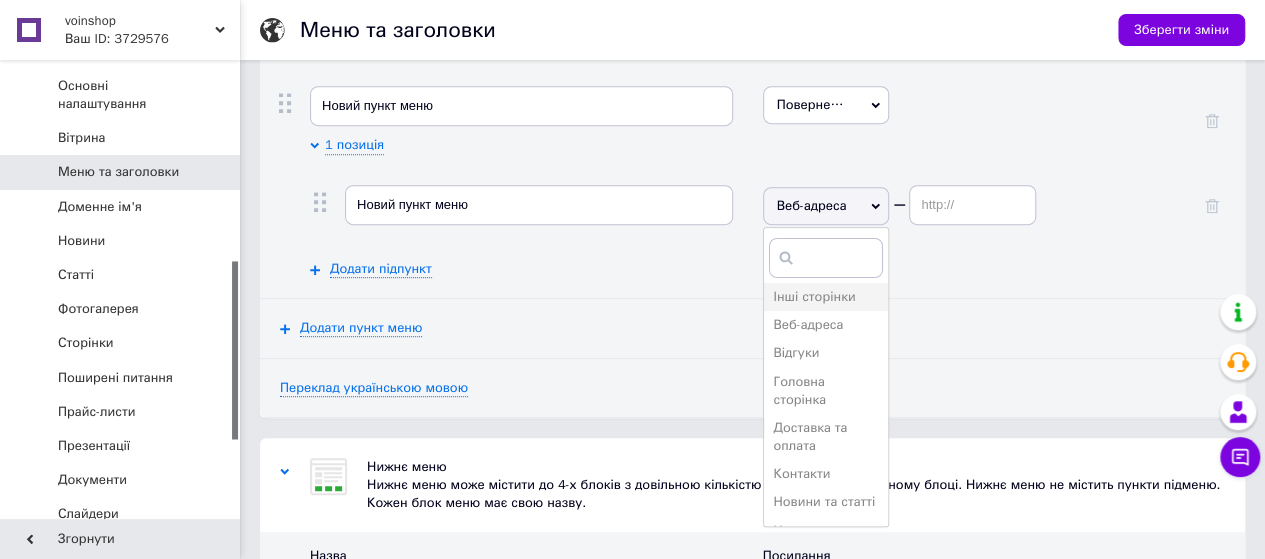 click on "Додати пункт меню" at bounding box center (752, 328) 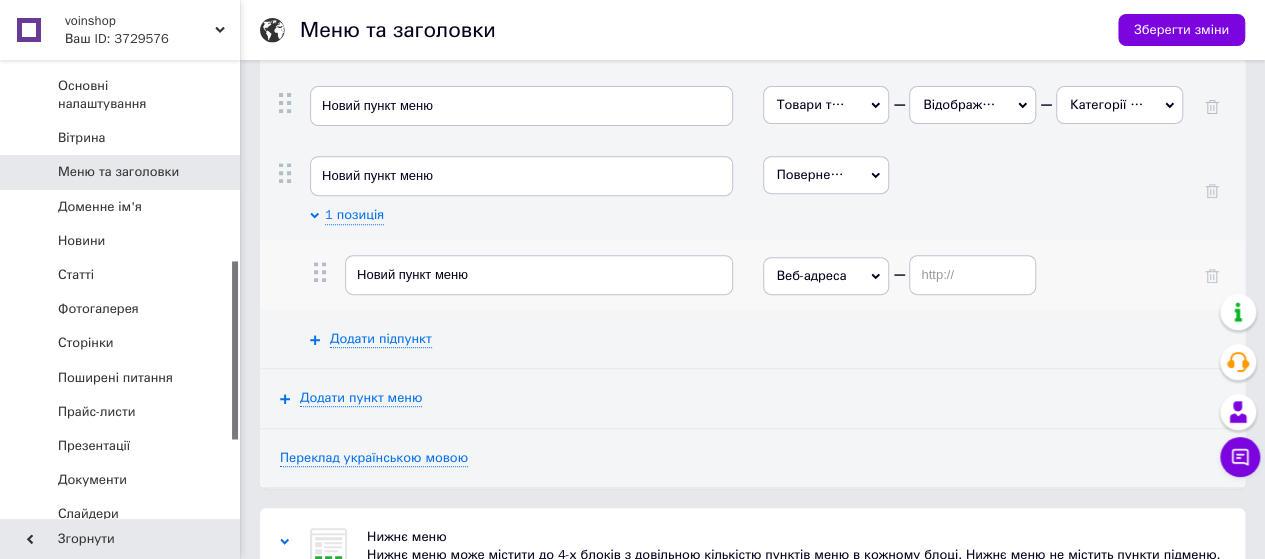 scroll, scrollTop: 300, scrollLeft: 0, axis: vertical 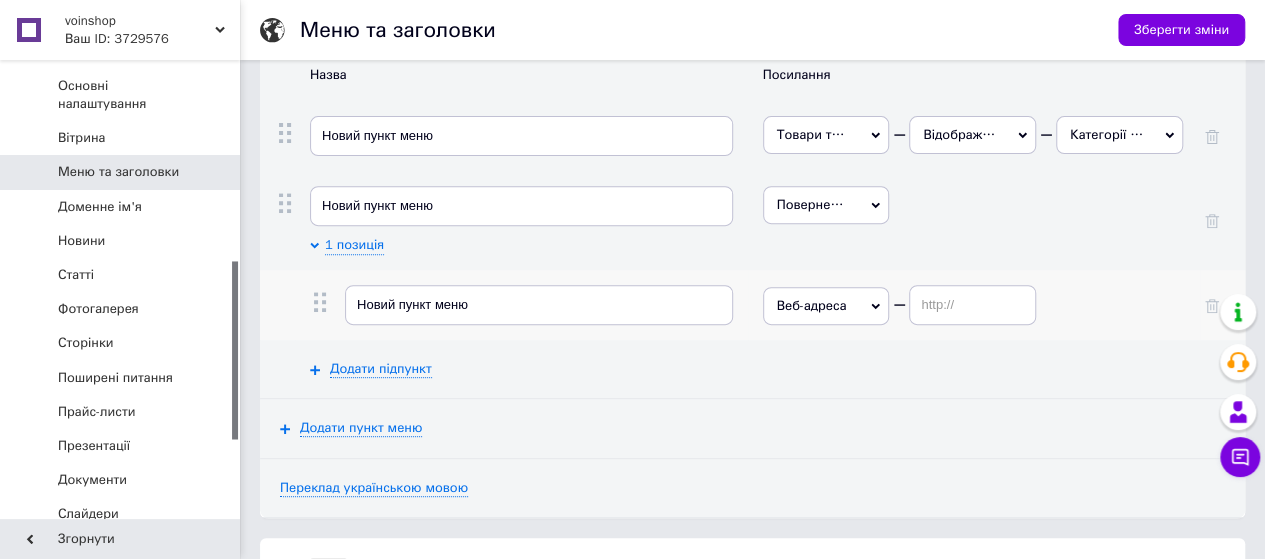 click on "Веб-адреса" at bounding box center [826, 306] 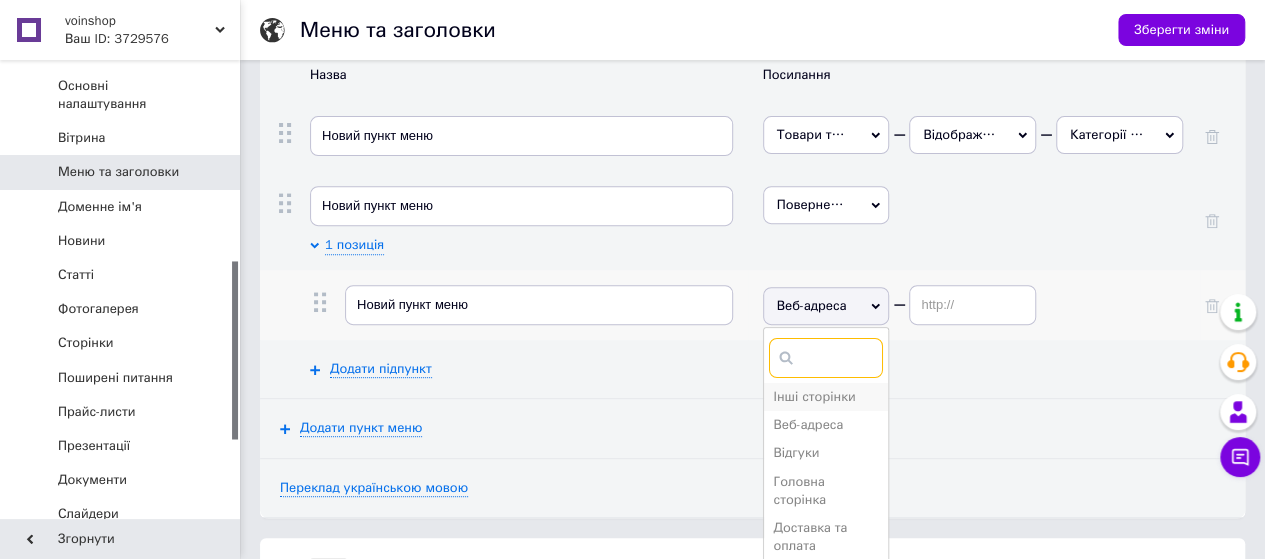 scroll, scrollTop: 100, scrollLeft: 0, axis: vertical 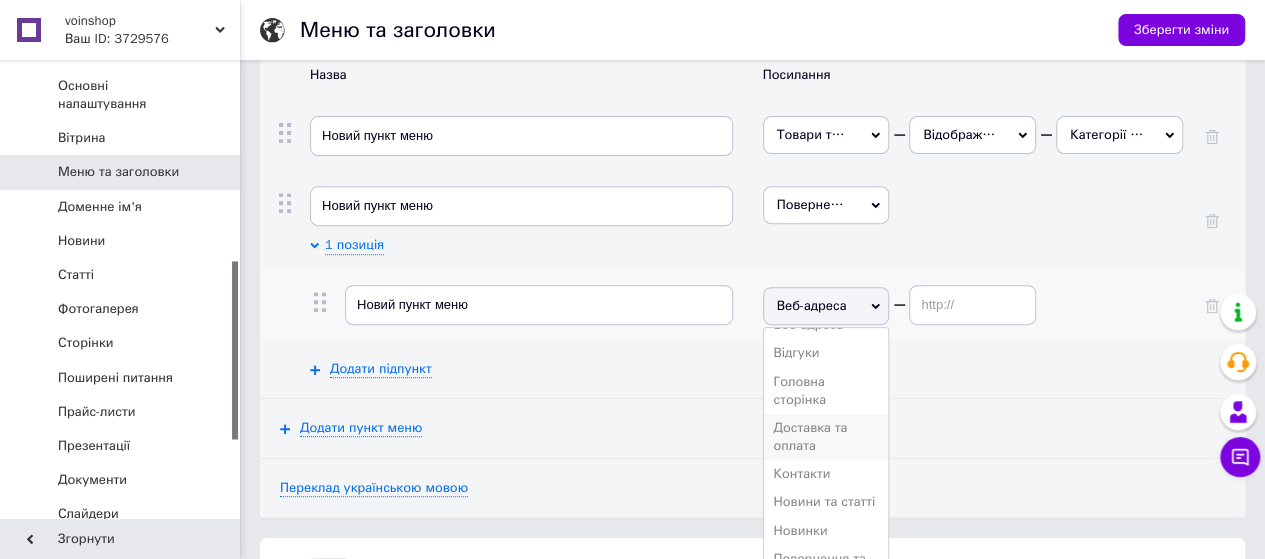 click on "Доставка та оплата" at bounding box center [811, 436] 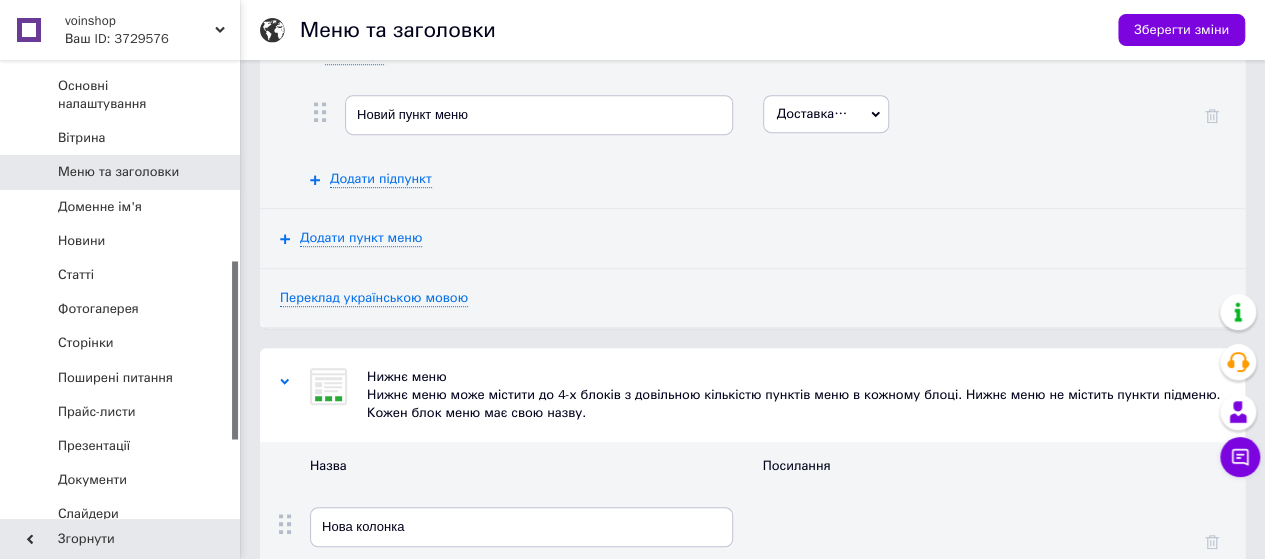scroll, scrollTop: 500, scrollLeft: 0, axis: vertical 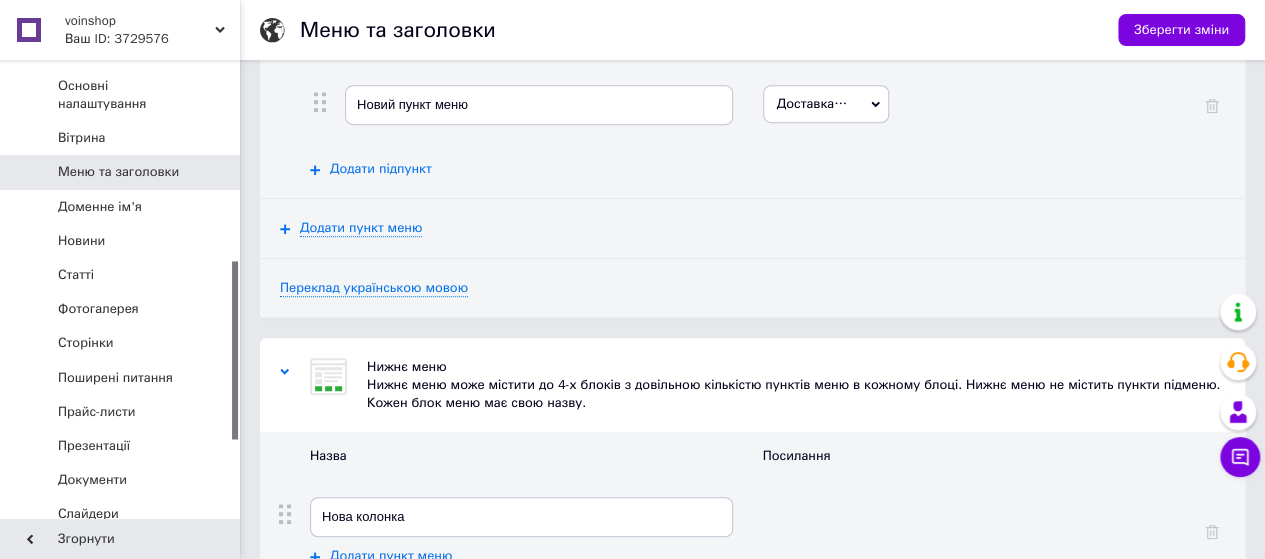 click 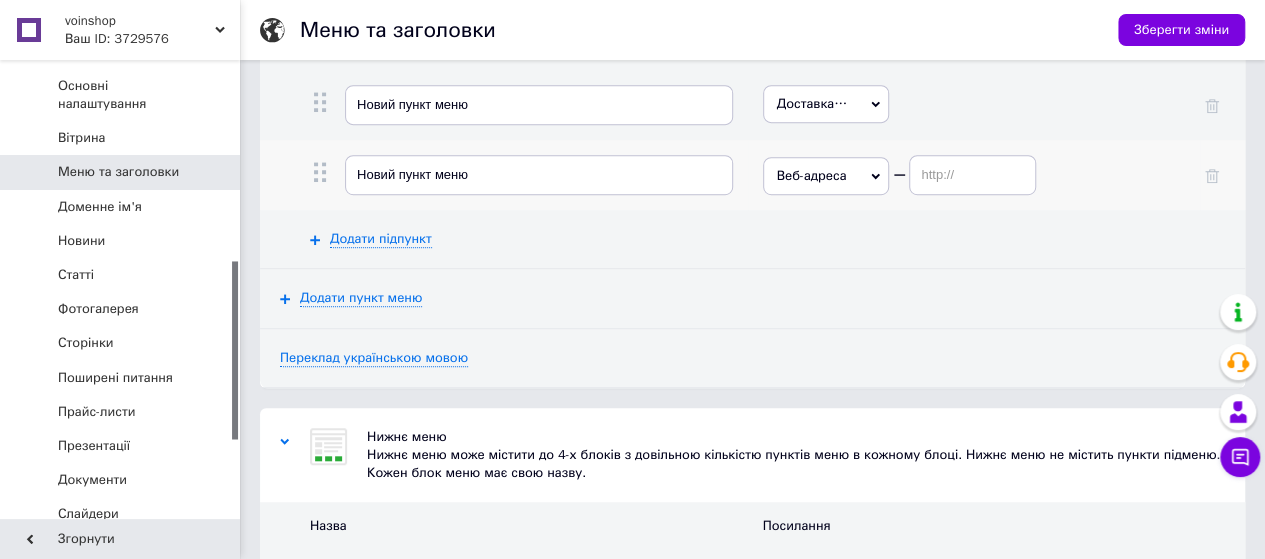 click on "Веб-адреса" at bounding box center [826, 176] 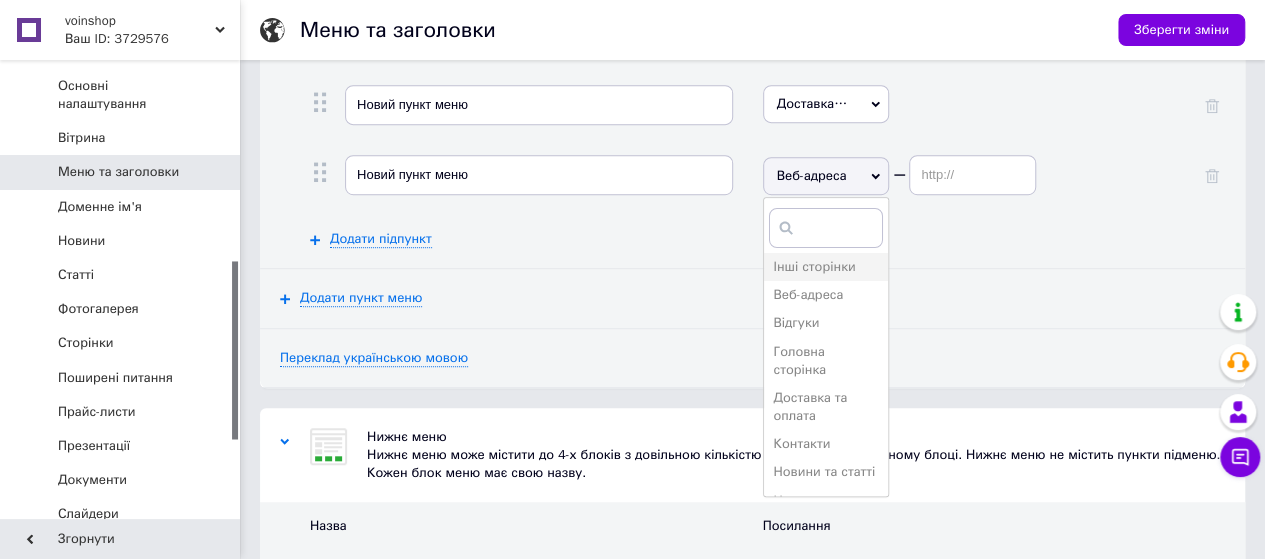 click on "Додати пункт меню" at bounding box center (752, 298) 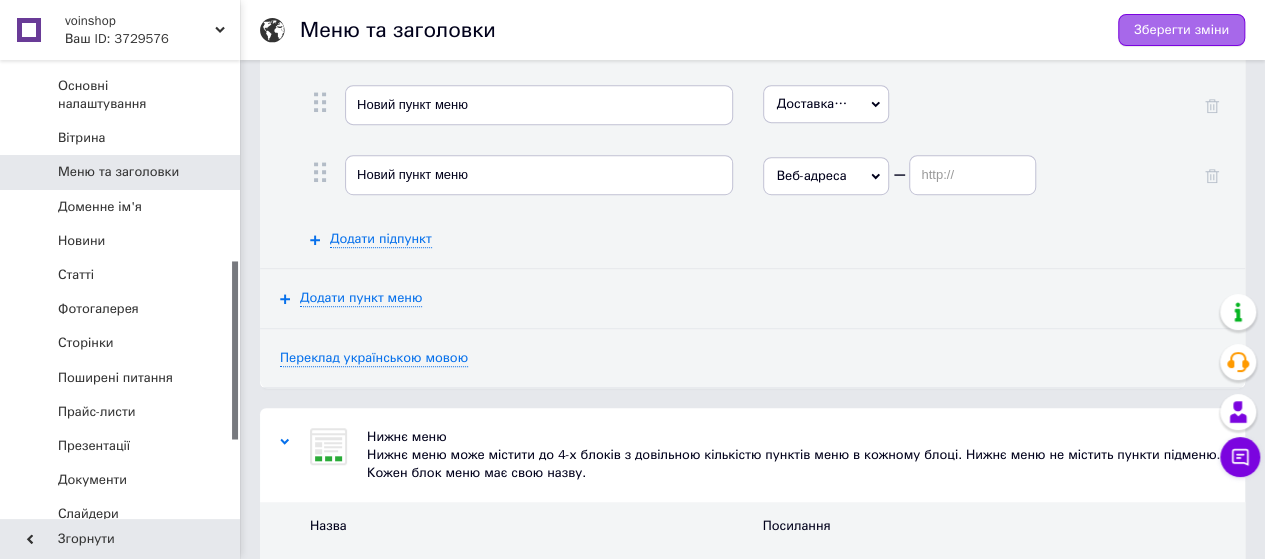 click on "Зберегти зміни" at bounding box center (1181, 30) 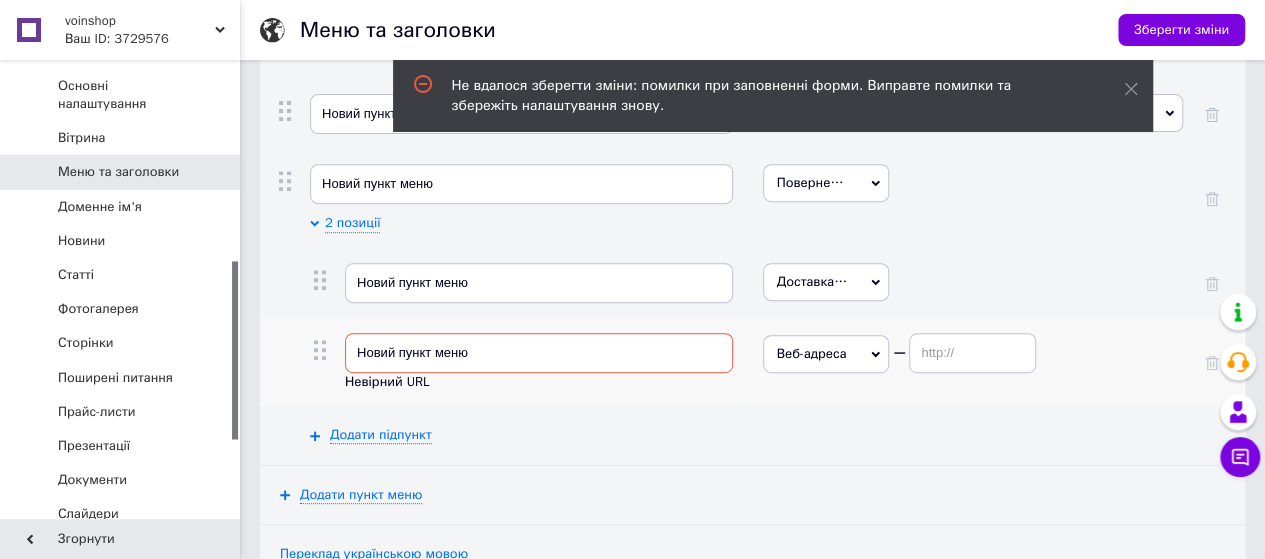scroll, scrollTop: 290, scrollLeft: 0, axis: vertical 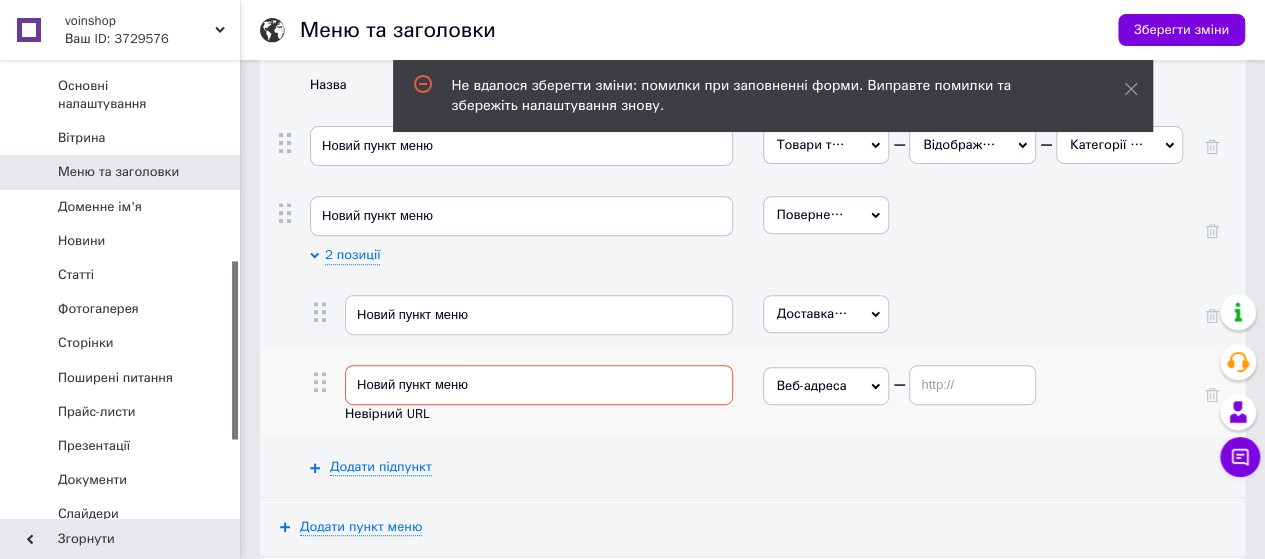 click on "Веб-адреса" at bounding box center [826, 386] 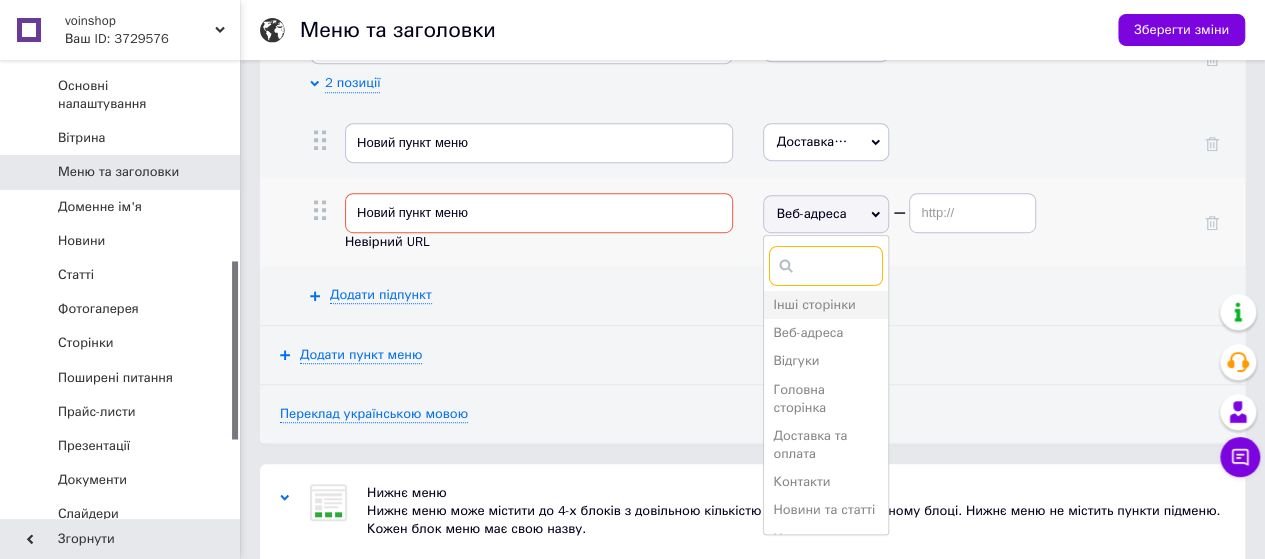 scroll, scrollTop: 490, scrollLeft: 0, axis: vertical 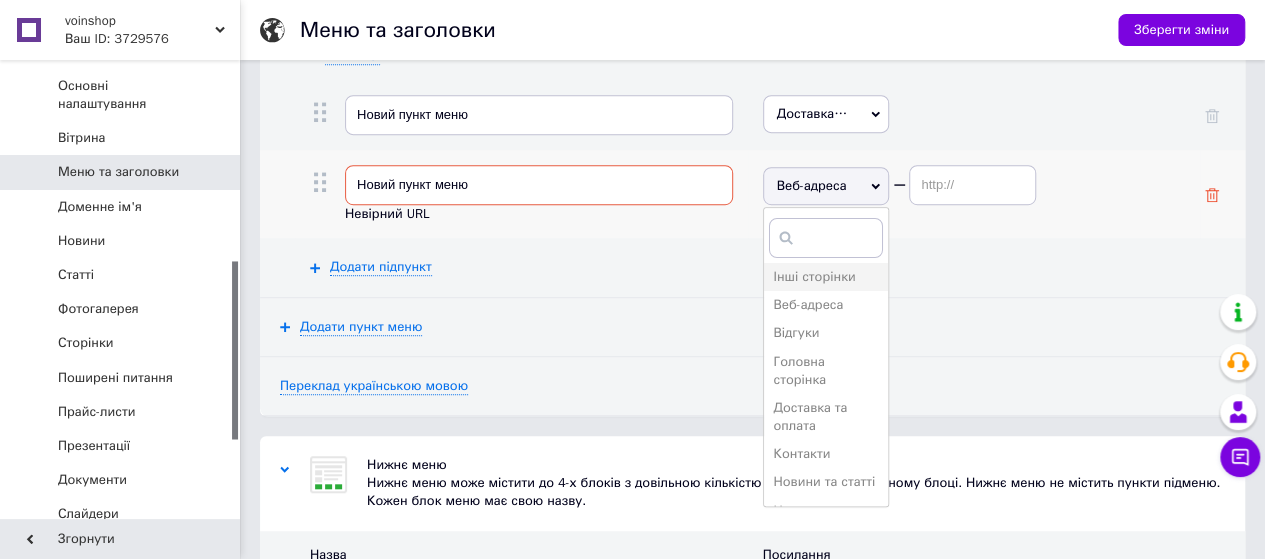 click 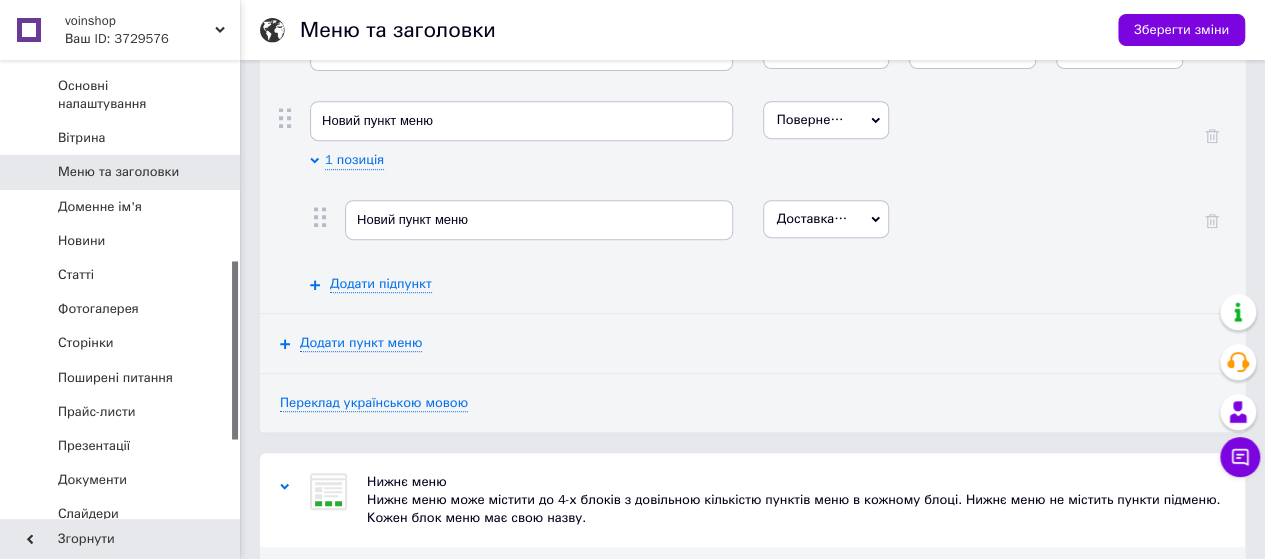 scroll, scrollTop: 290, scrollLeft: 0, axis: vertical 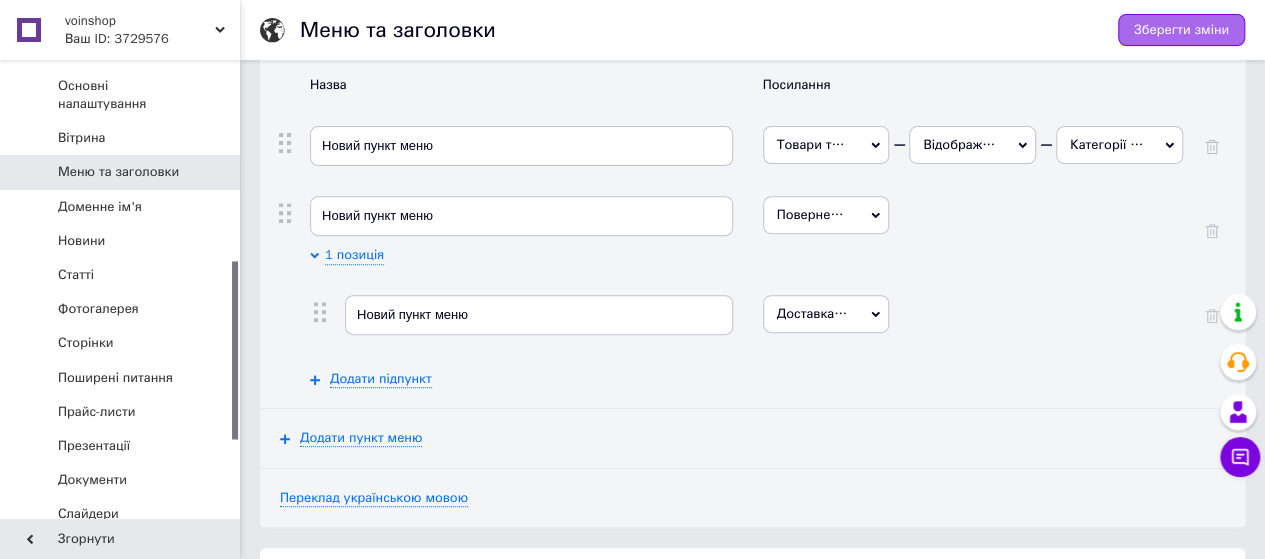 click on "Зберегти зміни" at bounding box center (1181, 30) 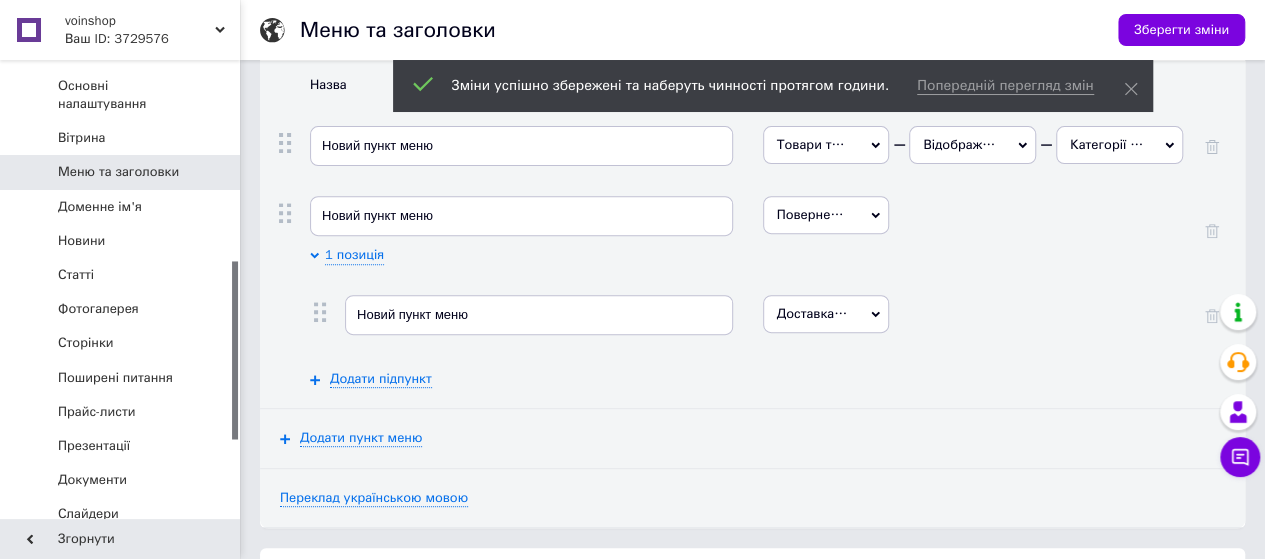 click on "Ваш ID: 3729576" at bounding box center (152, 39) 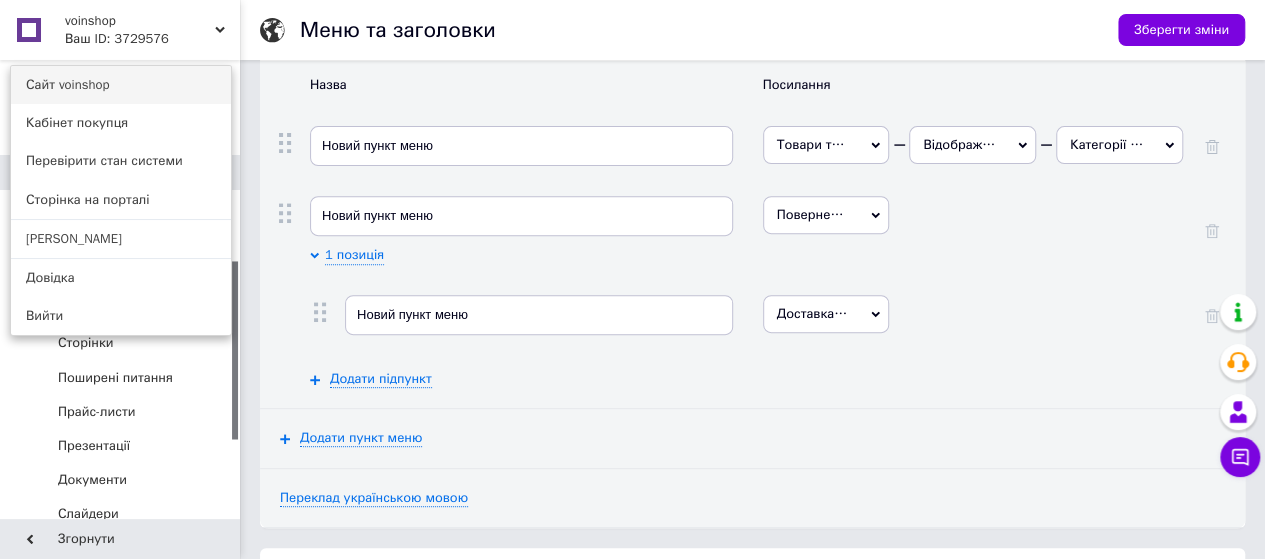 click on "Сайт voinshop" at bounding box center [121, 85] 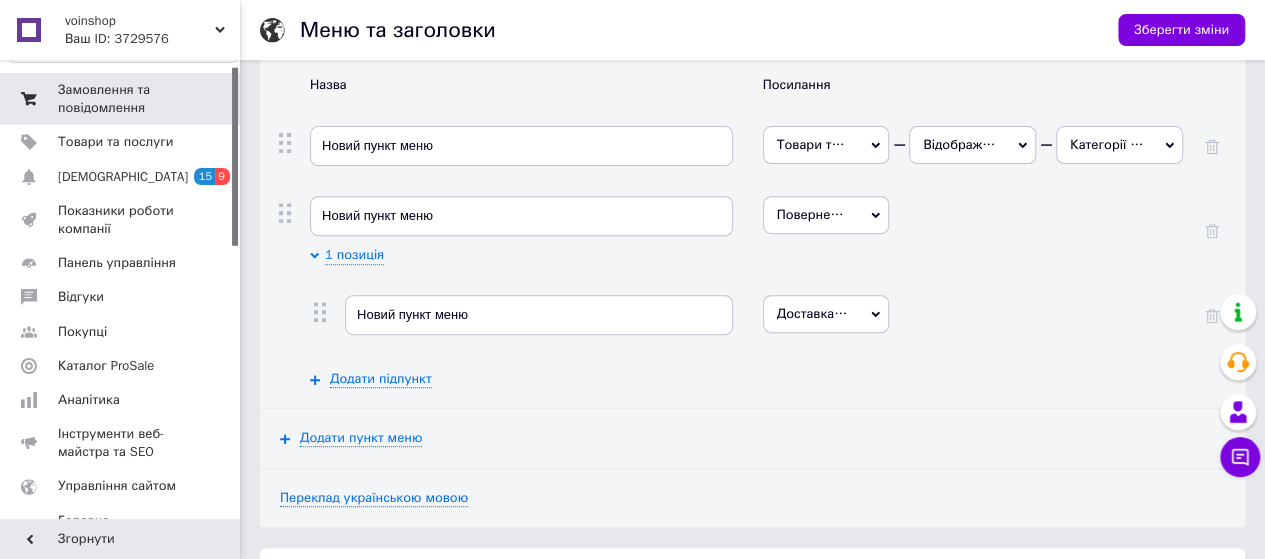 scroll, scrollTop: 14, scrollLeft: 0, axis: vertical 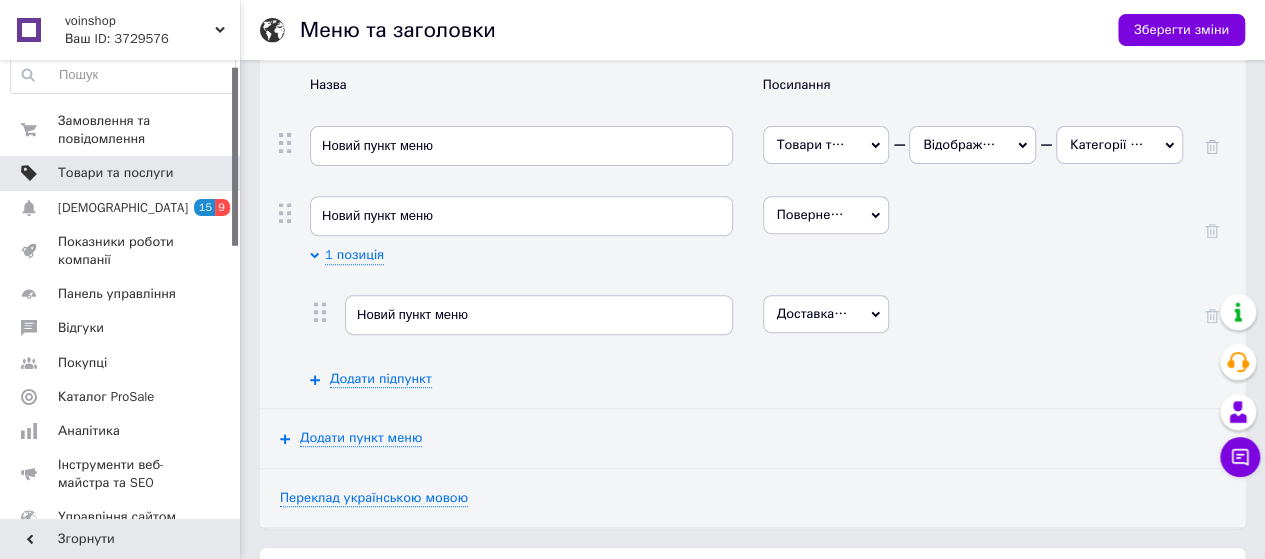 click on "Товари та послуги" at bounding box center [115, 173] 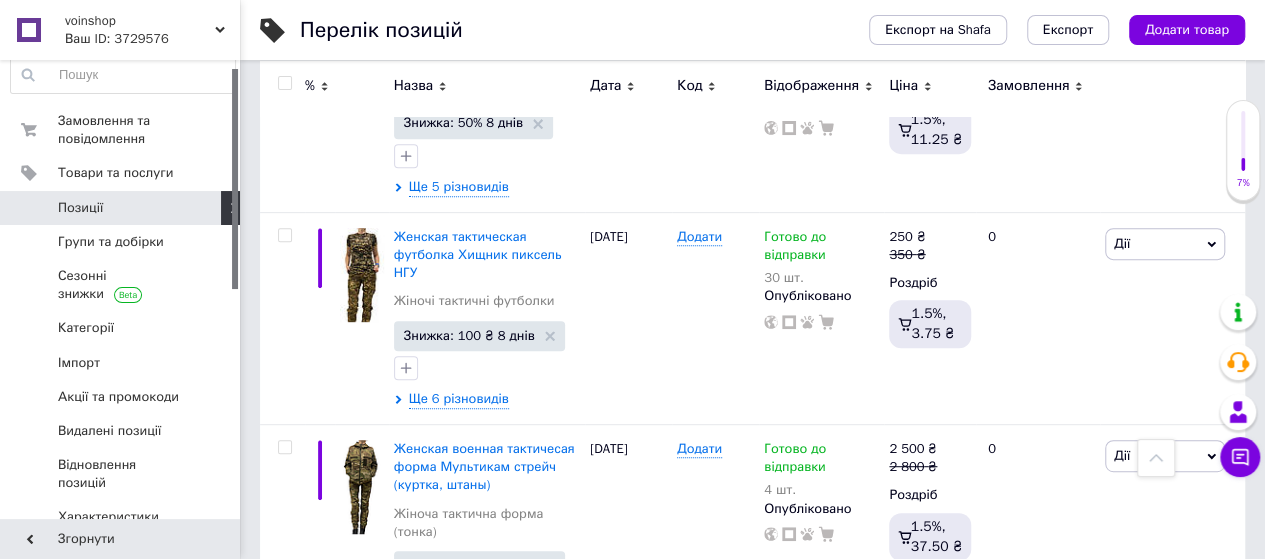 scroll, scrollTop: 4270, scrollLeft: 0, axis: vertical 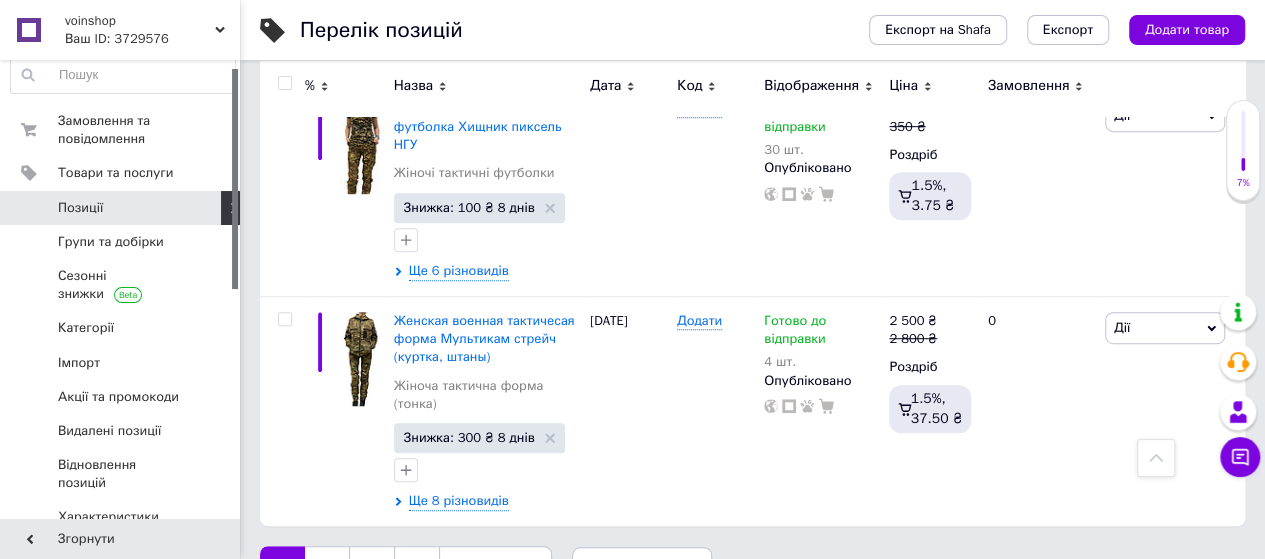 click on "4" at bounding box center (416, 567) 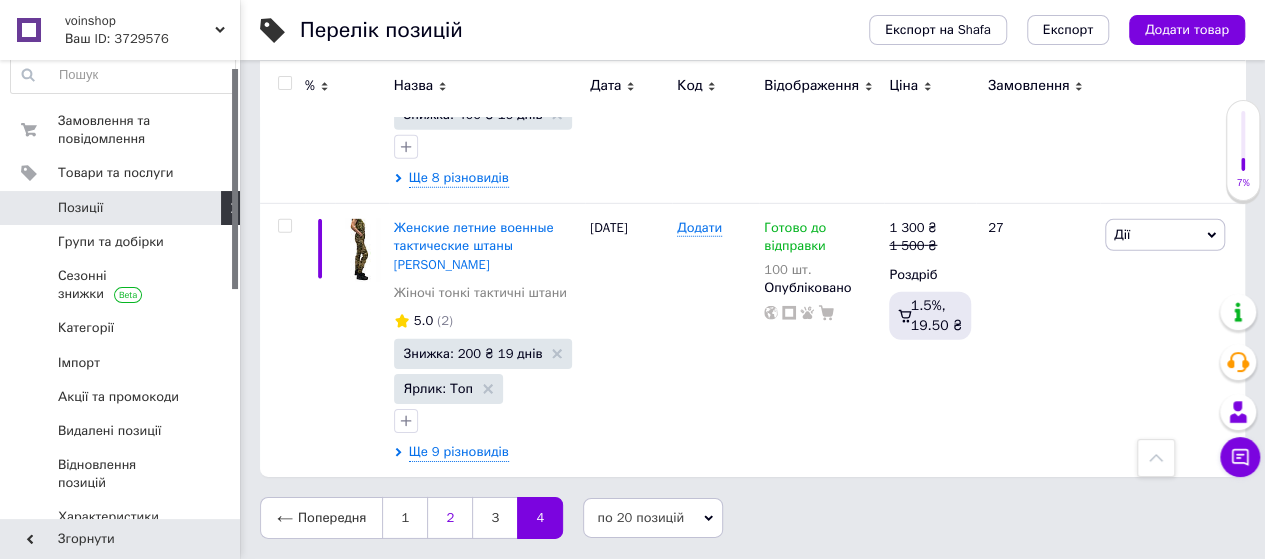 scroll, scrollTop: 2838, scrollLeft: 0, axis: vertical 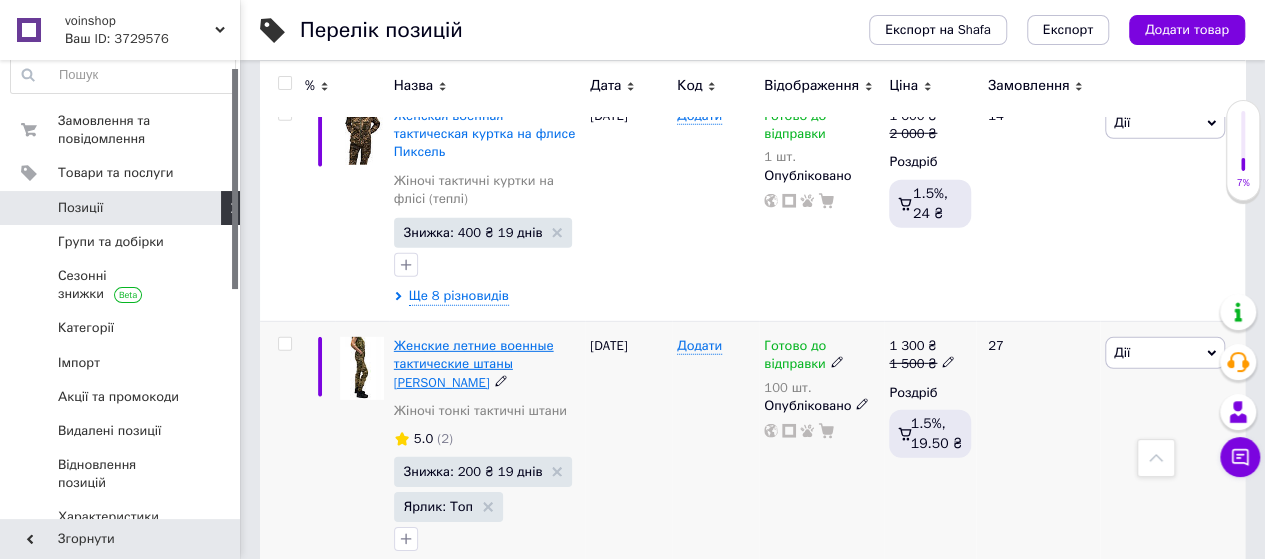 click on "Женские летние  военные тактические штаны  [PERSON_NAME]" at bounding box center [474, 363] 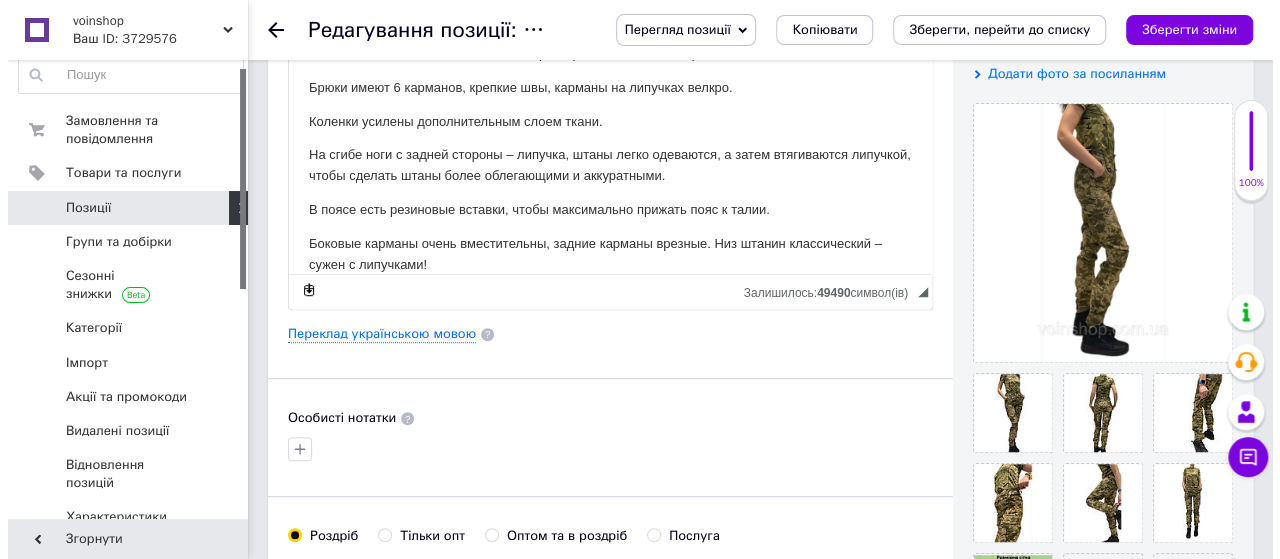 scroll, scrollTop: 500, scrollLeft: 0, axis: vertical 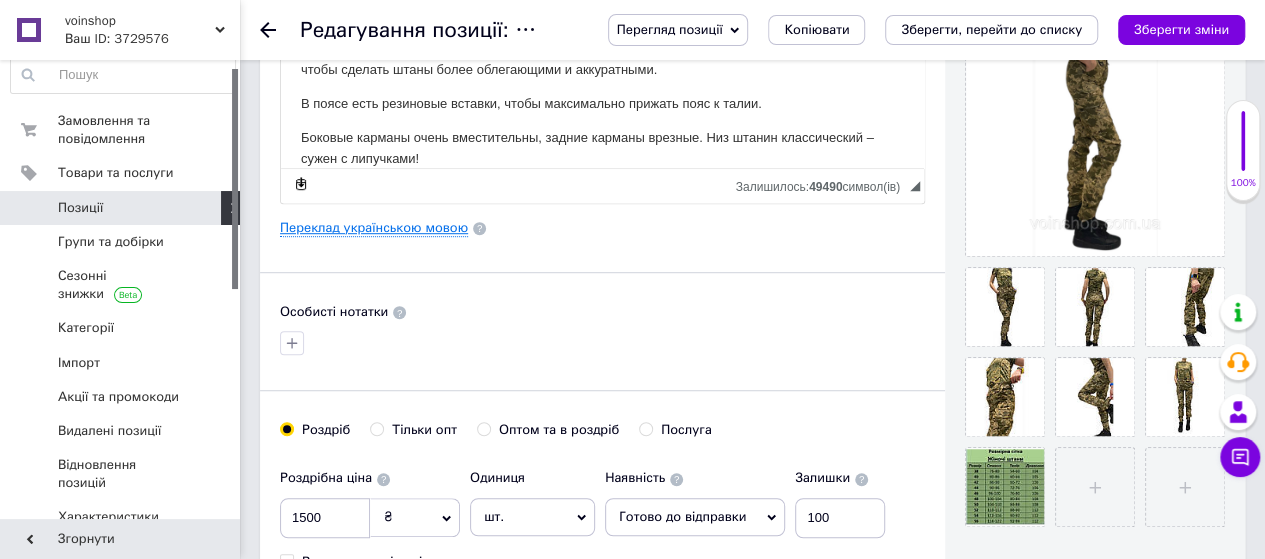 click on "Переклад українською мовою" at bounding box center [374, 228] 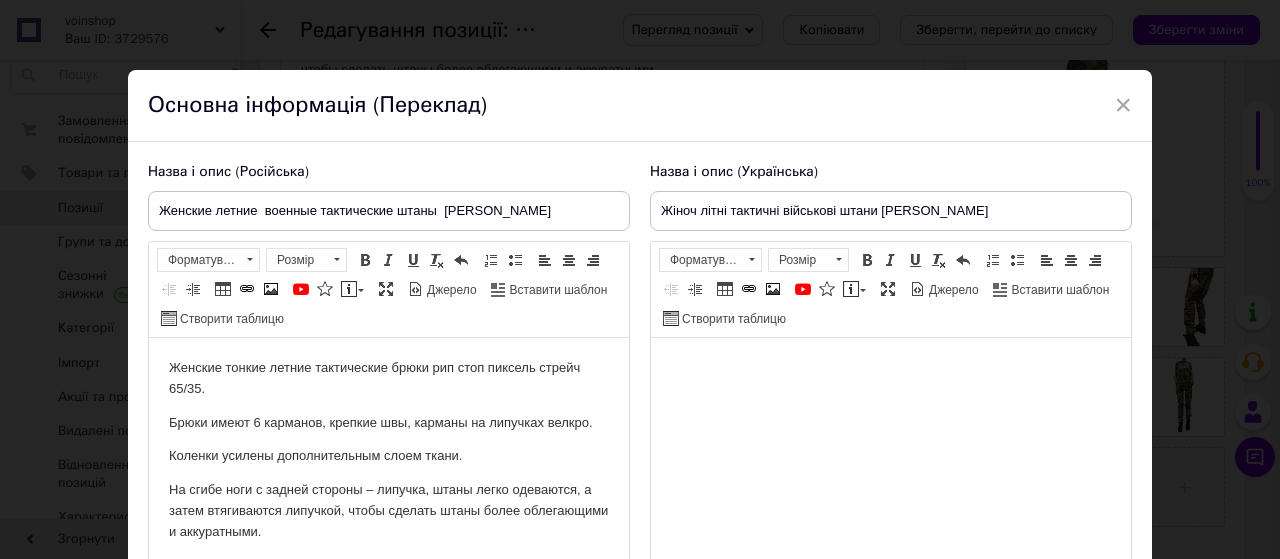 scroll, scrollTop: 0, scrollLeft: 0, axis: both 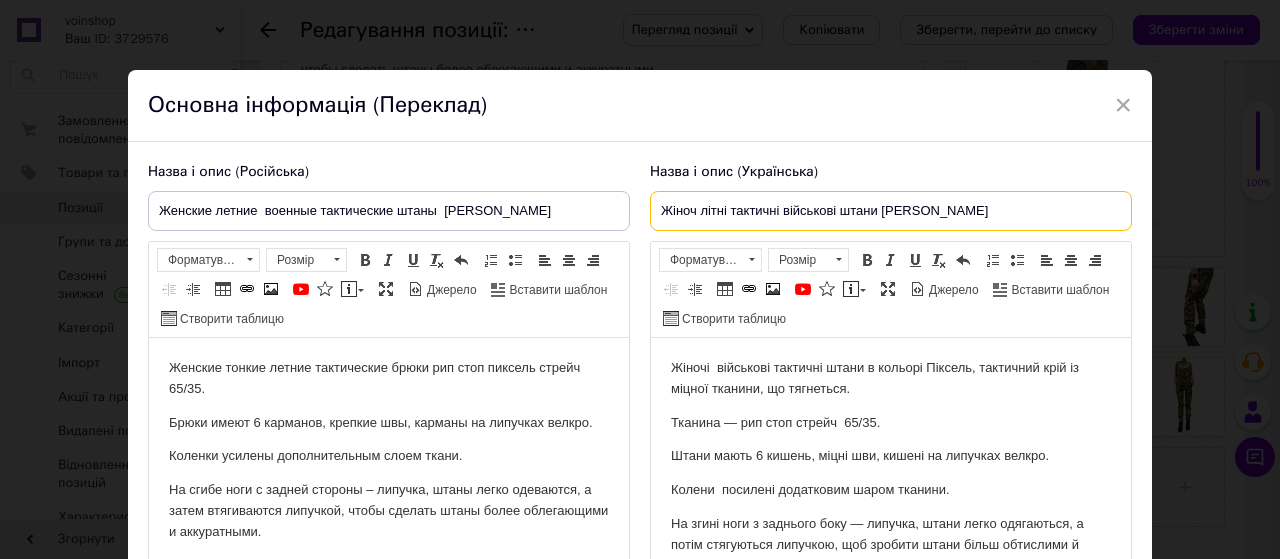 click on "Жіноч літні тактичні військові штани [PERSON_NAME]" at bounding box center [891, 211] 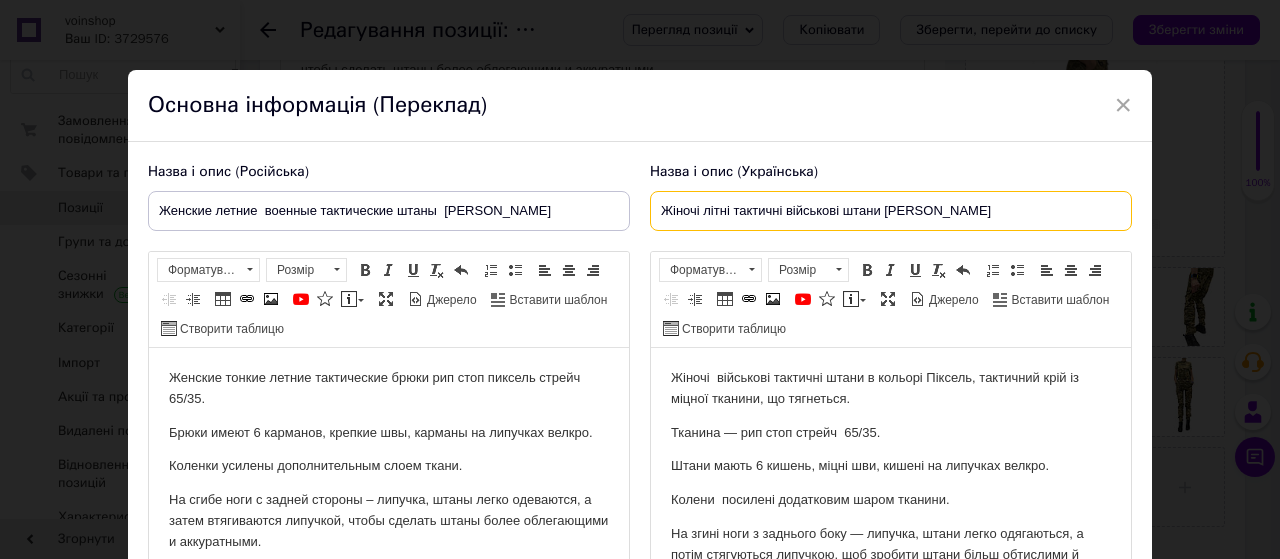 type on "Жіночі літні тактичні військові штани [PERSON_NAME]" 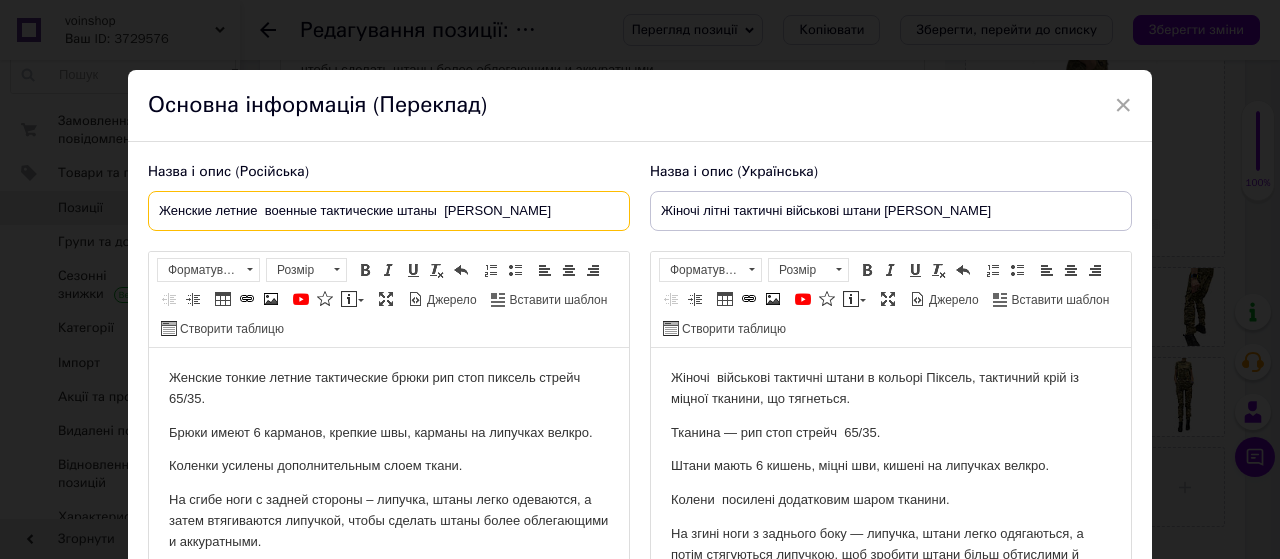 drag, startPoint x: 494, startPoint y: 209, endPoint x: 537, endPoint y: 217, distance: 43.737854 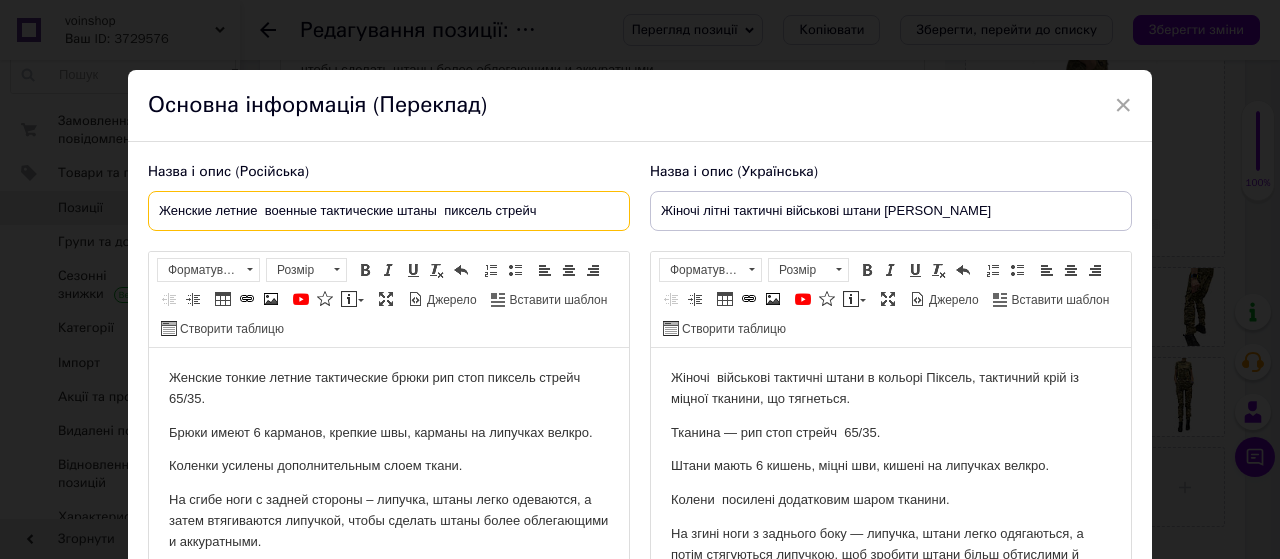 type on "Женские летние  военные тактические штаны  пиксель стрейч" 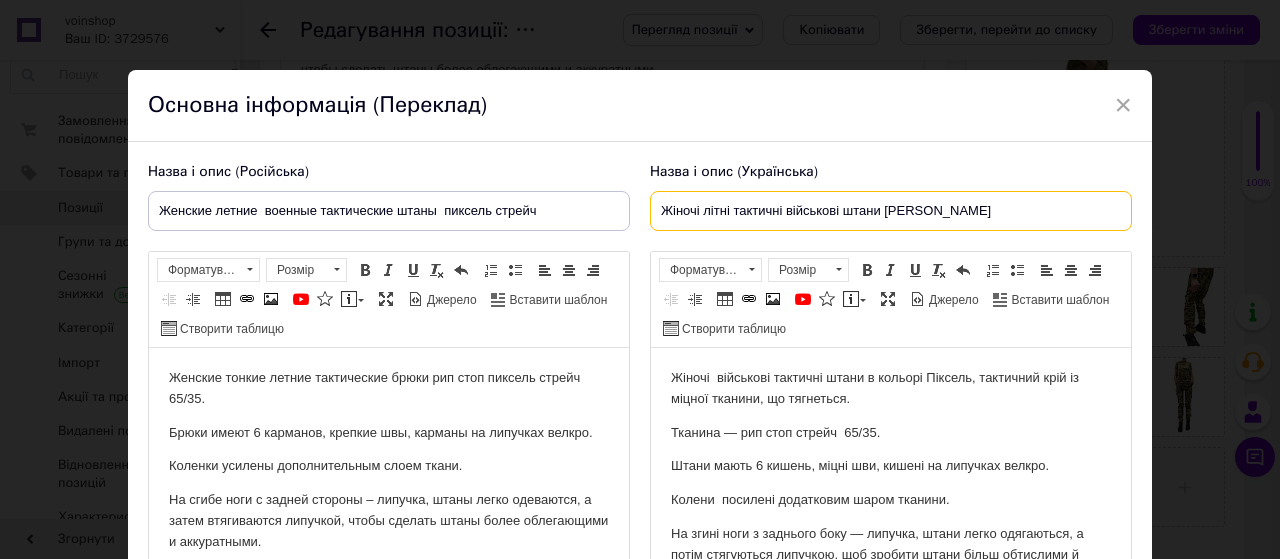 drag, startPoint x: 931, startPoint y: 208, endPoint x: 979, endPoint y: 217, distance: 48.83646 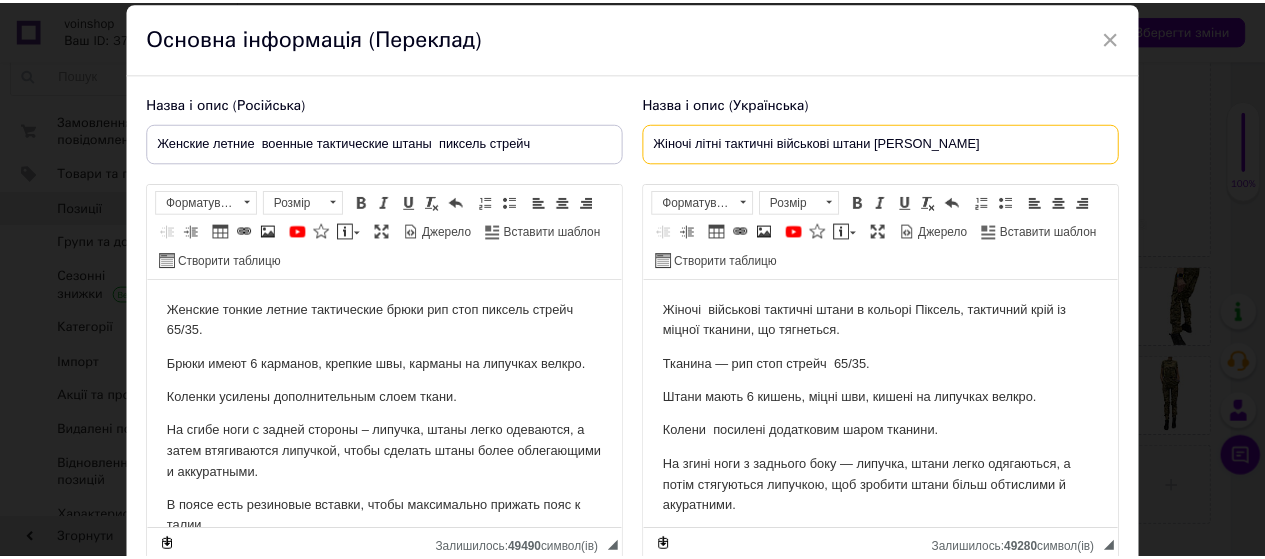scroll, scrollTop: 235, scrollLeft: 0, axis: vertical 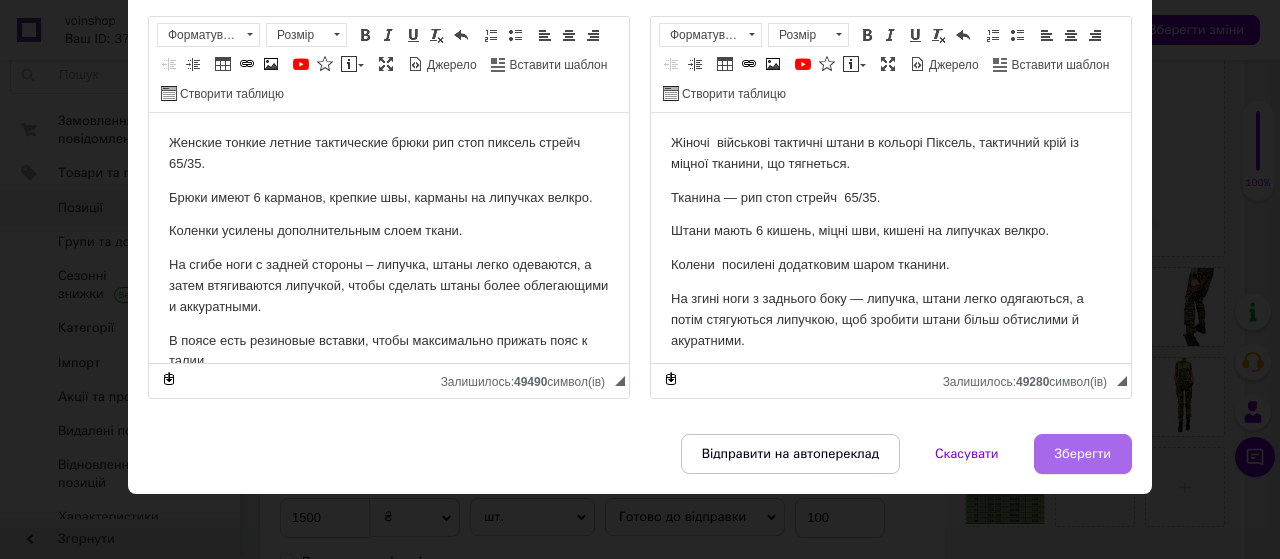 type on "Жіночі літні тактичні військові штани [PERSON_NAME]" 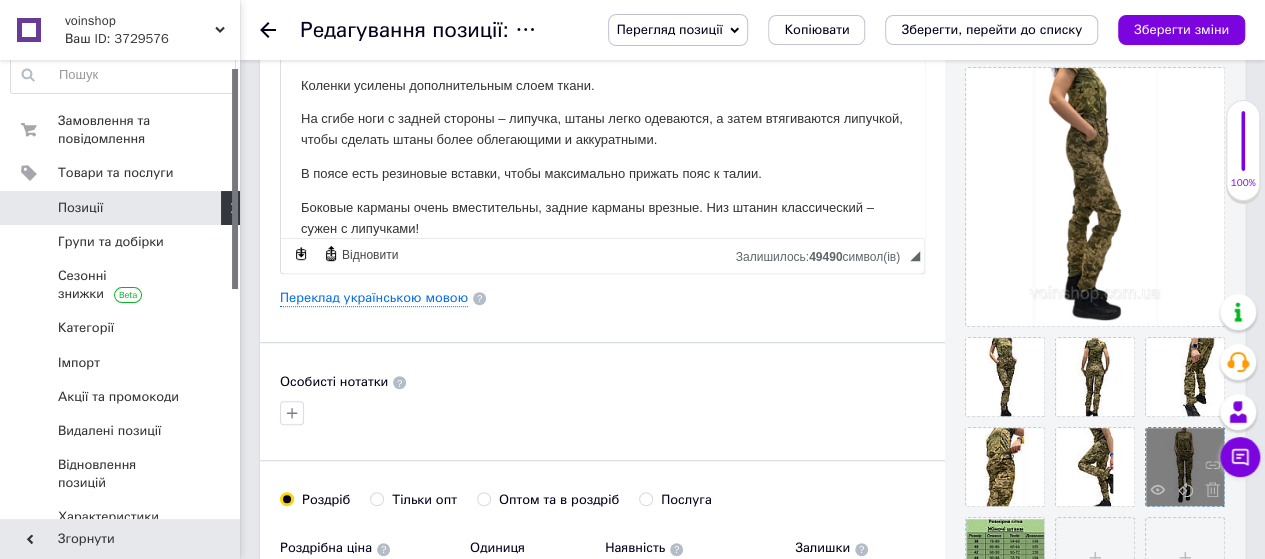 scroll, scrollTop: 400, scrollLeft: 0, axis: vertical 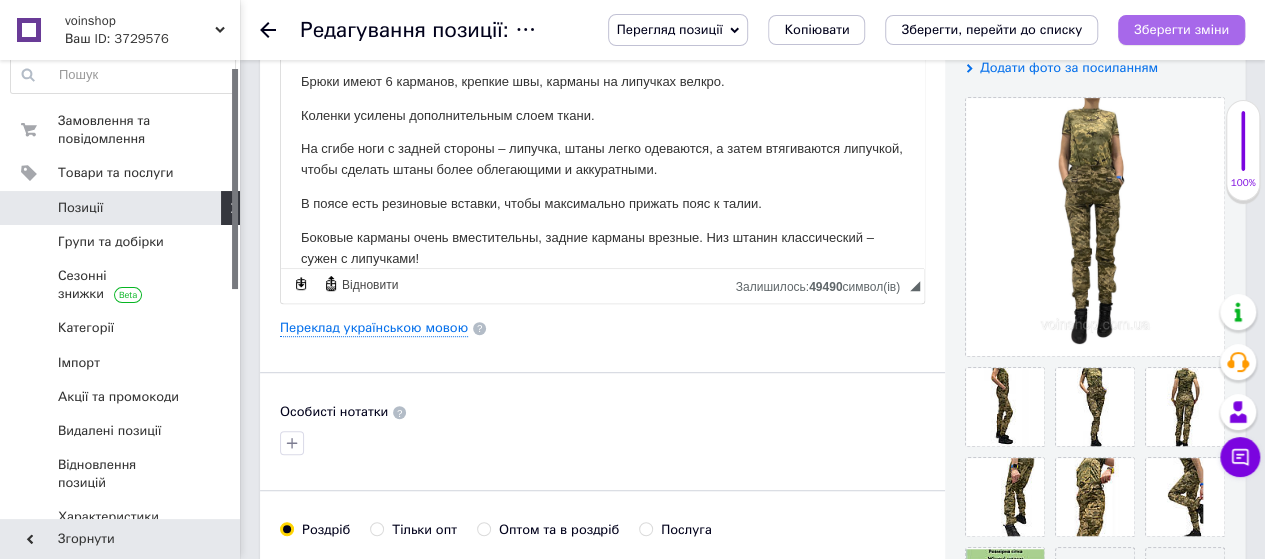 click on "Зберегти зміни" at bounding box center [1181, 29] 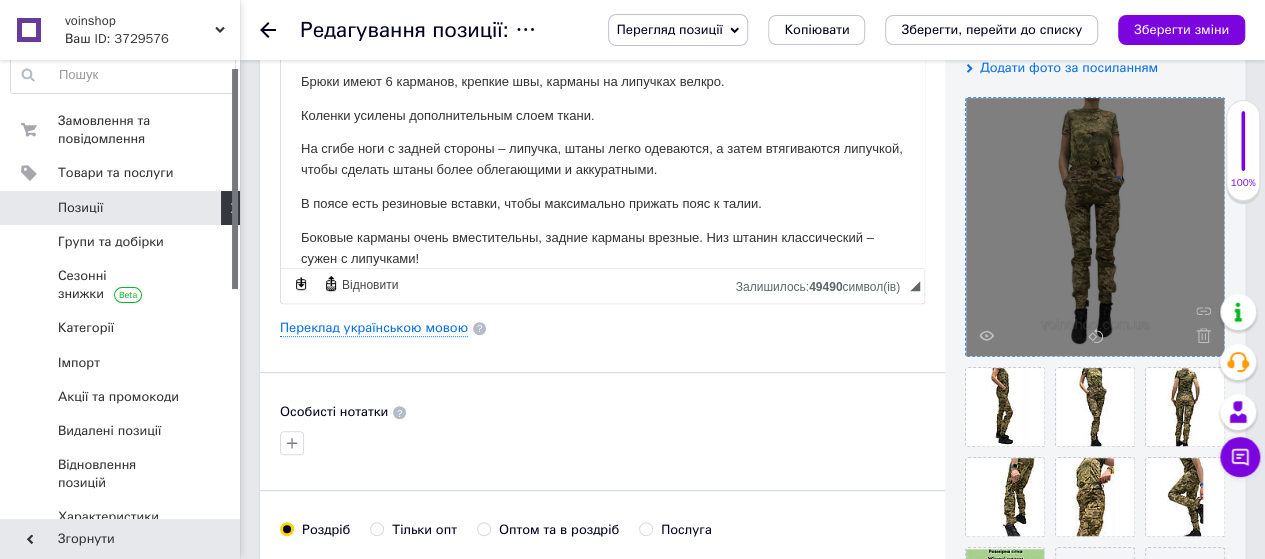 click at bounding box center [1095, 227] 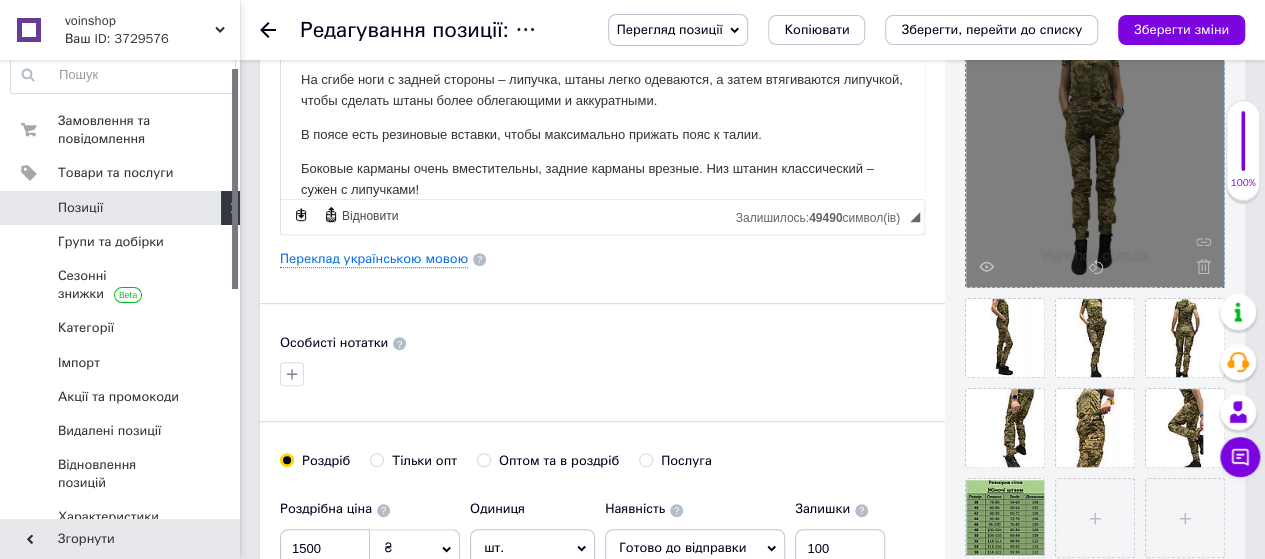 scroll, scrollTop: 500, scrollLeft: 0, axis: vertical 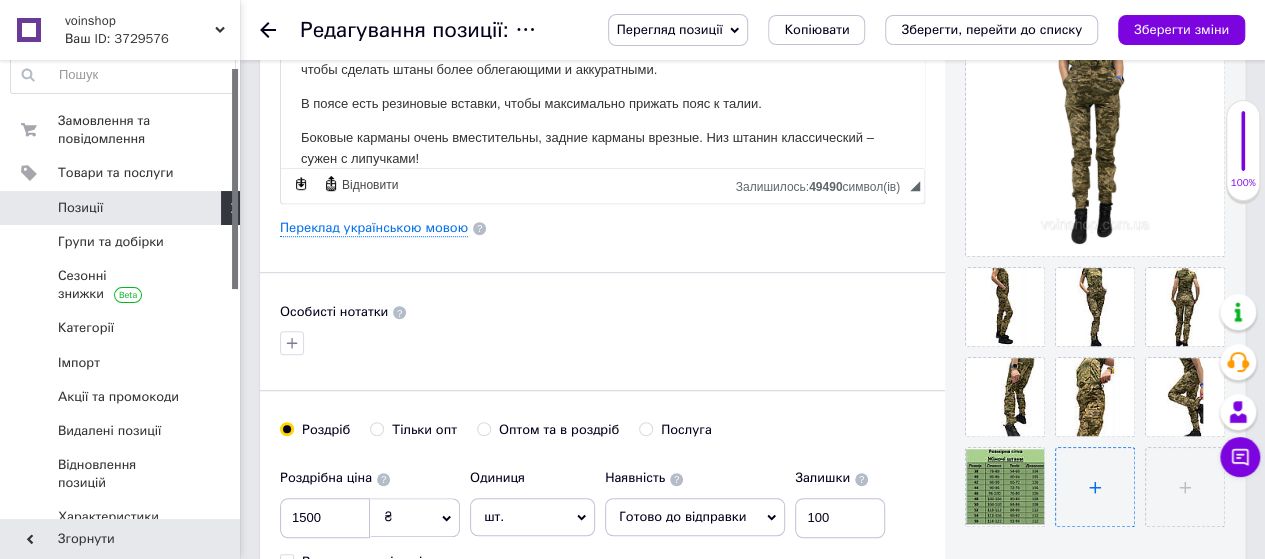 click at bounding box center [1095, 487] 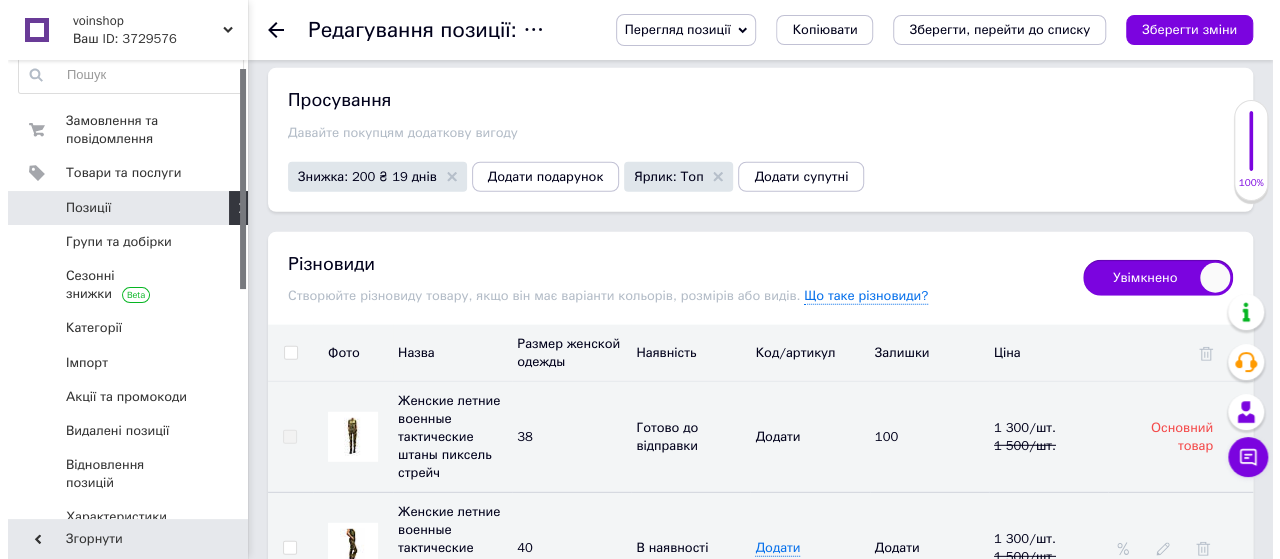scroll, scrollTop: 2700, scrollLeft: 0, axis: vertical 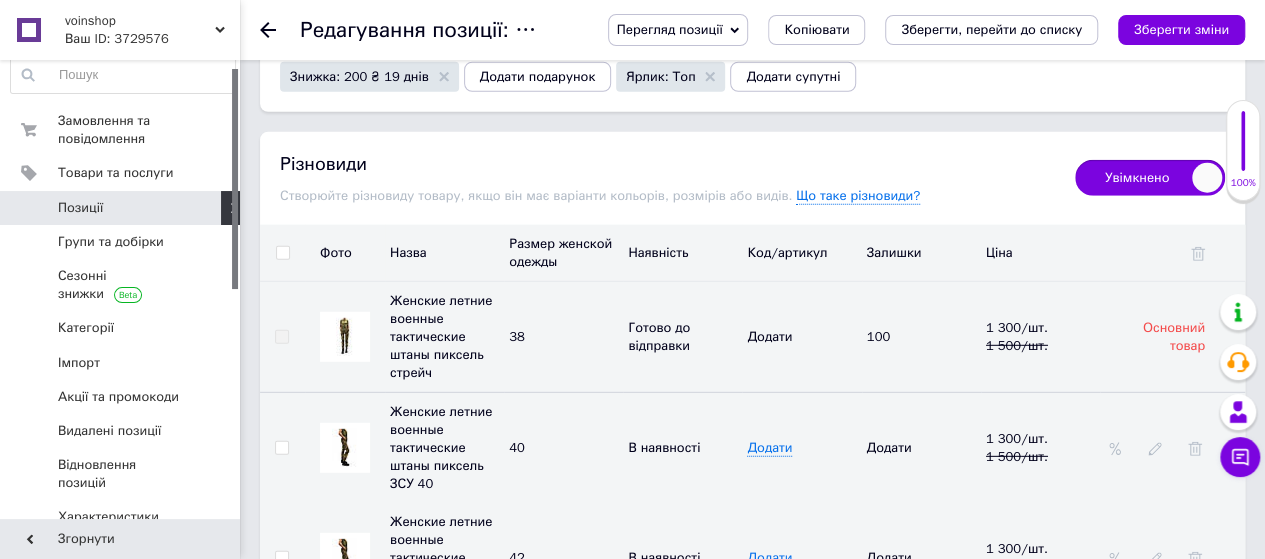 click at bounding box center (345, 448) 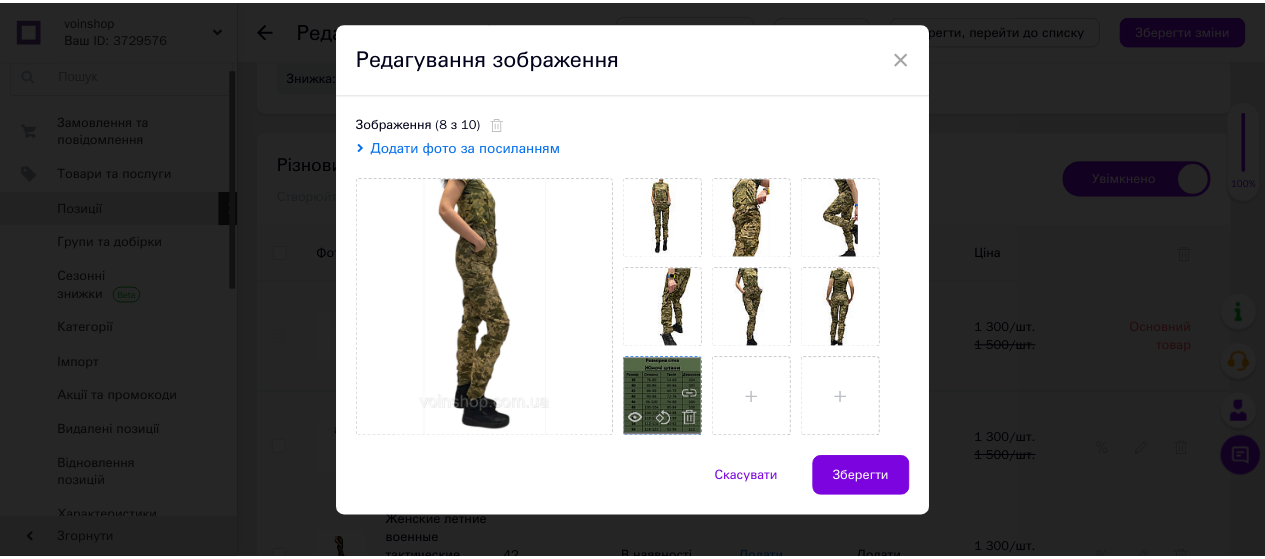 scroll, scrollTop: 74, scrollLeft: 0, axis: vertical 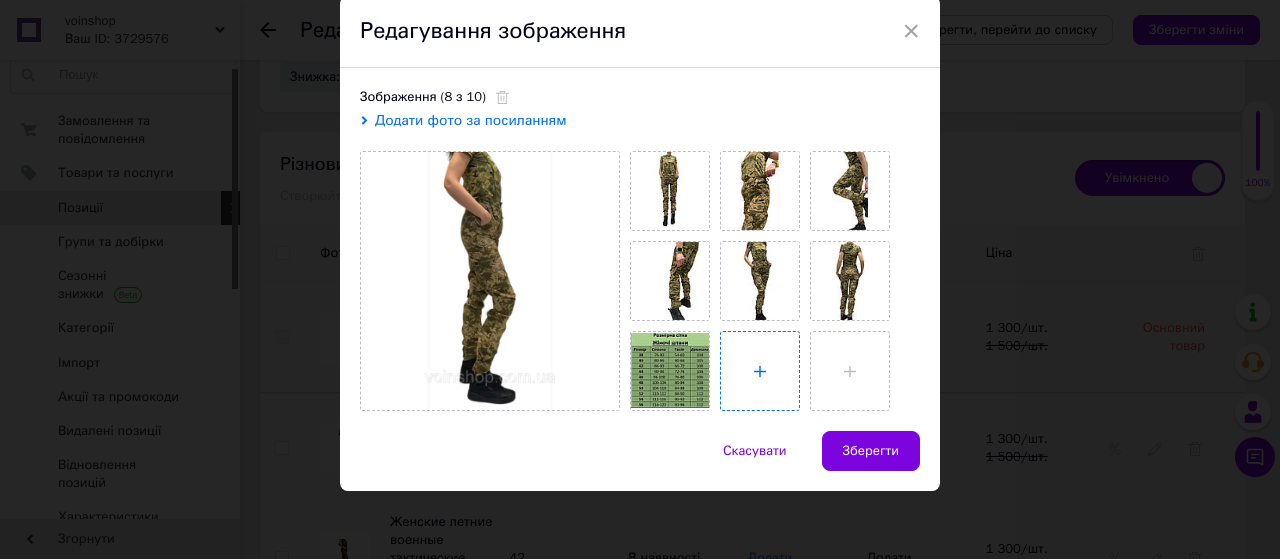 click at bounding box center (760, 371) 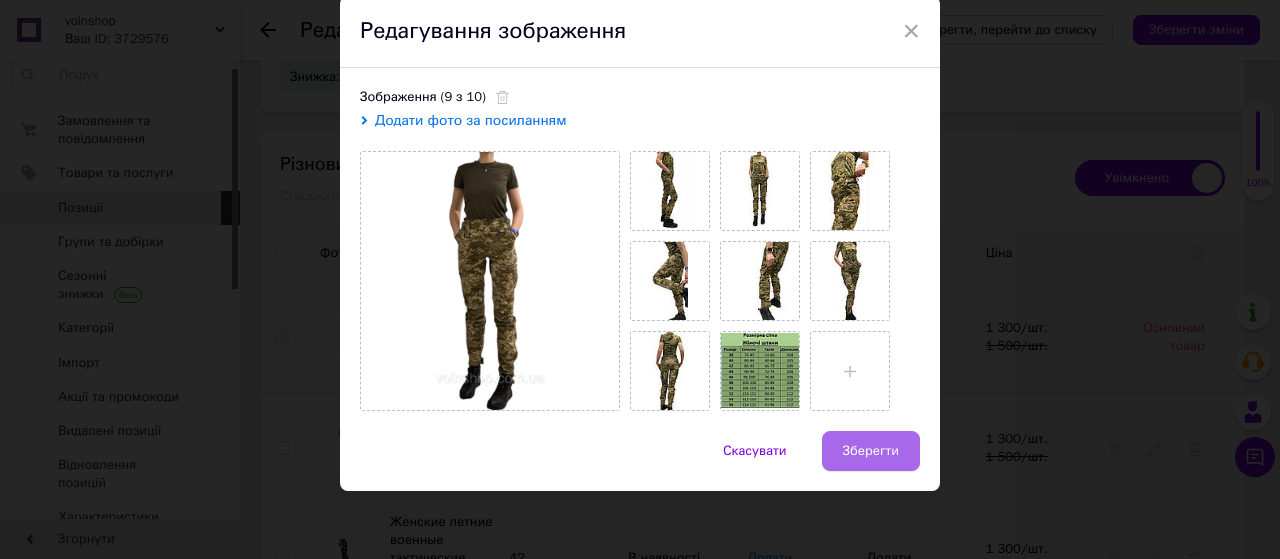 click on "Зберегти" at bounding box center (871, 451) 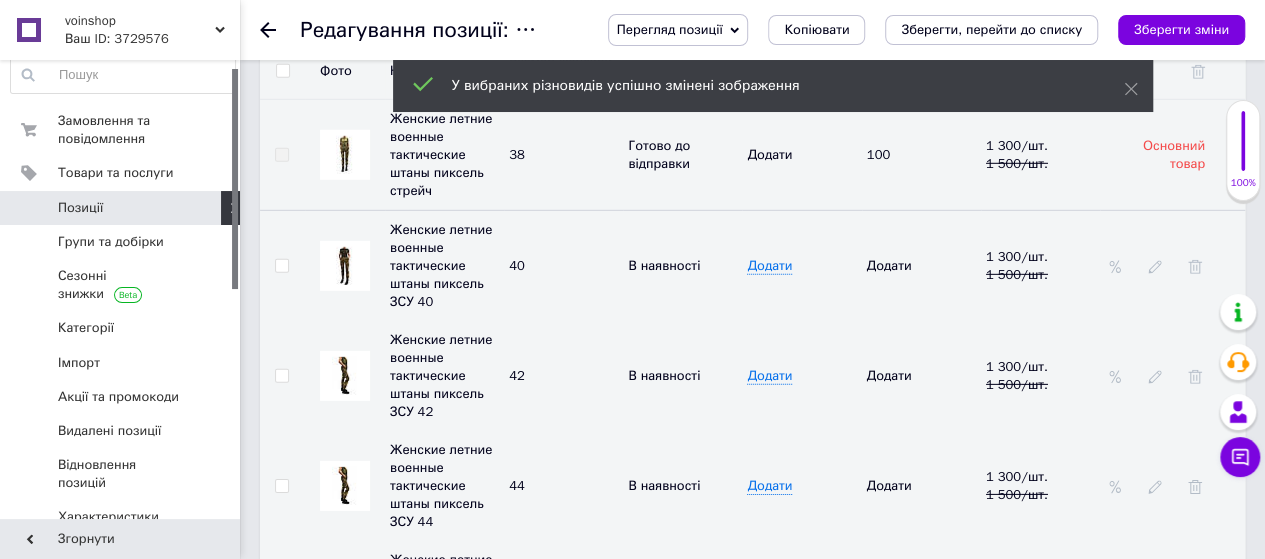scroll, scrollTop: 2900, scrollLeft: 0, axis: vertical 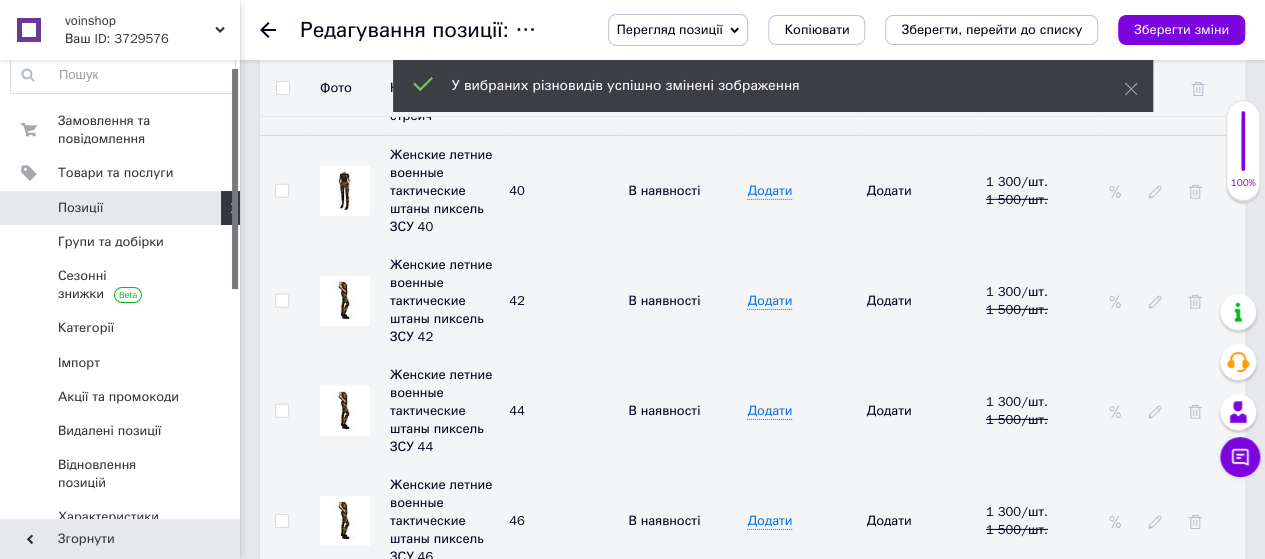 click at bounding box center (345, 301) 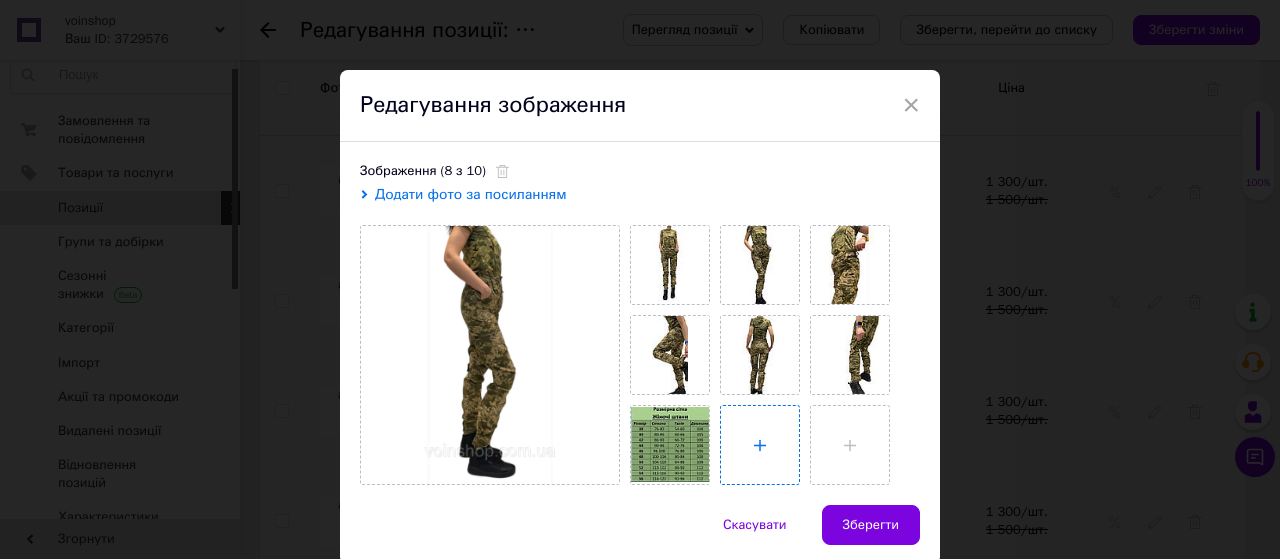 click at bounding box center (760, 445) 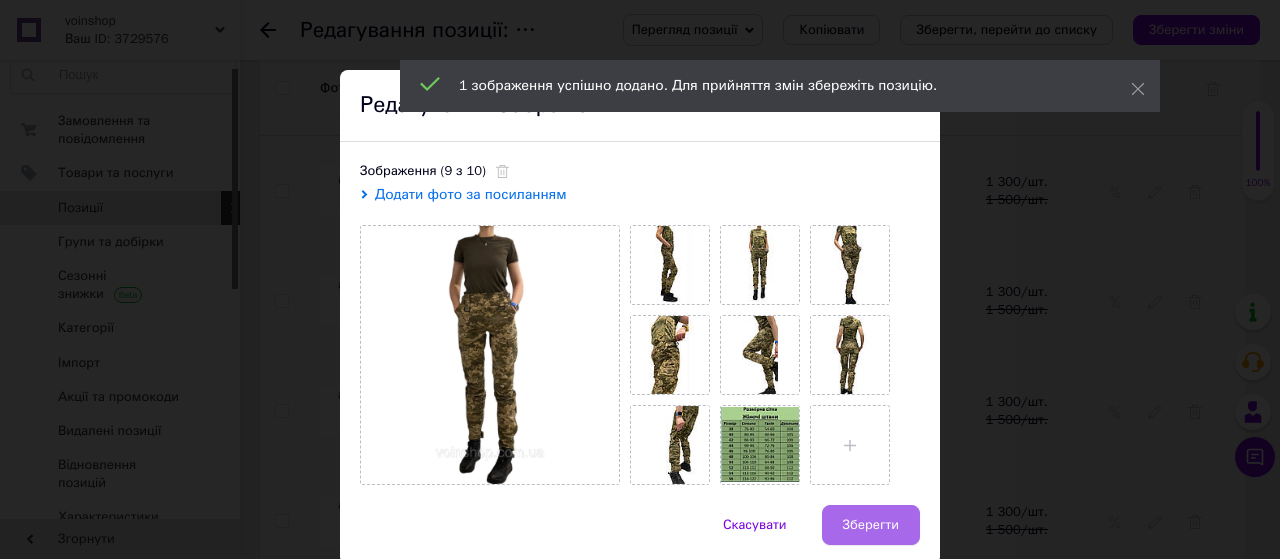 click on "Зберегти" at bounding box center [871, 525] 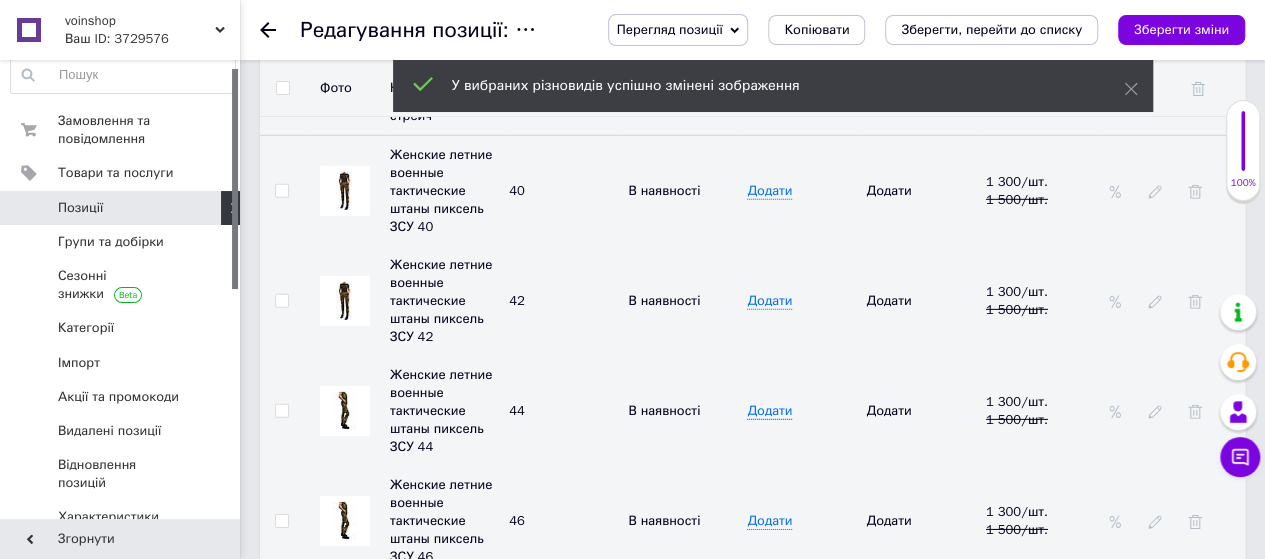 click at bounding box center (345, 411) 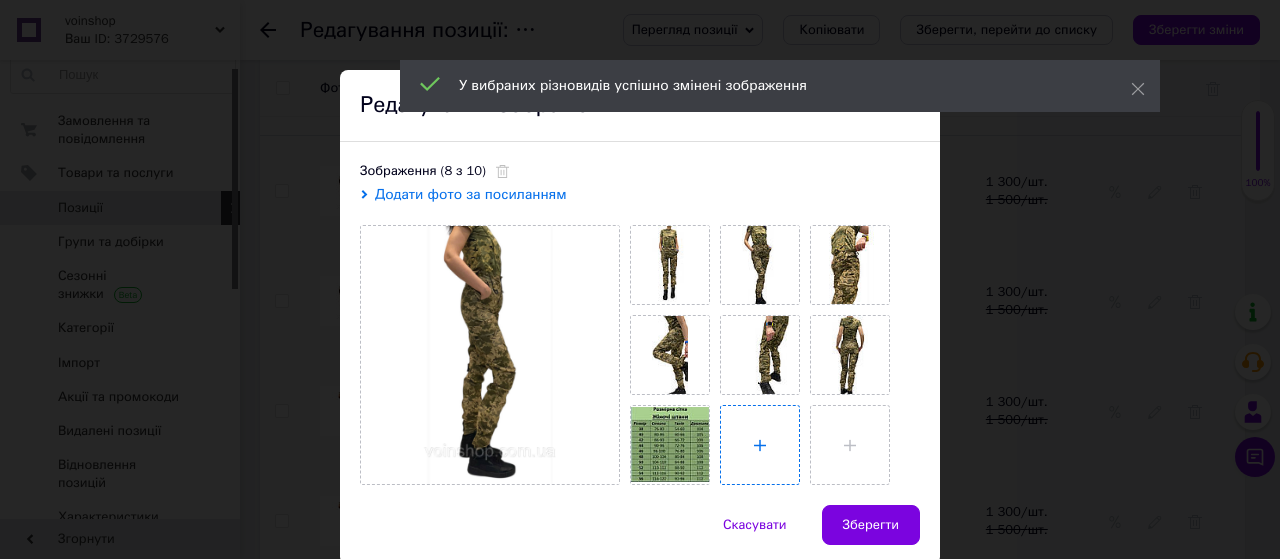 click at bounding box center [760, 445] 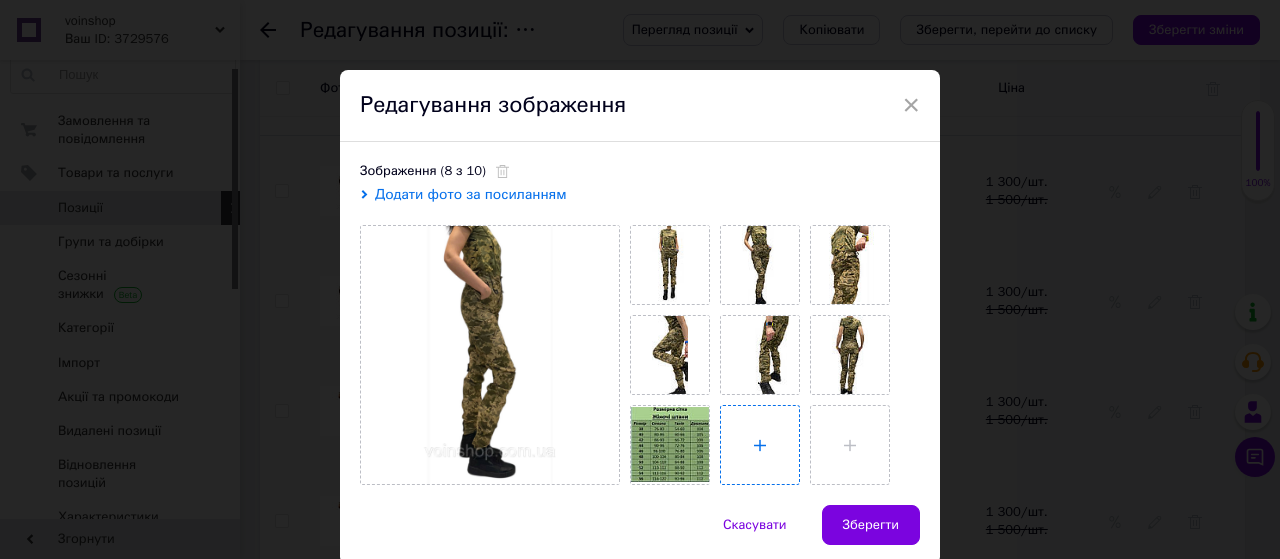 type on "C:\fakepath\пикс шт.jpg" 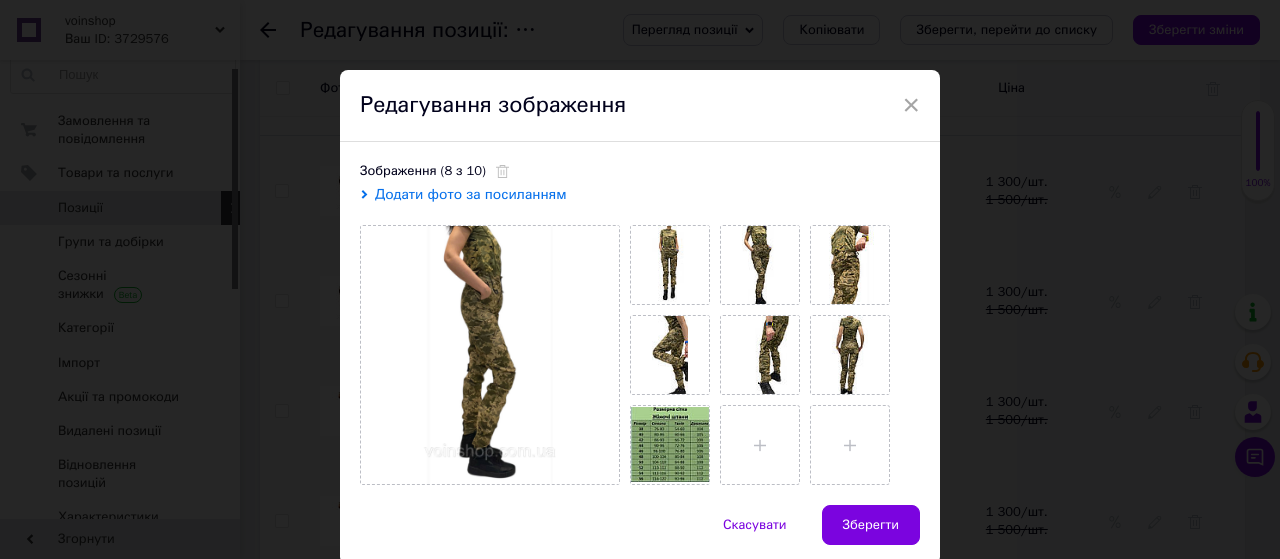 type 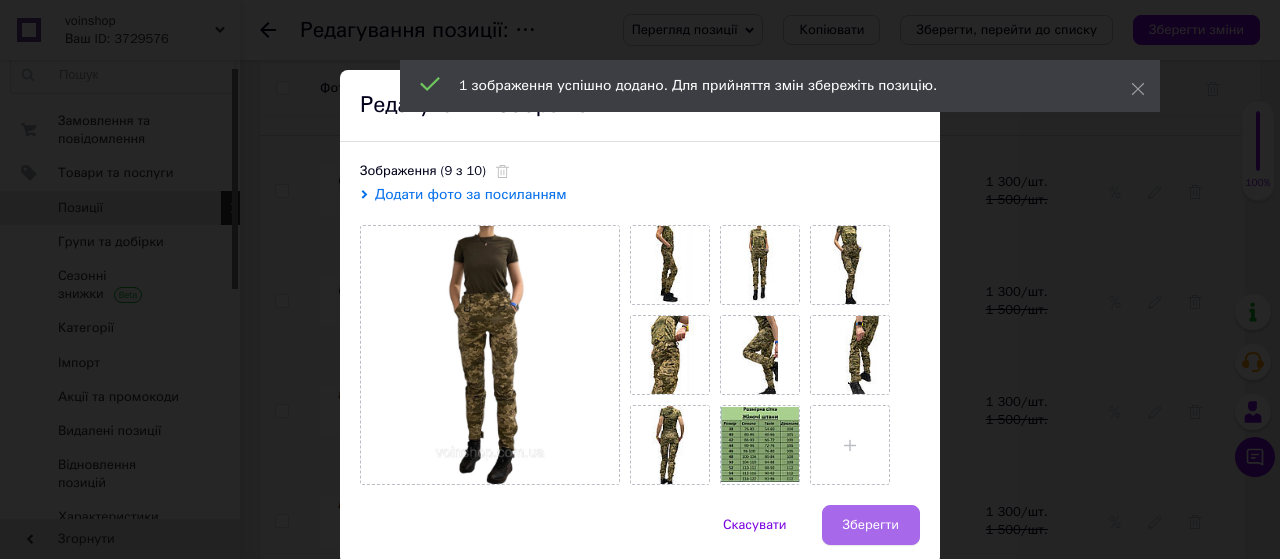 click on "Зберегти" at bounding box center (871, 525) 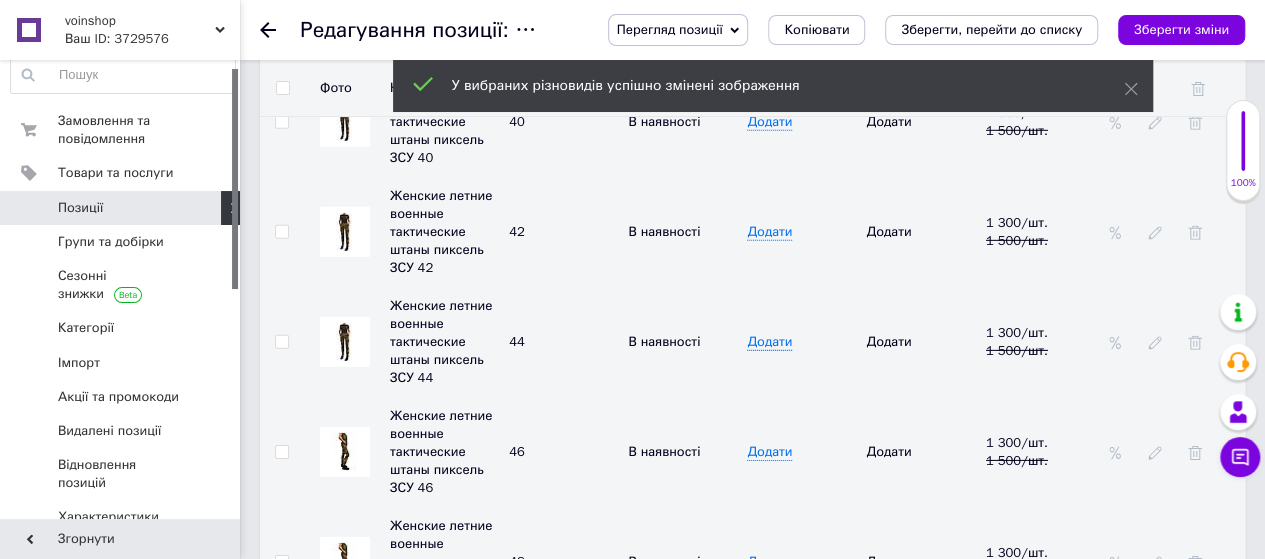 scroll, scrollTop: 3000, scrollLeft: 0, axis: vertical 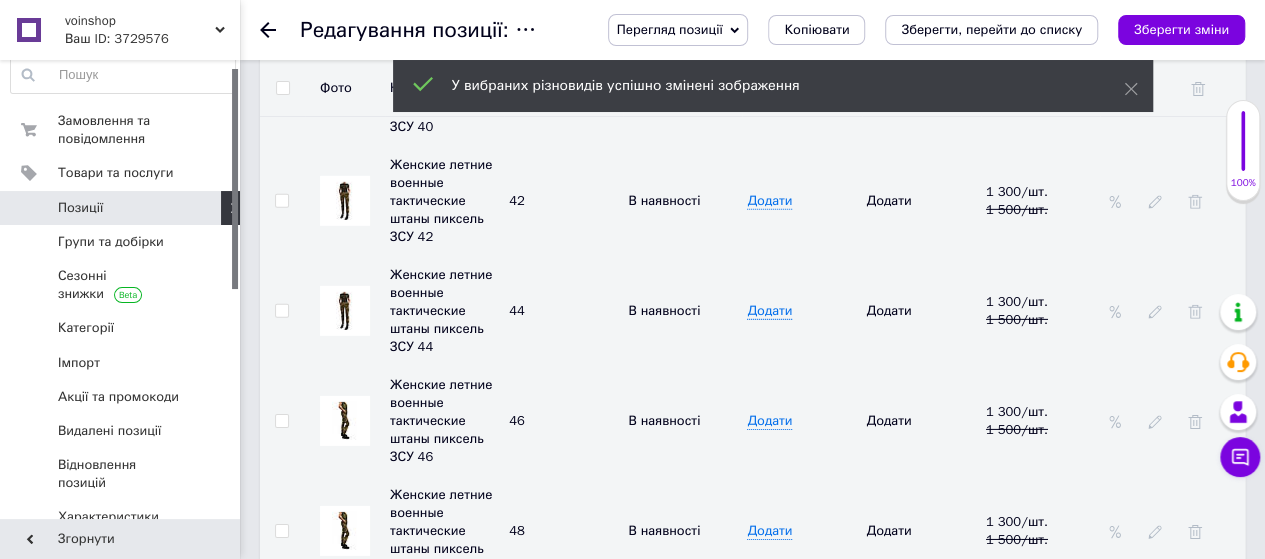 click at bounding box center (345, 421) 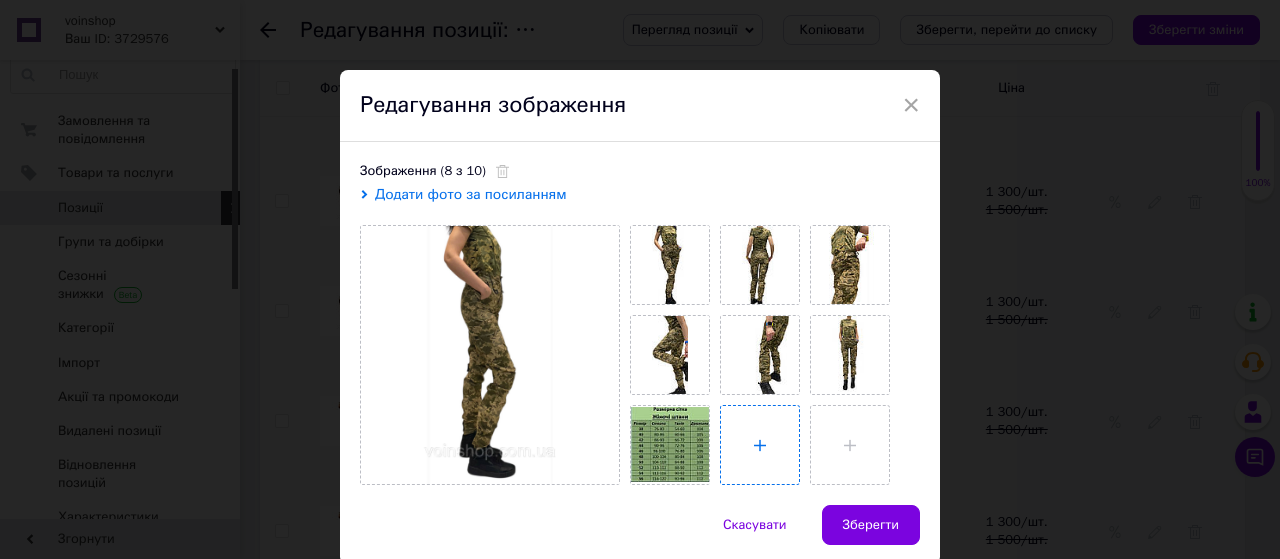 click at bounding box center (760, 445) 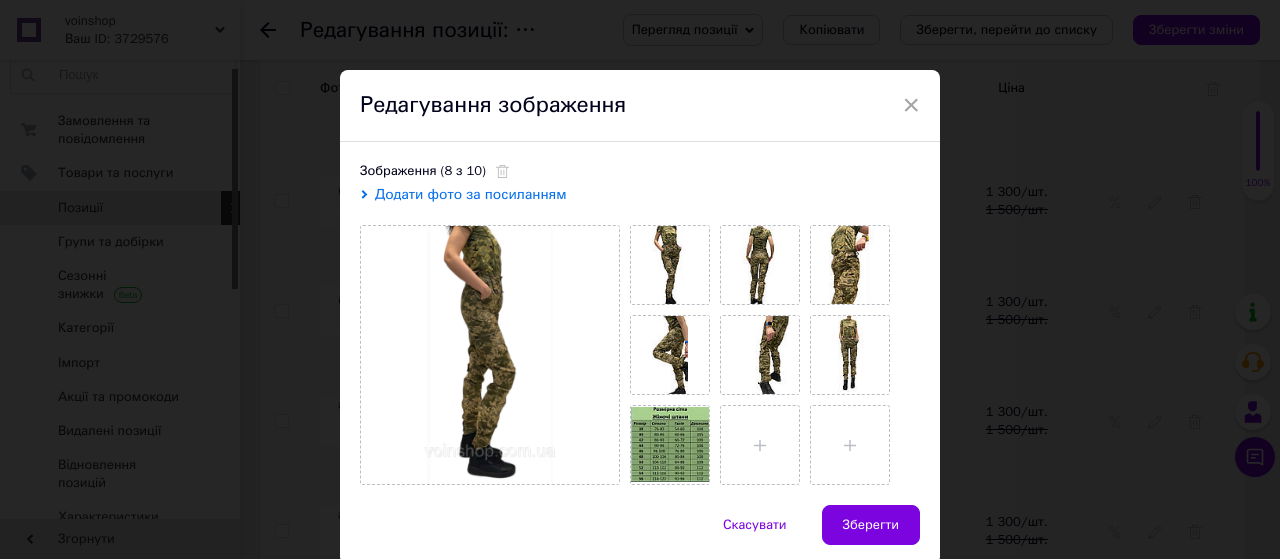 type 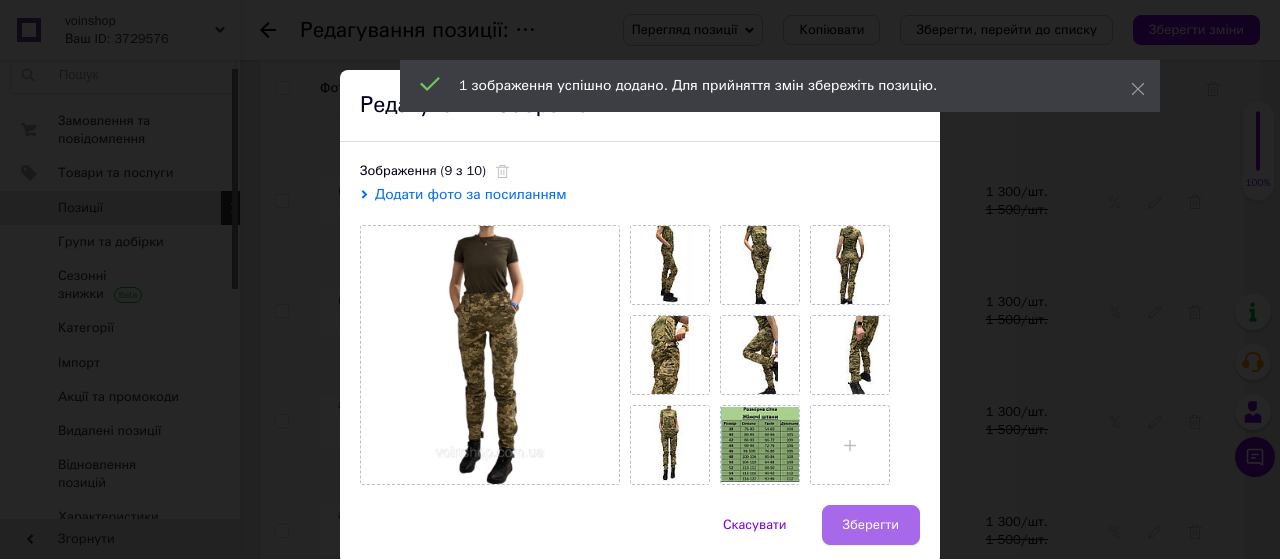 click on "Зберегти" at bounding box center [871, 525] 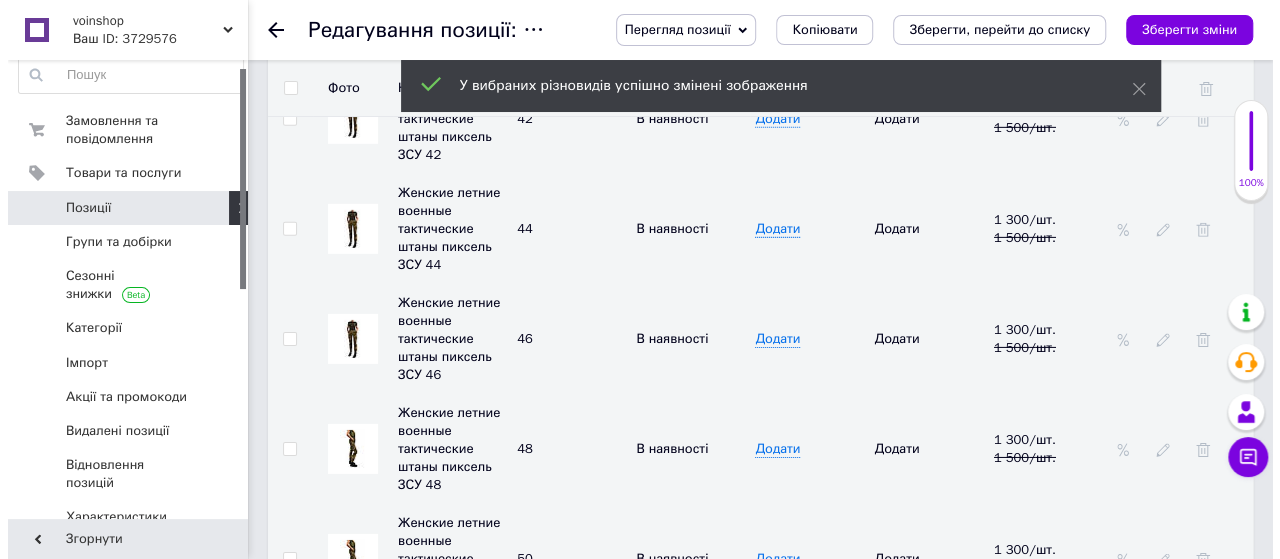scroll, scrollTop: 3100, scrollLeft: 0, axis: vertical 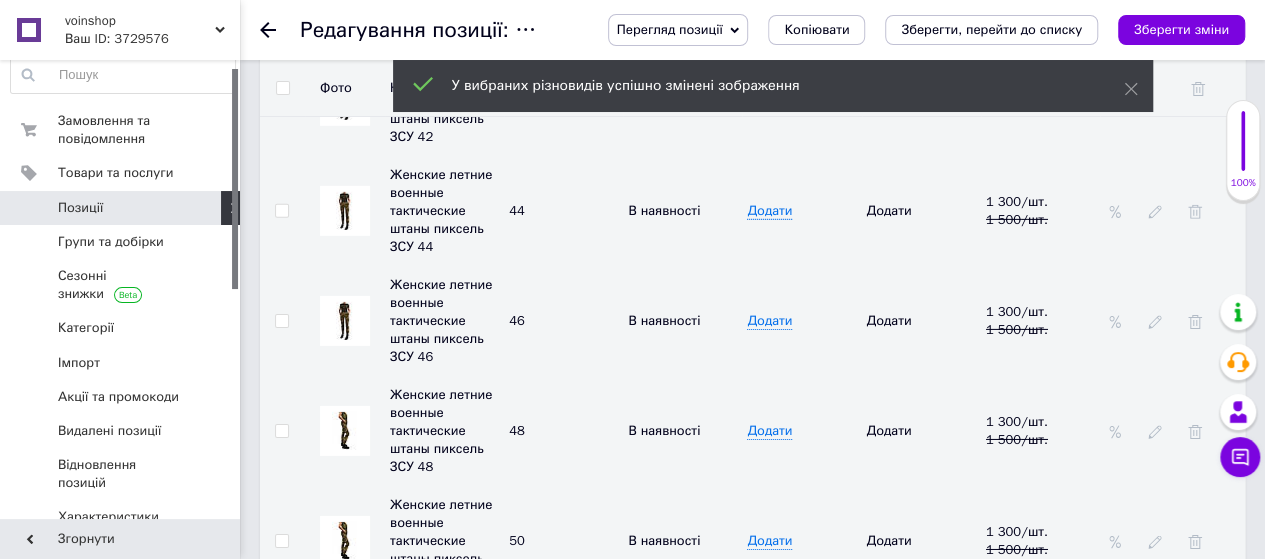 click on "Женские летние  военные тактические штаны  пиксель ЗСУ 48" at bounding box center [441, 430] 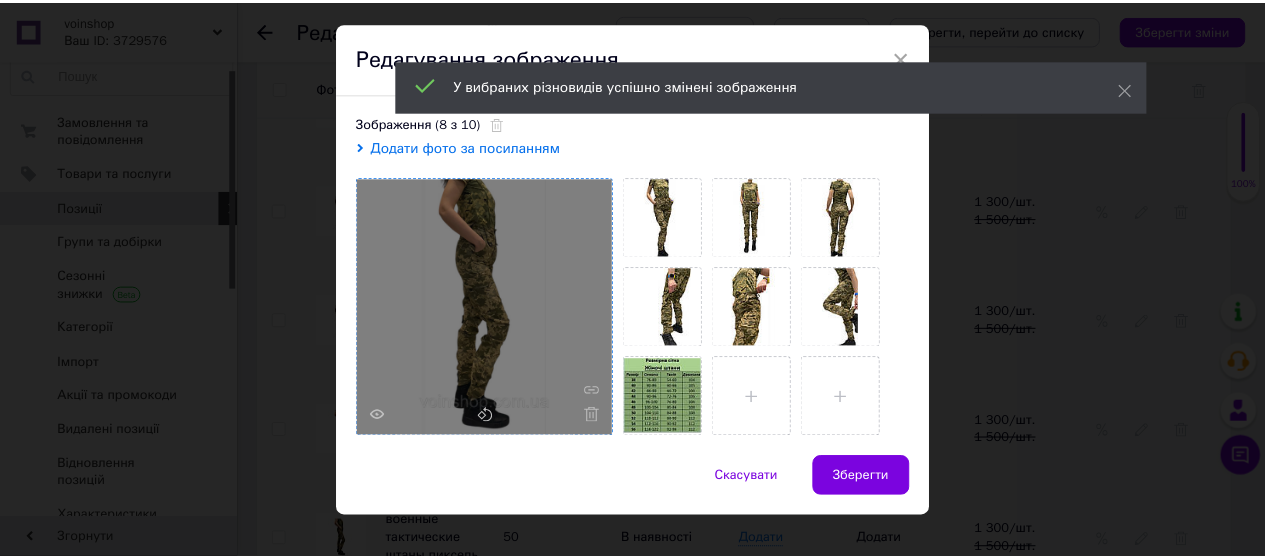 scroll, scrollTop: 74, scrollLeft: 0, axis: vertical 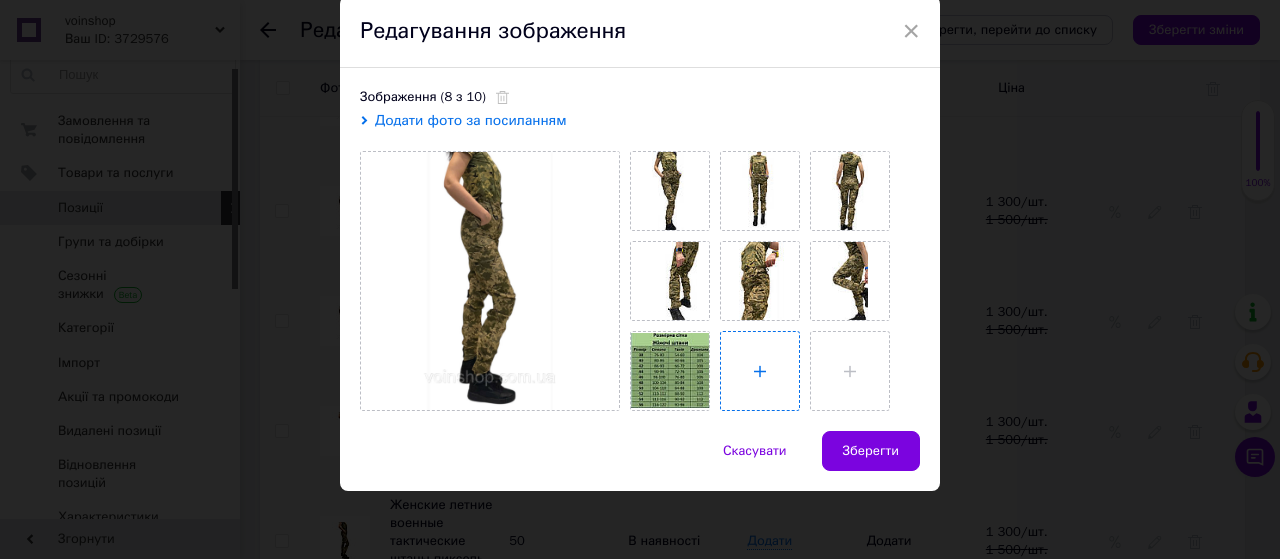 click at bounding box center [760, 371] 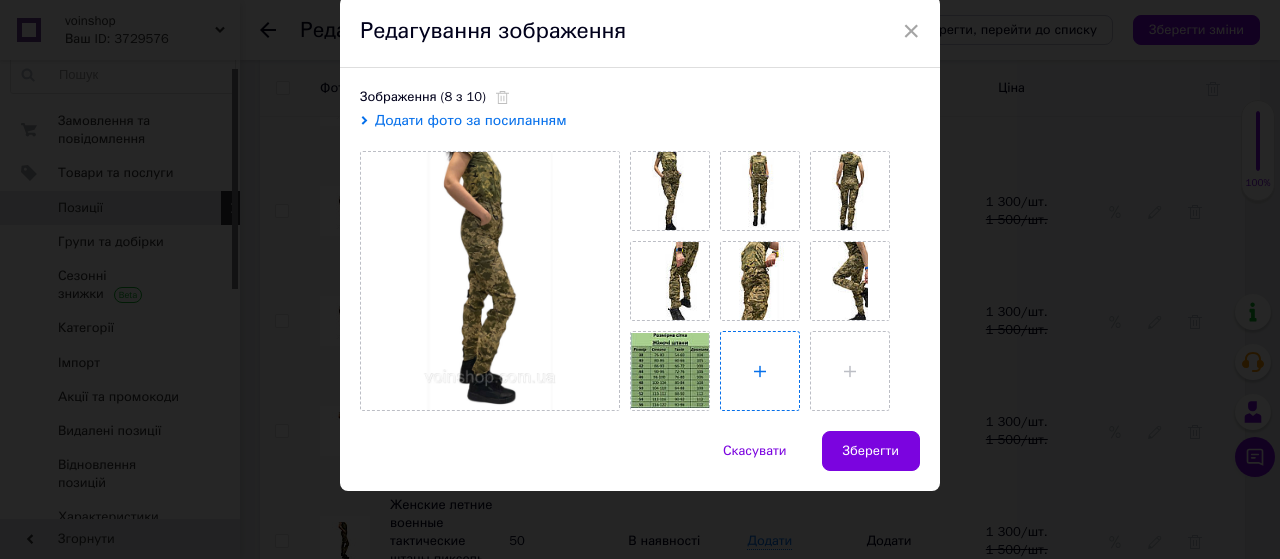 type on "C:\fakepath\пикс шт.jpg" 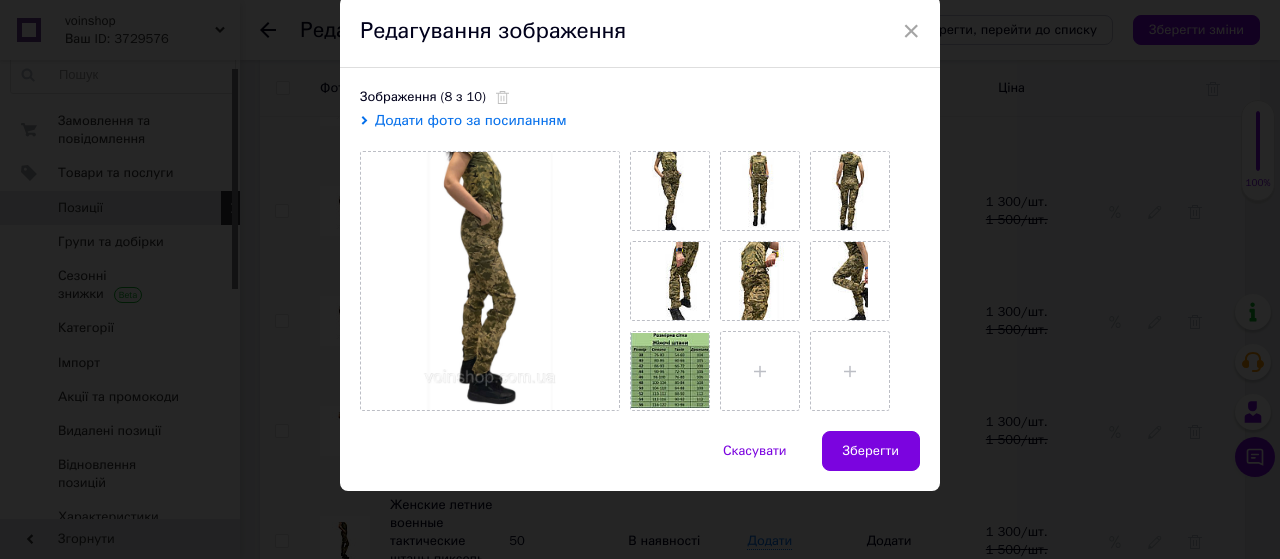 type 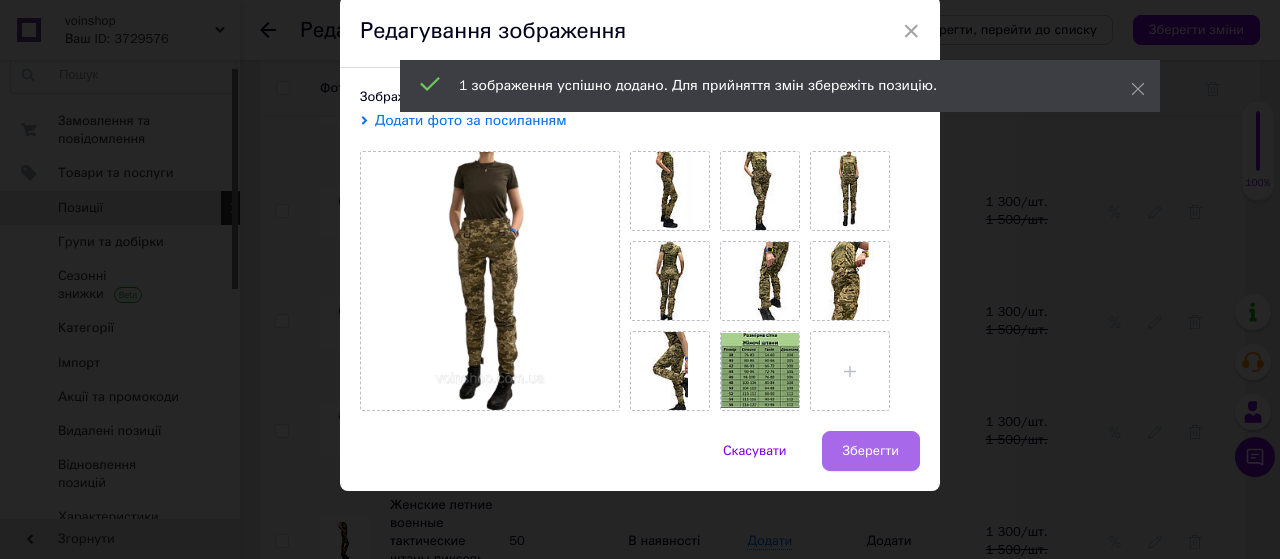 click on "Зберегти" at bounding box center (871, 451) 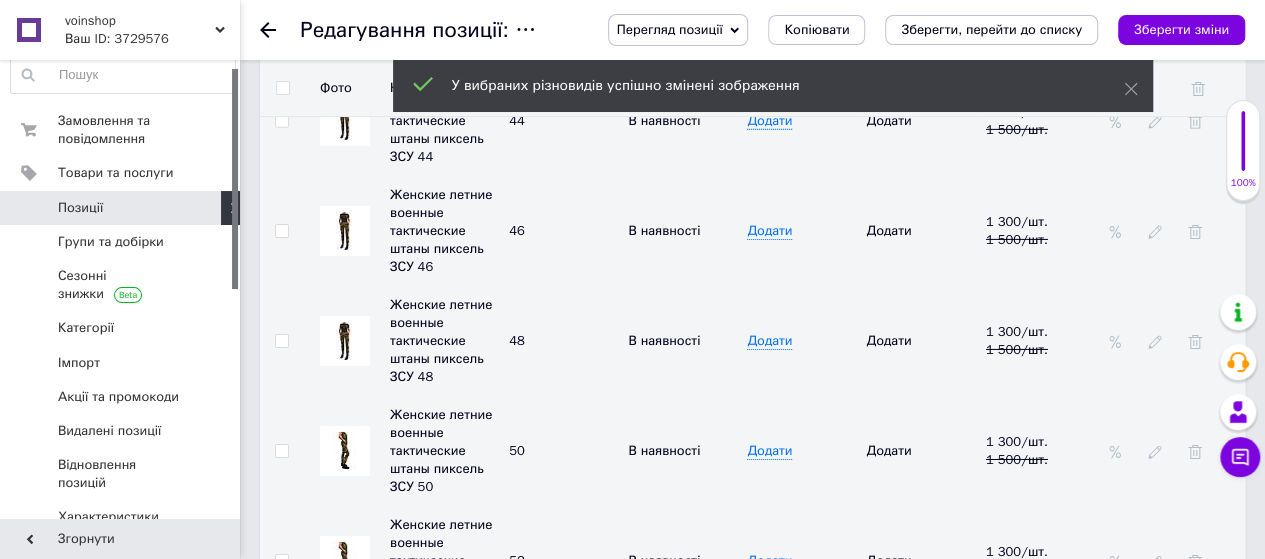scroll, scrollTop: 3300, scrollLeft: 0, axis: vertical 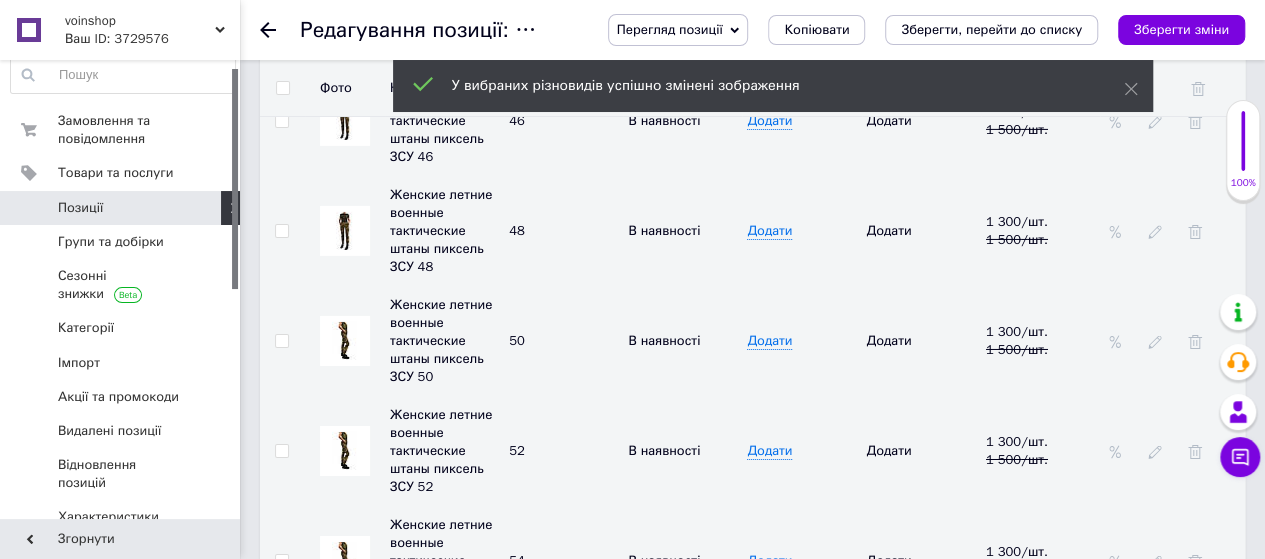 click at bounding box center [345, 341] 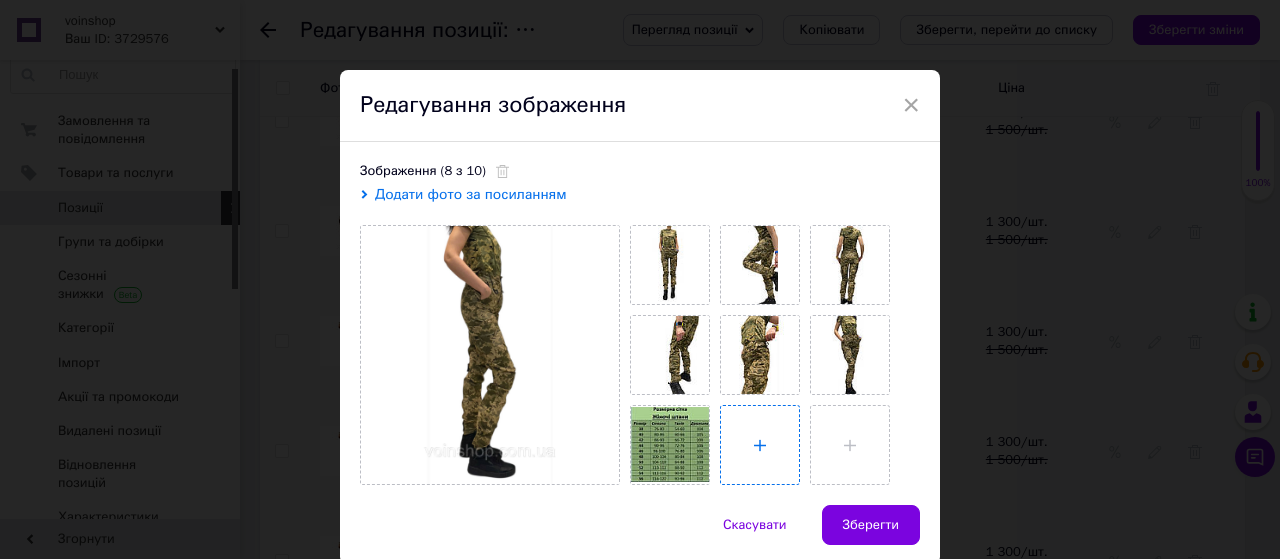 click at bounding box center [760, 445] 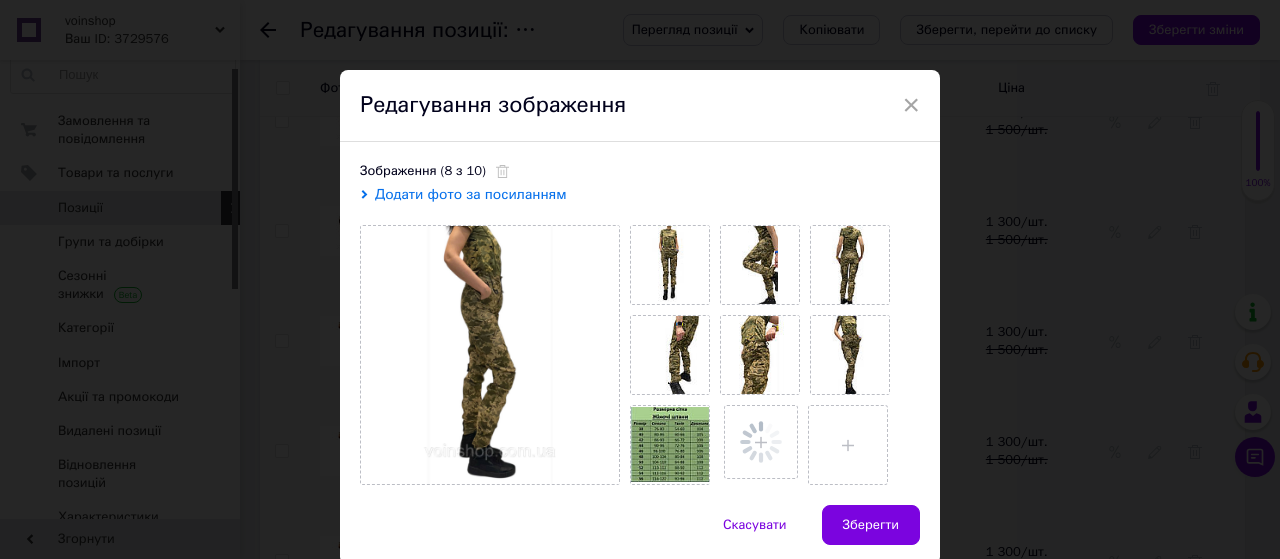 type 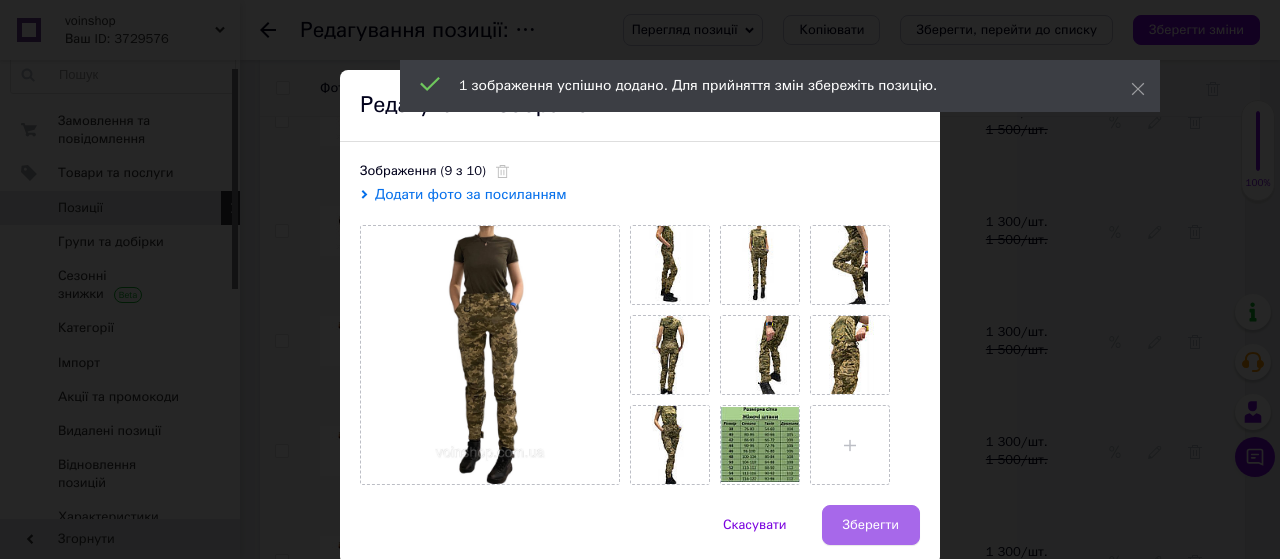 click on "Зберегти" at bounding box center (871, 525) 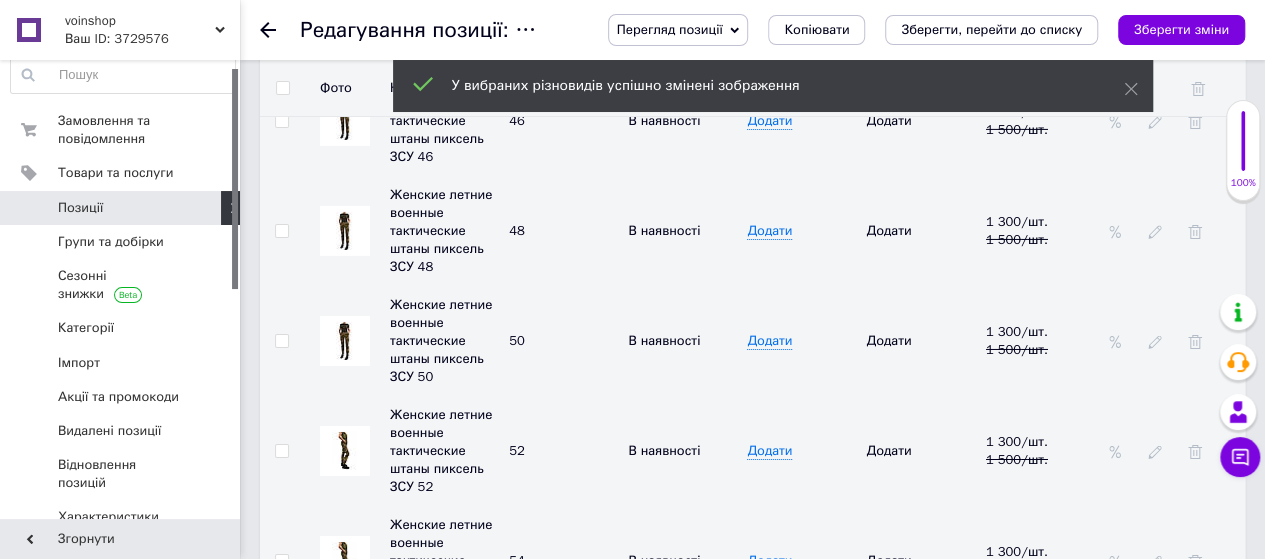 click at bounding box center (345, 451) 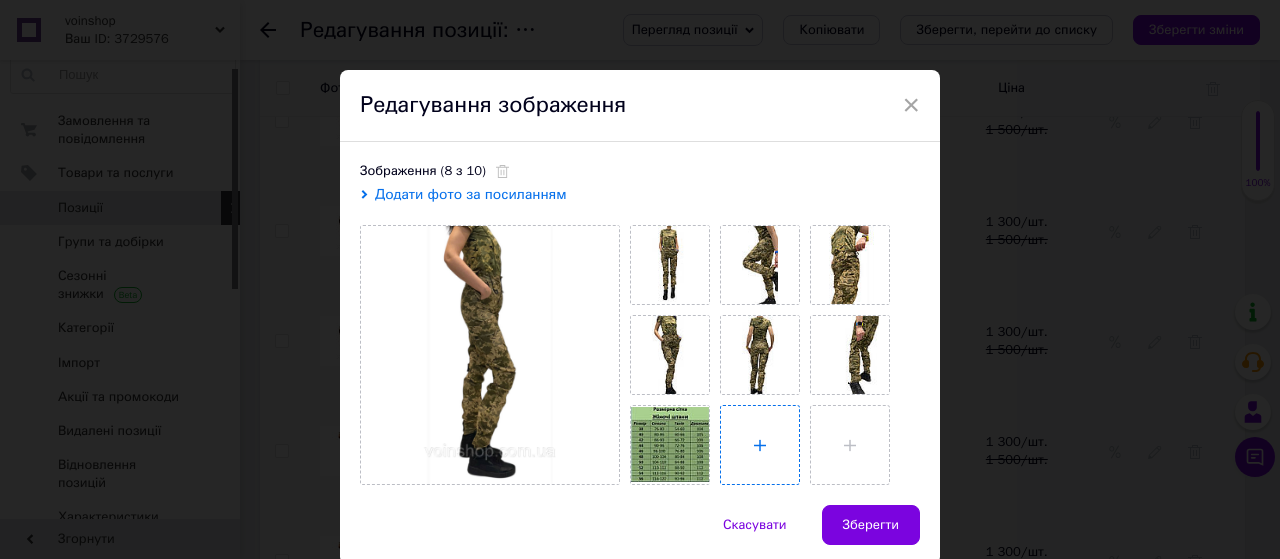 click at bounding box center [760, 445] 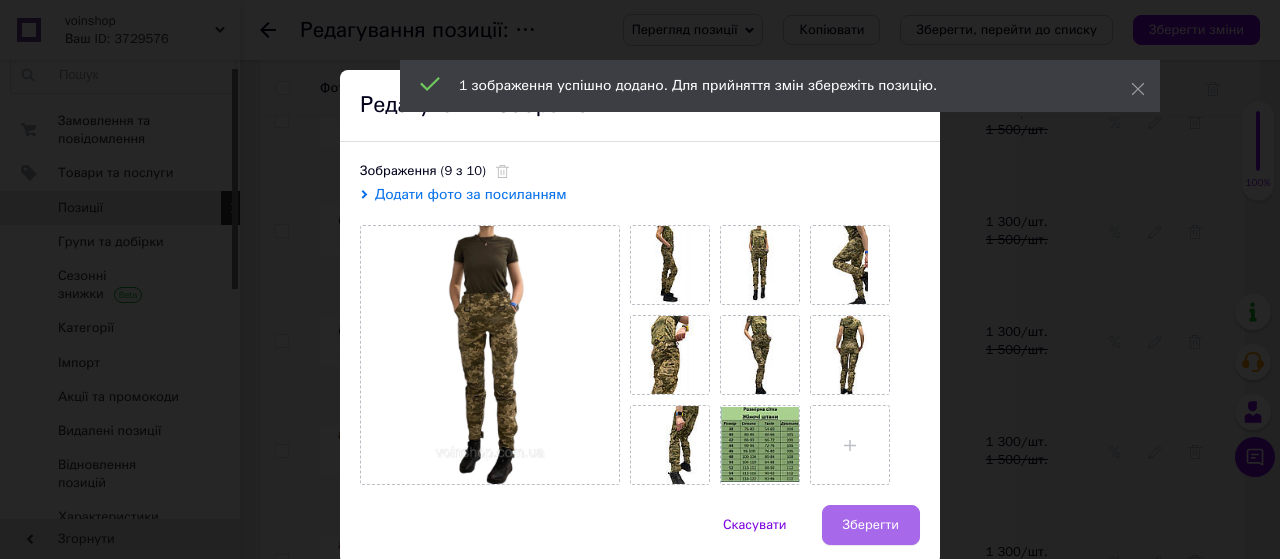click on "Зберегти" at bounding box center (871, 525) 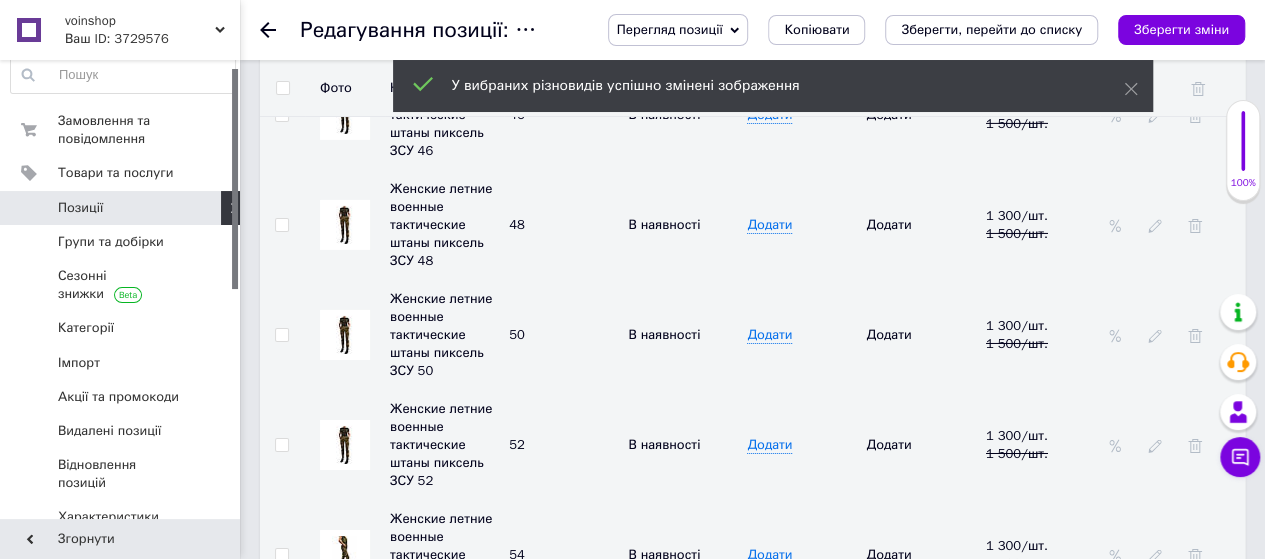scroll, scrollTop: 3400, scrollLeft: 0, axis: vertical 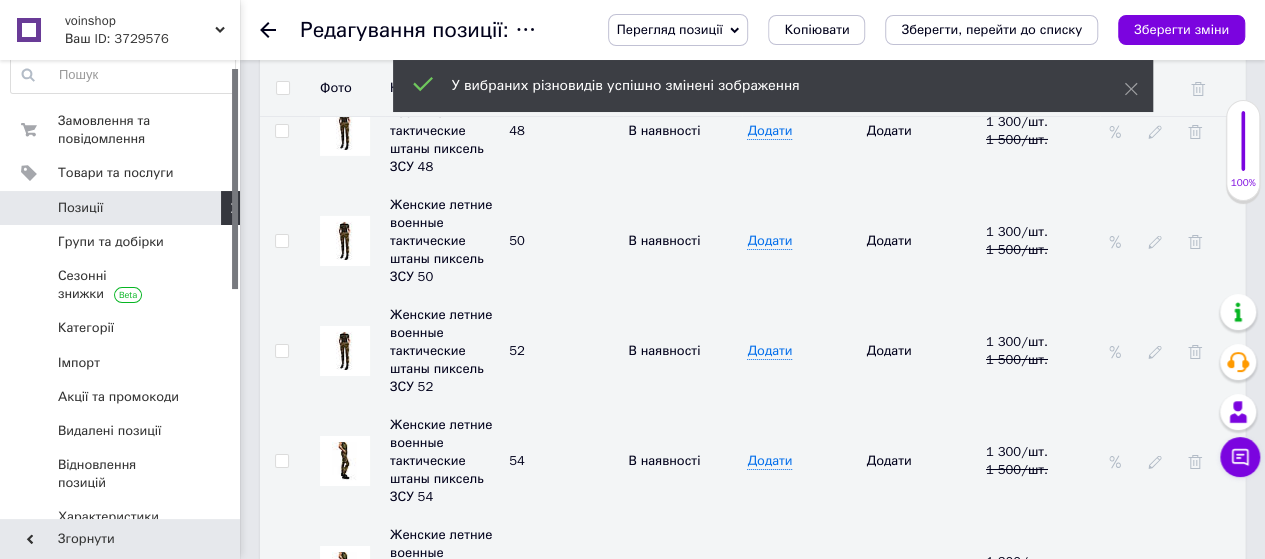 click at bounding box center (345, 461) 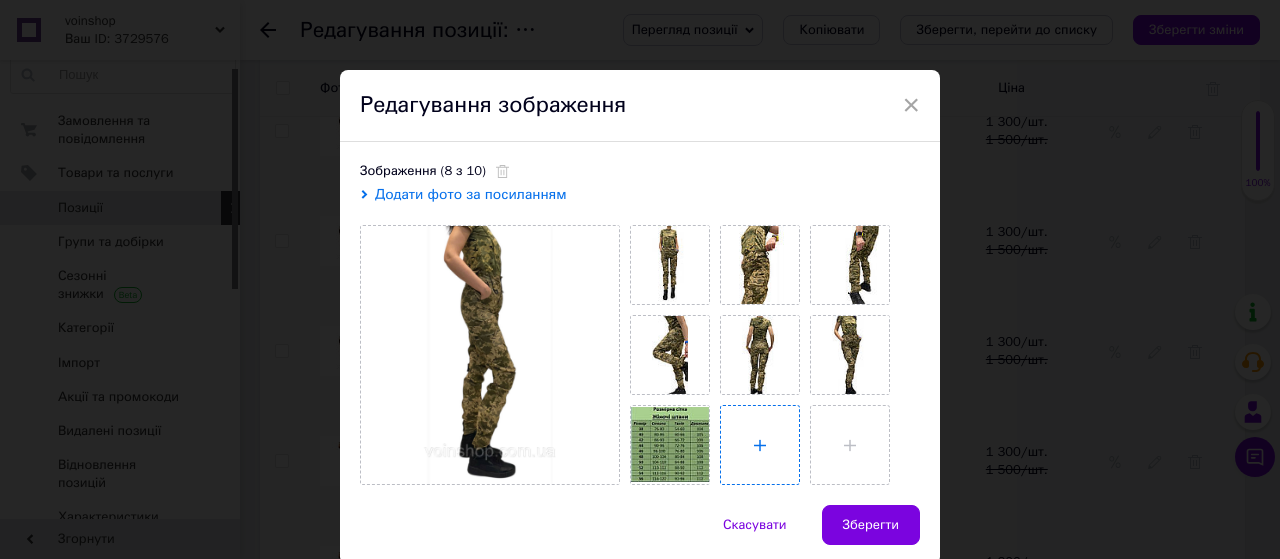 click at bounding box center (760, 445) 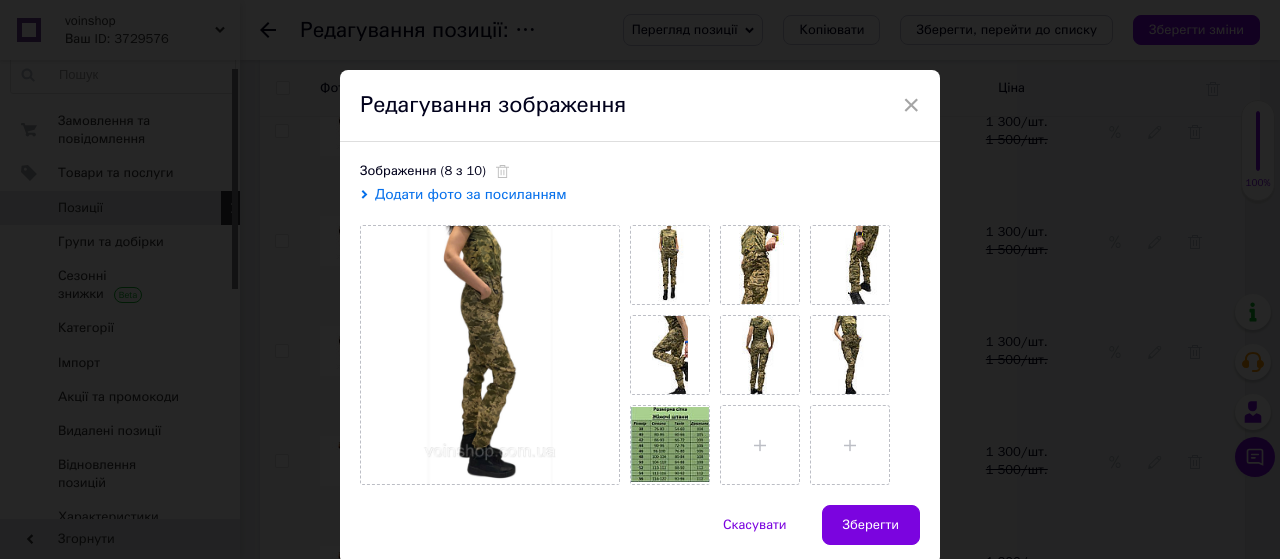 type 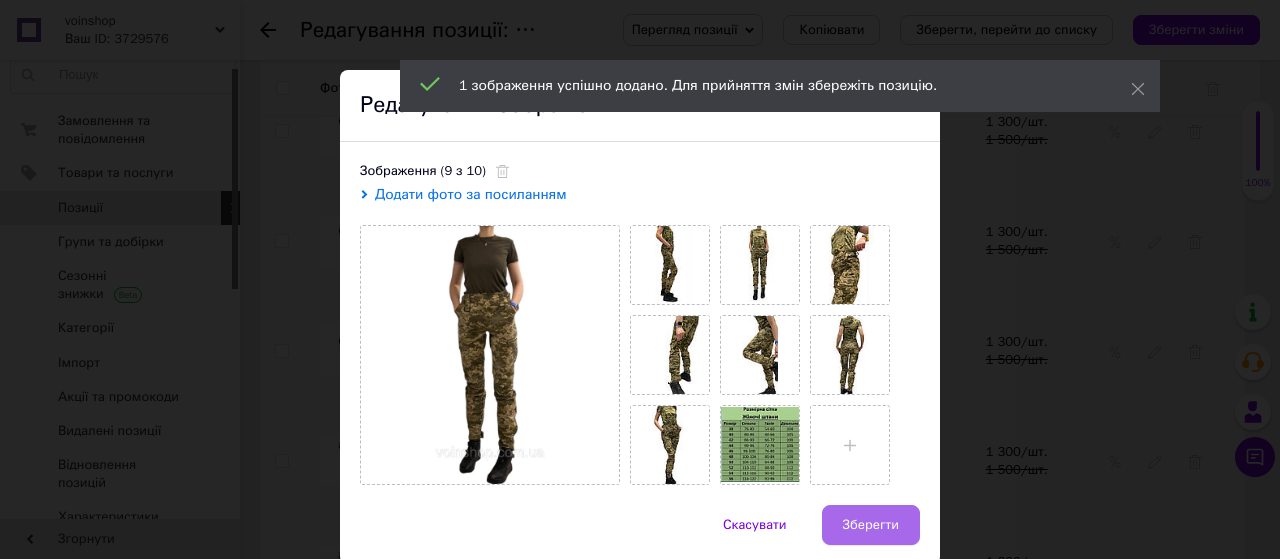 click on "Зберегти" at bounding box center [871, 525] 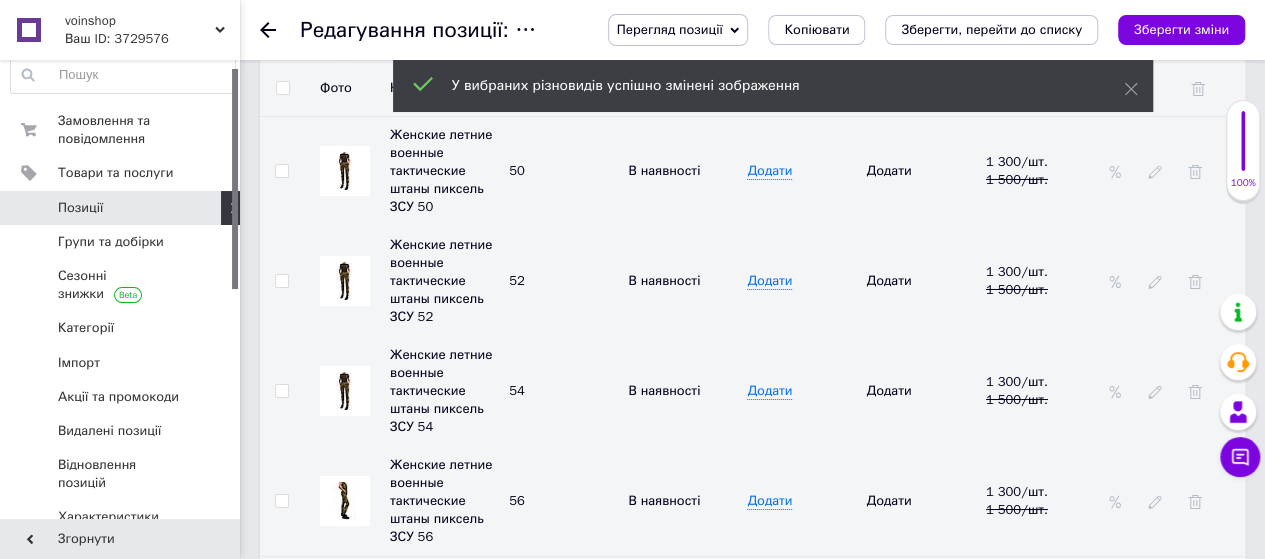 scroll, scrollTop: 3500, scrollLeft: 0, axis: vertical 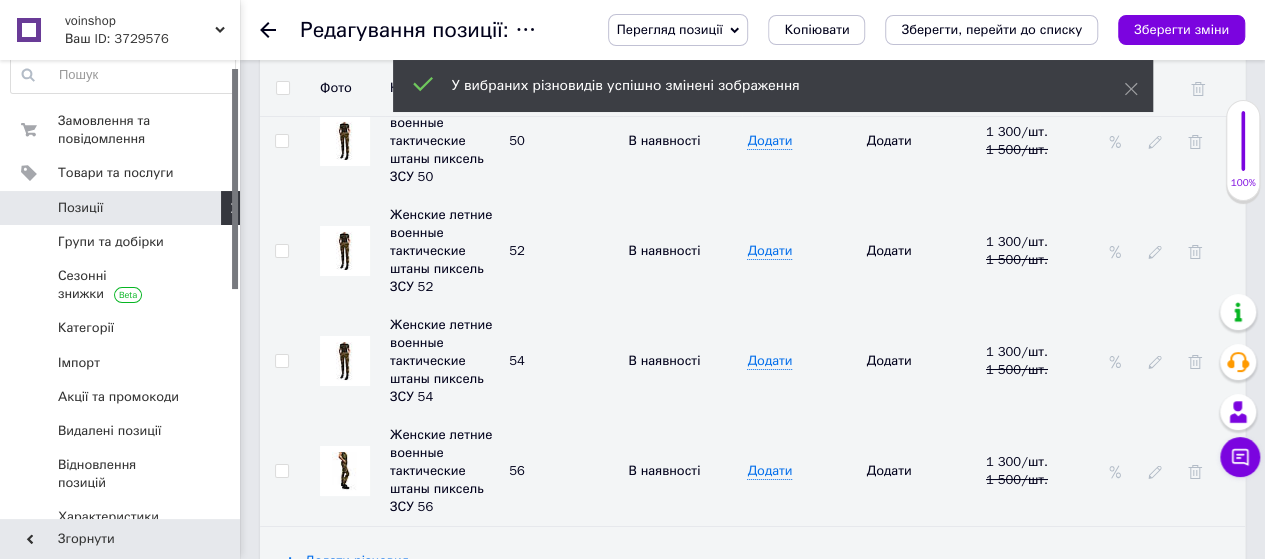 click at bounding box center (345, 471) 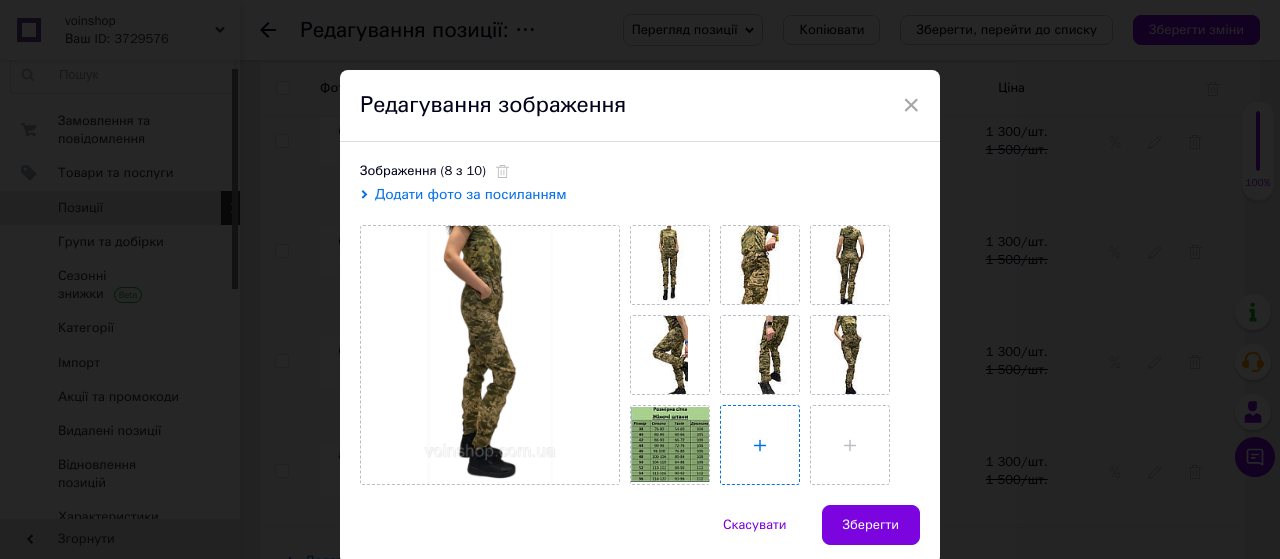 click at bounding box center [760, 445] 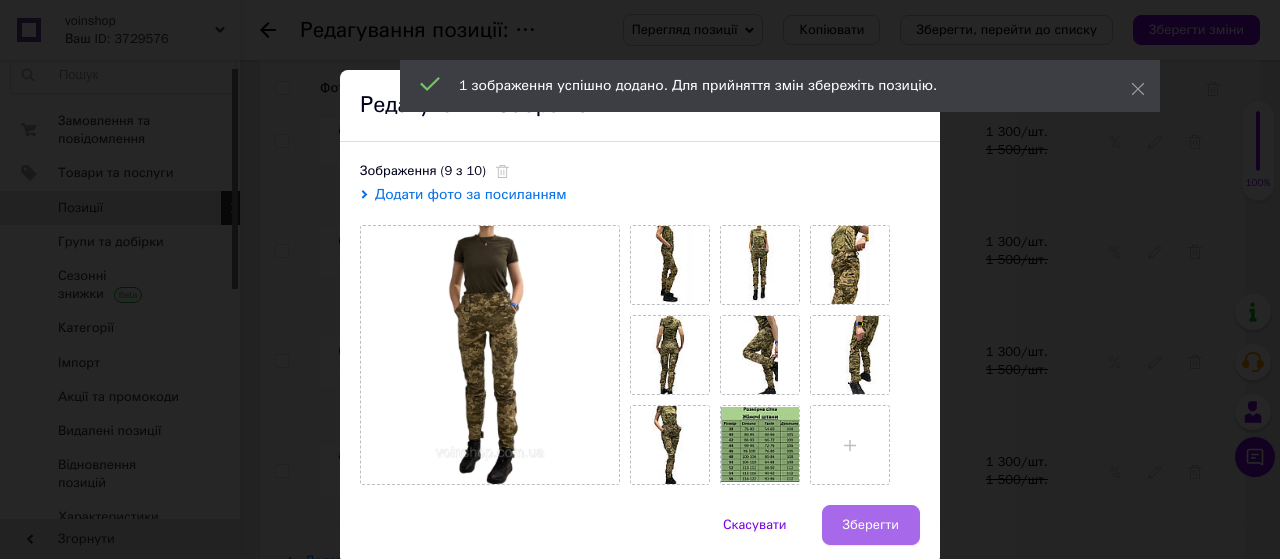 click on "Зберегти" at bounding box center [871, 525] 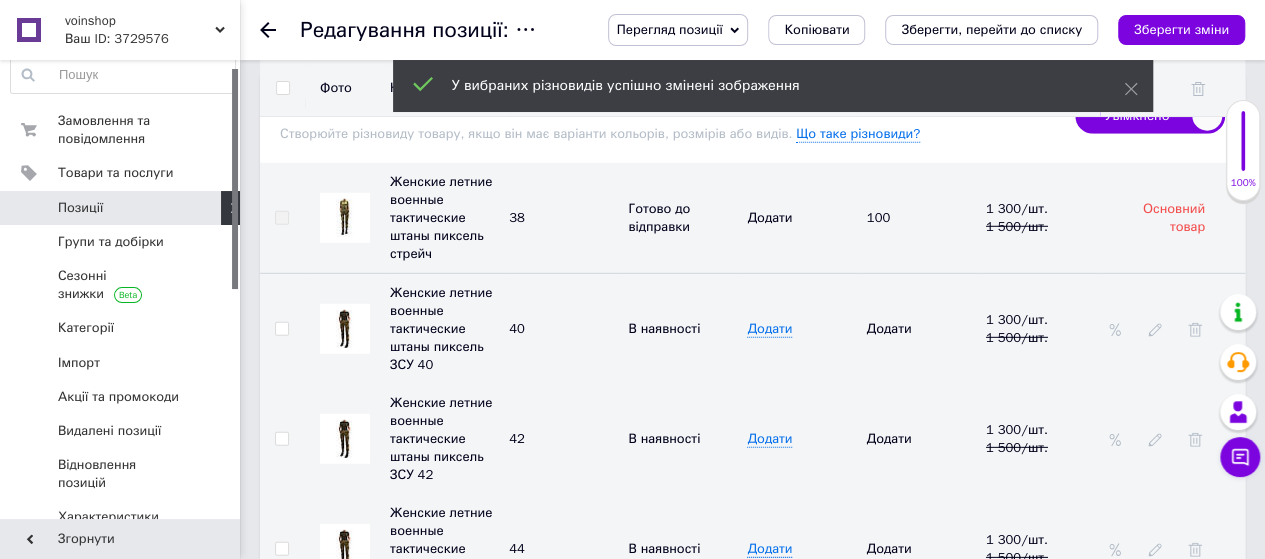 scroll, scrollTop: 2500, scrollLeft: 0, axis: vertical 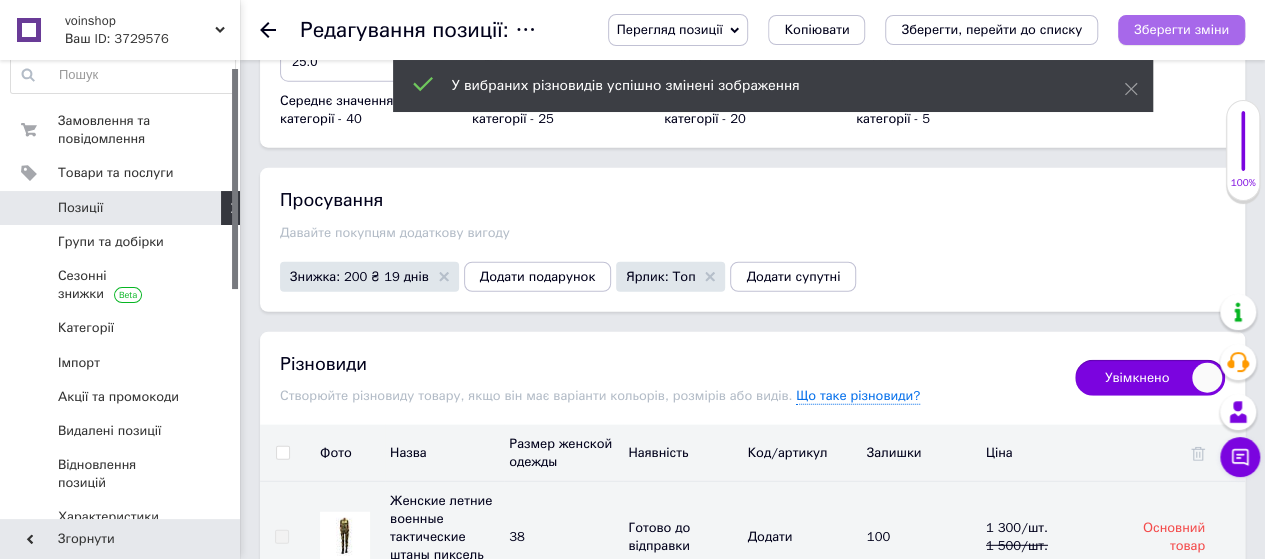 click on "Зберегти зміни" at bounding box center [1181, 29] 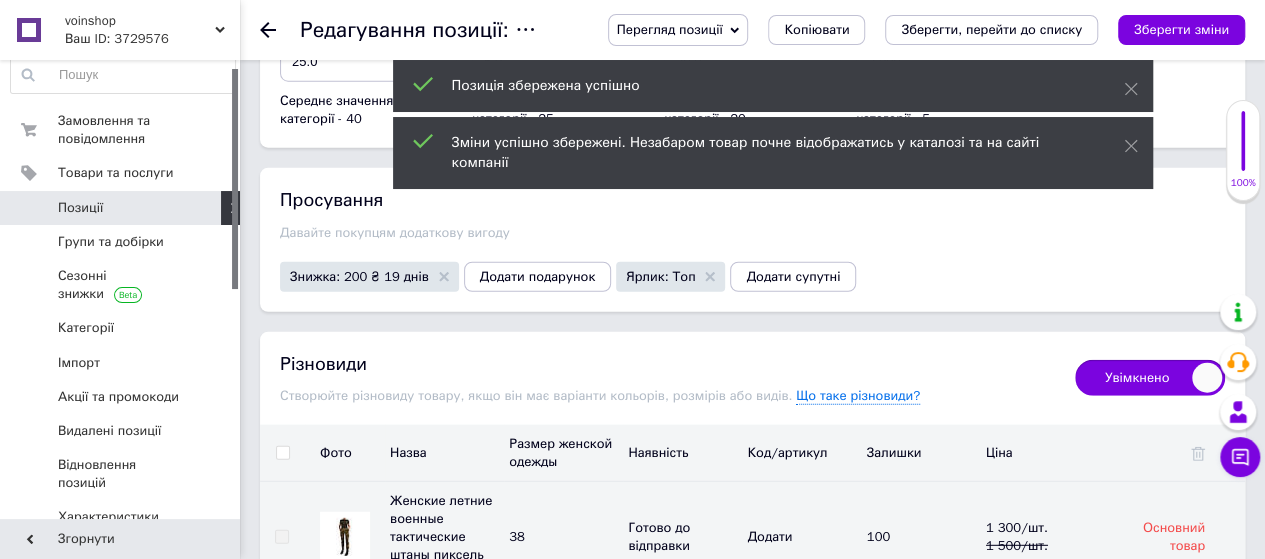 click 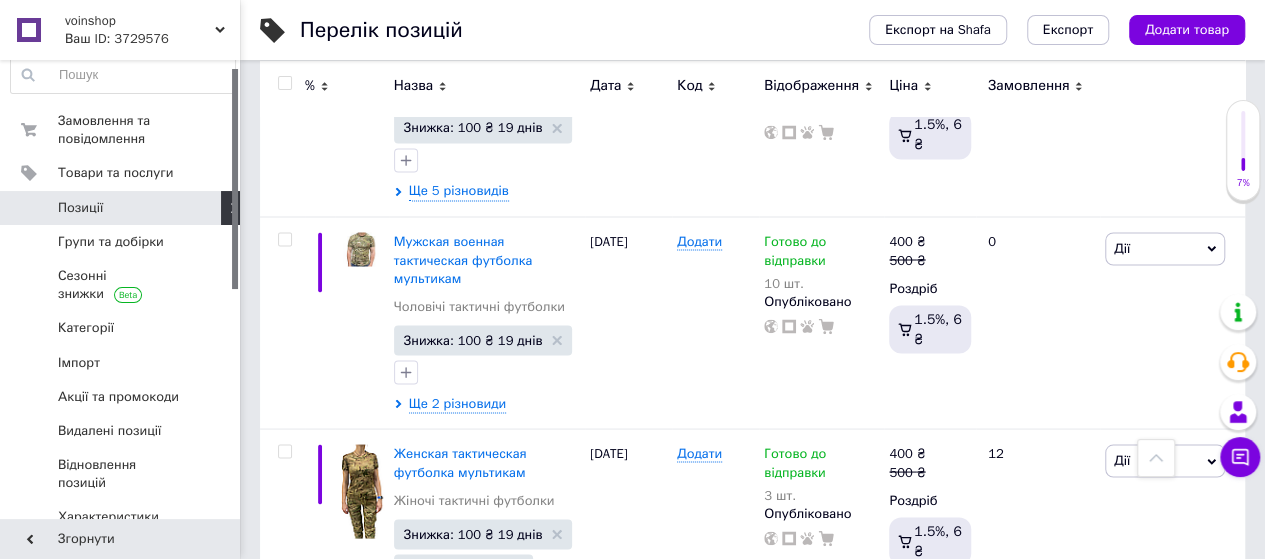 scroll, scrollTop: 1663, scrollLeft: 0, axis: vertical 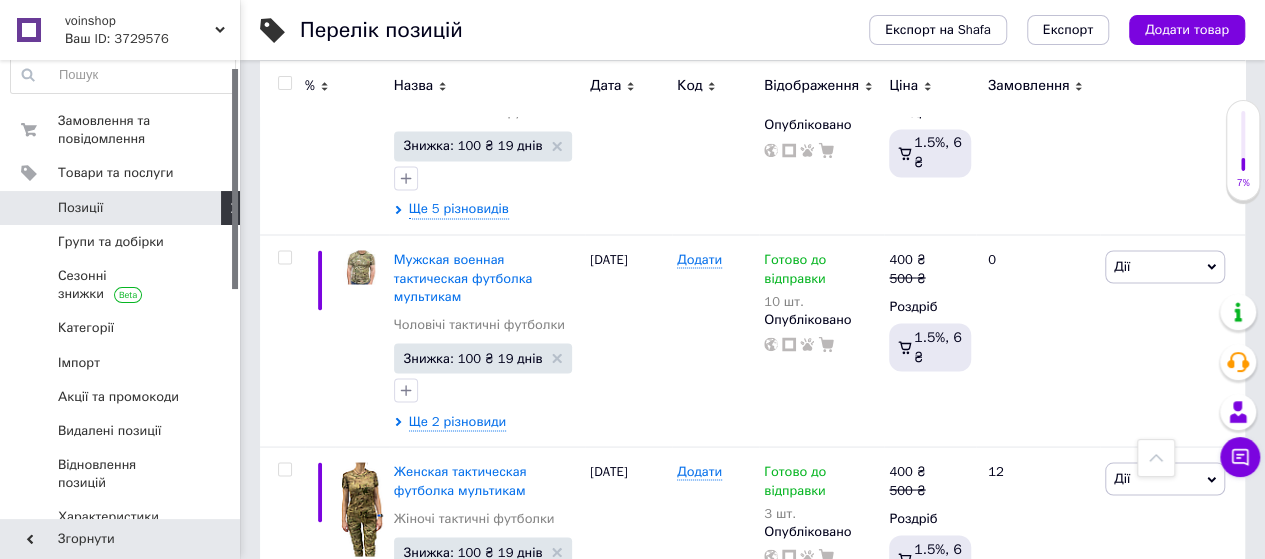 click on "voinshop" at bounding box center (140, 21) 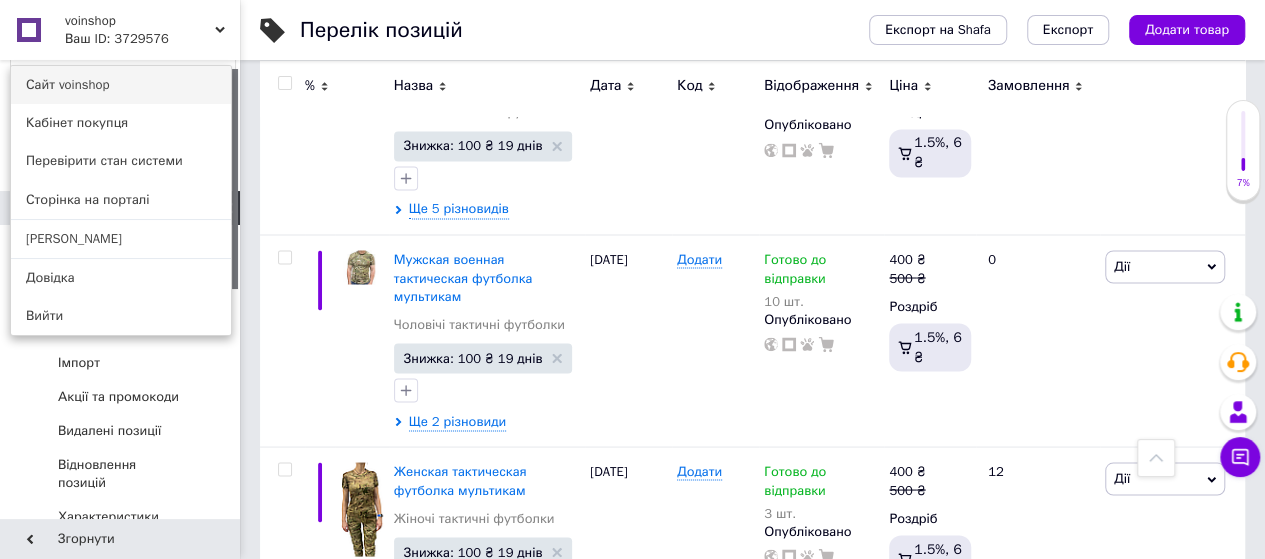 click on "Сайт voinshop" at bounding box center [121, 85] 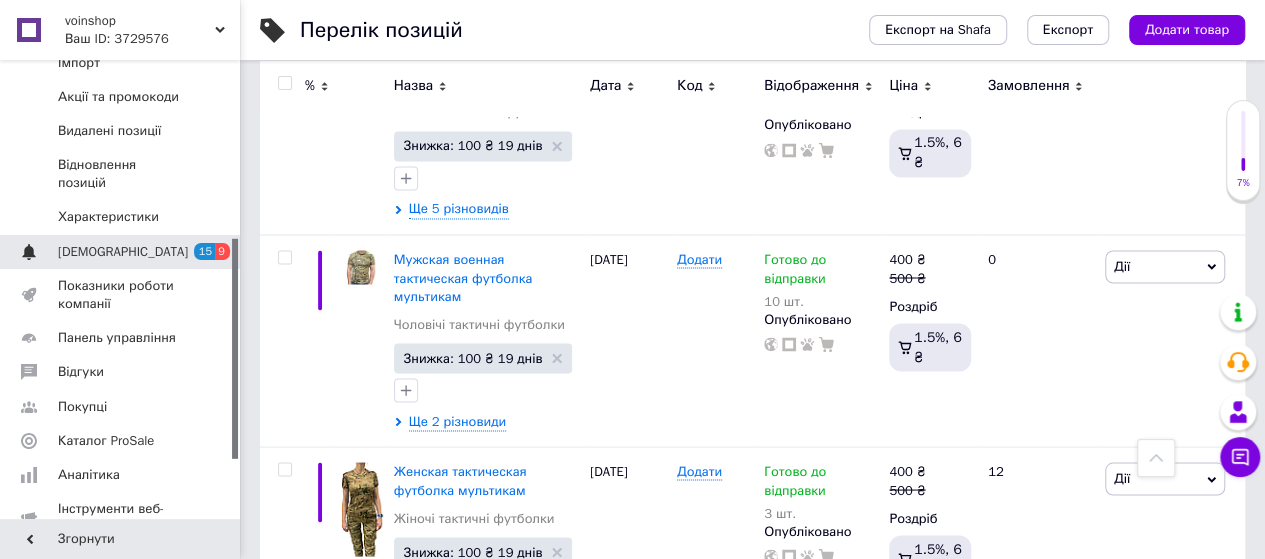 scroll, scrollTop: 491, scrollLeft: 0, axis: vertical 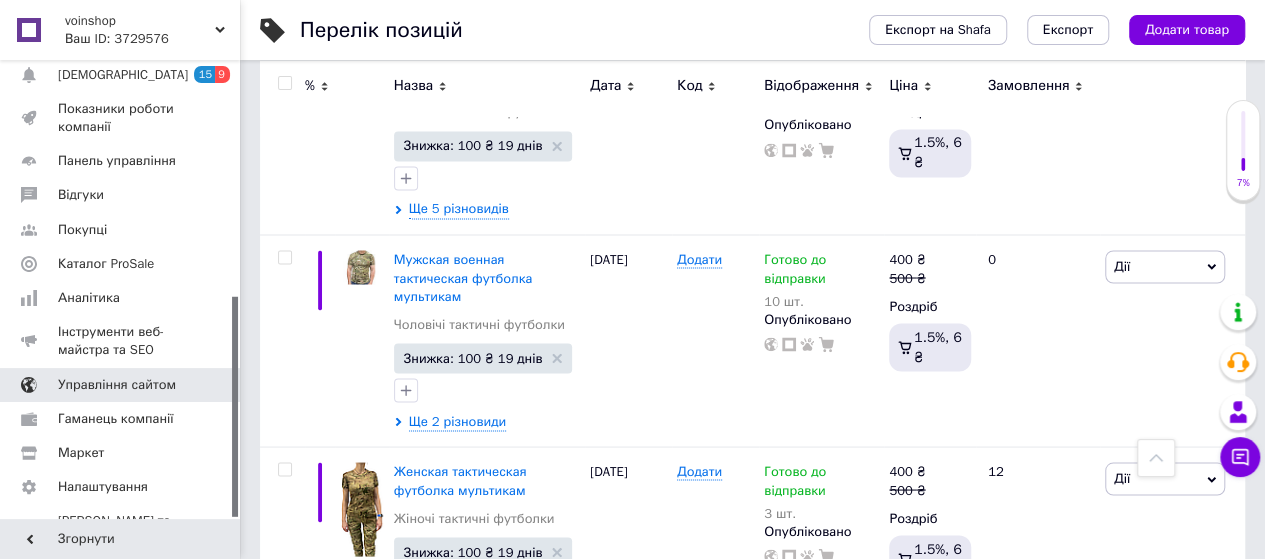 click on "Управління сайтом" at bounding box center [117, 385] 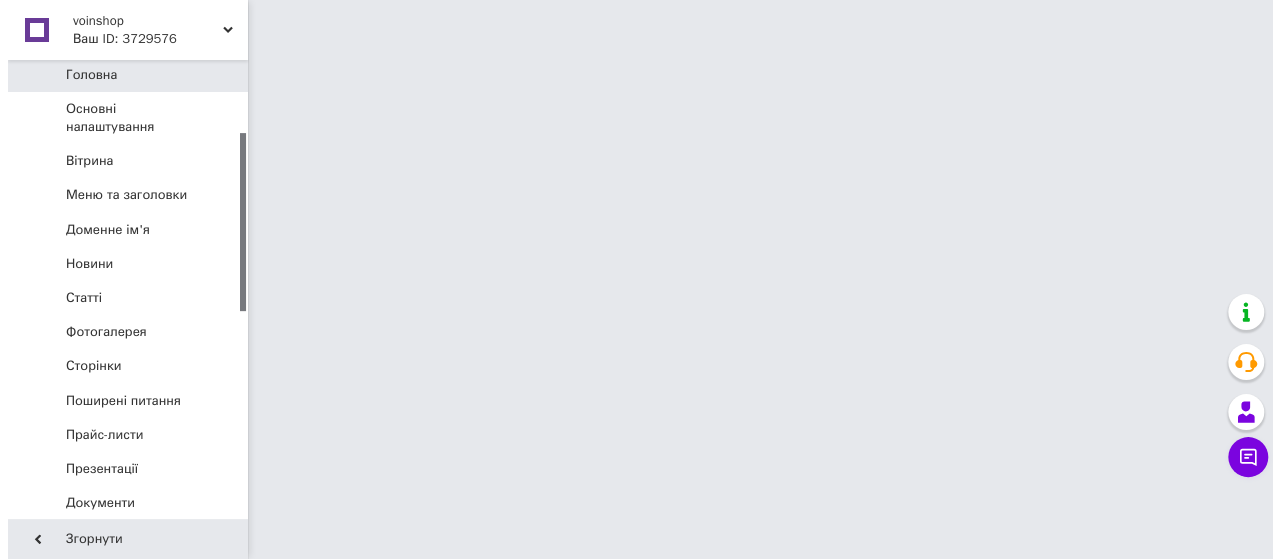 scroll, scrollTop: 0, scrollLeft: 0, axis: both 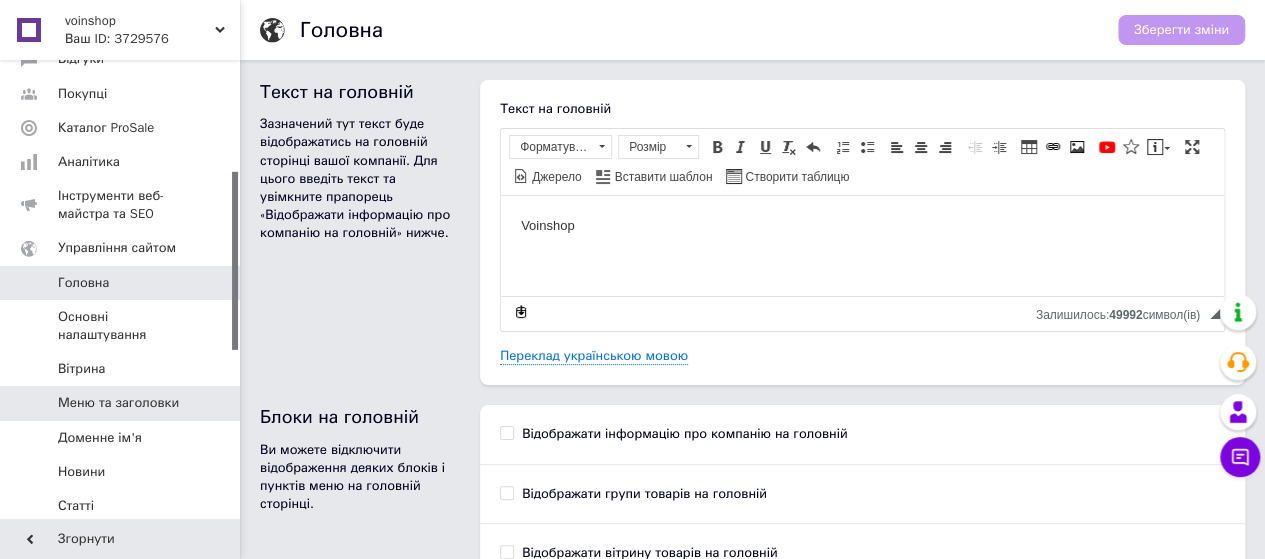 click on "Меню та заголовки" at bounding box center [118, 403] 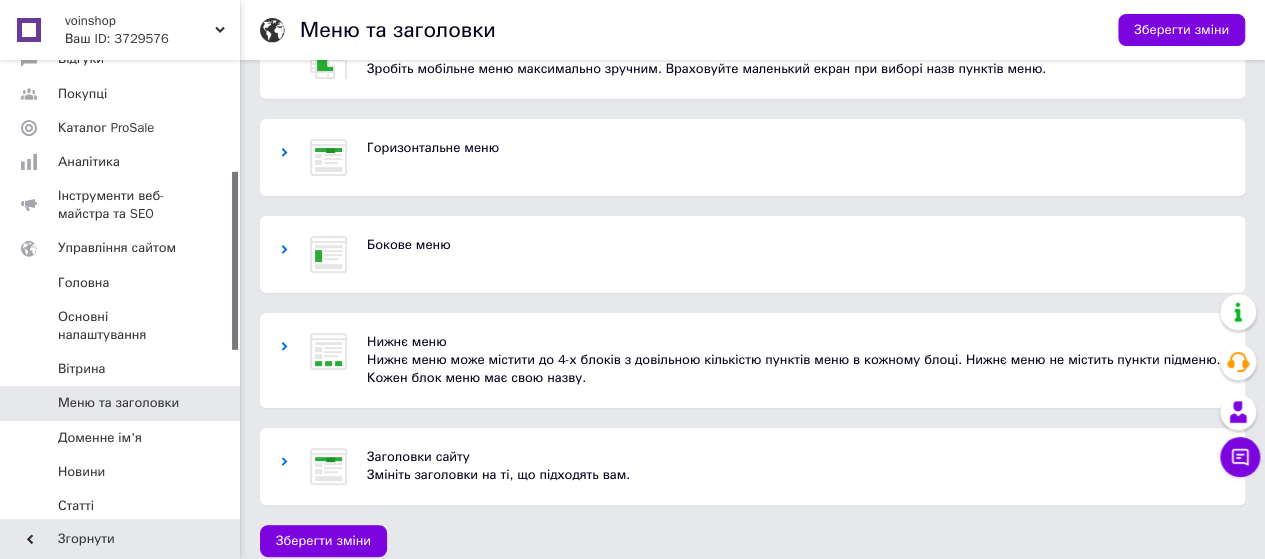 scroll, scrollTop: 74, scrollLeft: 0, axis: vertical 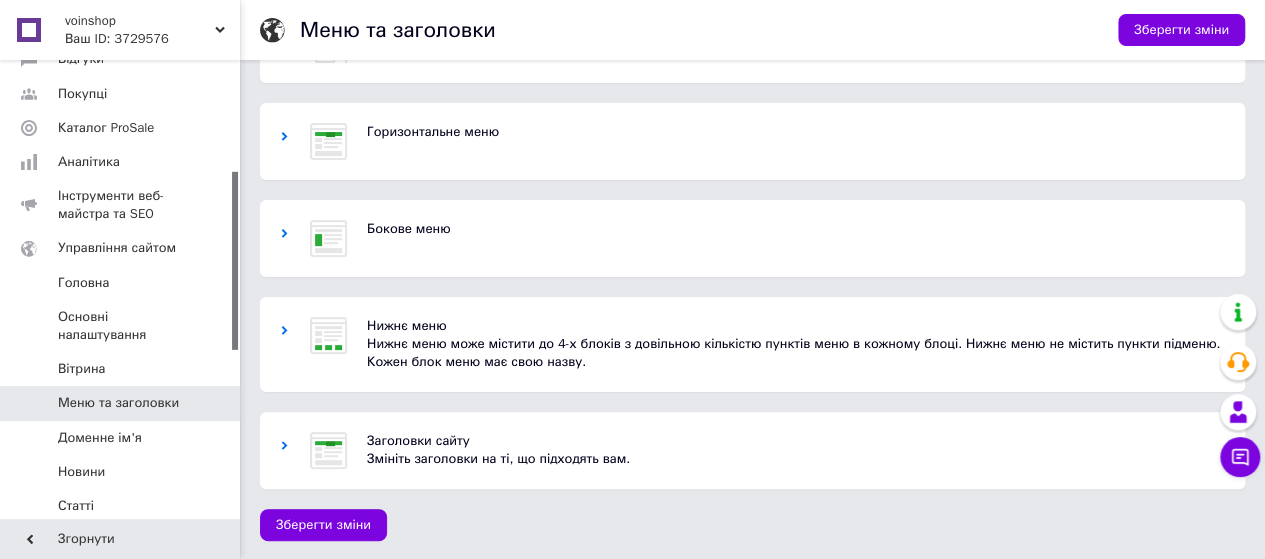 click at bounding box center [285, 344] 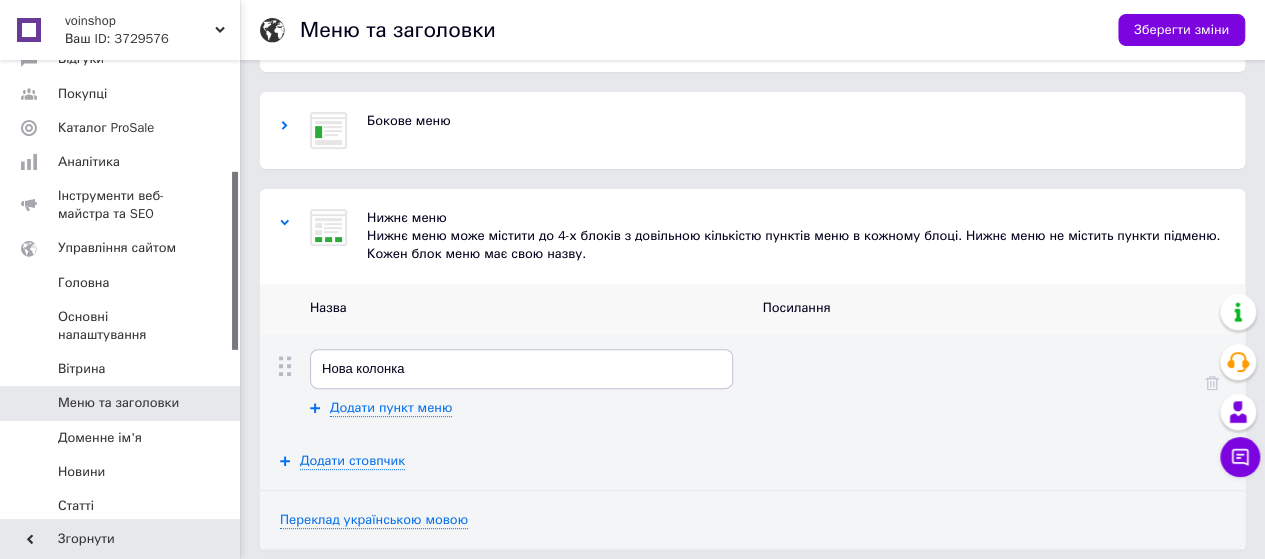 scroll, scrollTop: 274, scrollLeft: 0, axis: vertical 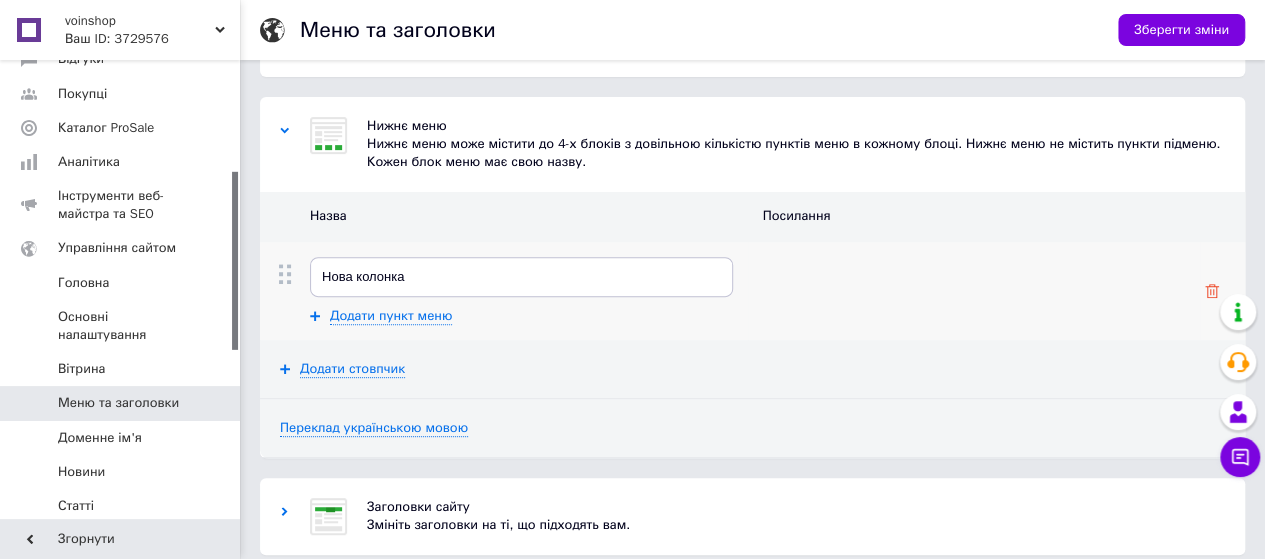 click 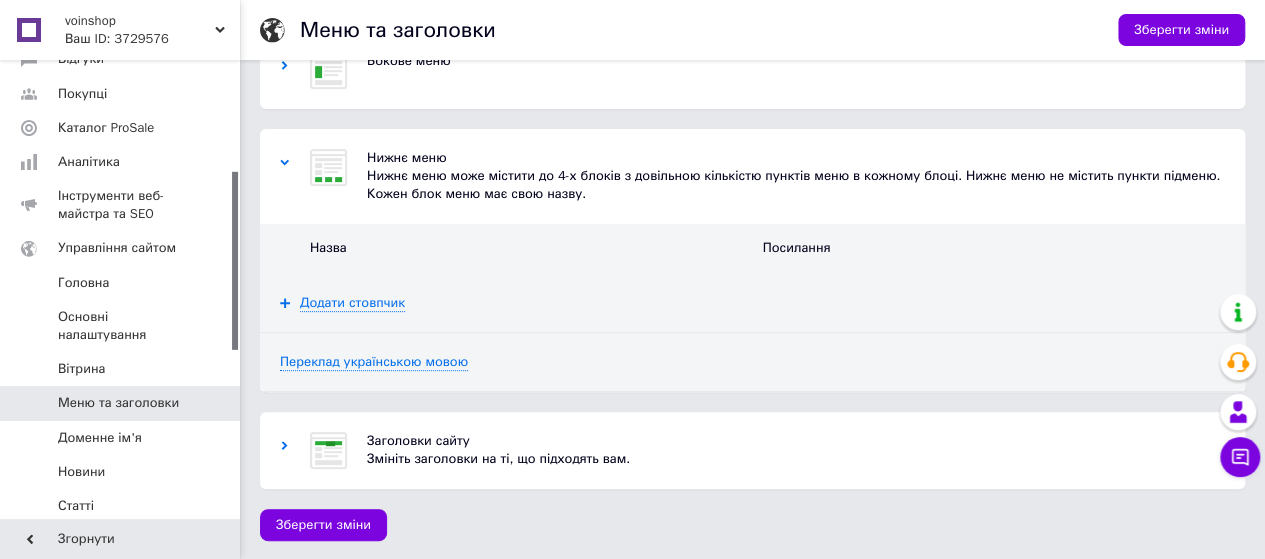 click at bounding box center (328, 450) 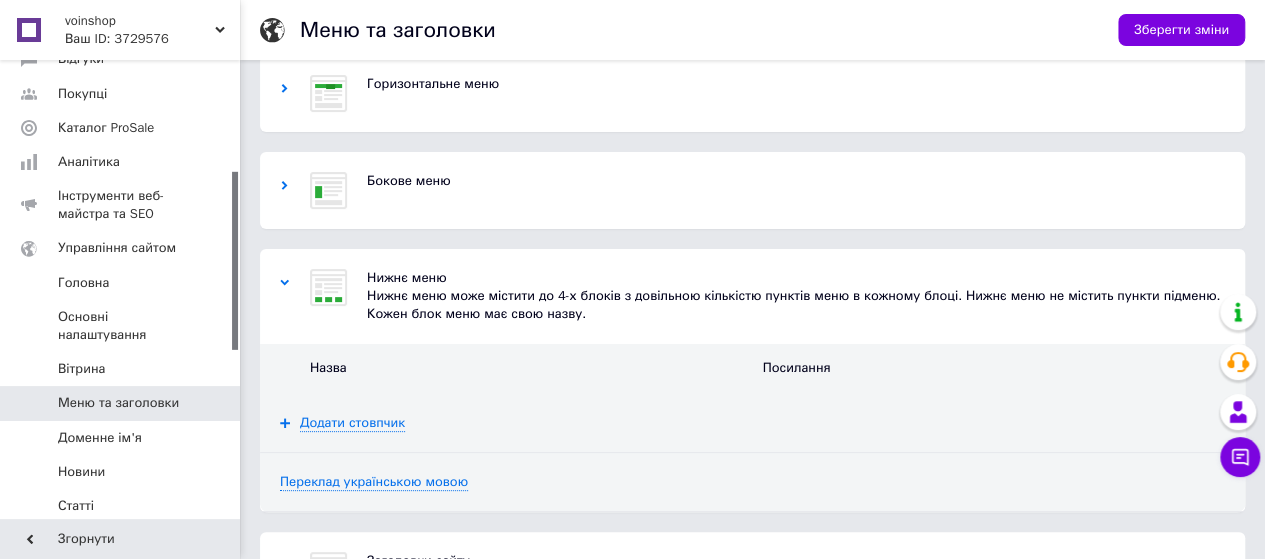 scroll, scrollTop: 0, scrollLeft: 0, axis: both 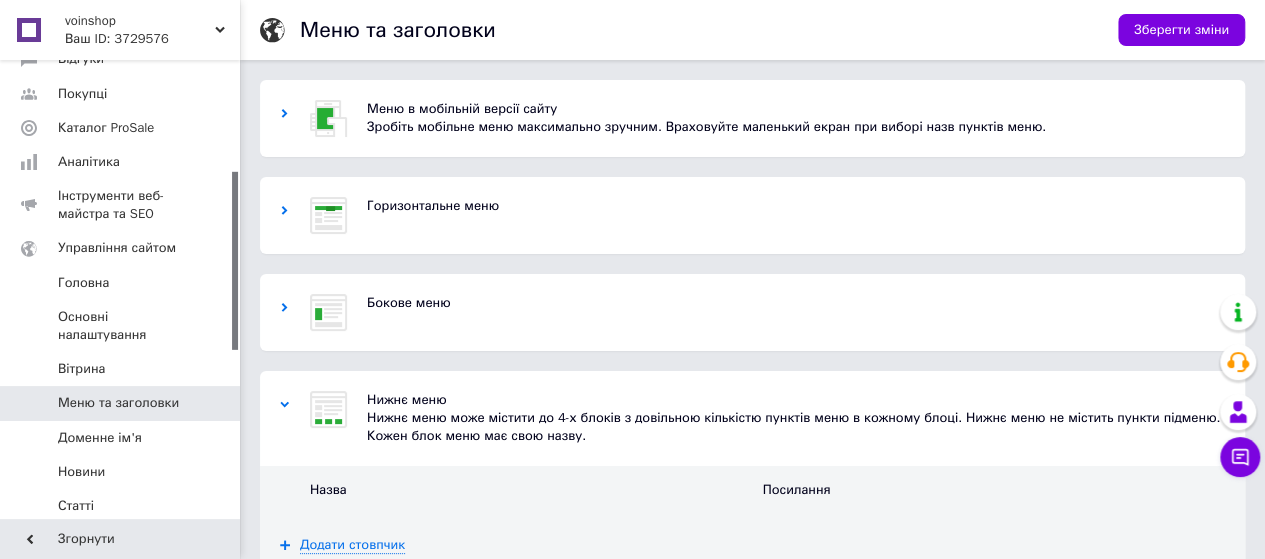 click at bounding box center [328, 215] 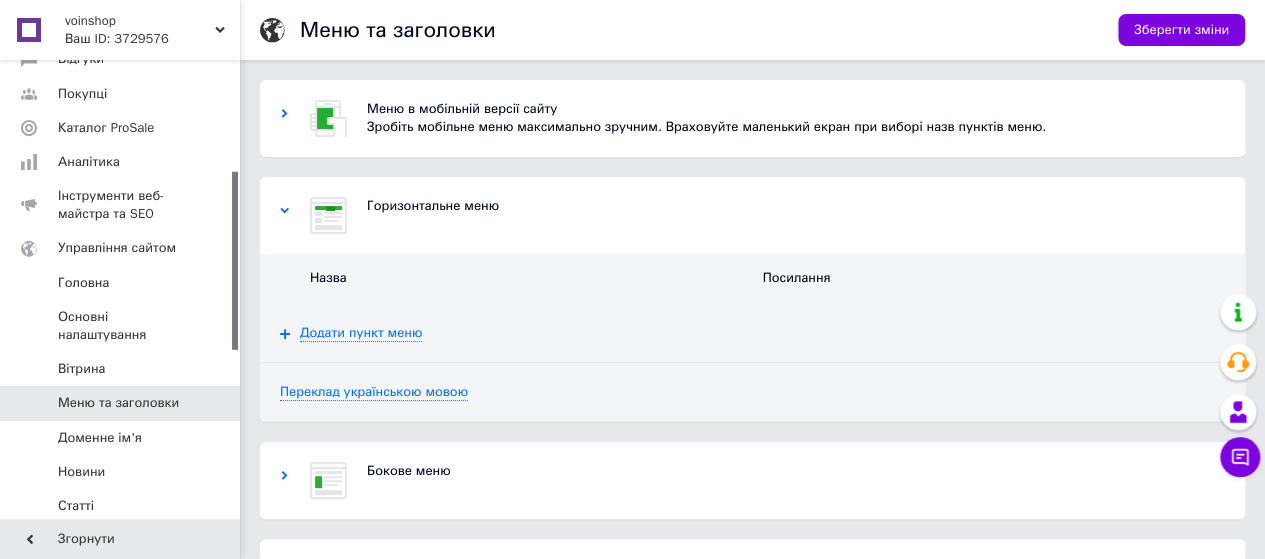 scroll, scrollTop: 200, scrollLeft: 0, axis: vertical 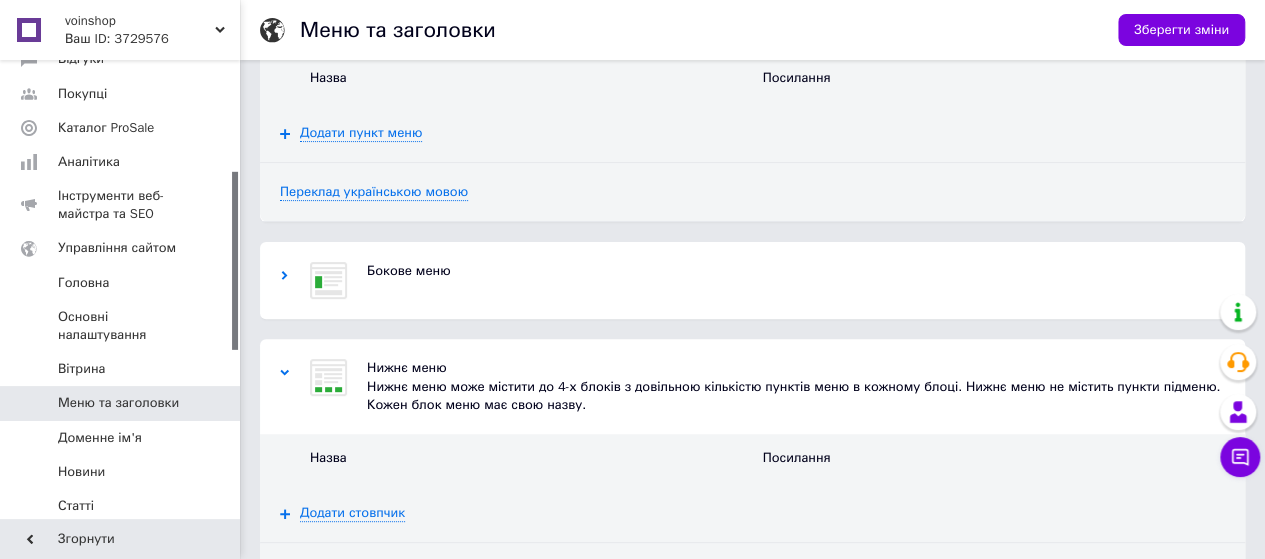click 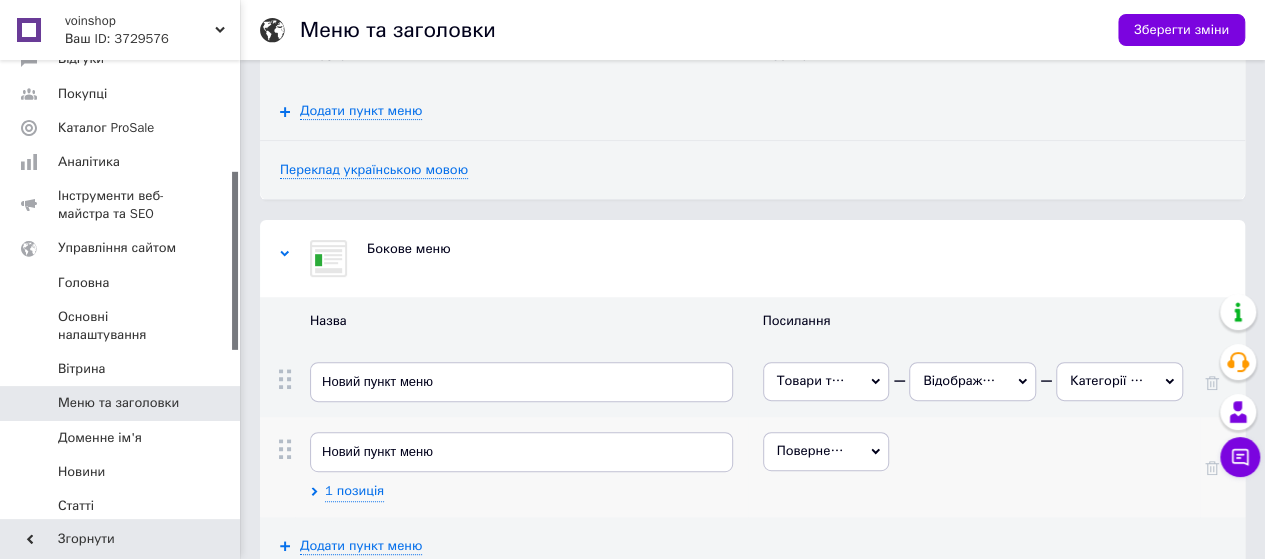 scroll, scrollTop: 0, scrollLeft: 0, axis: both 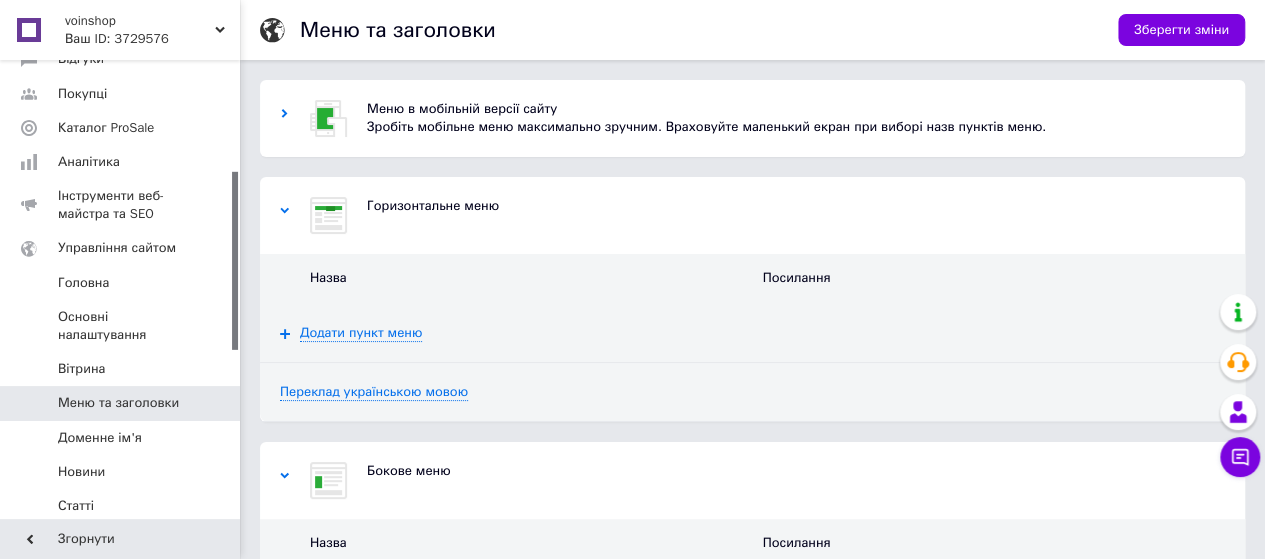 click at bounding box center (328, 215) 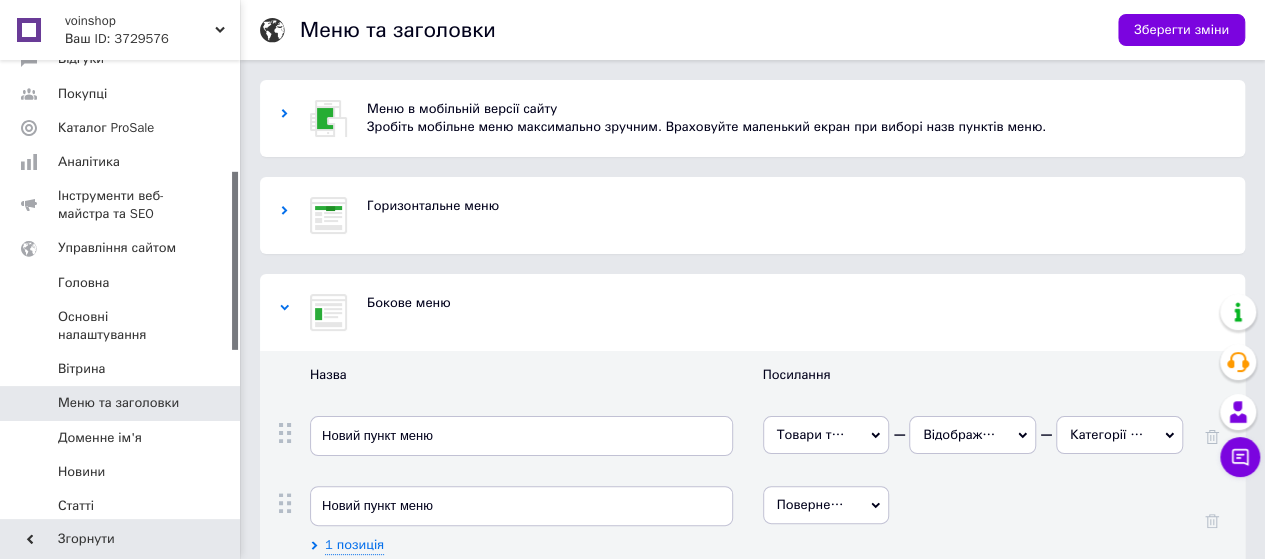 click at bounding box center [328, 215] 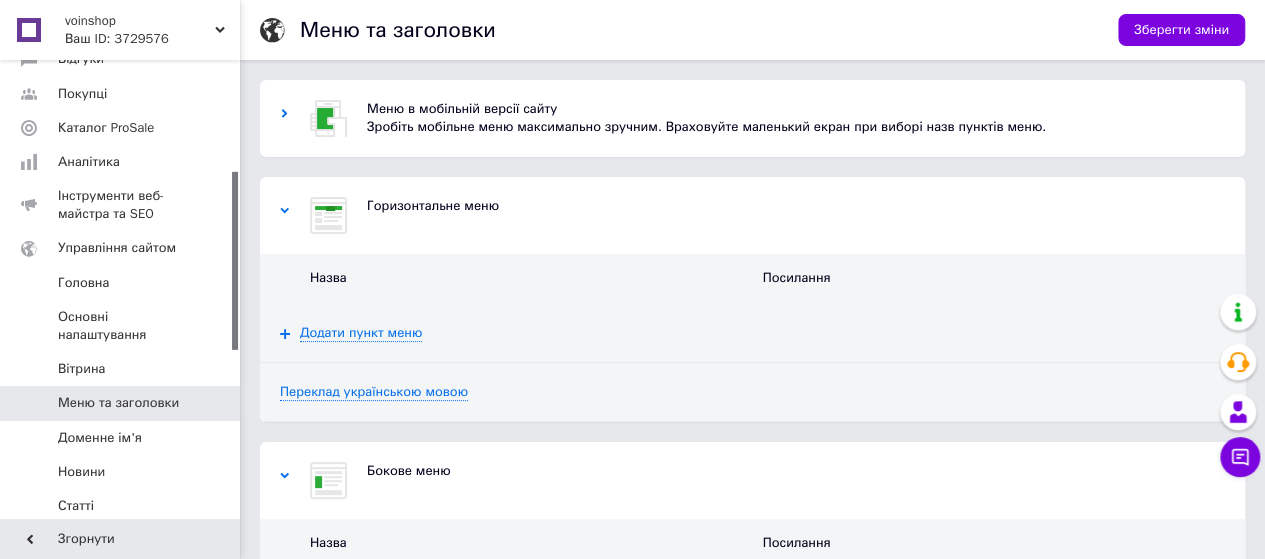 click at bounding box center (328, 118) 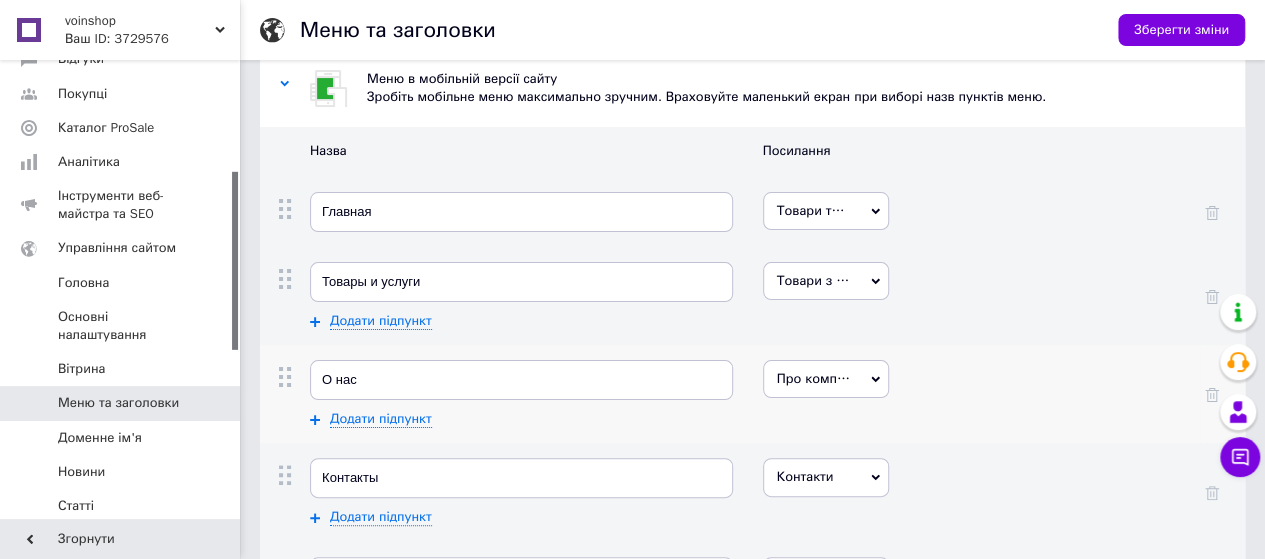 scroll, scrollTop: 0, scrollLeft: 0, axis: both 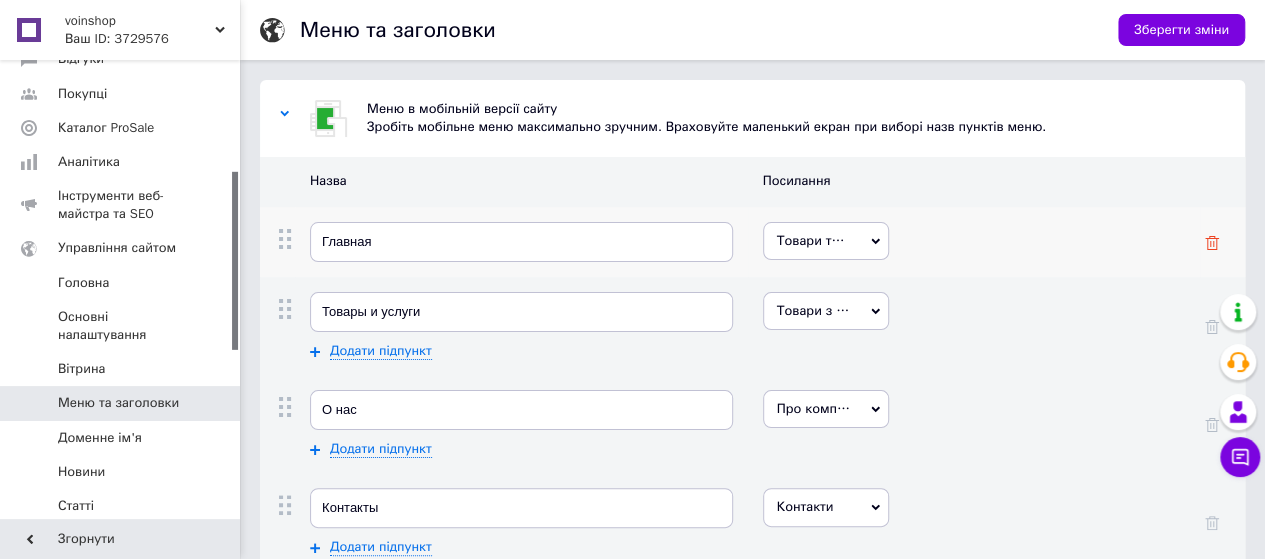 click 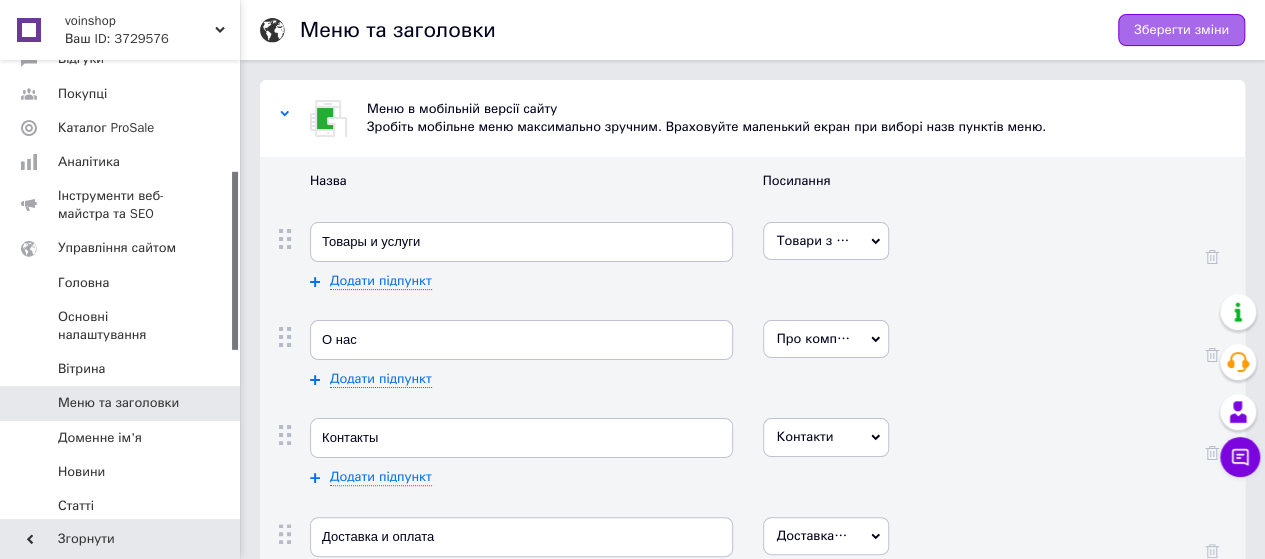 click on "Зберегти зміни" at bounding box center [1181, 30] 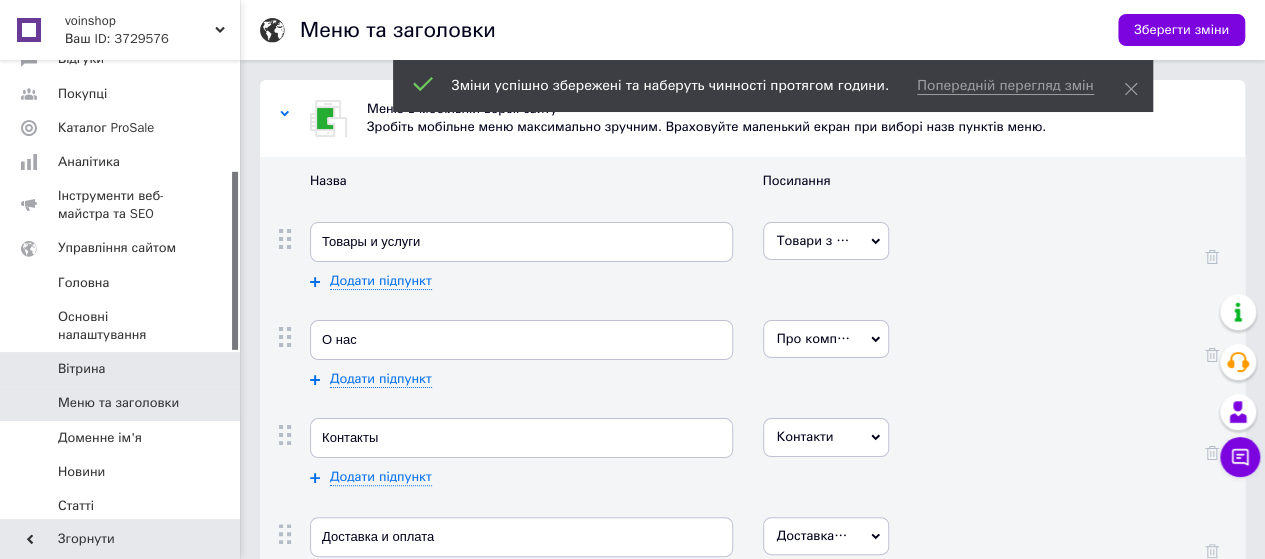 click on "Вітрина" at bounding box center [81, 369] 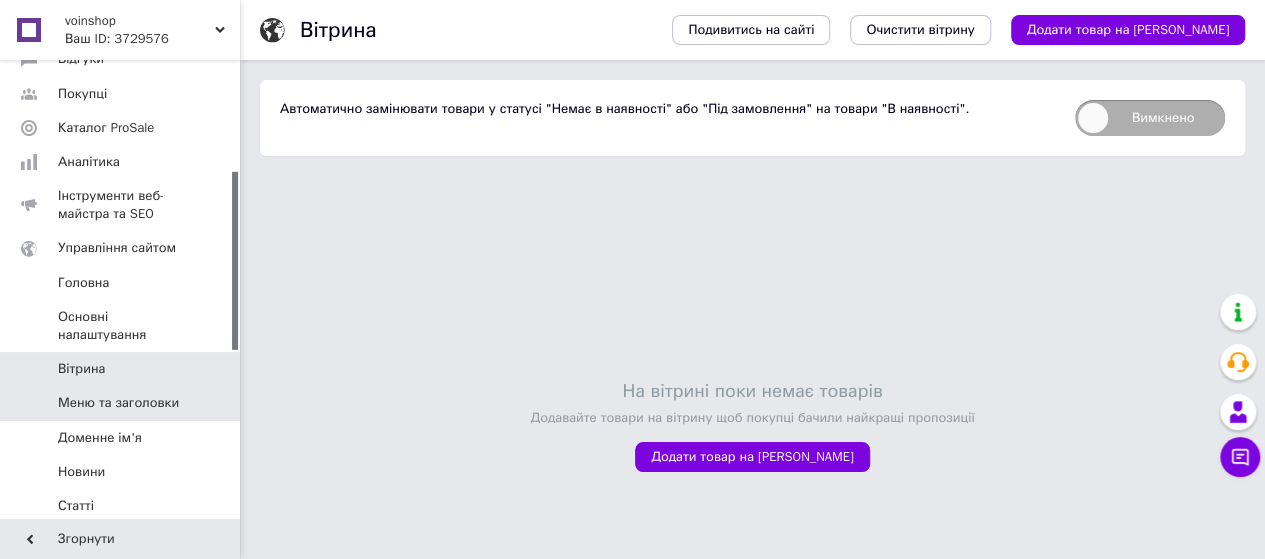 click on "Меню та заголовки" at bounding box center [118, 403] 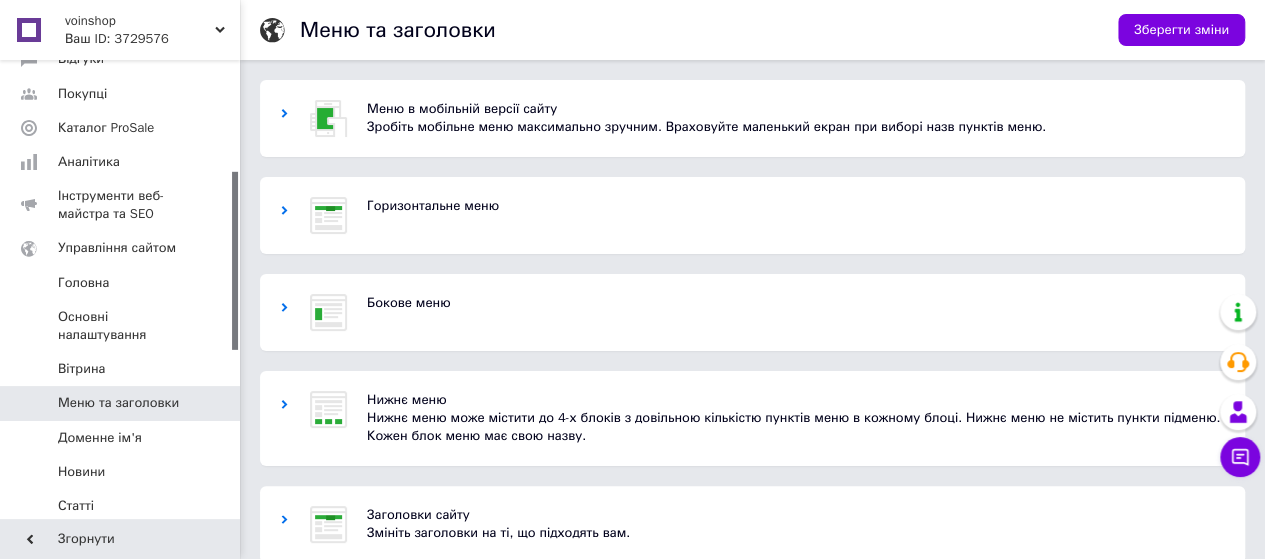 click at bounding box center [328, 215] 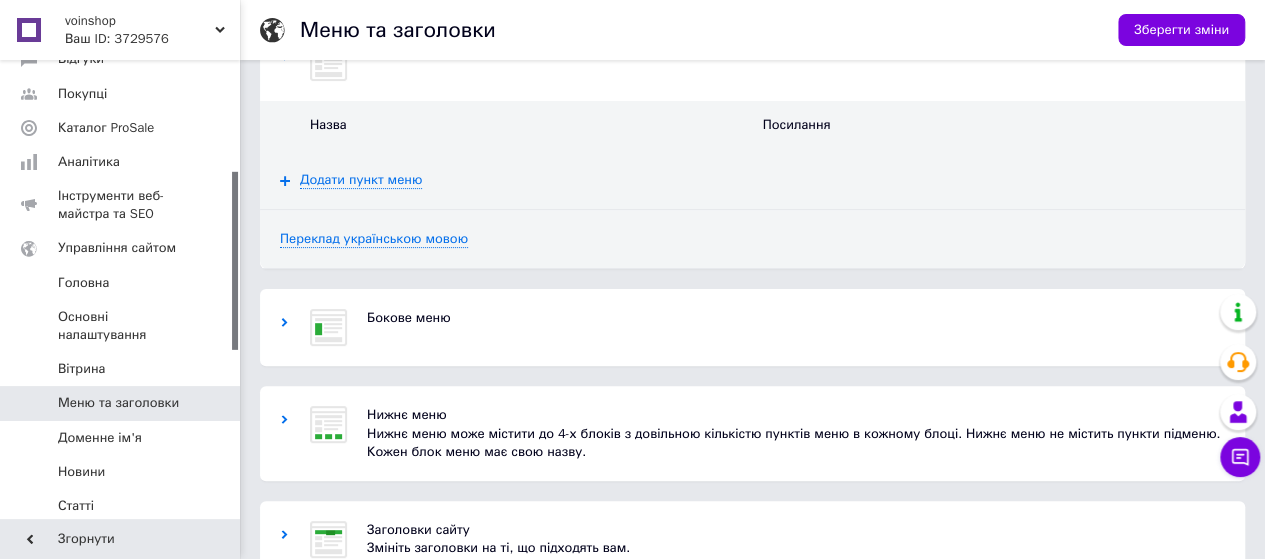 scroll, scrollTop: 200, scrollLeft: 0, axis: vertical 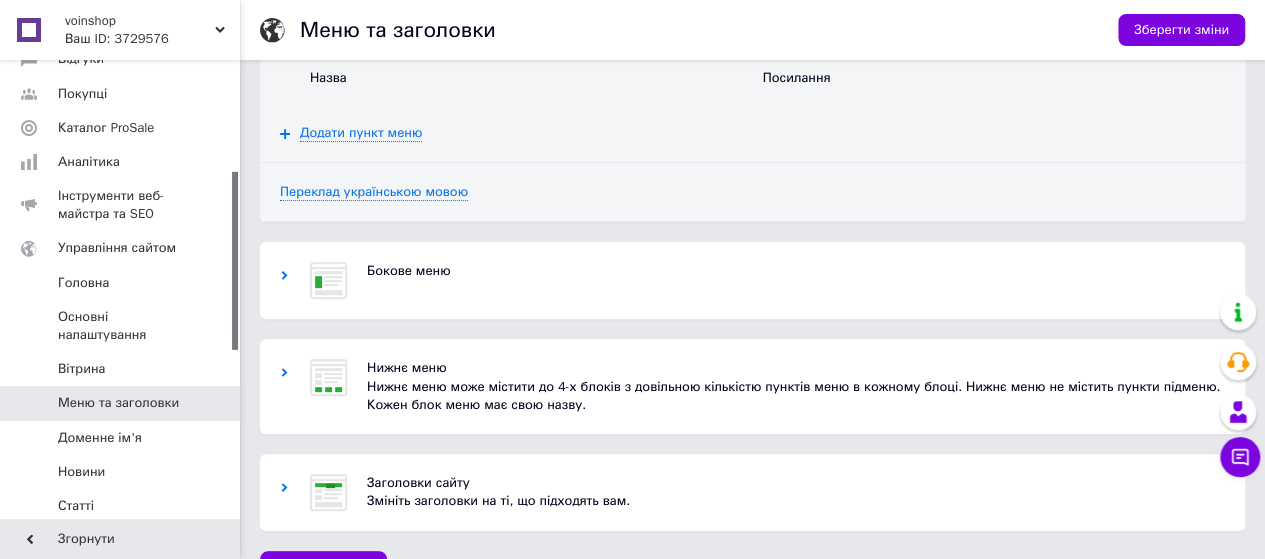 click at bounding box center (328, 280) 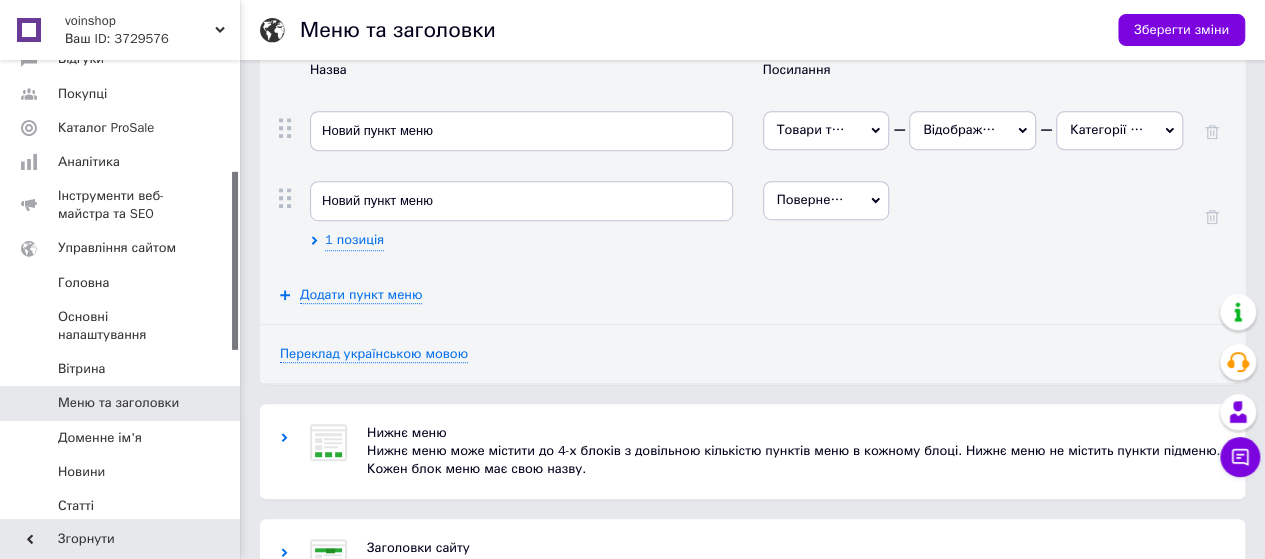 scroll, scrollTop: 500, scrollLeft: 0, axis: vertical 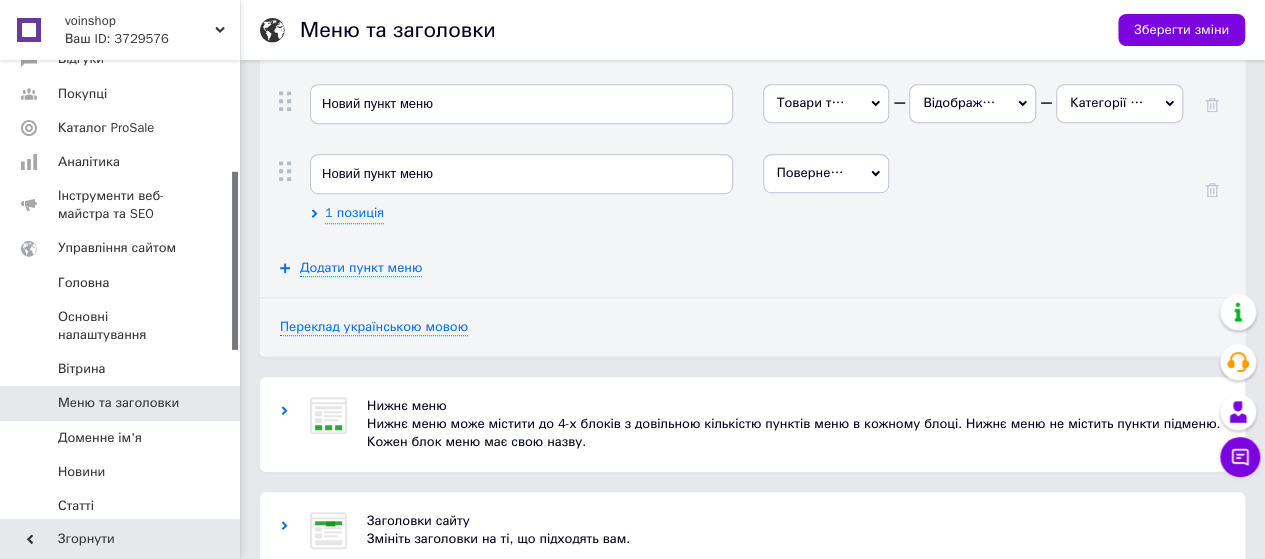 click at bounding box center [328, 415] 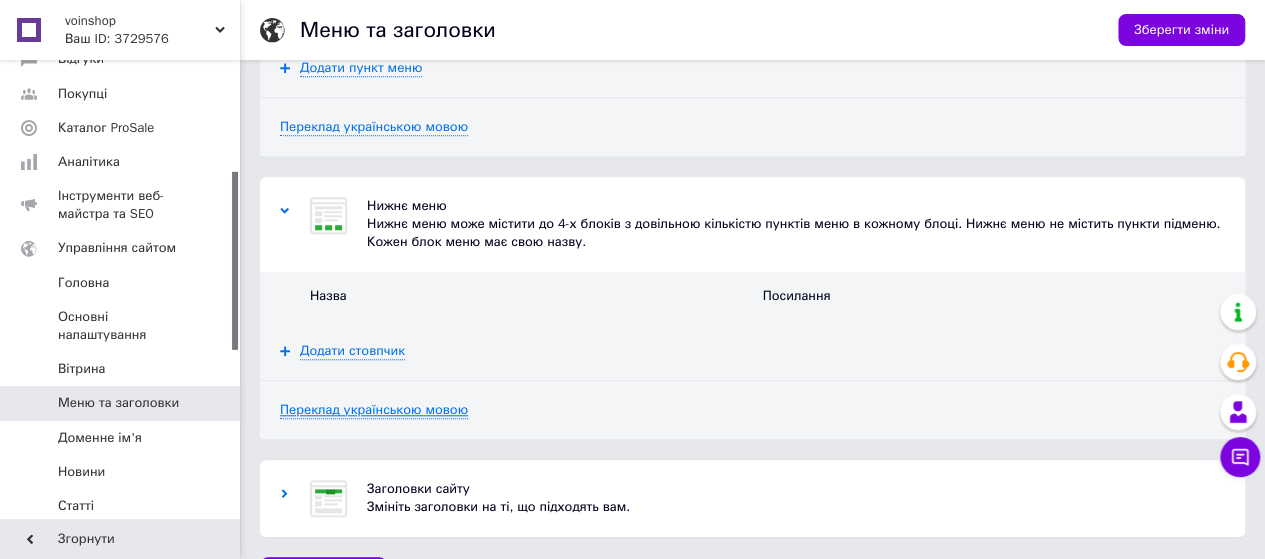 scroll, scrollTop: 745, scrollLeft: 0, axis: vertical 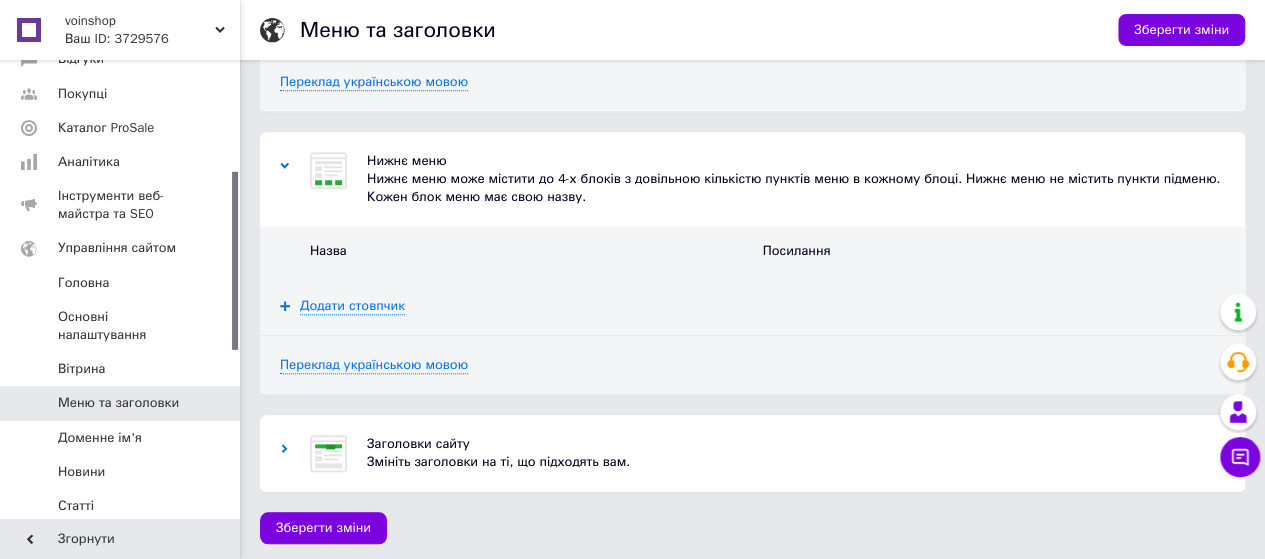 click at bounding box center (328, 453) 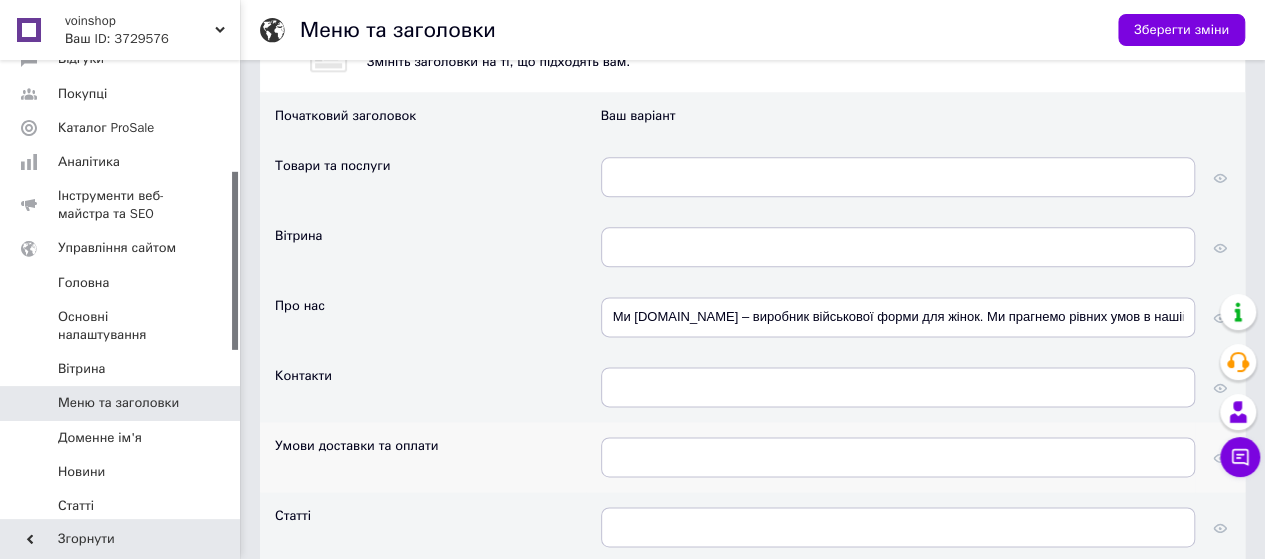 scroll, scrollTop: 1414, scrollLeft: 0, axis: vertical 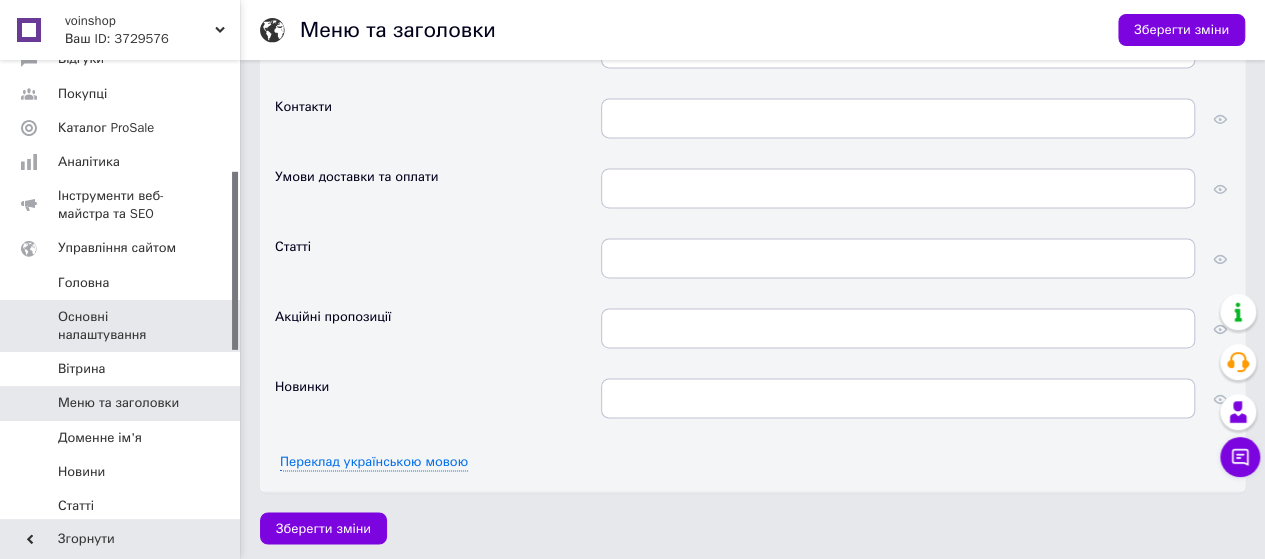 click on "Основні налаштування" at bounding box center [121, 326] 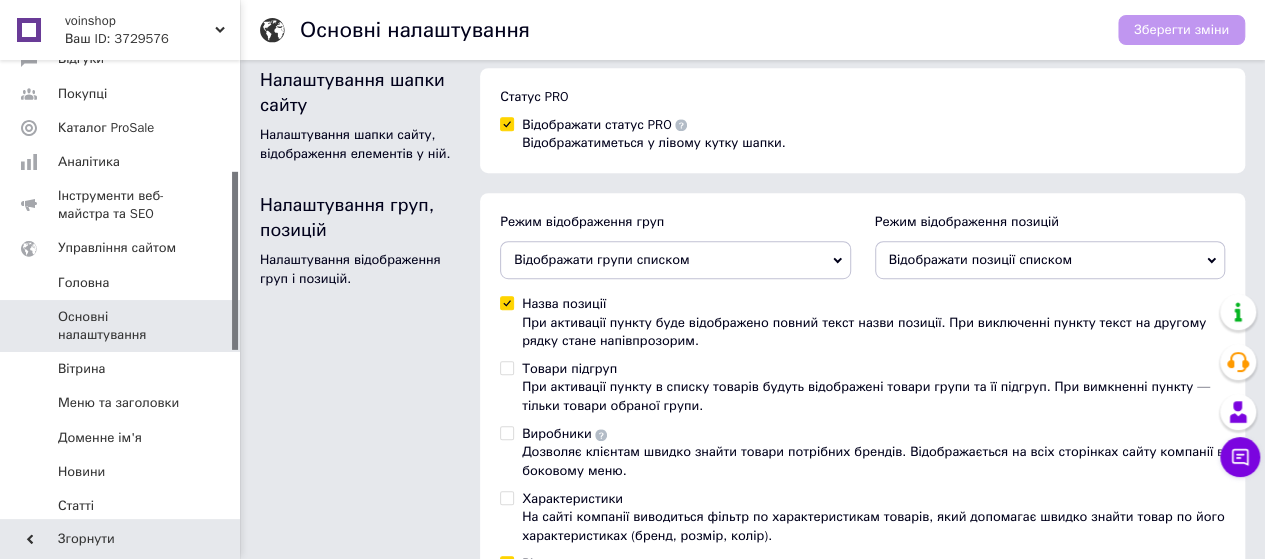 scroll, scrollTop: 400, scrollLeft: 0, axis: vertical 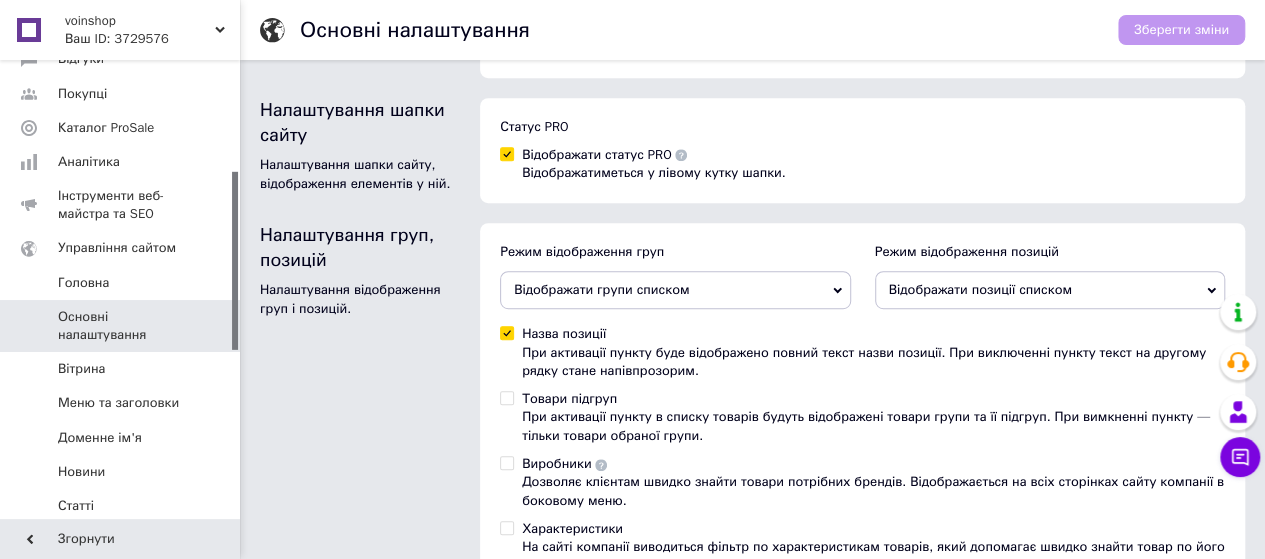 click on "Відображати статус PRO   Відображатиметься у лівому кутку шапки." at bounding box center [506, 153] 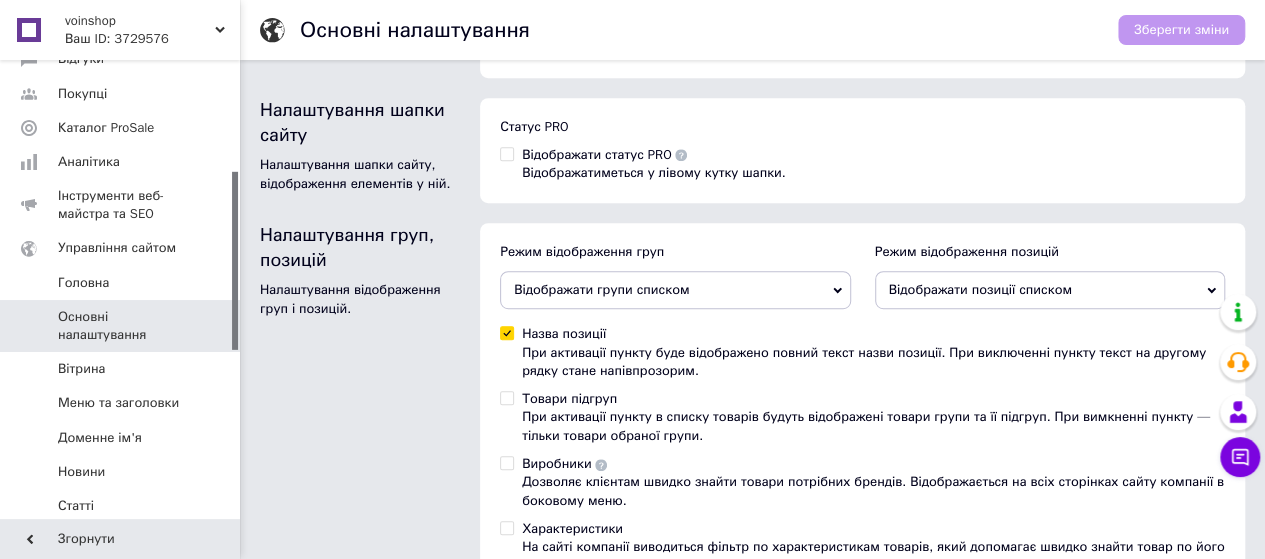 checkbox on "false" 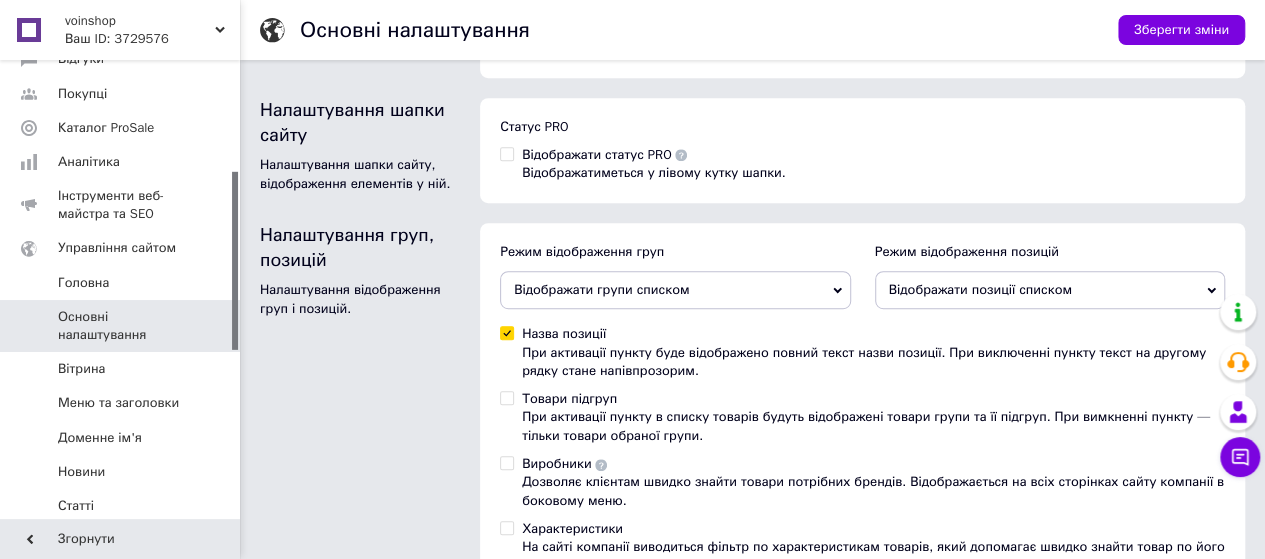 click on "Назва позиції При активації пункту буде відображено повний
текст назви позиції. При виключенні пункту текст
на другому рядку стане напівпрозорим." at bounding box center [506, 332] 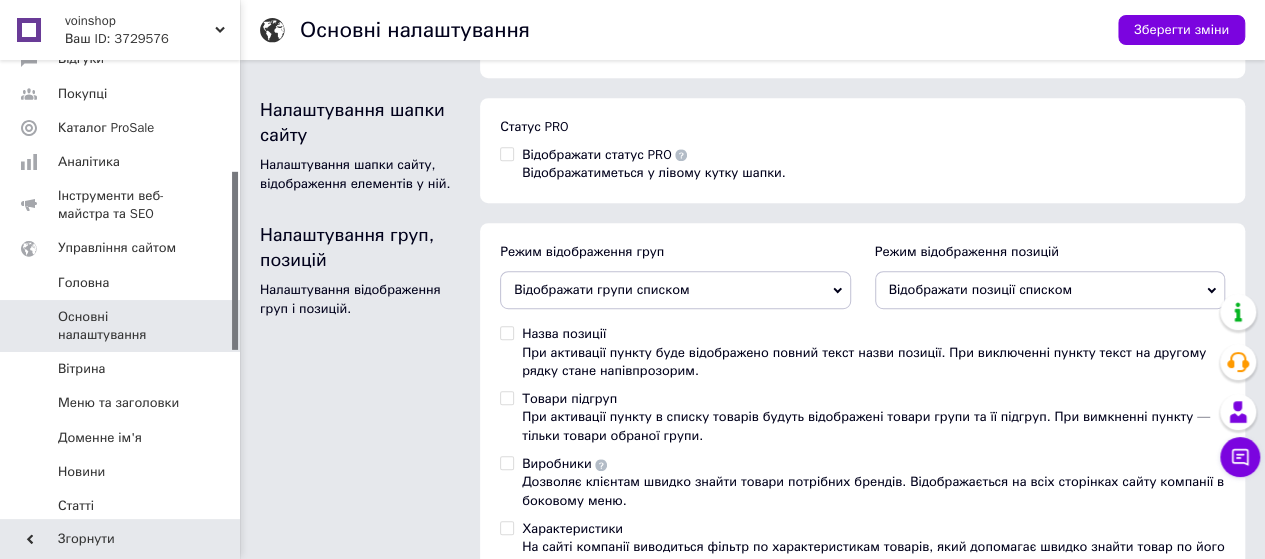 click on "Назва позиції При активації пункту буде відображено повний
текст назви позиції. При виключенні пункту текст
на другому рядку стане напівпрозорим." at bounding box center [506, 332] 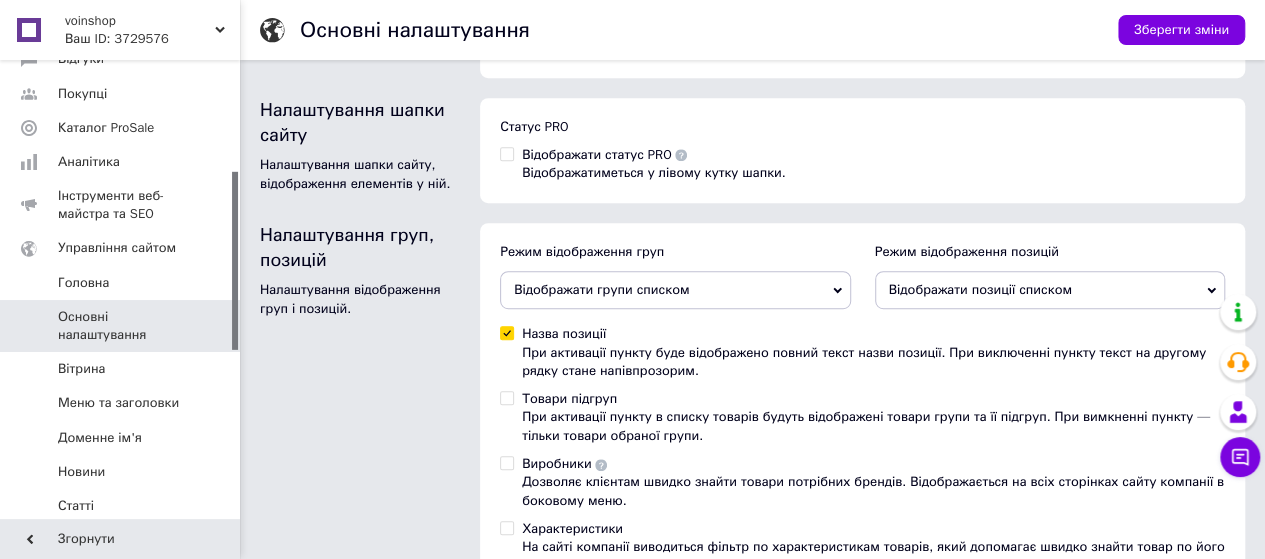 checkbox on "true" 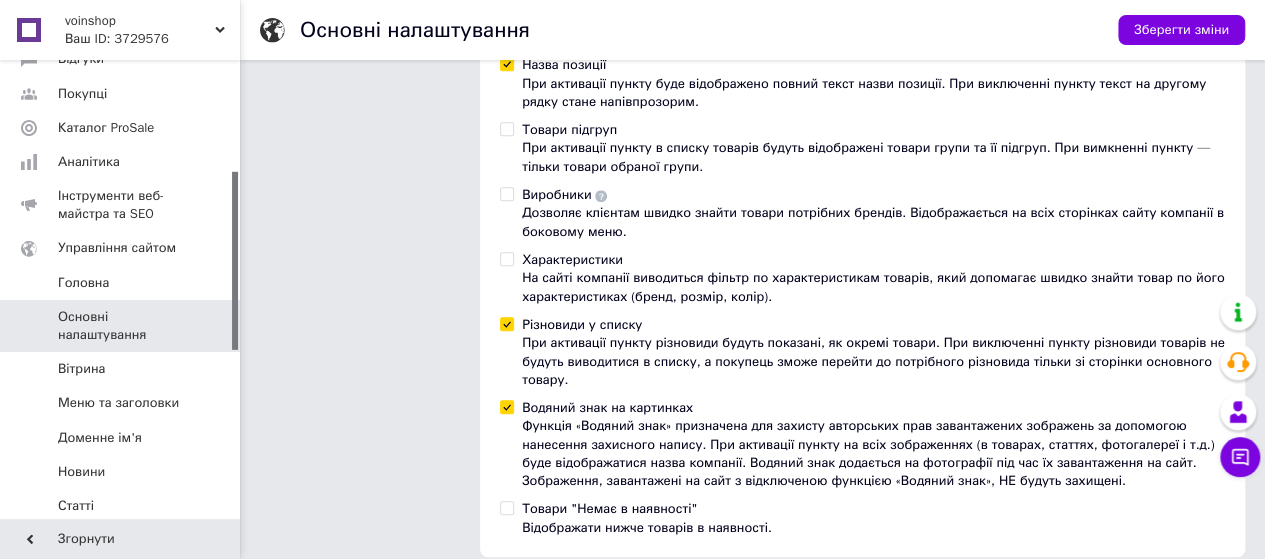 scroll, scrollTop: 700, scrollLeft: 0, axis: vertical 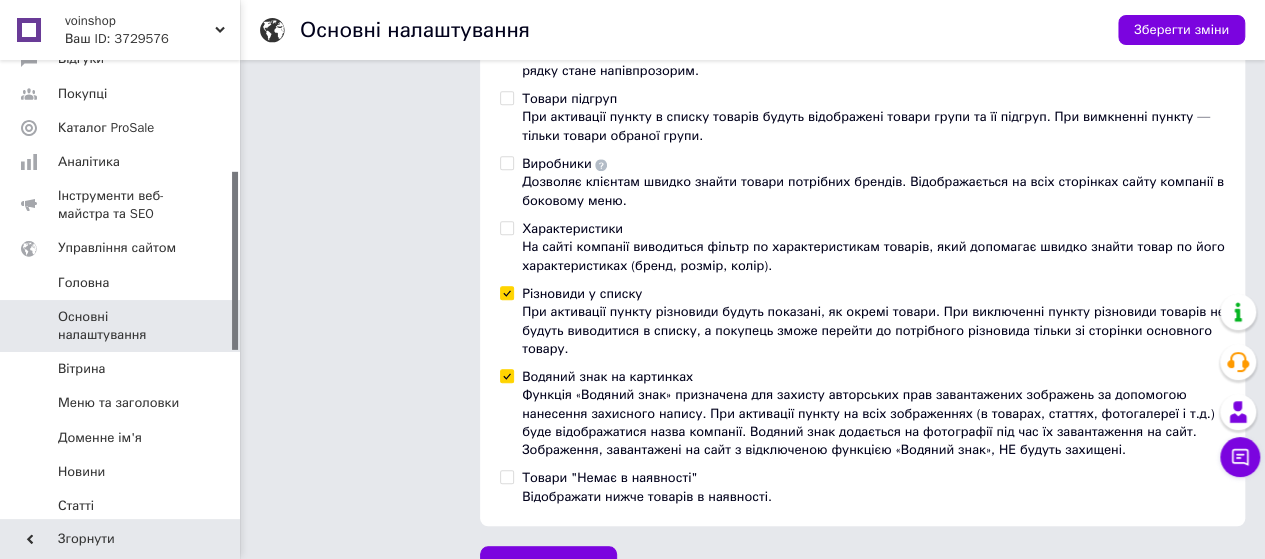 click on "Різновиди у списку При активації пункту різновиди
будуть показані, як окремі товари. При виключенні пункту
різновиди товарів не будуть виводитися в списку, а
покупець зможе перейти до потрібного різновида тільки
зі сторінки основного товару." at bounding box center [506, 292] 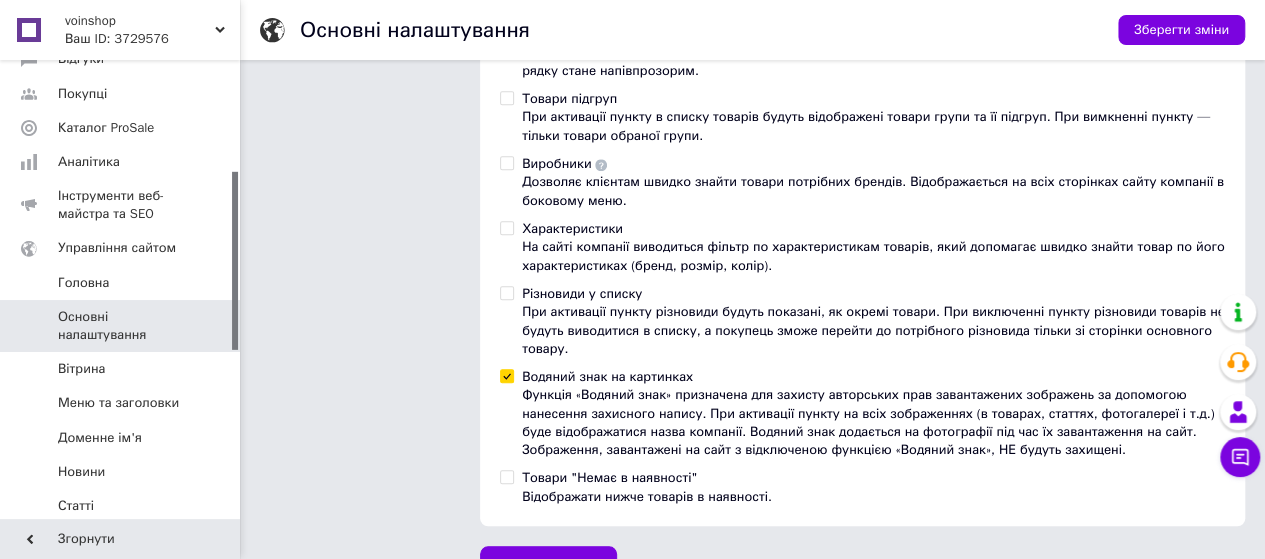checkbox on "false" 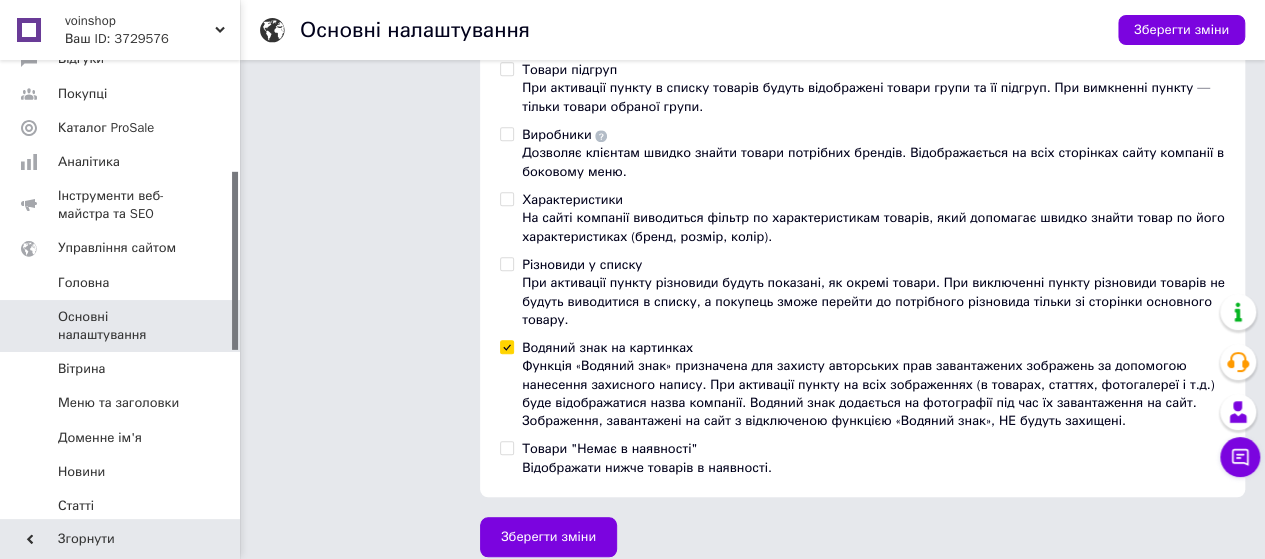 scroll, scrollTop: 744, scrollLeft: 0, axis: vertical 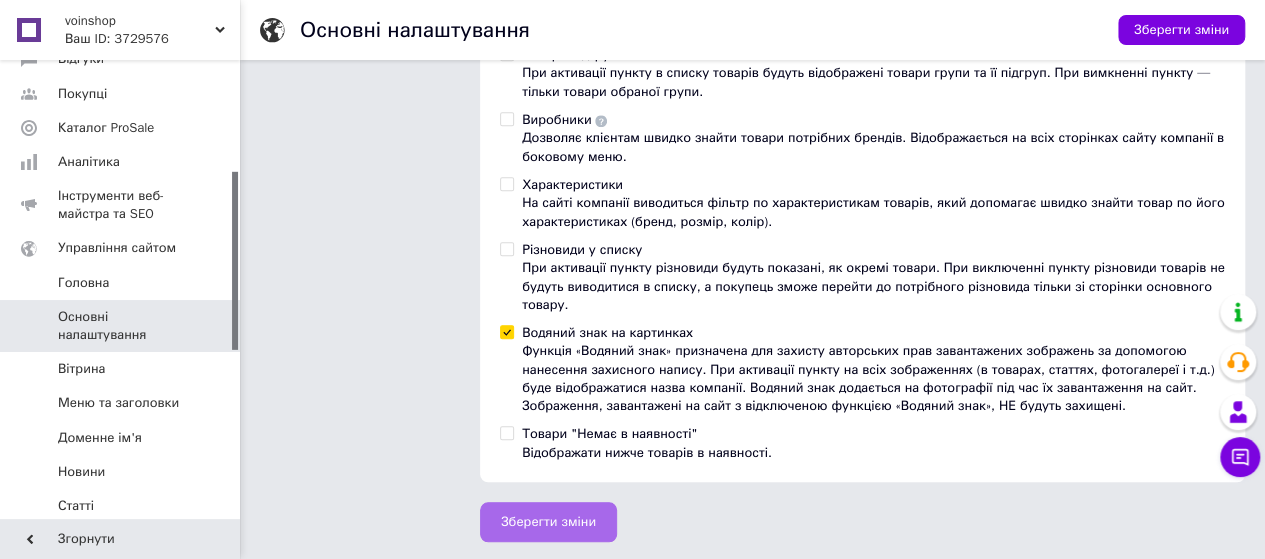 click on "Зберегти зміни" at bounding box center (548, 522) 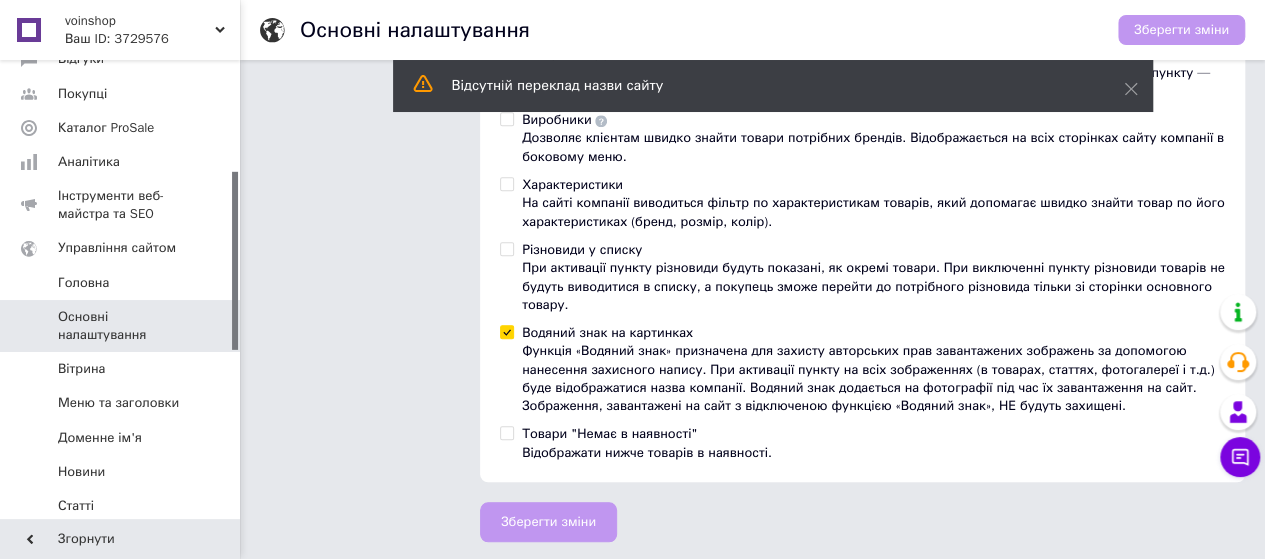 click on "Зберегти зміни" at bounding box center [1181, 30] 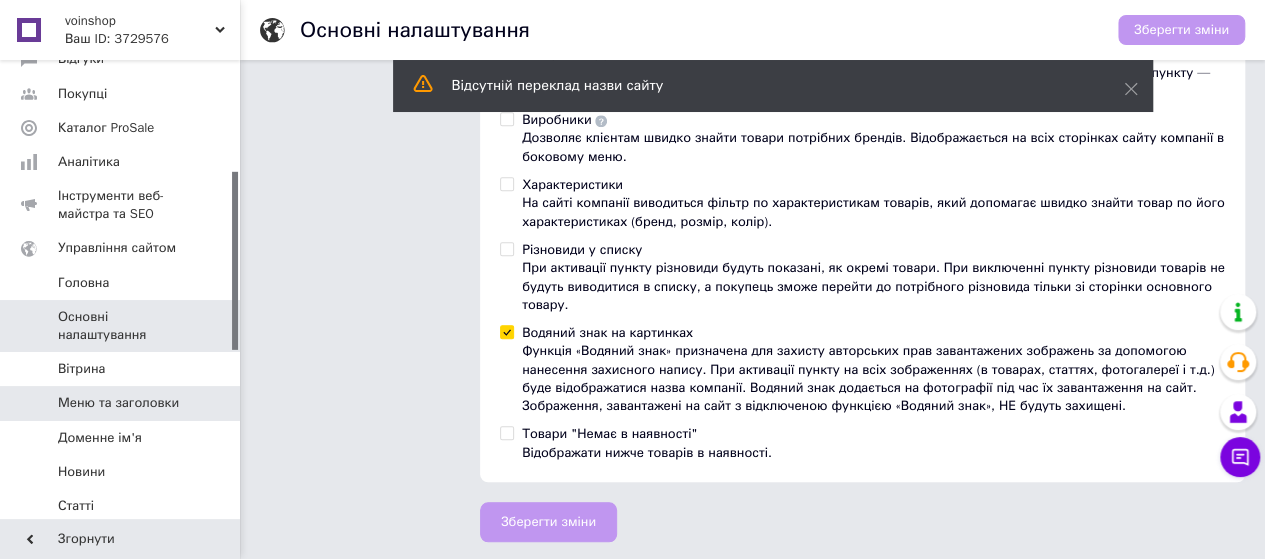 click on "Меню та заголовки" at bounding box center (118, 403) 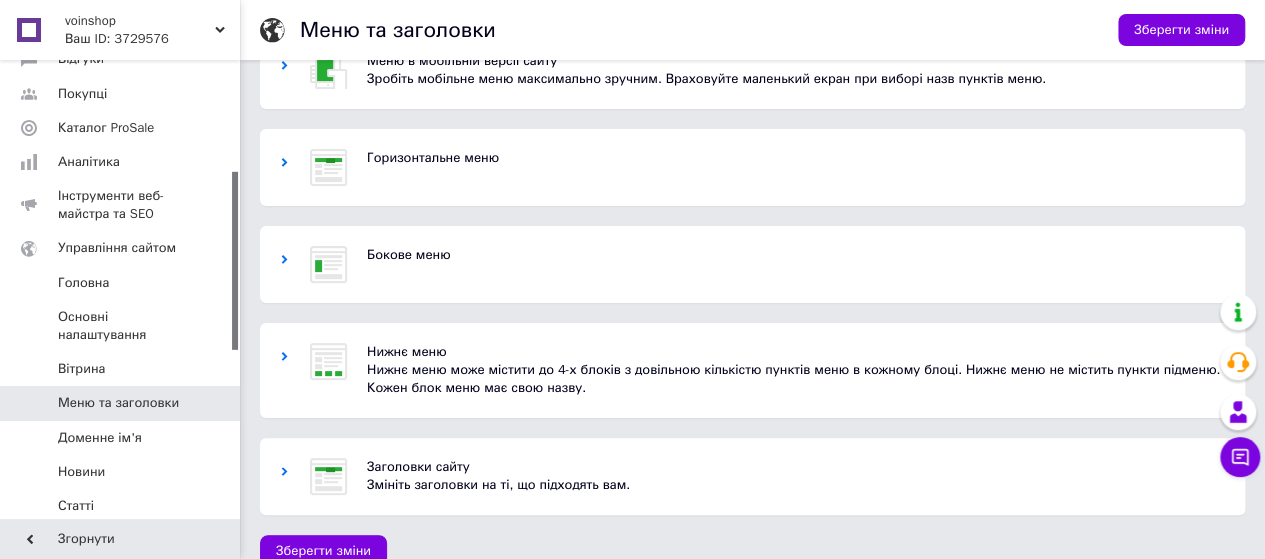 scroll, scrollTop: 74, scrollLeft: 0, axis: vertical 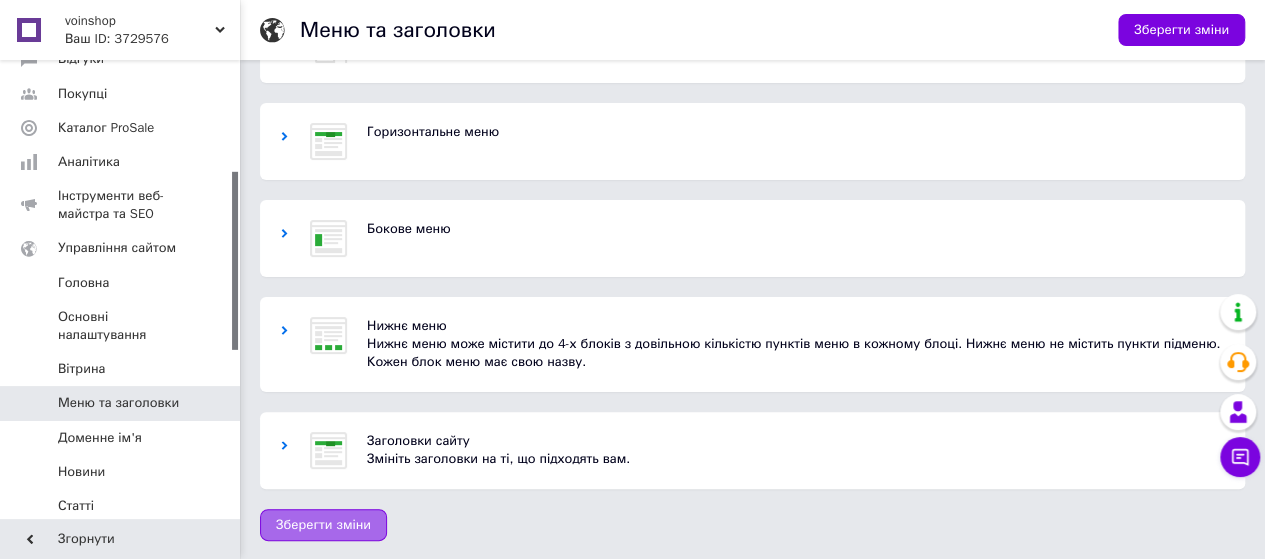 click on "Зберегти зміни" at bounding box center (323, 525) 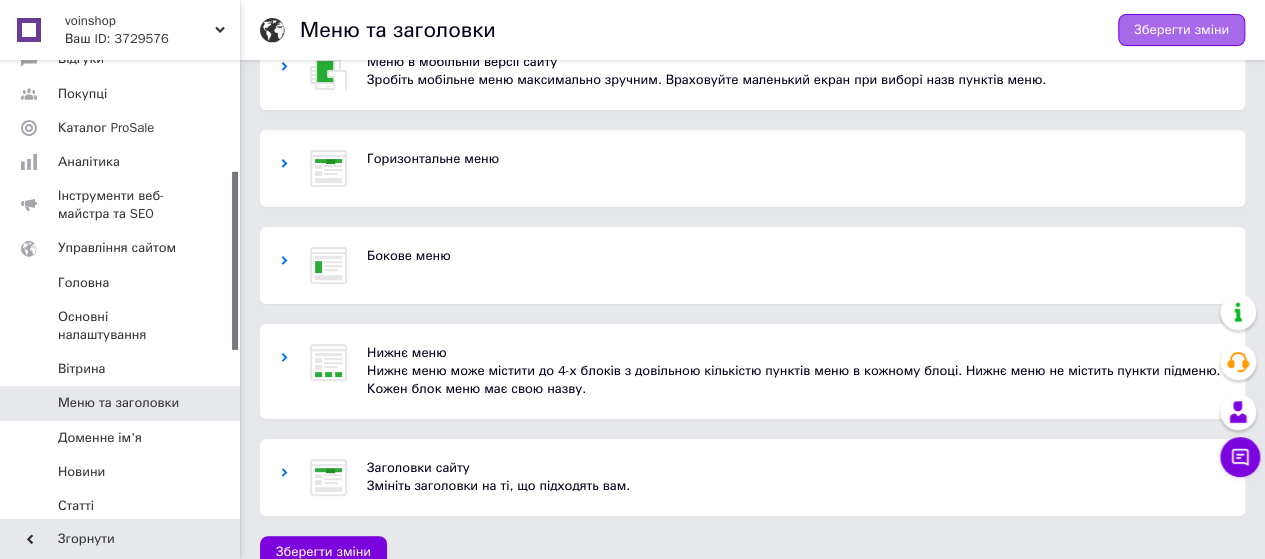scroll, scrollTop: 0, scrollLeft: 0, axis: both 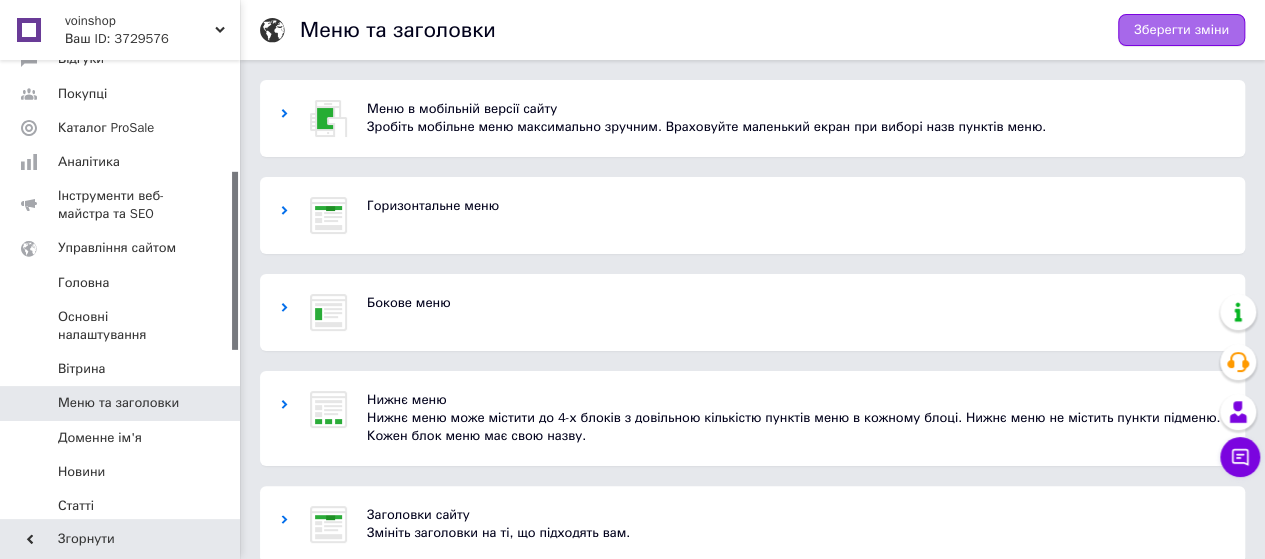 click on "Зберегти зміни" at bounding box center (1181, 30) 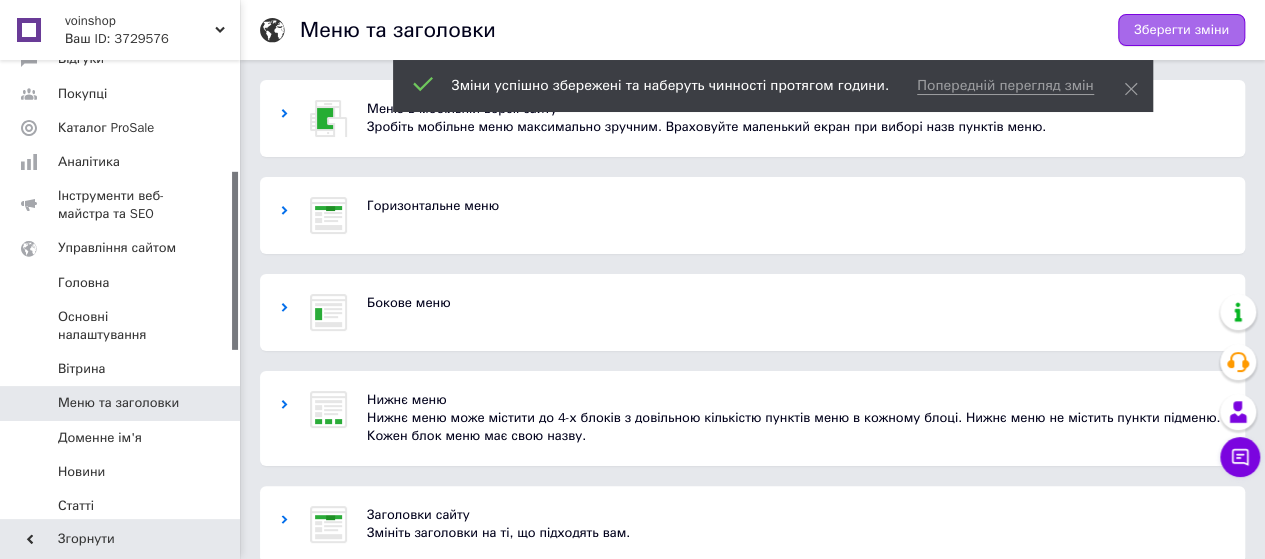 click on "Зберегти зміни" at bounding box center [1181, 30] 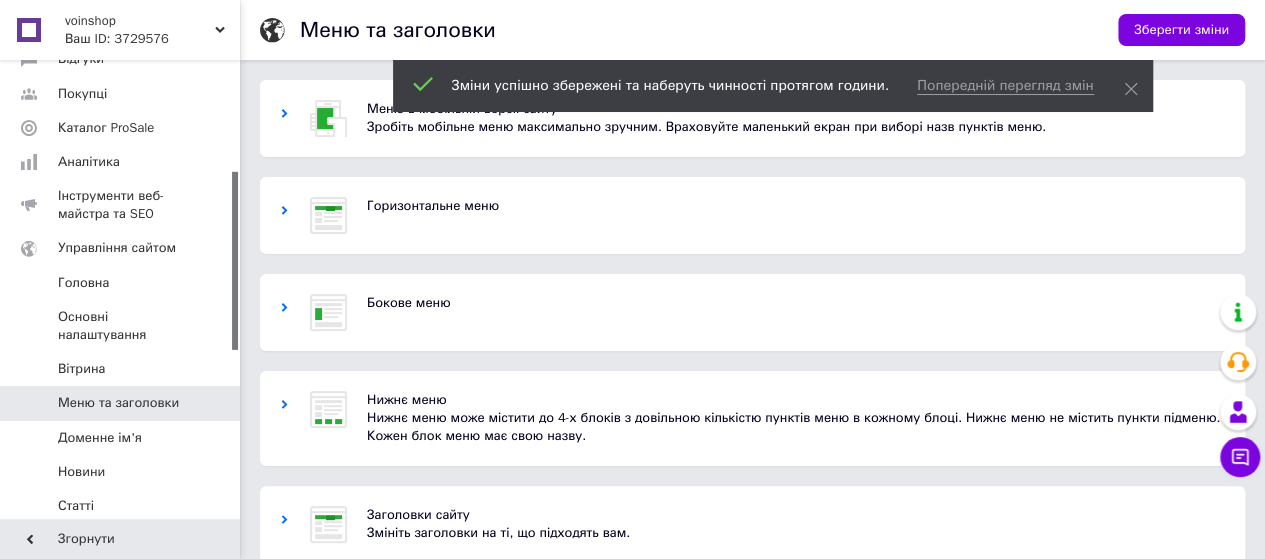 click on "voinshop" at bounding box center (140, 21) 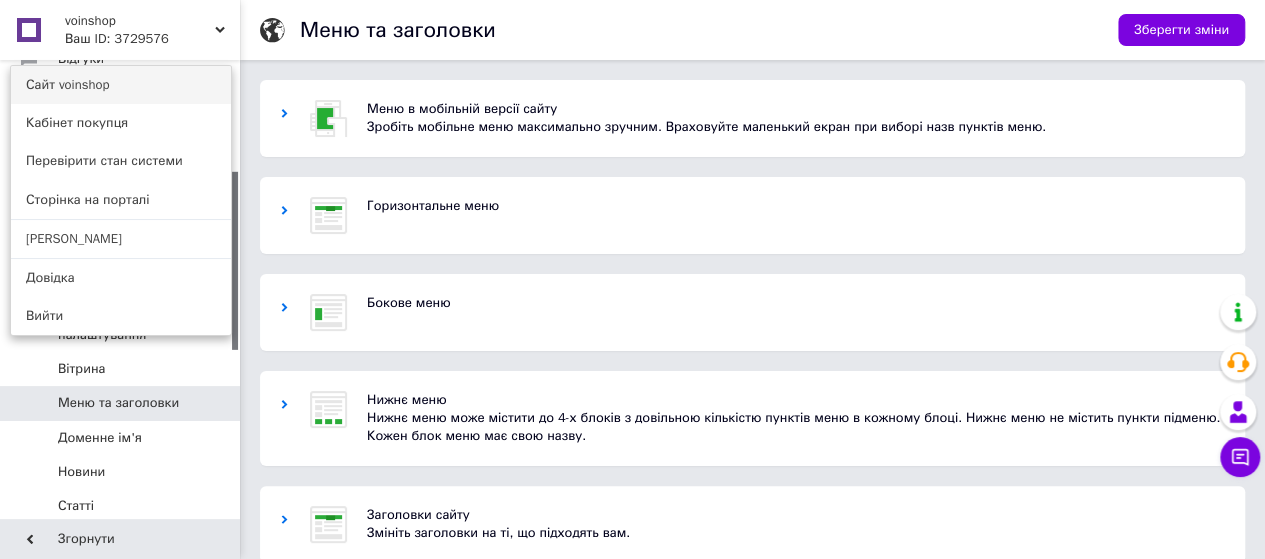 click on "Сайт voinshop" at bounding box center [121, 85] 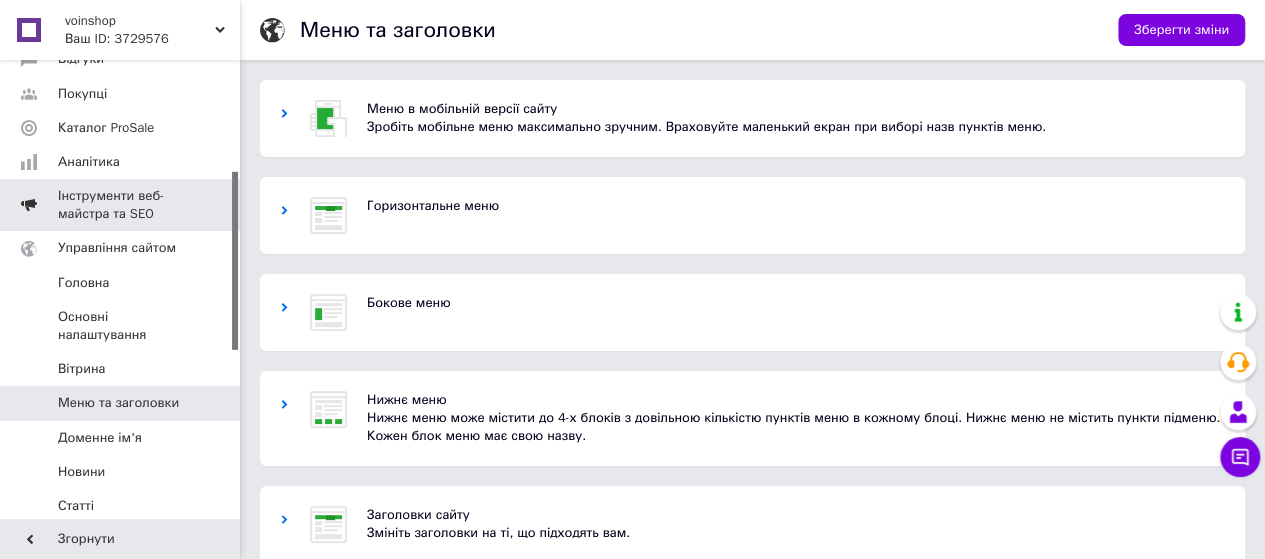 click on "Інструменти веб-майстра та SEO" at bounding box center [121, 205] 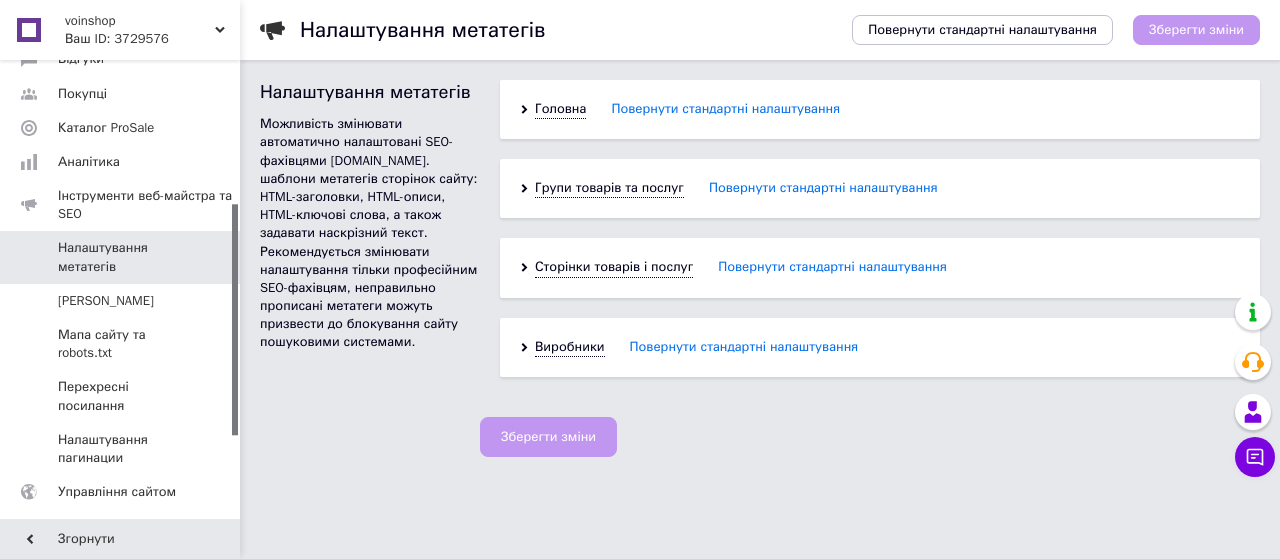 click on "Налаштування метатегів" at bounding box center [121, 257] 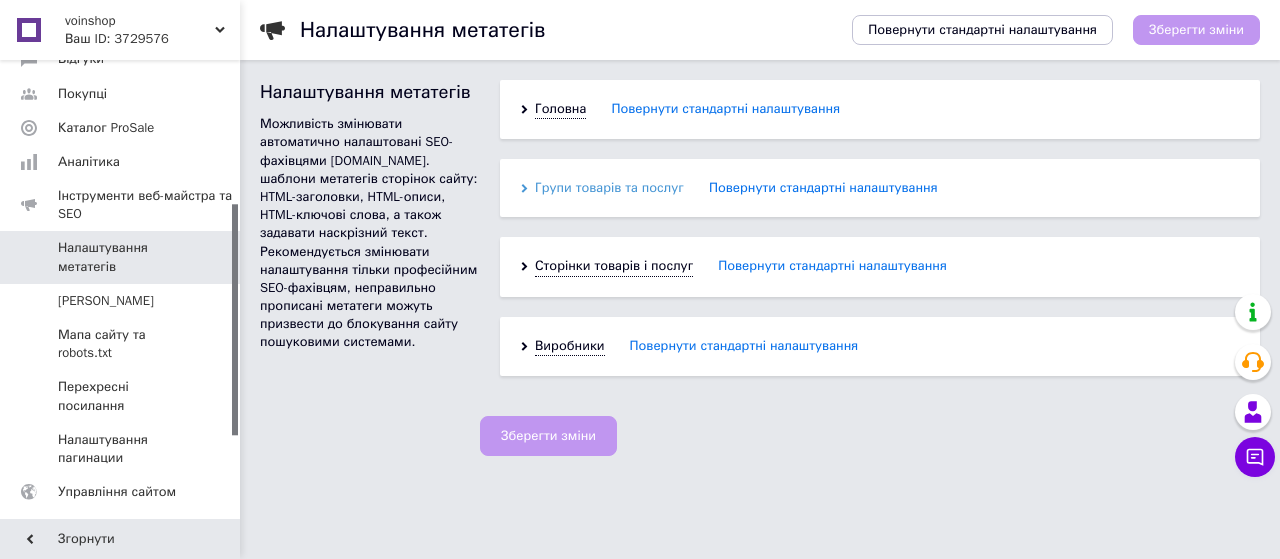 click on "Групи товарів та послуг" at bounding box center (609, 188) 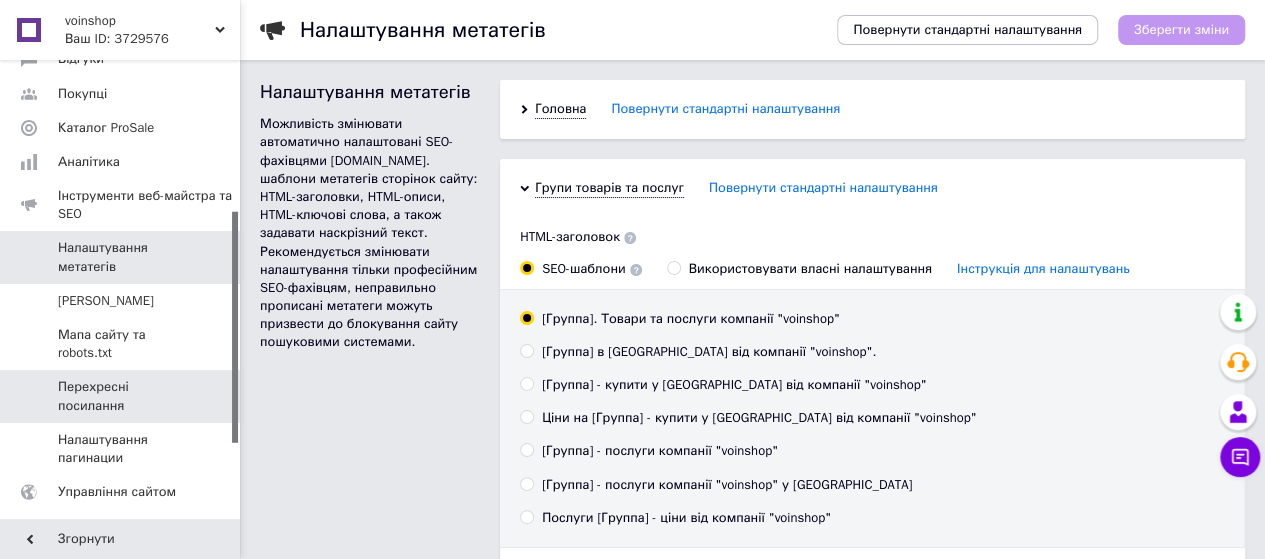 scroll, scrollTop: 383, scrollLeft: 0, axis: vertical 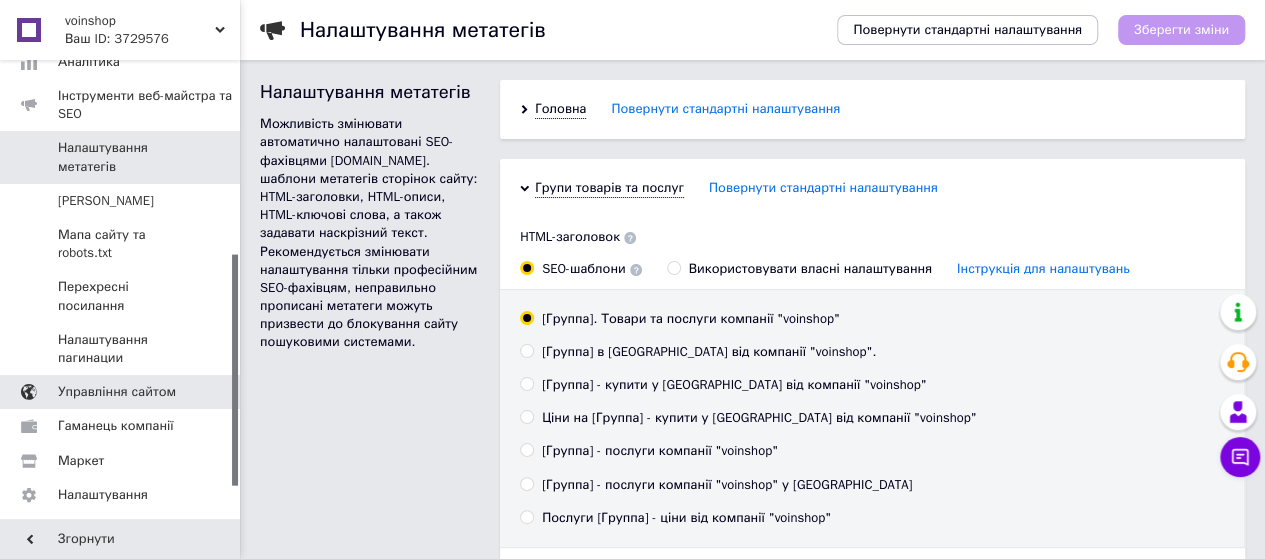 click on "Управління сайтом" at bounding box center (117, 392) 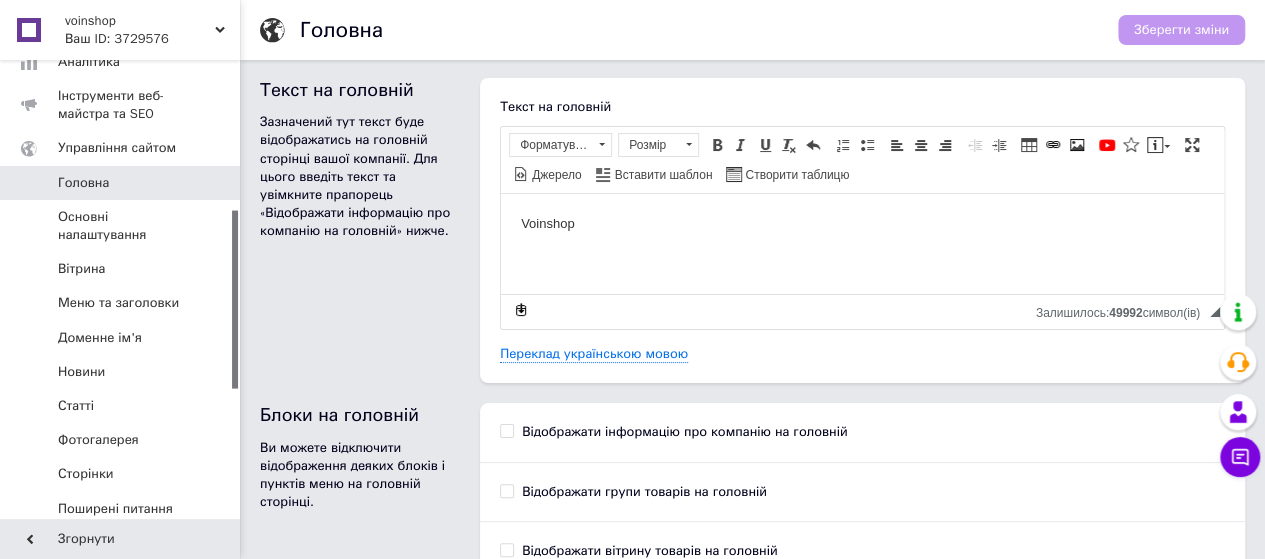 scroll, scrollTop: 0, scrollLeft: 0, axis: both 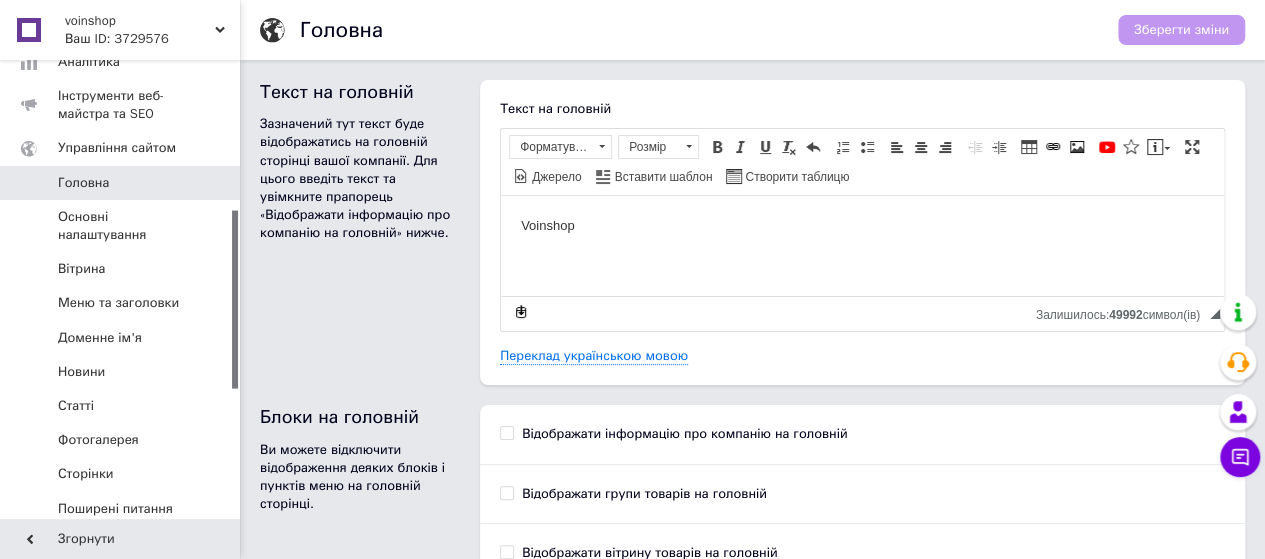 click on "Зберегти зміни" at bounding box center (1181, 30) 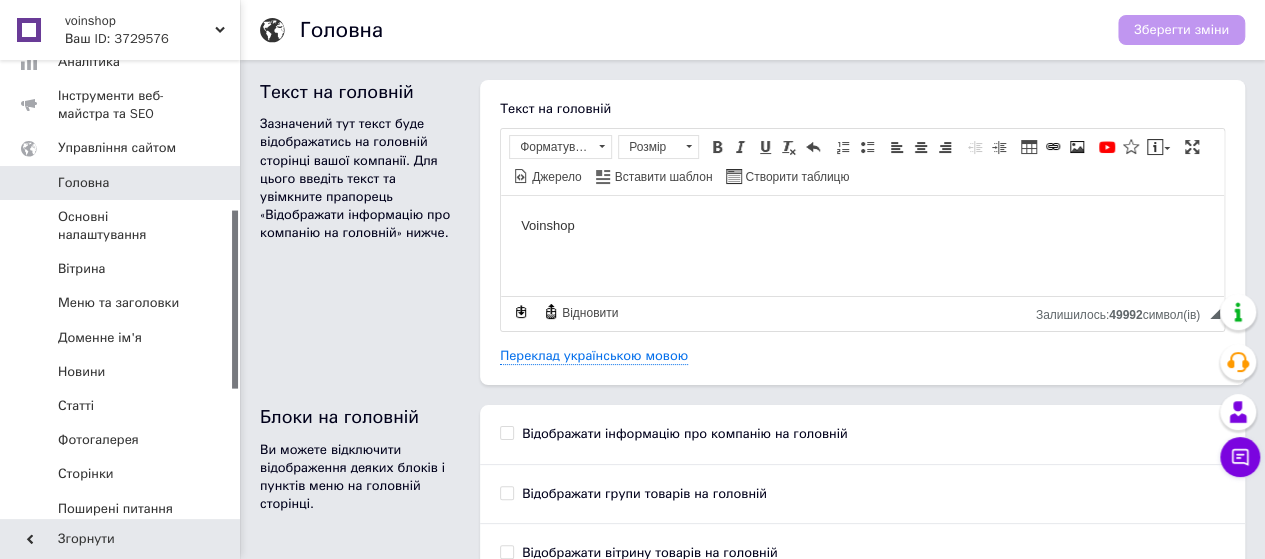 click on "Ваш ID: 3729576" at bounding box center [152, 39] 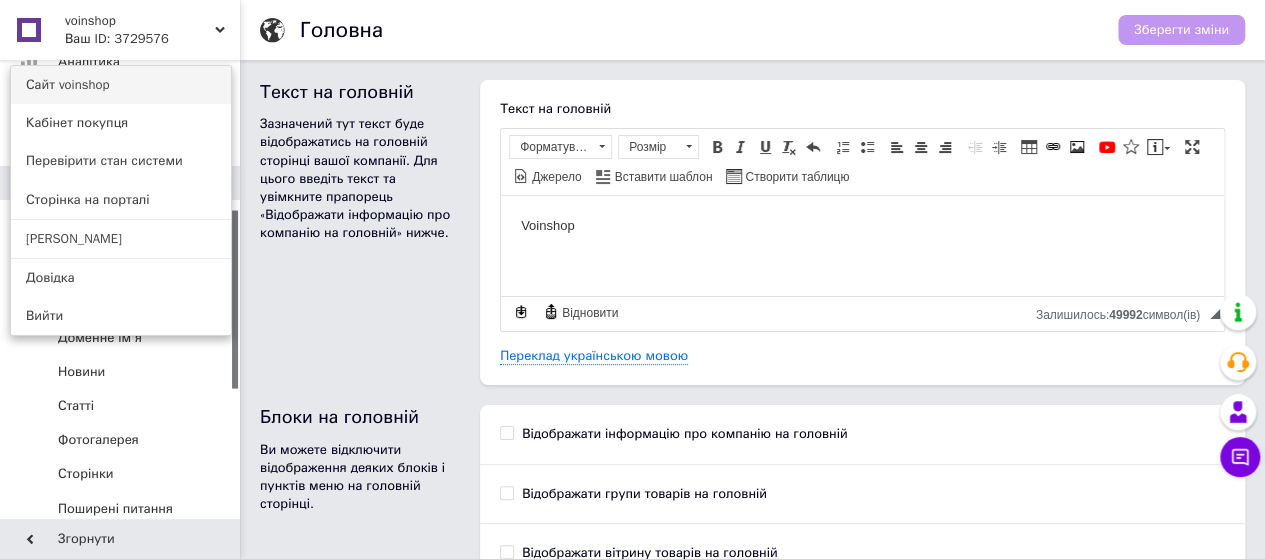 click on "Сайт voinshop" at bounding box center [121, 85] 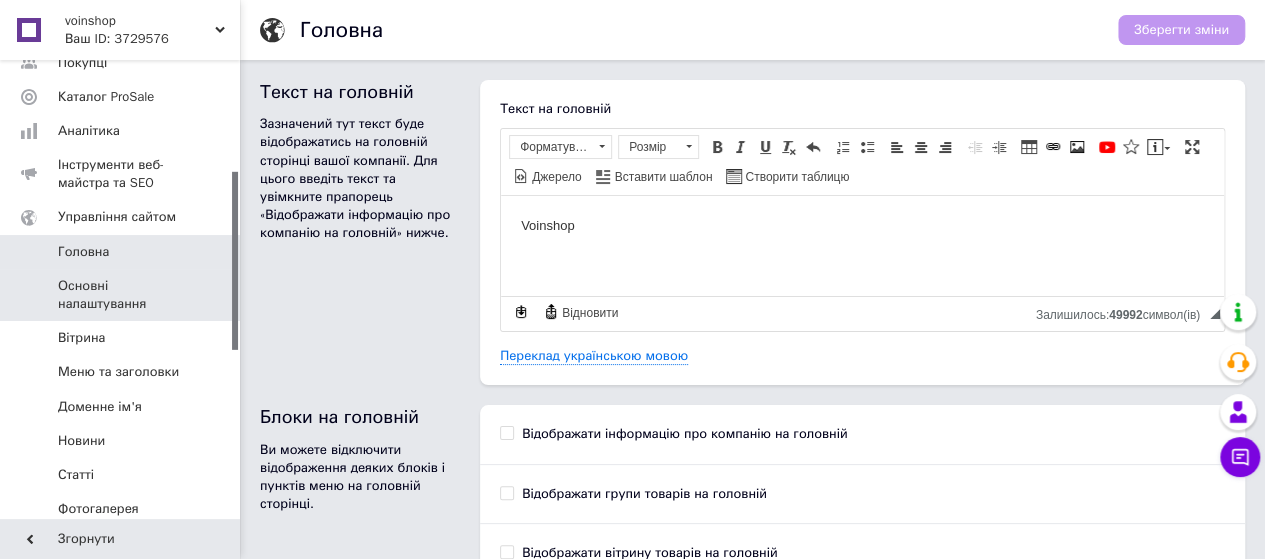scroll, scrollTop: 283, scrollLeft: 0, axis: vertical 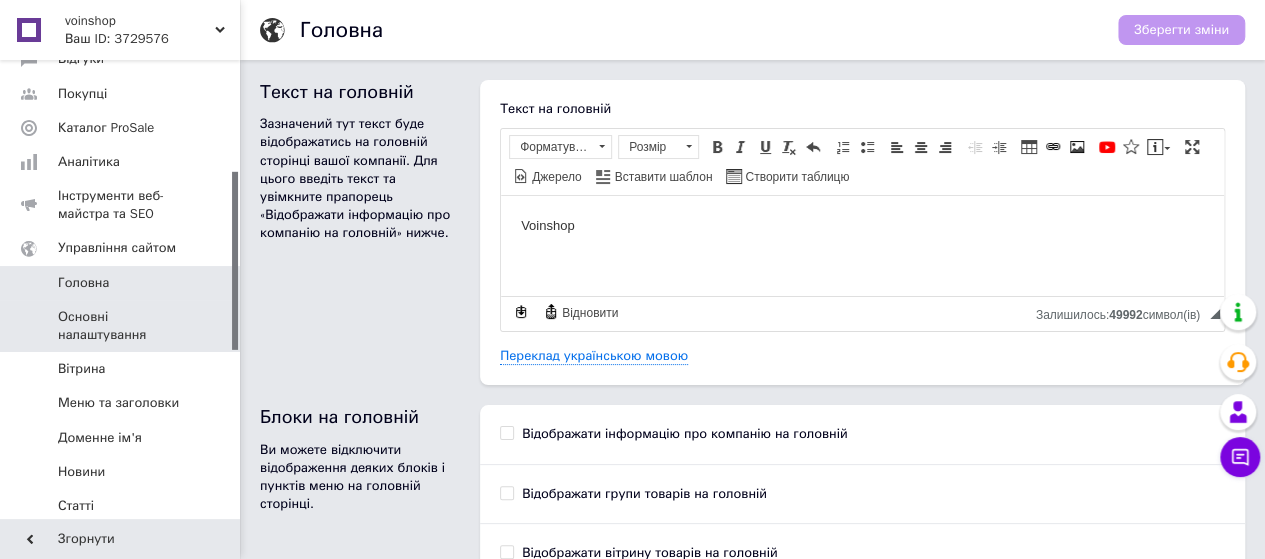 click on "Основні налаштування" at bounding box center [121, 326] 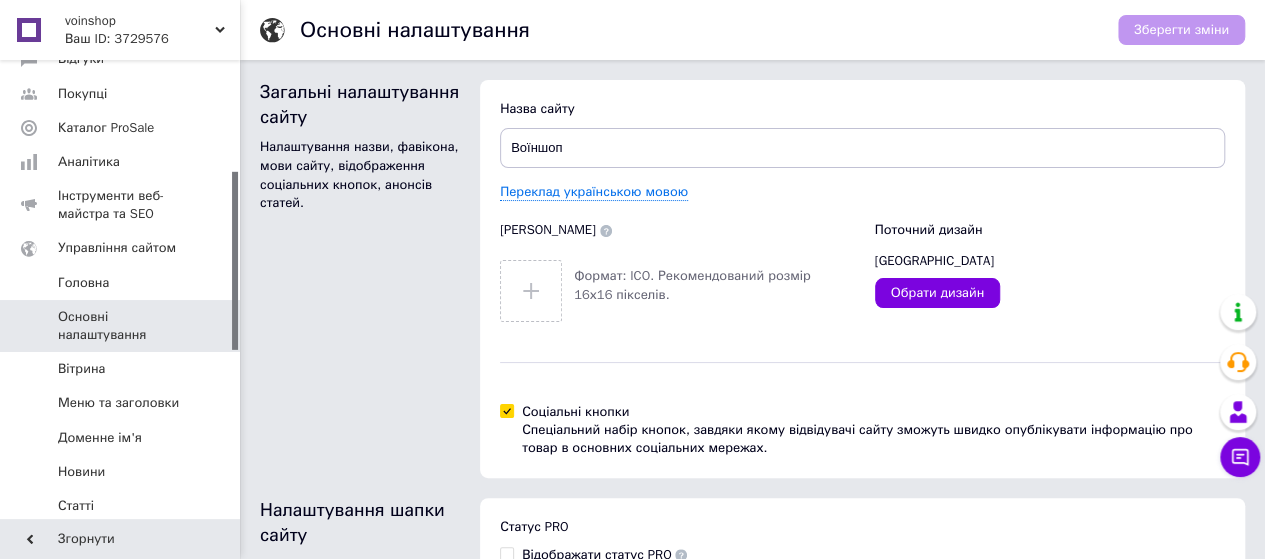 click on "Соціальні кнопки Спеціальний набір кнопок, завдяки
якому відвідувачі сайту зможуть швидко опублікувати
інформацію про товар в основних соціальних мережах." at bounding box center [506, 410] 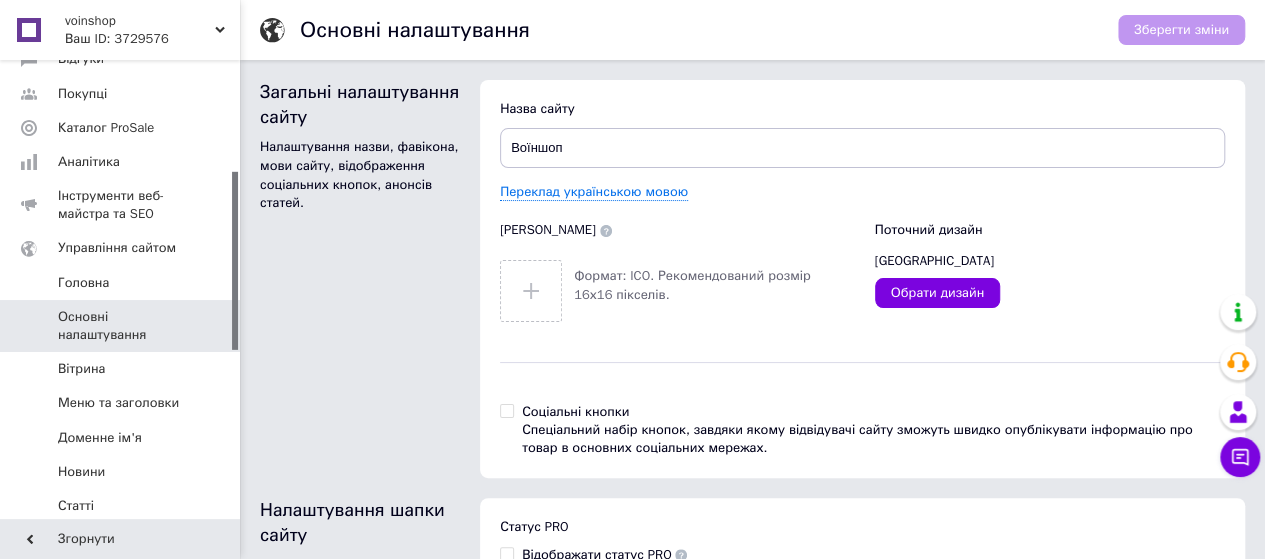 checkbox on "false" 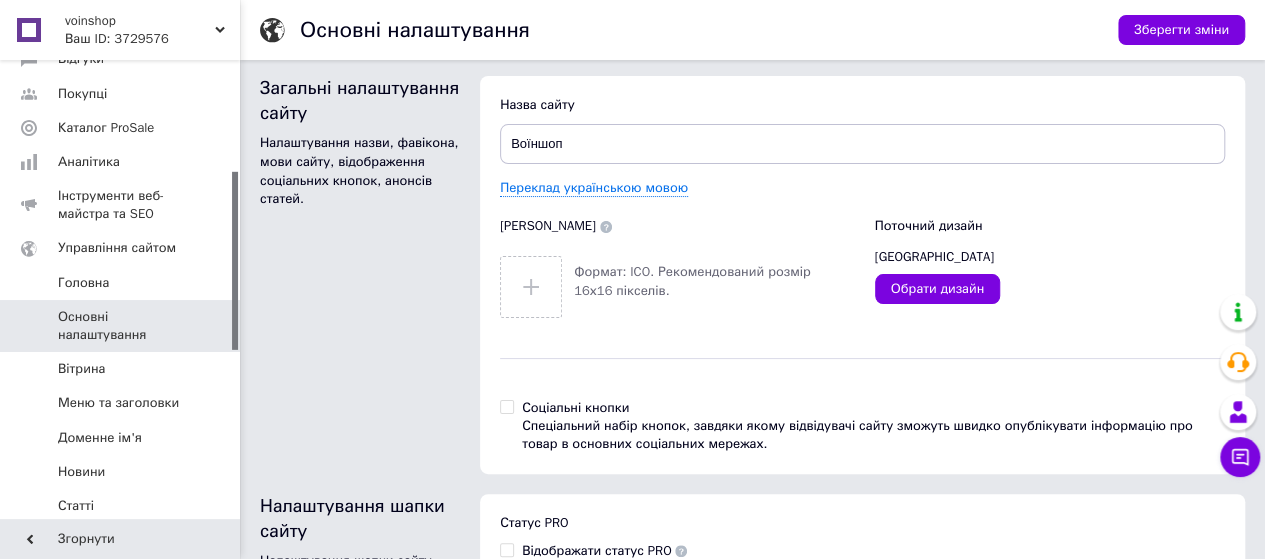 scroll, scrollTop: 0, scrollLeft: 0, axis: both 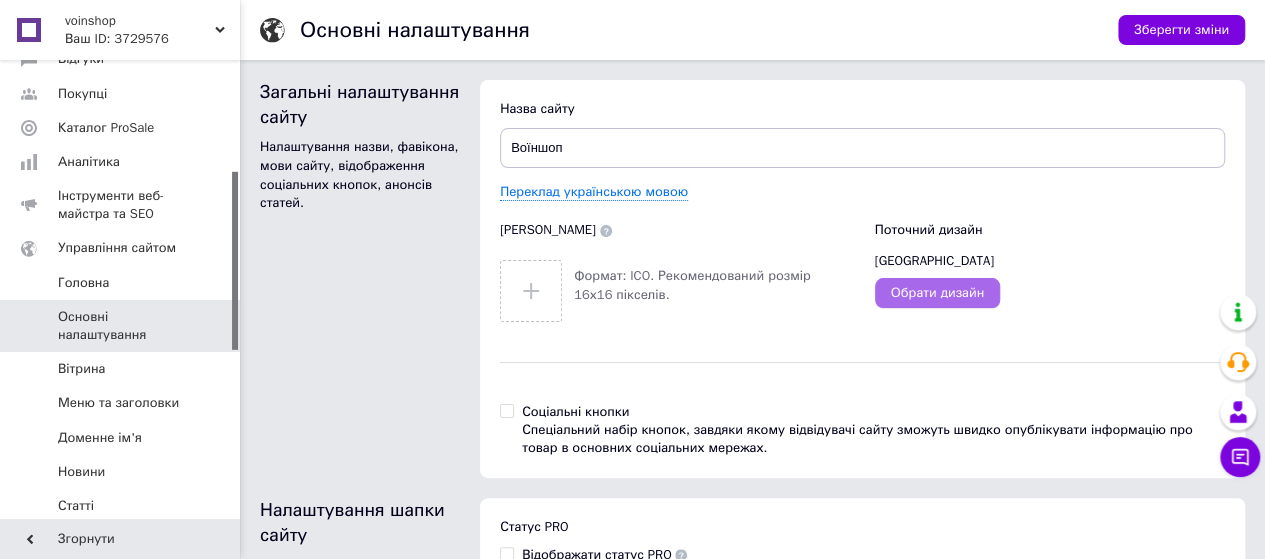 click on "Обрати дизайн" at bounding box center [938, 293] 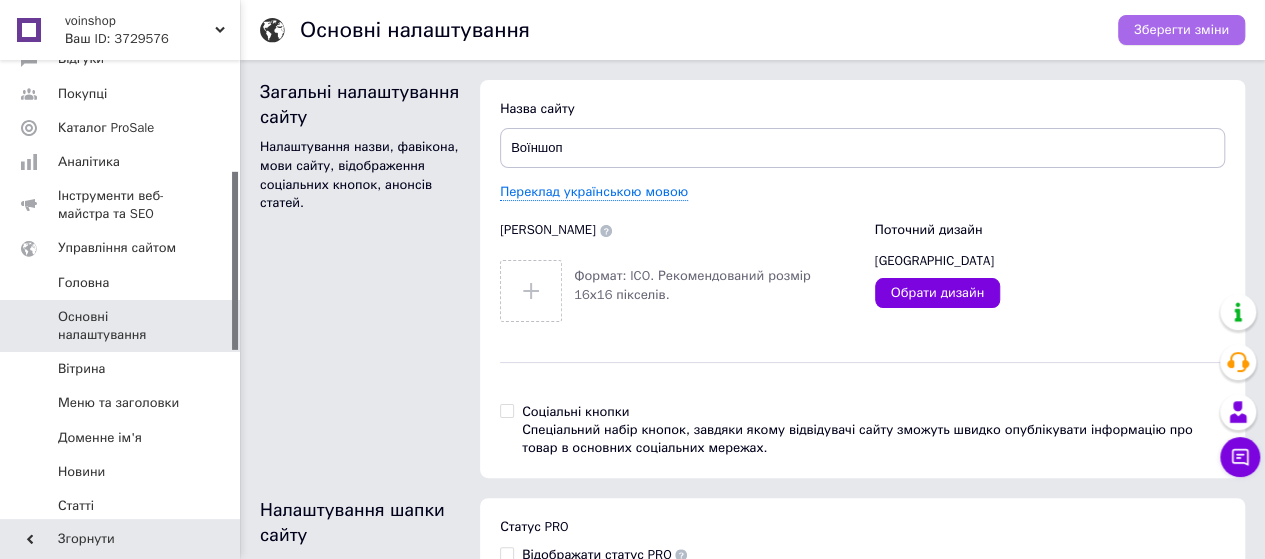 click on "Зберегти зміни" at bounding box center [1181, 30] 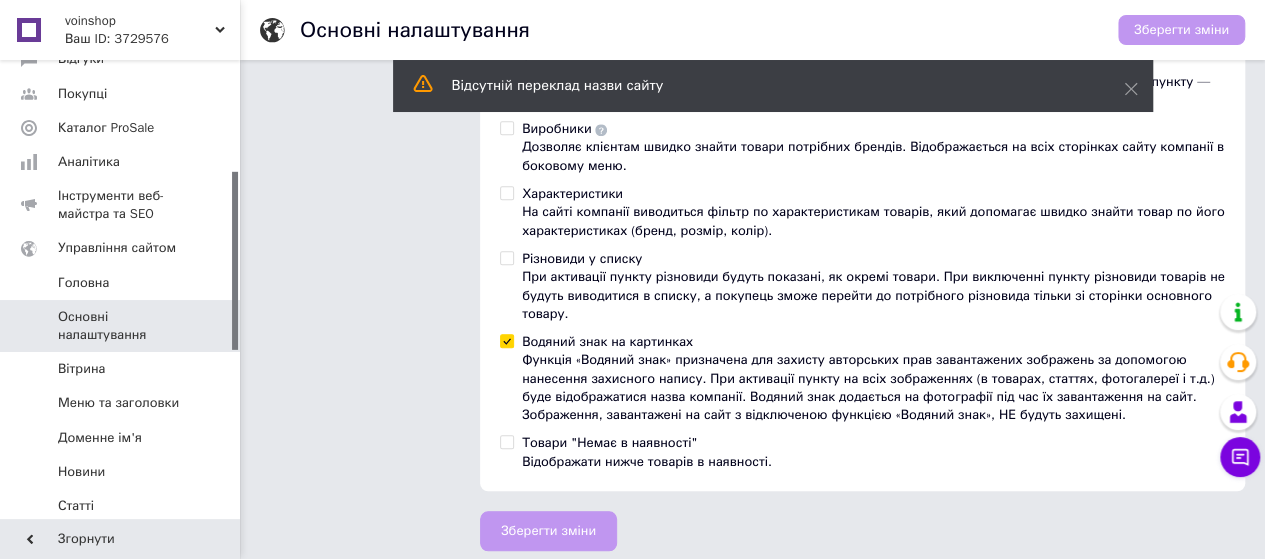 scroll, scrollTop: 744, scrollLeft: 0, axis: vertical 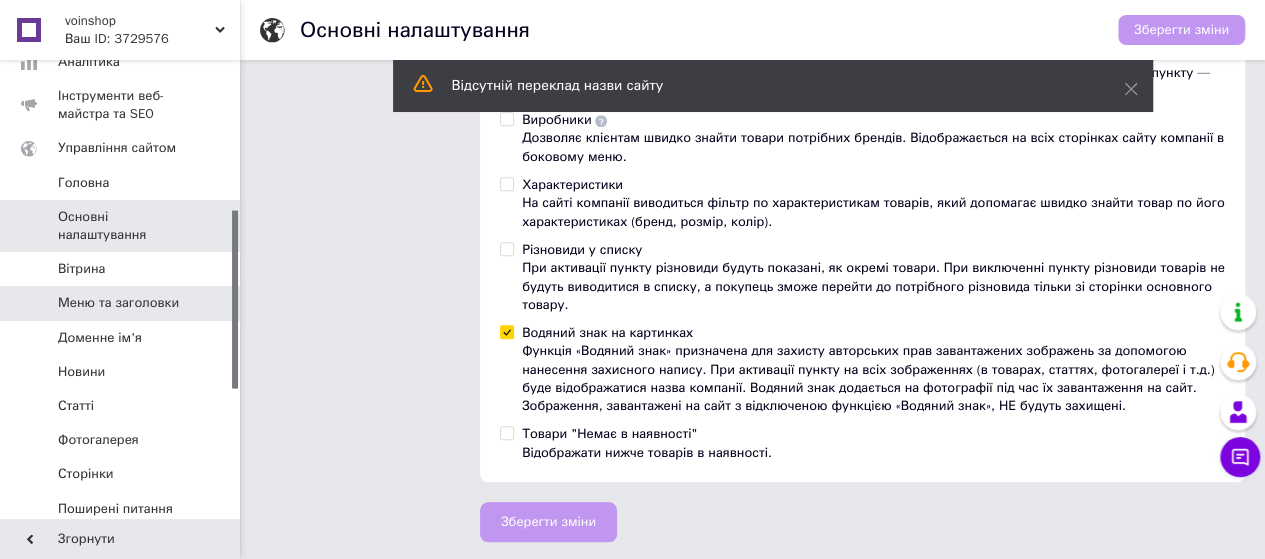 click on "Меню та заголовки" at bounding box center [118, 303] 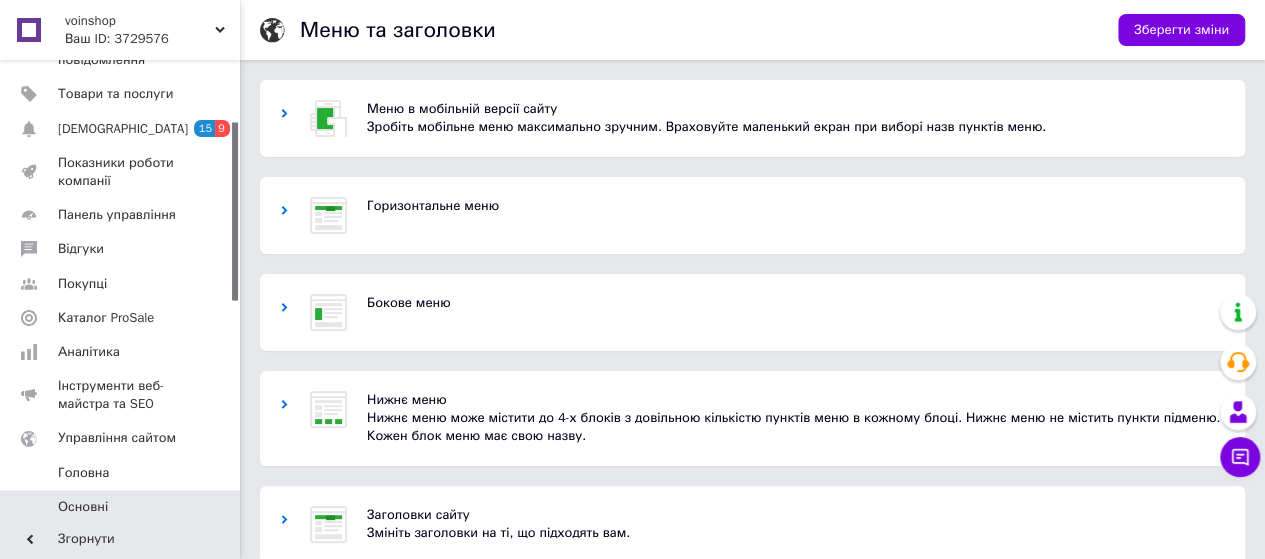 scroll, scrollTop: 83, scrollLeft: 0, axis: vertical 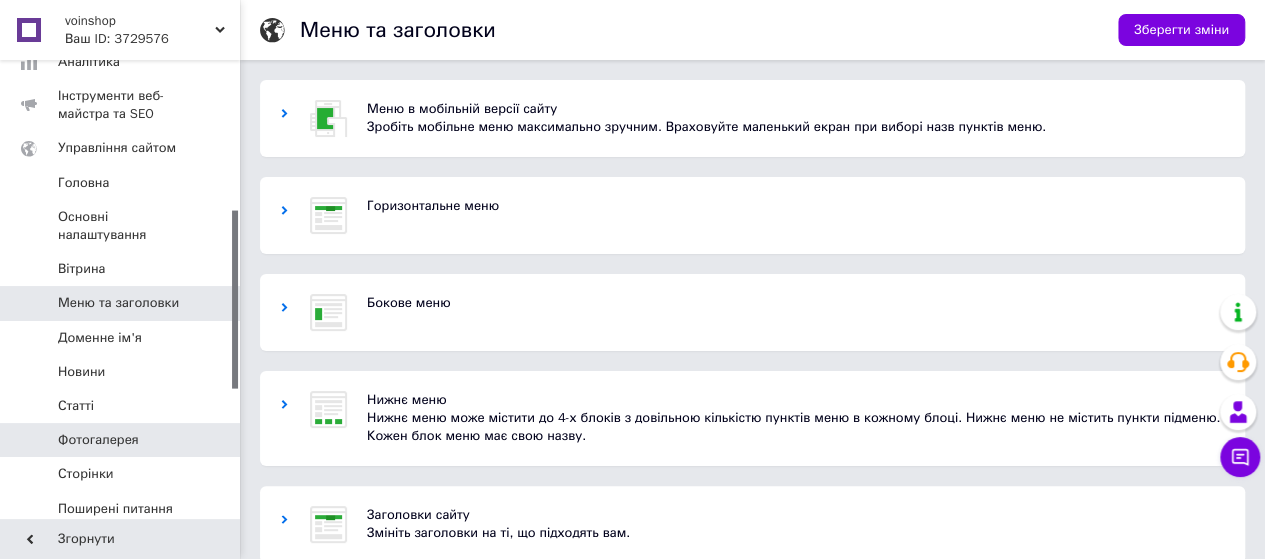 click on "Фотогалерея" at bounding box center [98, 440] 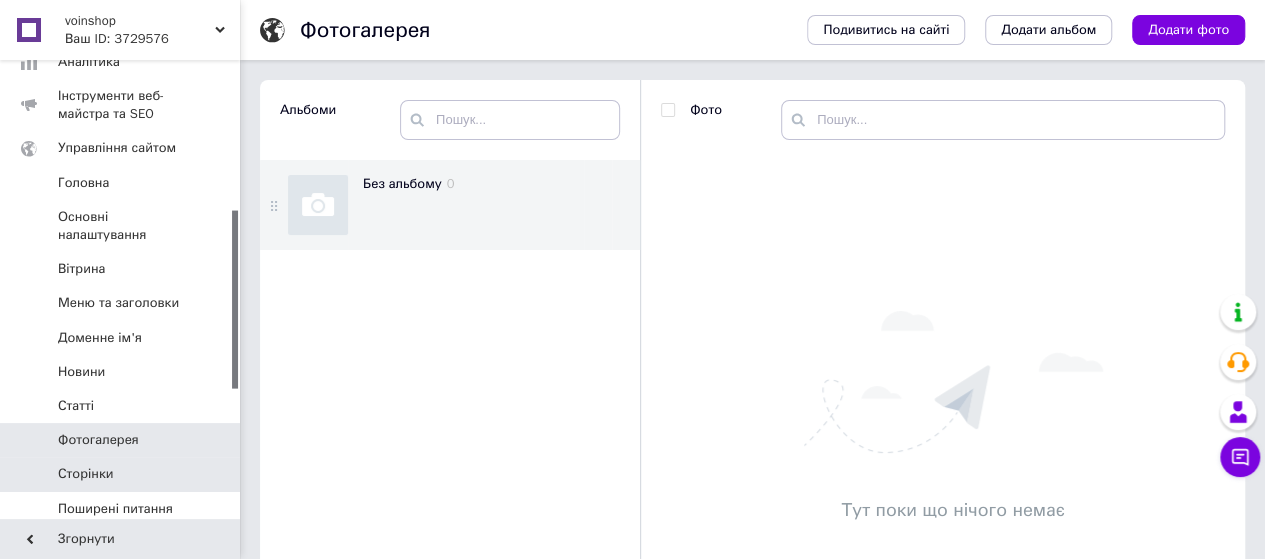 click on "Сторінки" at bounding box center (121, 474) 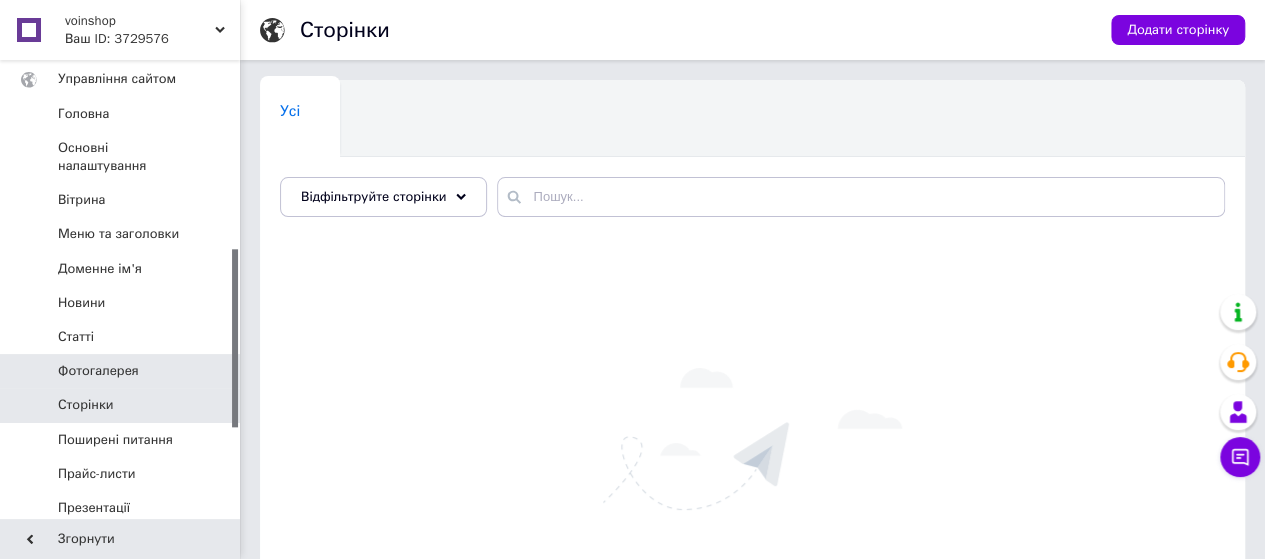 scroll, scrollTop: 483, scrollLeft: 0, axis: vertical 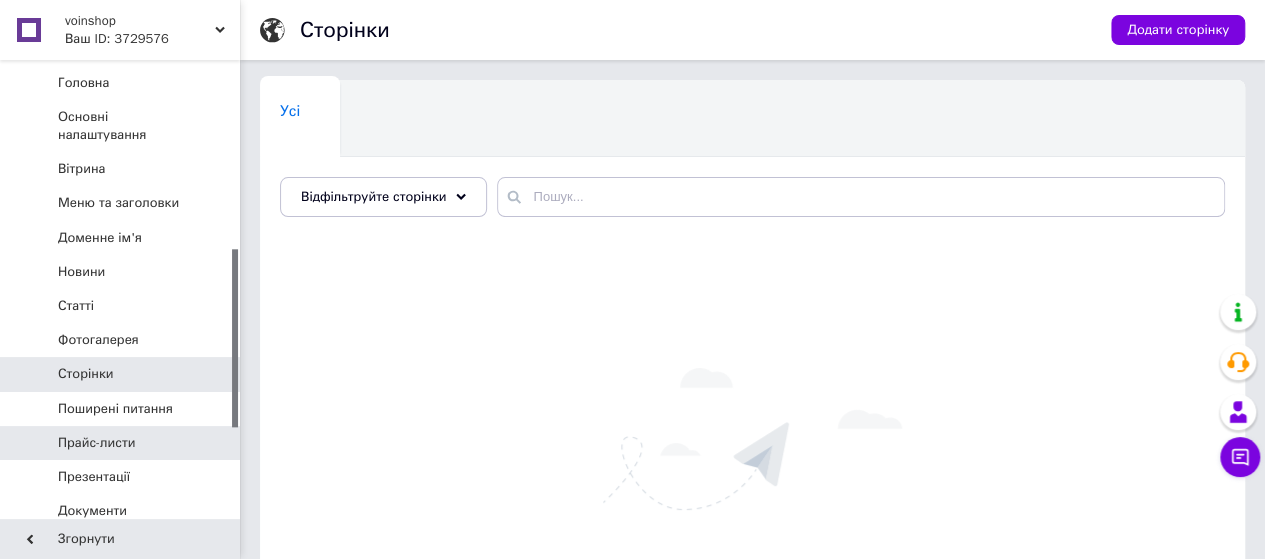 click on "Прайс-листи" at bounding box center (121, 443) 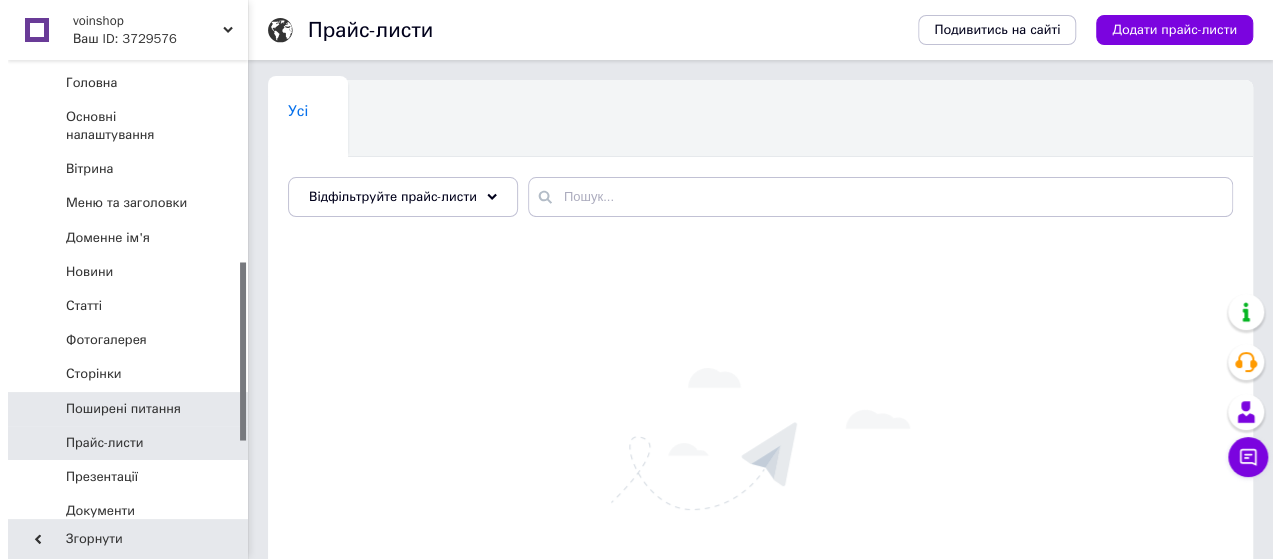 scroll, scrollTop: 683, scrollLeft: 0, axis: vertical 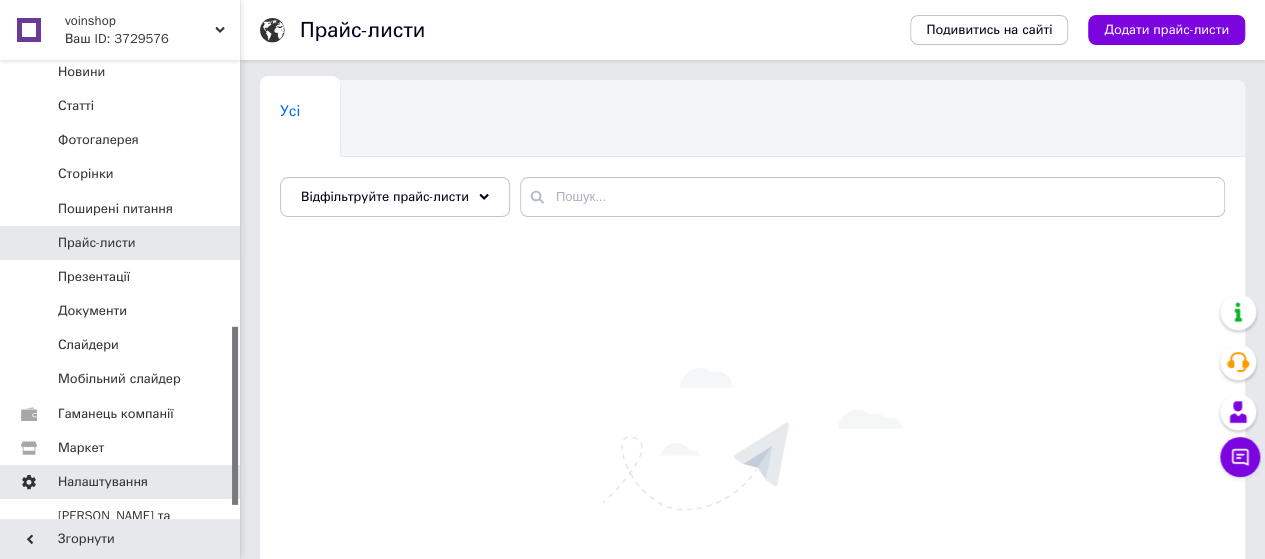 click on "Налаштування" at bounding box center [103, 482] 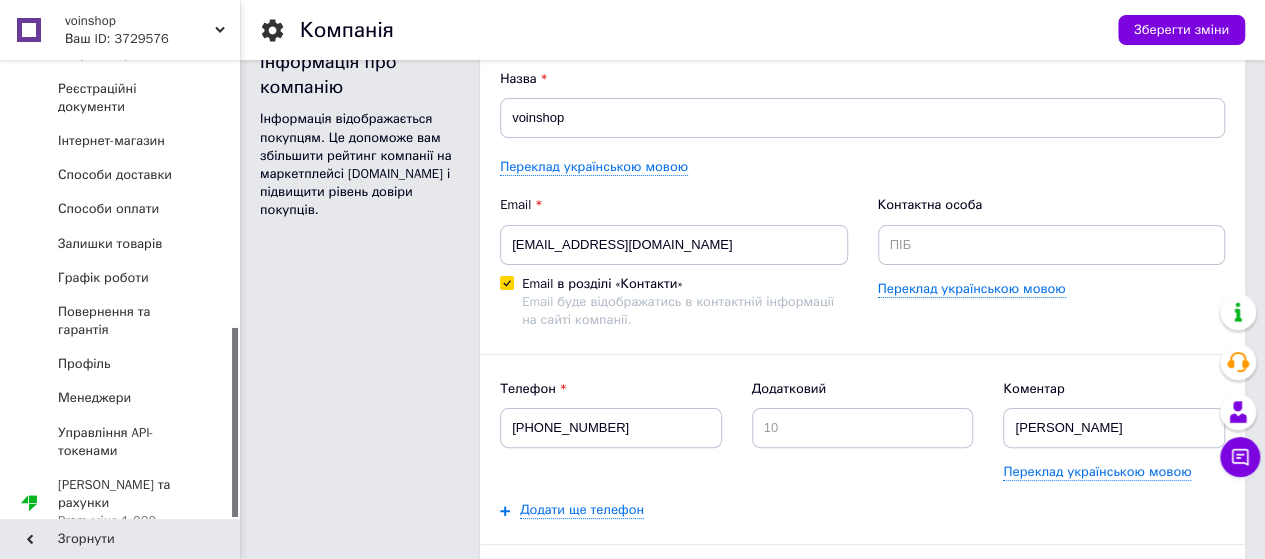 scroll, scrollTop: 0, scrollLeft: 0, axis: both 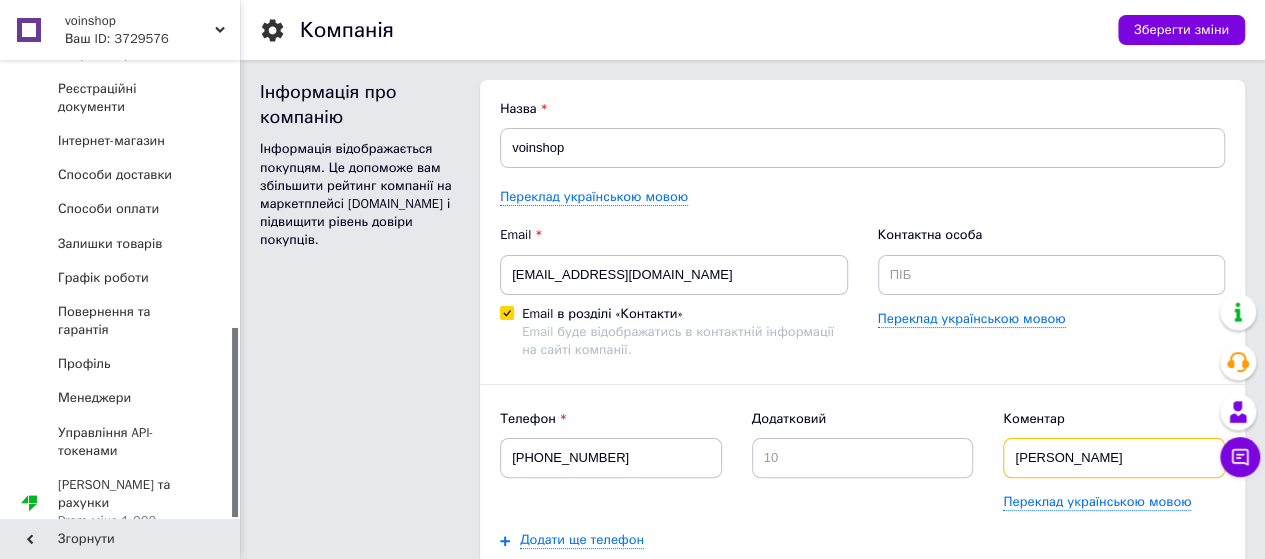 click on "[PERSON_NAME]" at bounding box center (1114, 458) 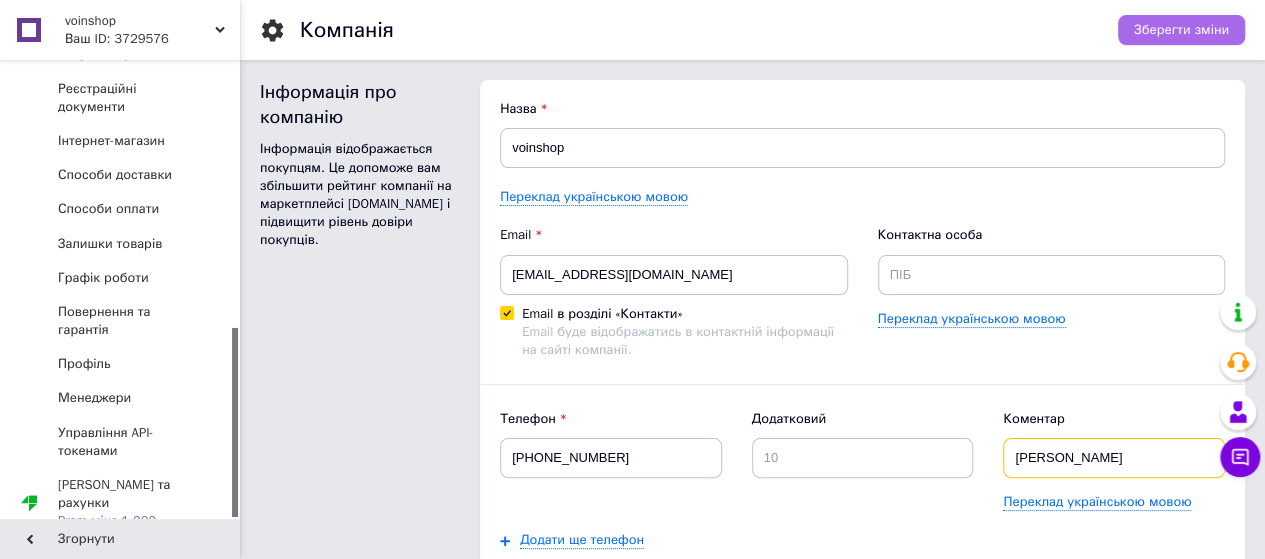 type on "[PERSON_NAME]" 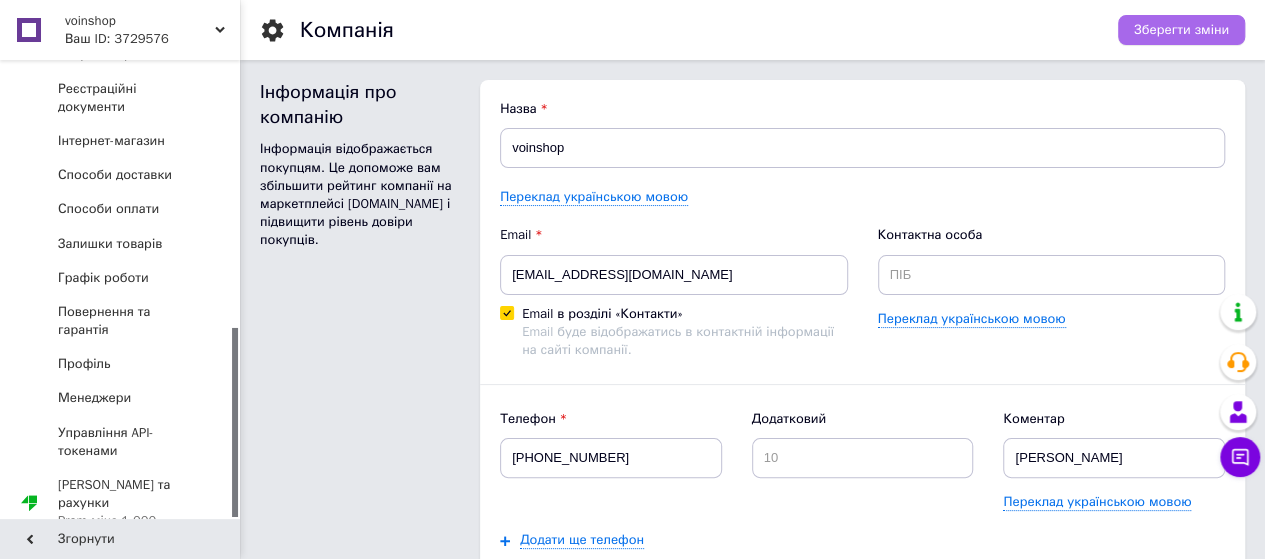 click on "Зберегти зміни" at bounding box center [1181, 30] 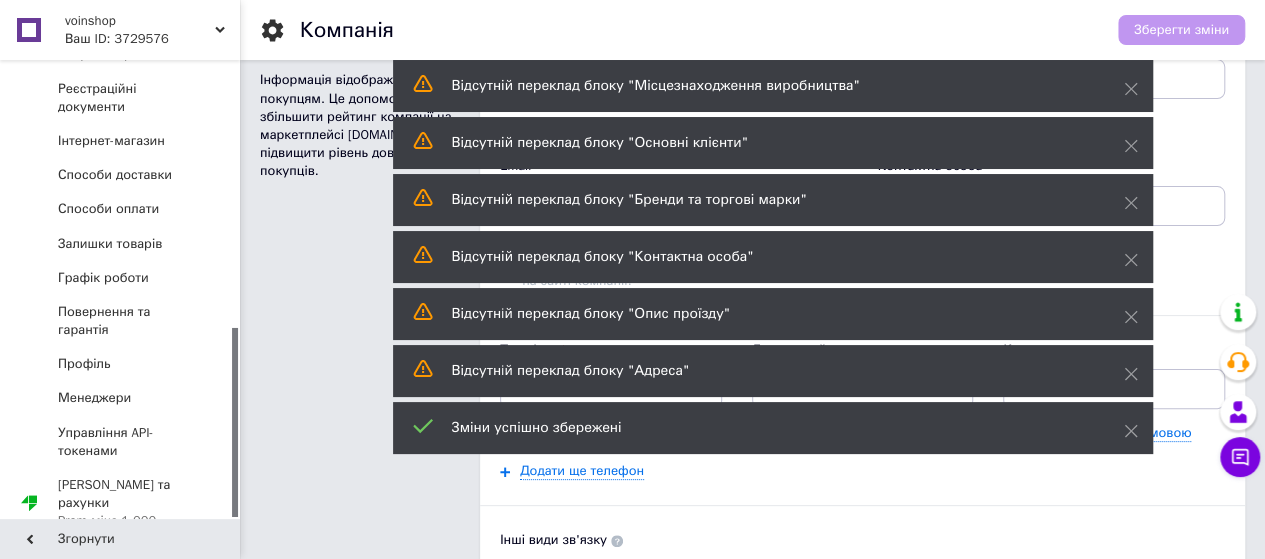 scroll, scrollTop: 100, scrollLeft: 0, axis: vertical 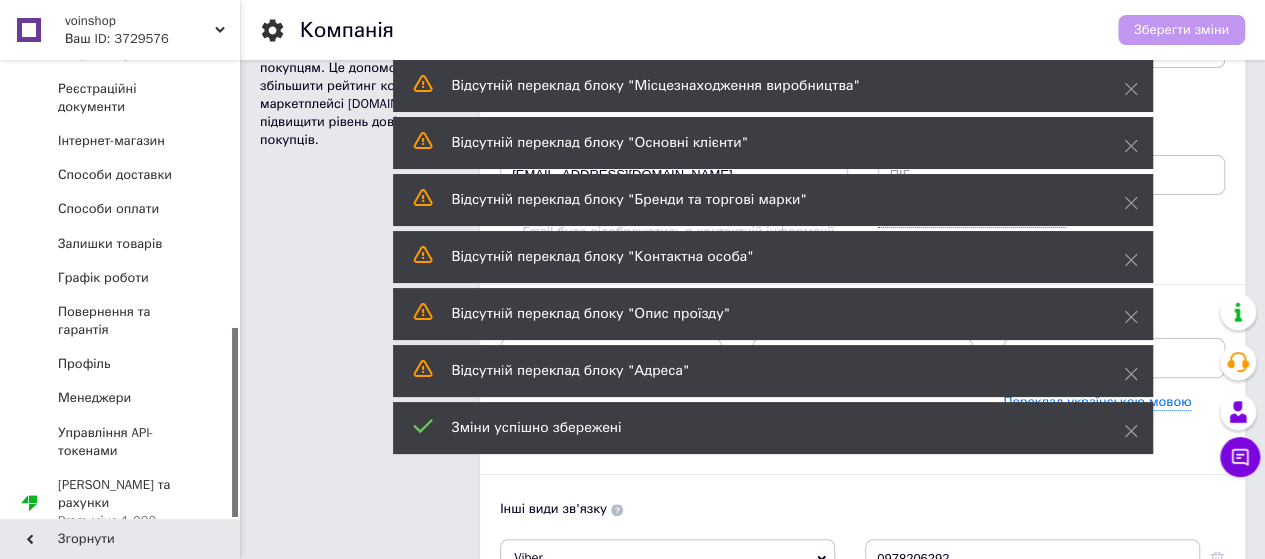 click on "Інформація про компанію Інформація відображається покупцям. Це допоможе вам збільшити
рейтинг компанії на маркетплейсі [DOMAIN_NAME] і підвищити рівень довіри покупців." at bounding box center (360, 492) 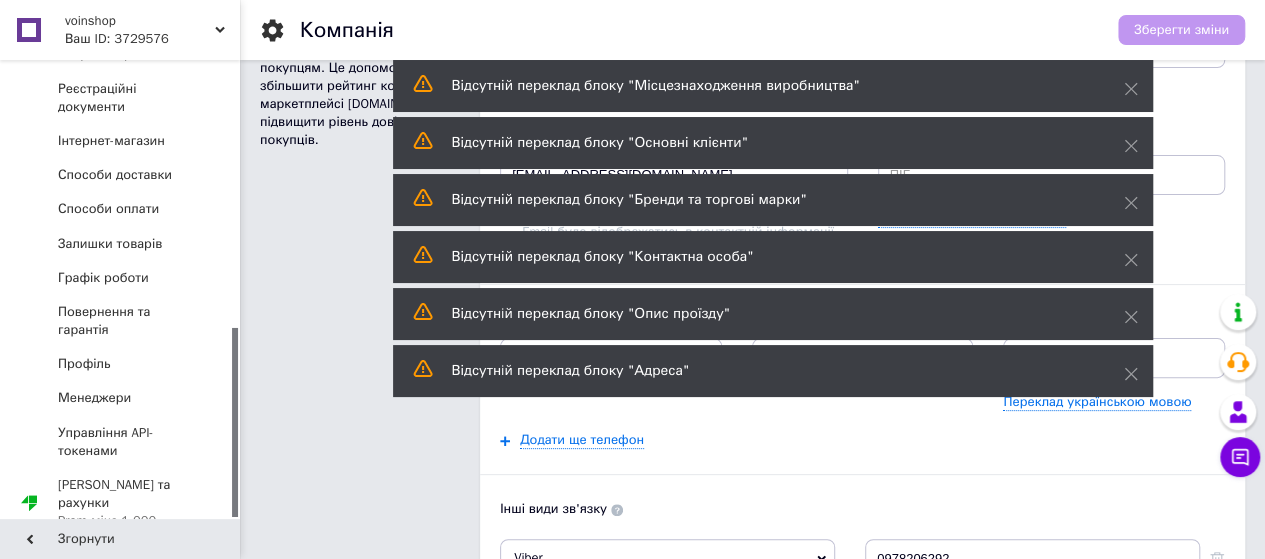click on "Інформація про компанію Інформація відображається покупцям. Це допоможе вам збільшити
рейтинг компанії на маркетплейсі [DOMAIN_NAME] і підвищити рівень довіри покупців." at bounding box center (360, 492) 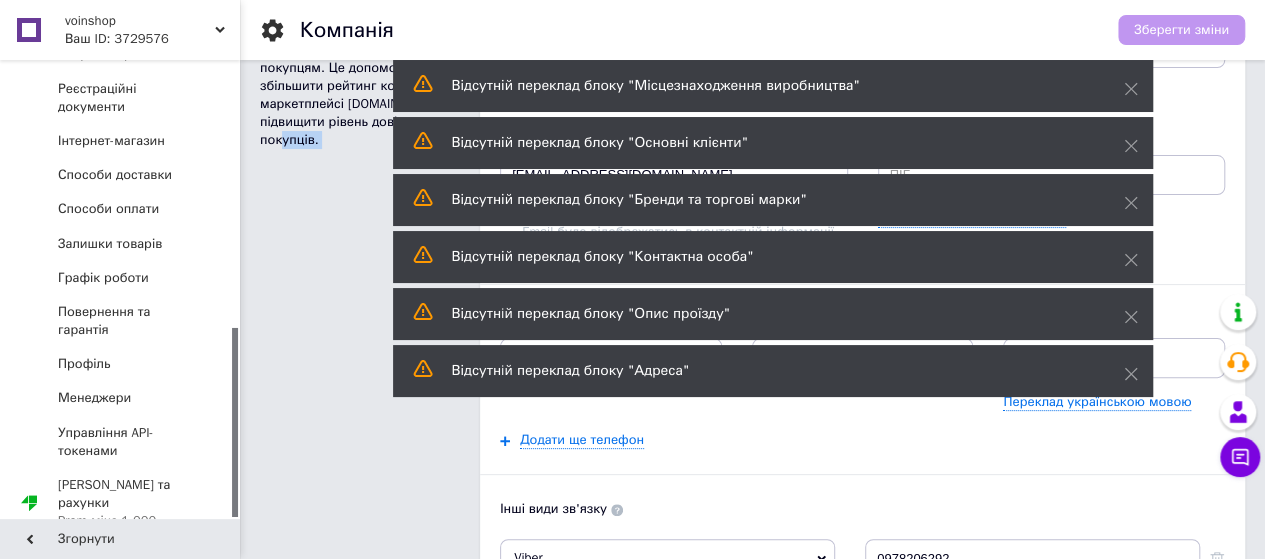 click on "Інформація про компанію Інформація відображається покупцям. Це допоможе вам збільшити
рейтинг компанії на маркетплейсі [DOMAIN_NAME] і підвищити рівень довіри покупців." at bounding box center (360, 492) 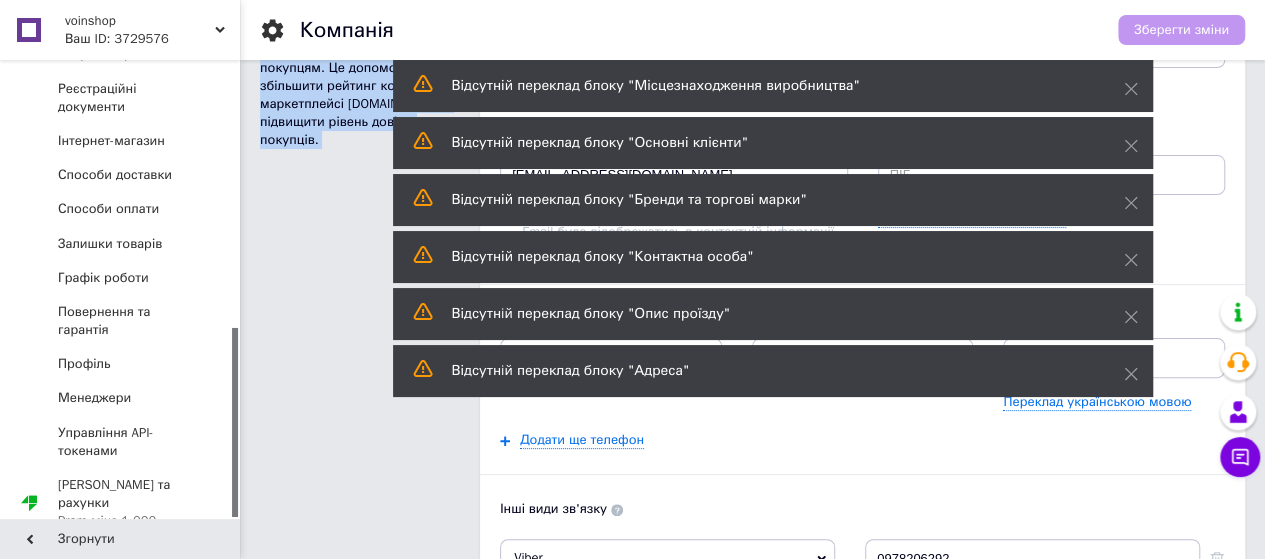 click on "Інформація про компанію Інформація відображається покупцям. Це допоможе вам збільшити
рейтинг компанії на маркетплейсі [DOMAIN_NAME] і підвищити рівень довіри покупців." at bounding box center [360, 492] 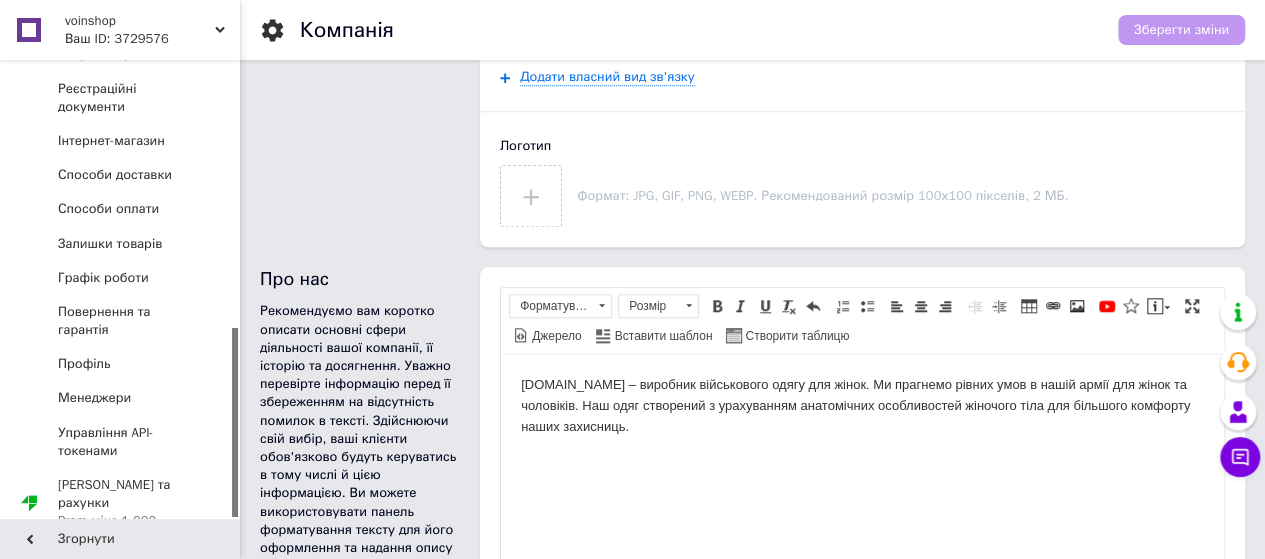 scroll, scrollTop: 800, scrollLeft: 0, axis: vertical 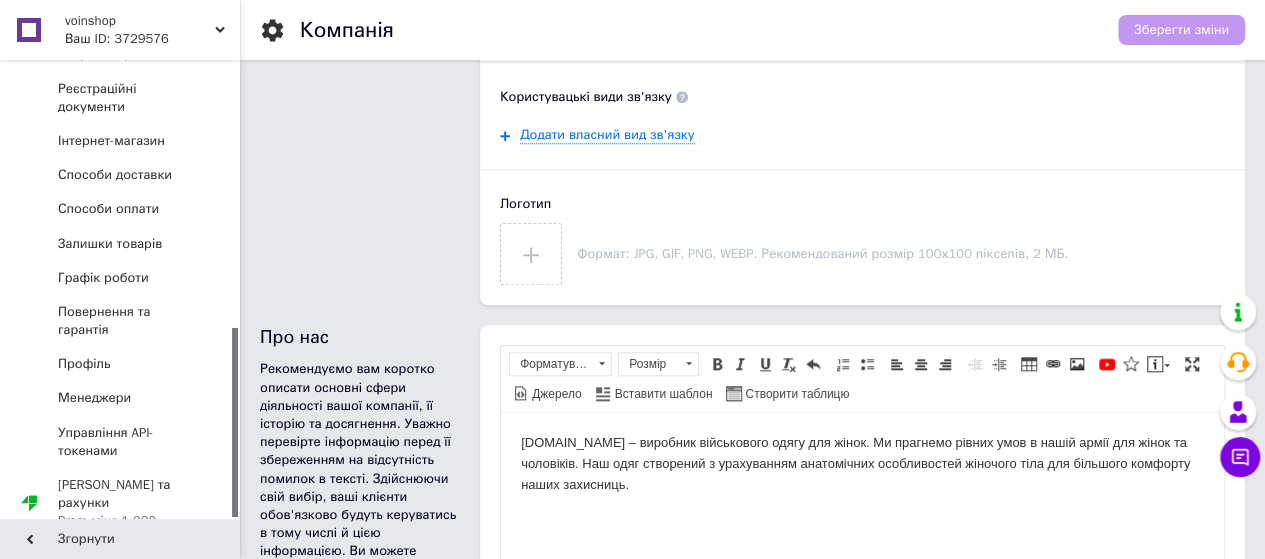 click on "Зберегти зміни" at bounding box center [1181, 30] 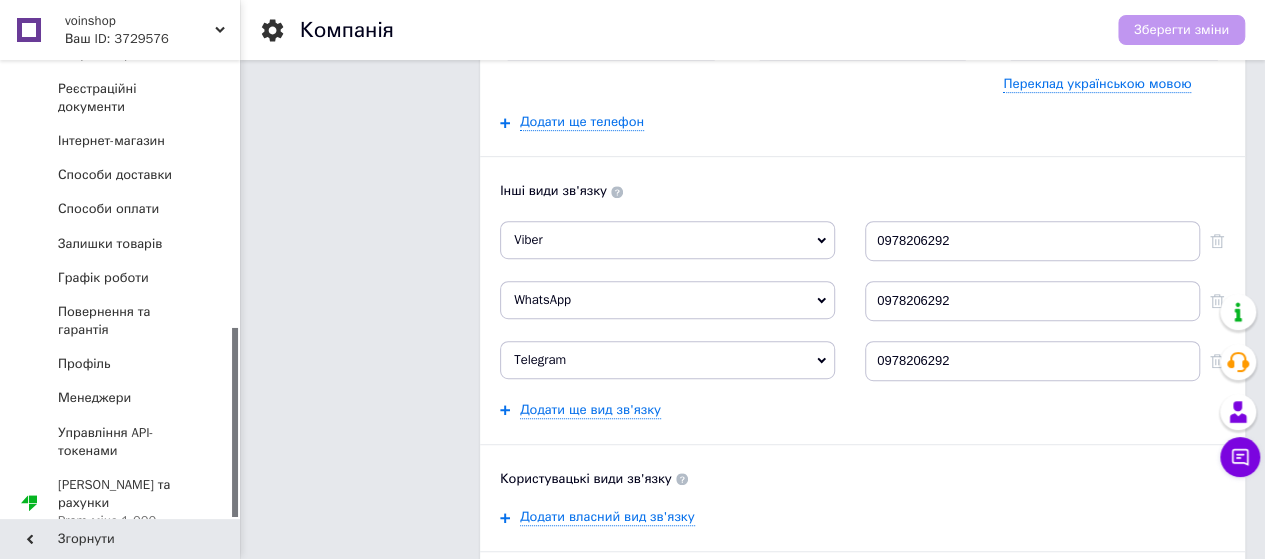 scroll, scrollTop: 400, scrollLeft: 0, axis: vertical 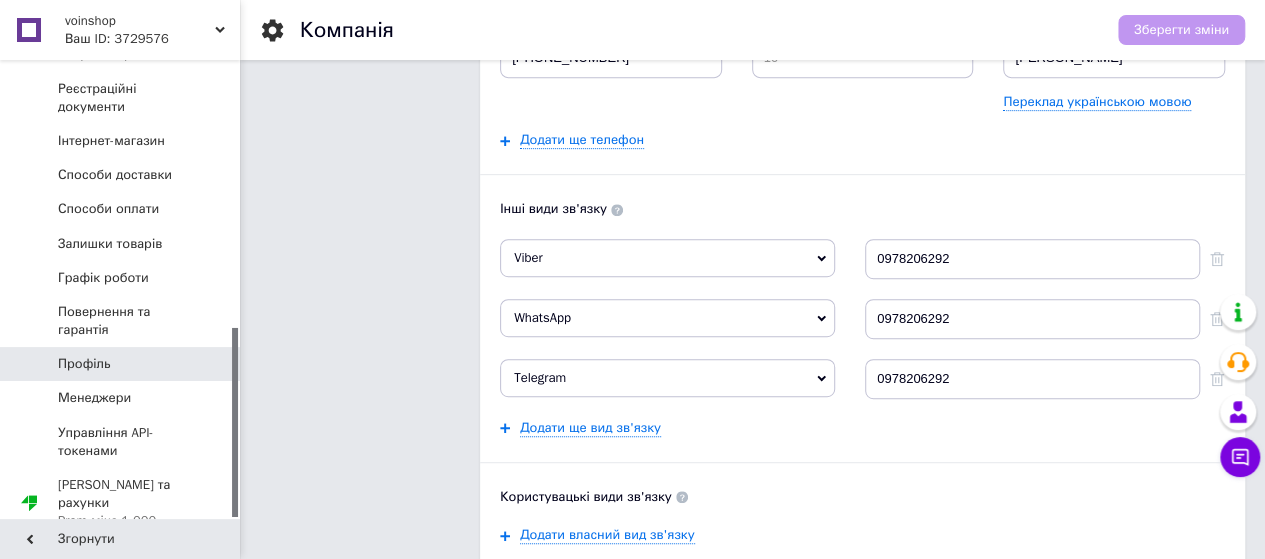 click on "Профіль" at bounding box center (84, 364) 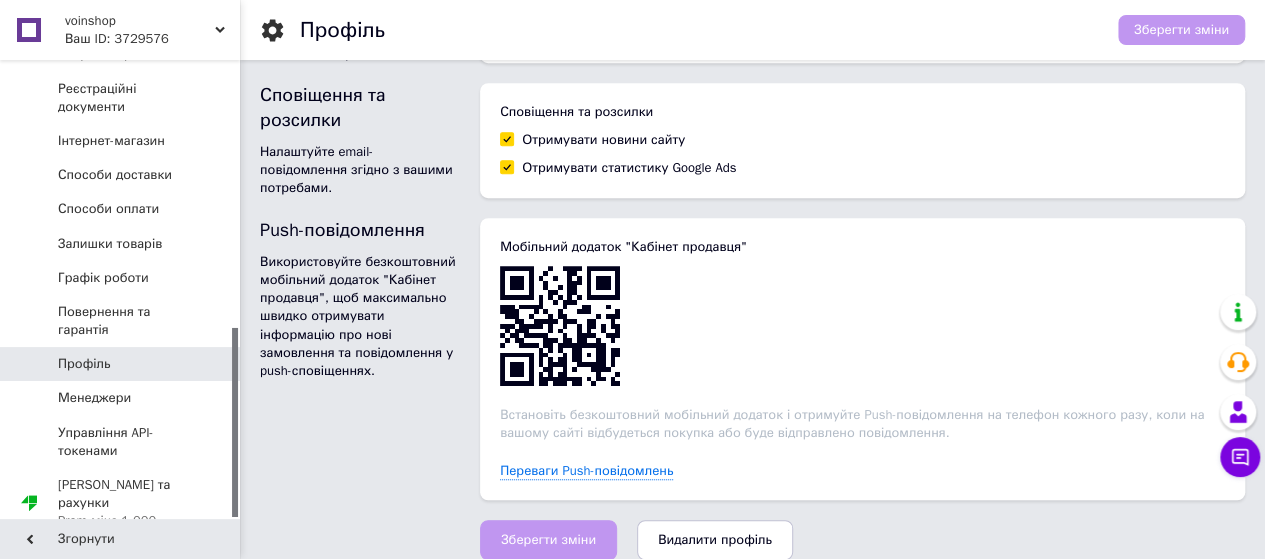 scroll, scrollTop: 544, scrollLeft: 0, axis: vertical 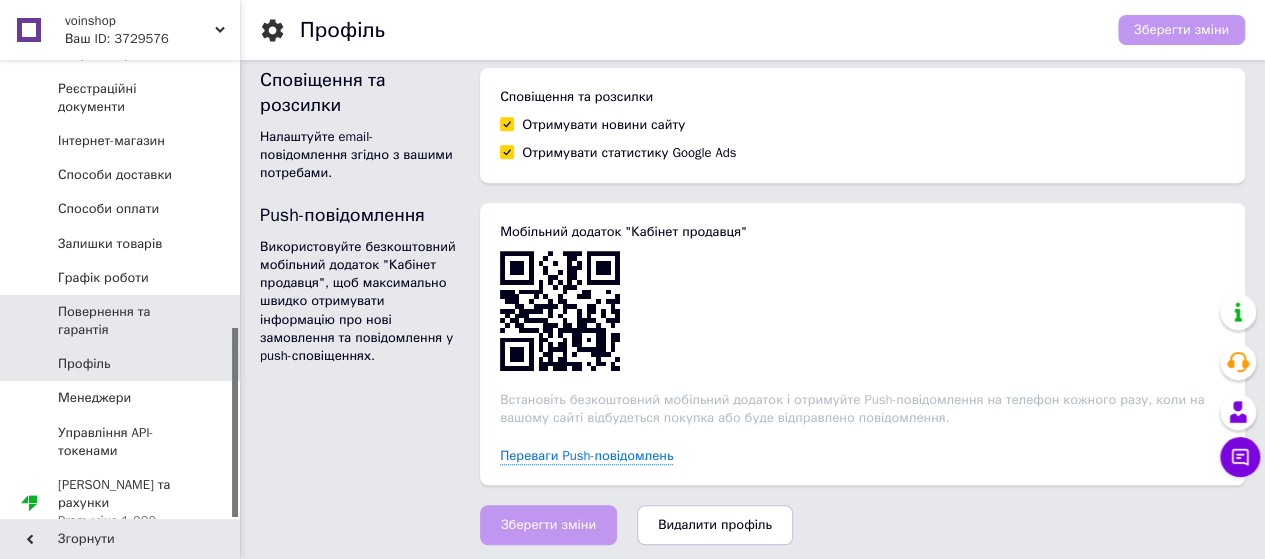 click on "Повернення та гарантія" at bounding box center [121, 321] 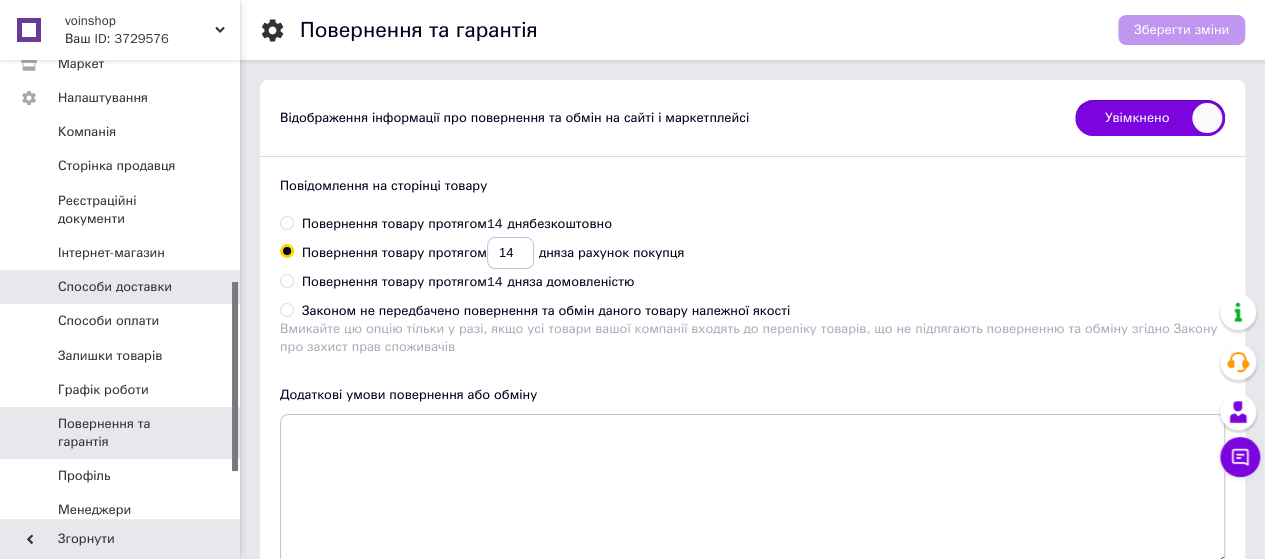 scroll, scrollTop: 448, scrollLeft: 0, axis: vertical 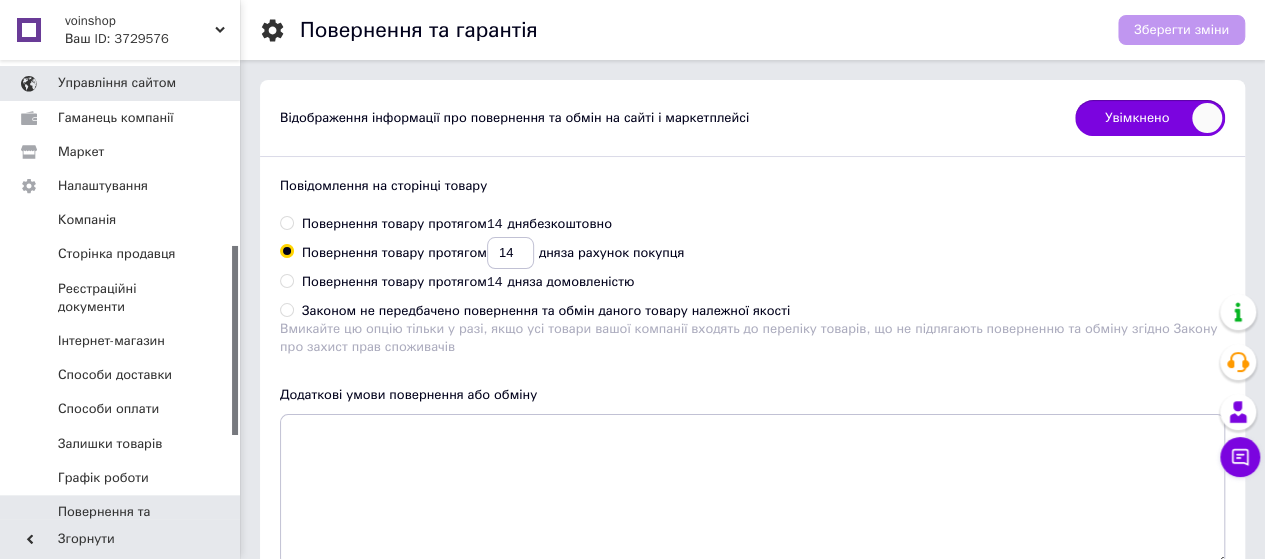 click on "Управління сайтом" at bounding box center (117, 83) 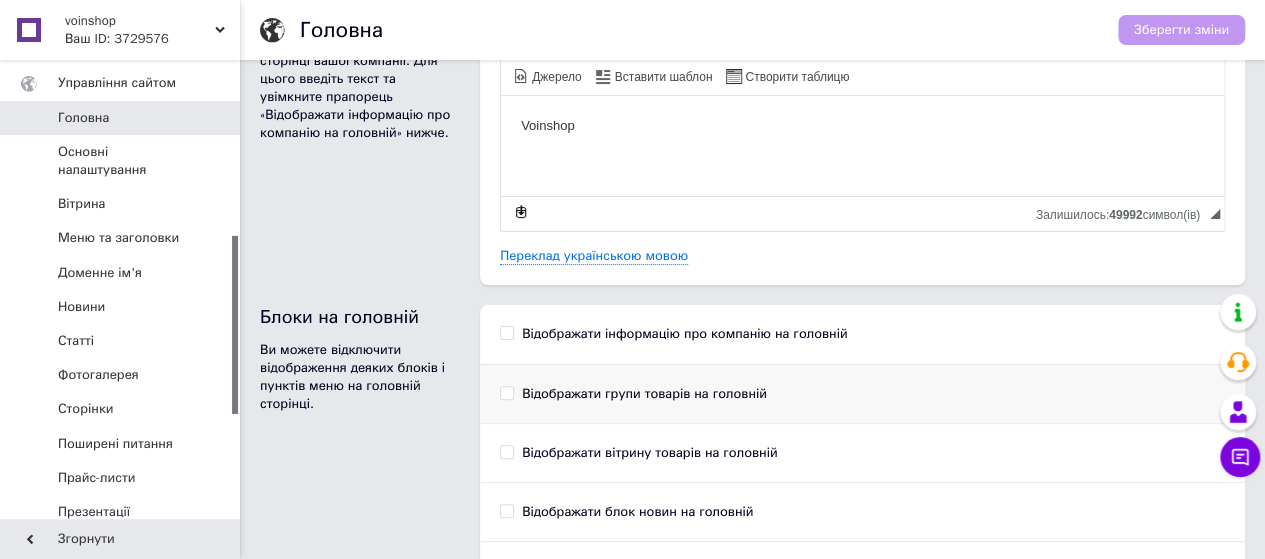 scroll, scrollTop: 200, scrollLeft: 0, axis: vertical 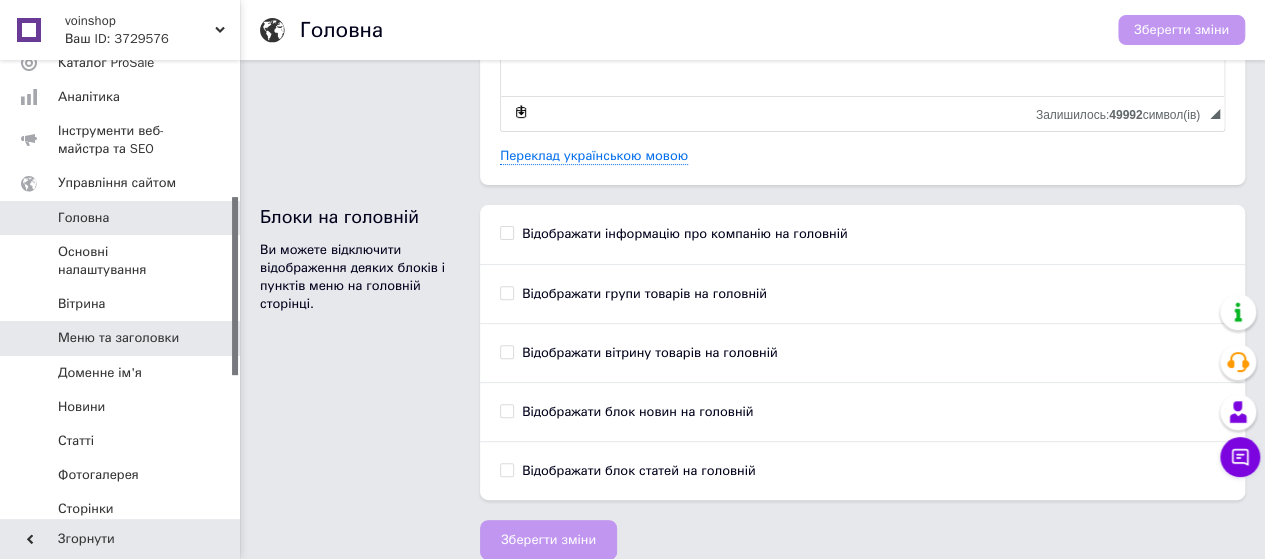 click on "Меню та заголовки" at bounding box center (118, 338) 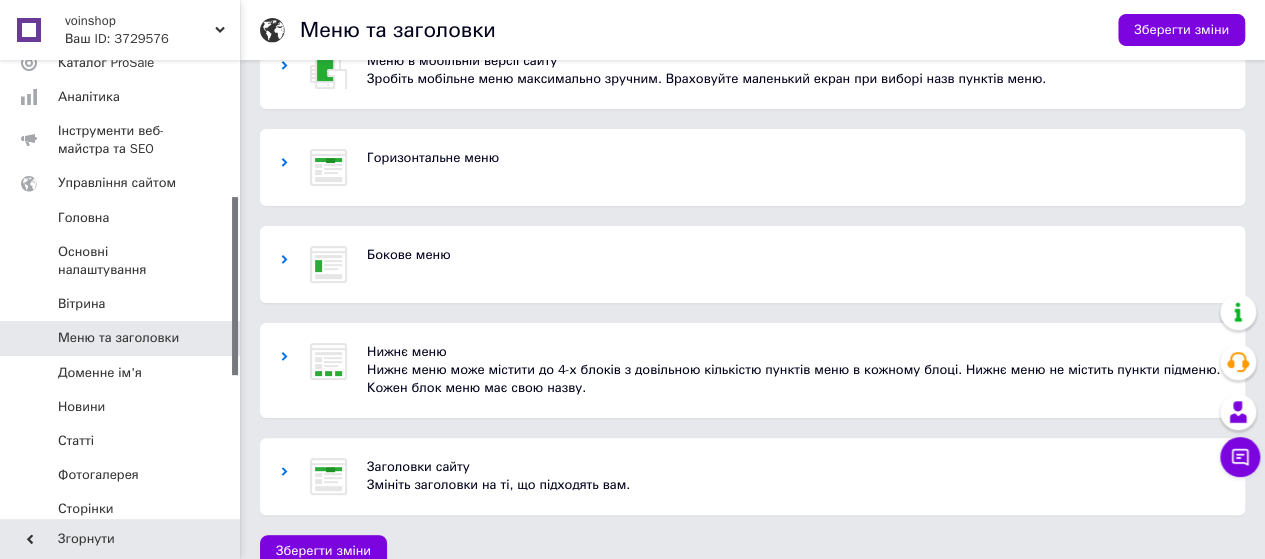 scroll, scrollTop: 74, scrollLeft: 0, axis: vertical 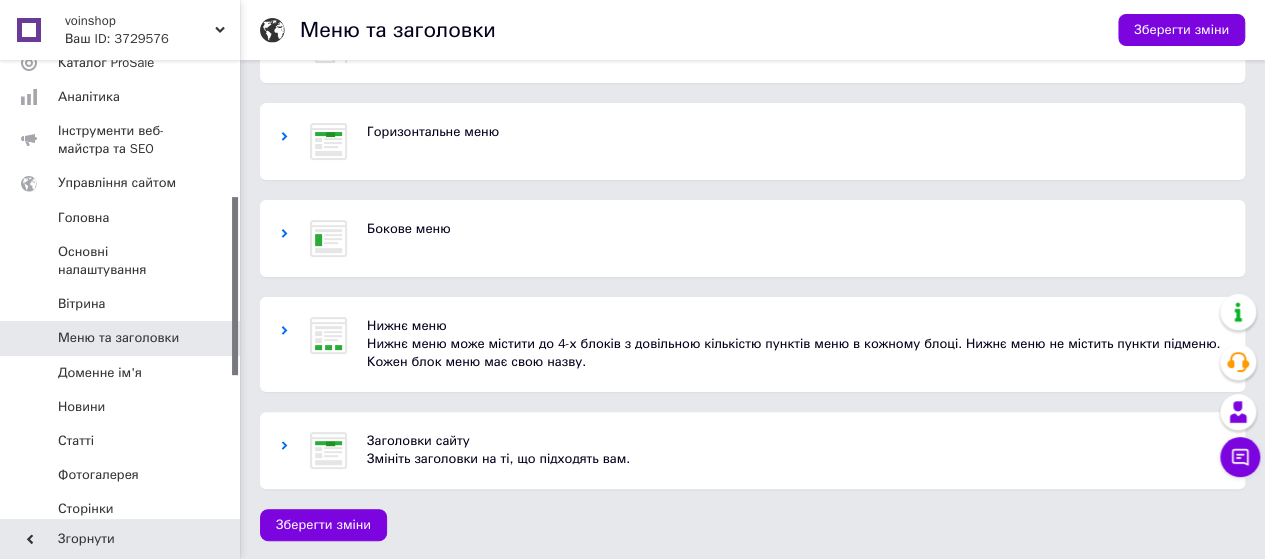 click at bounding box center [285, 344] 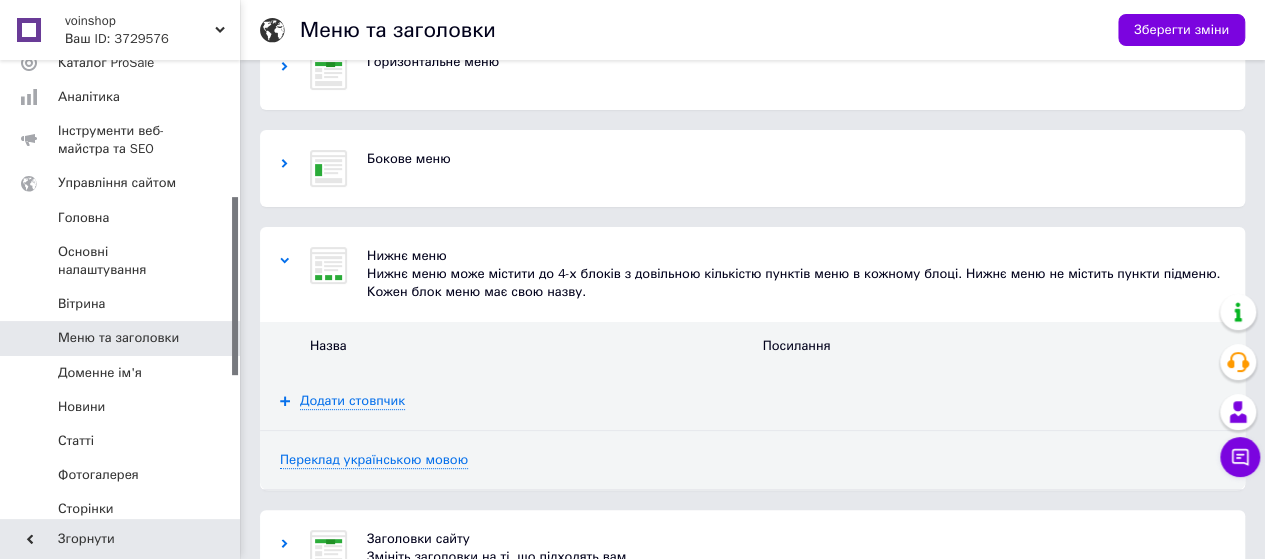 scroll, scrollTop: 174, scrollLeft: 0, axis: vertical 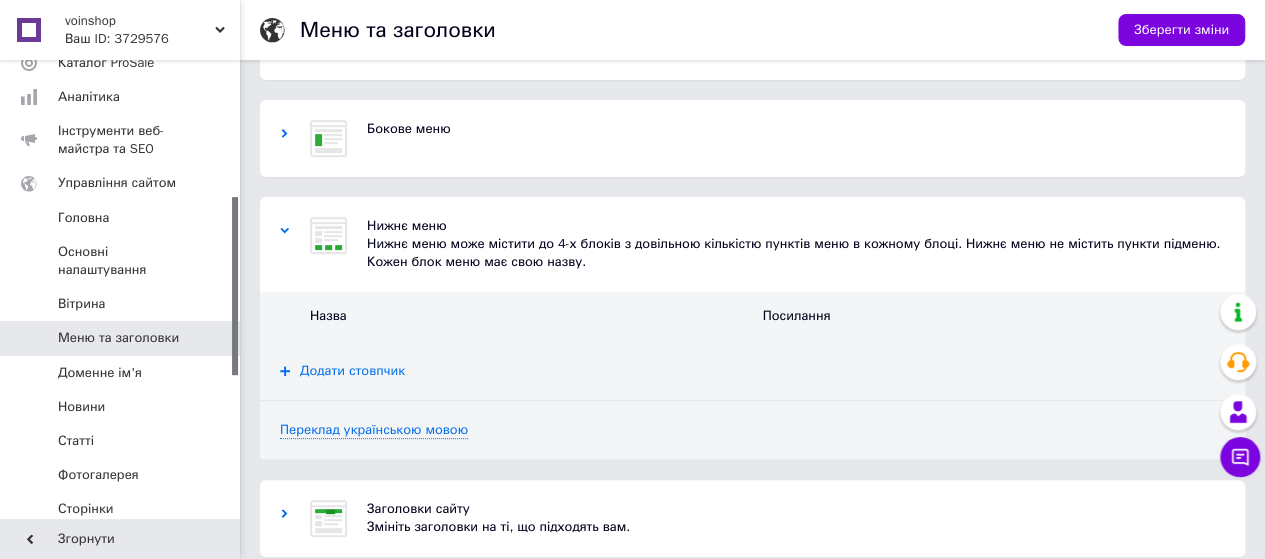 click on "Додати стовпчик" at bounding box center [352, 371] 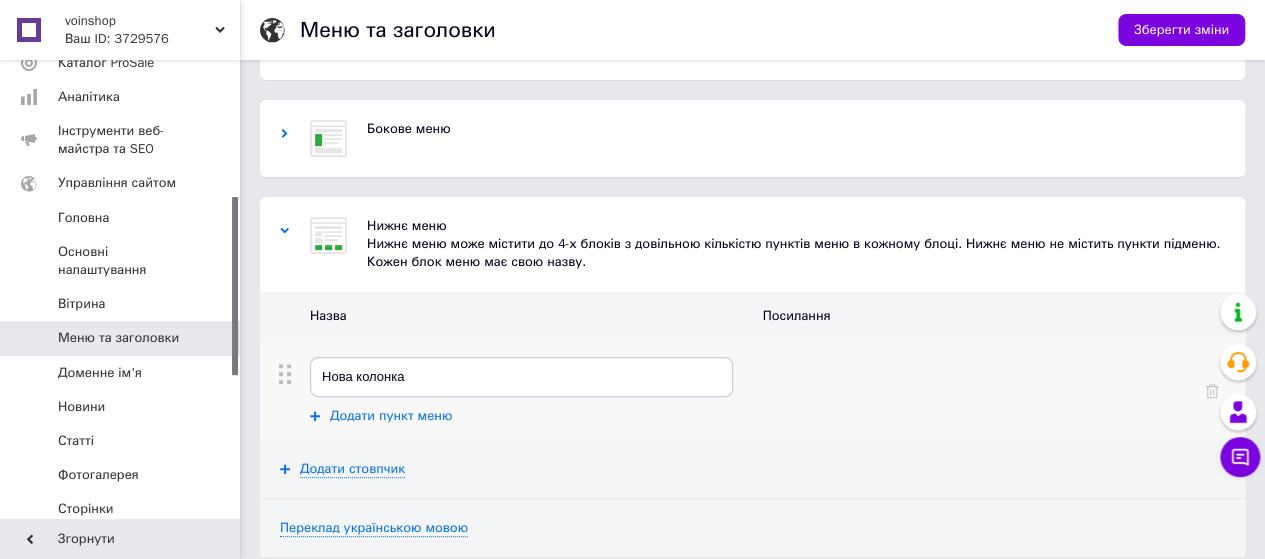 click on "Додати пункт меню" at bounding box center (391, 416) 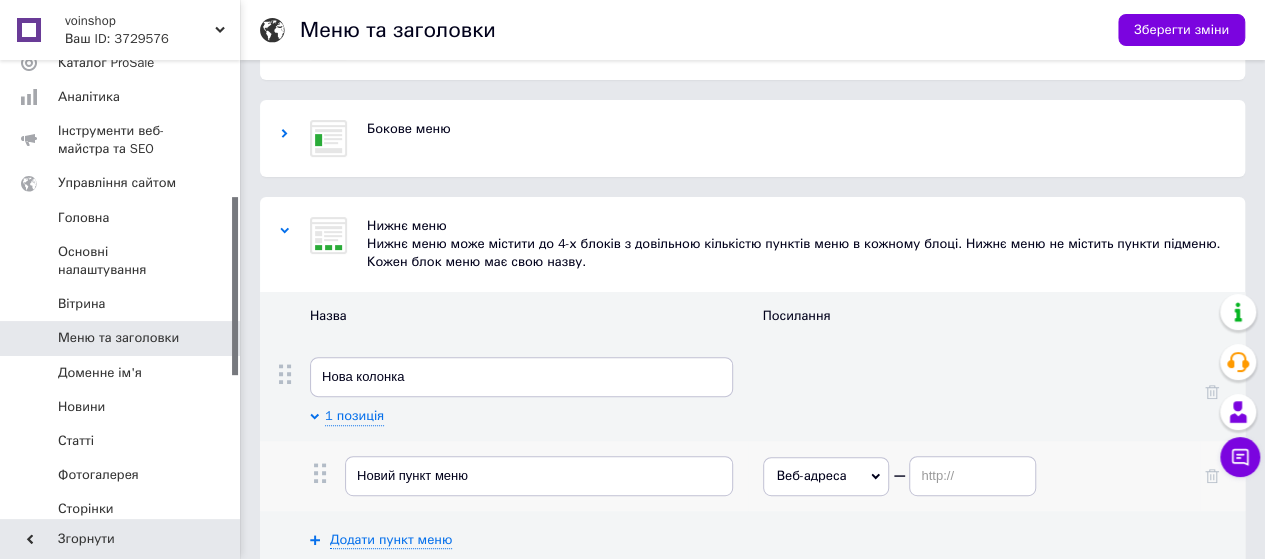 click on "Веб-адреса" at bounding box center (826, 476) 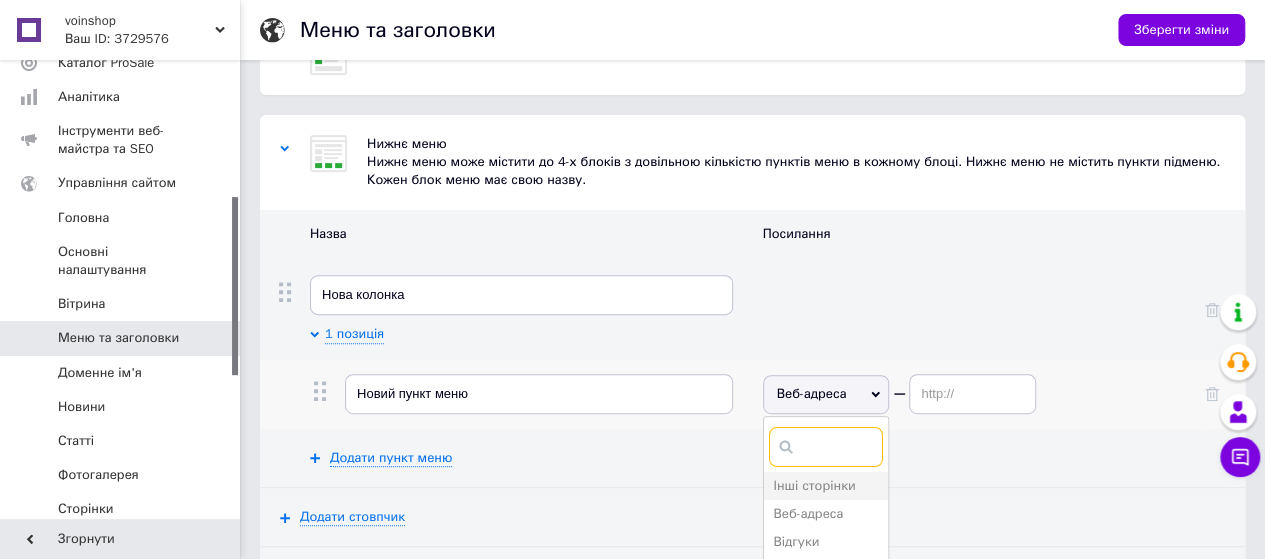 scroll, scrollTop: 374, scrollLeft: 0, axis: vertical 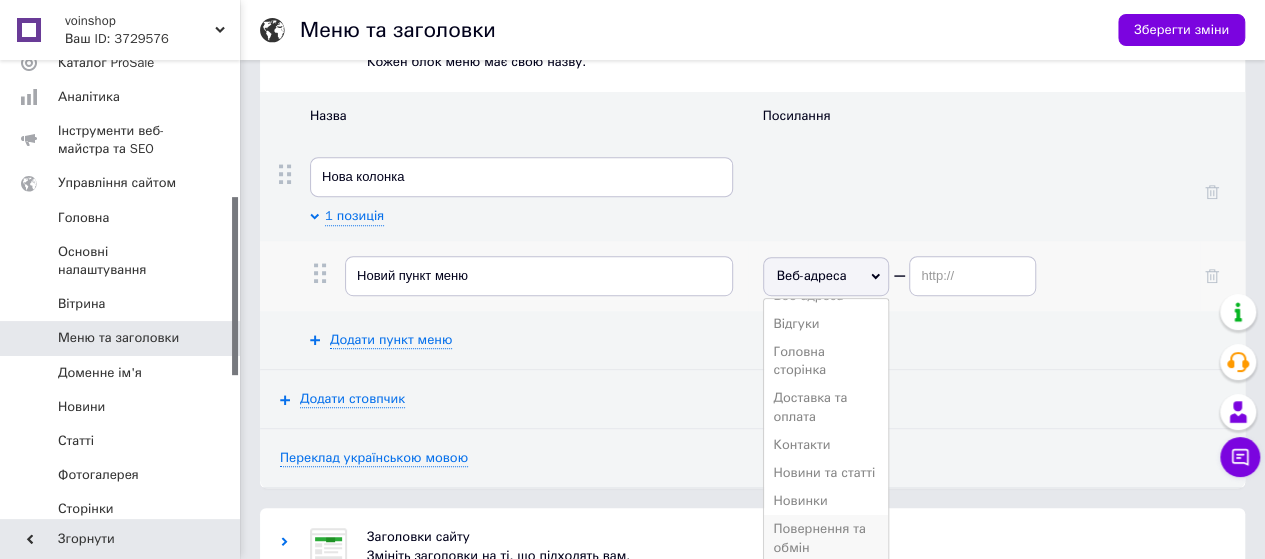 click on "Повернення та обмін" at bounding box center (820, 537) 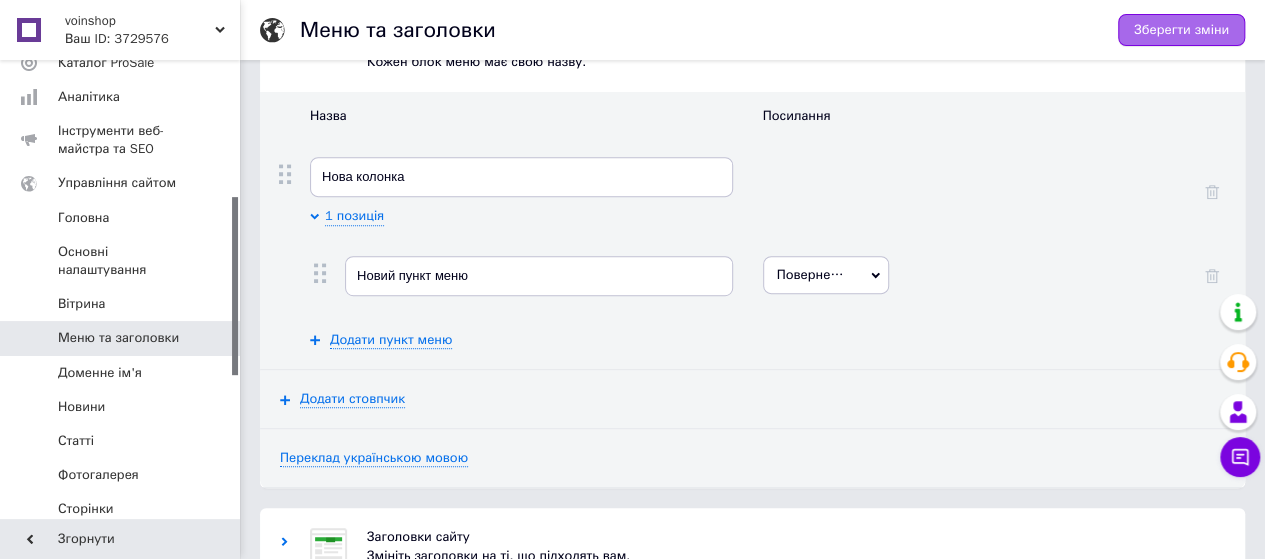 click on "Зберегти зміни" at bounding box center [1181, 30] 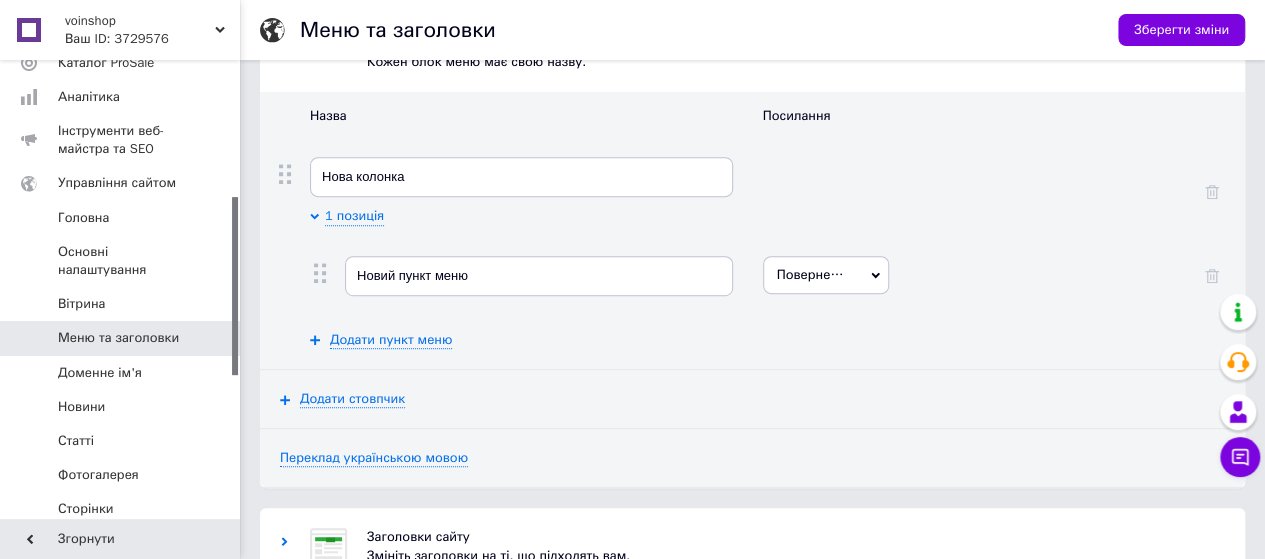 click on "voinshop" at bounding box center (140, 21) 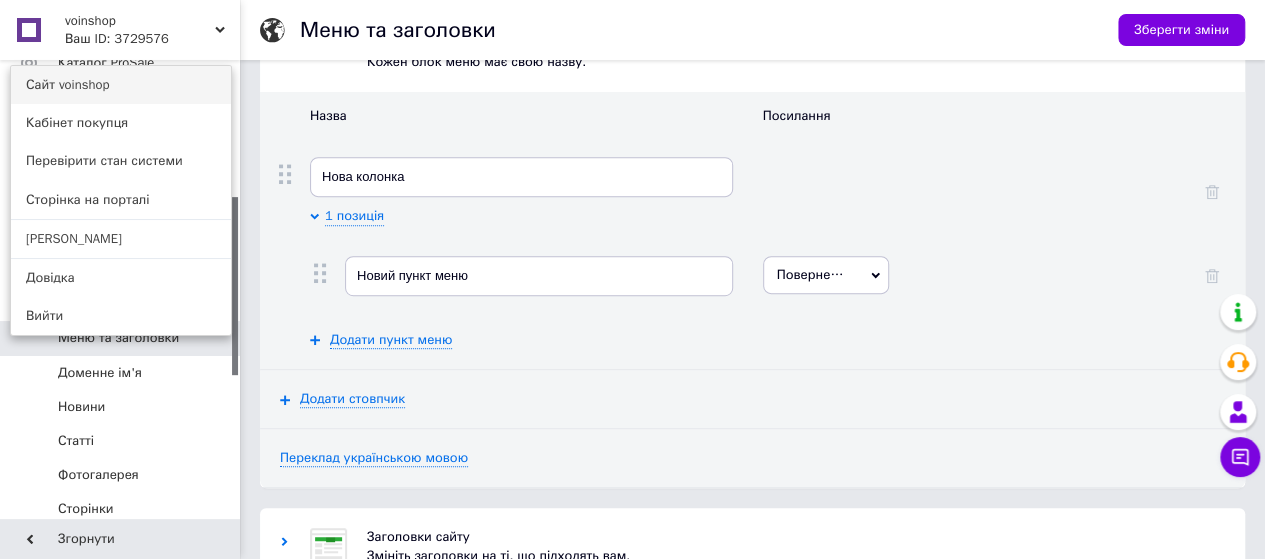 click on "Сайт voinshop" at bounding box center [121, 85] 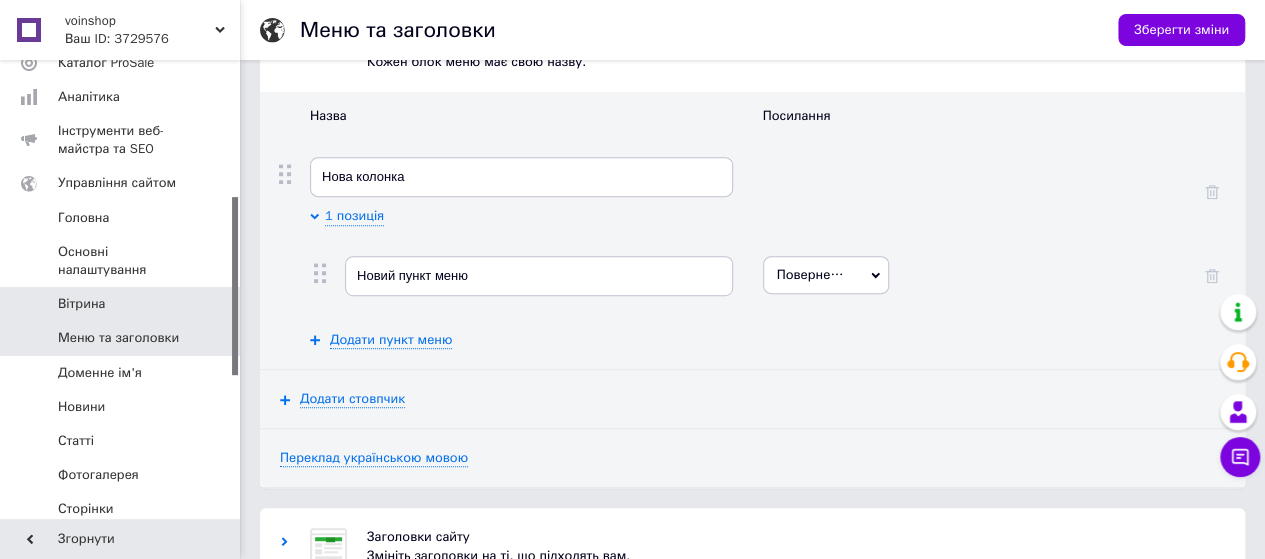 click on "Вітрина" at bounding box center (121, 304) 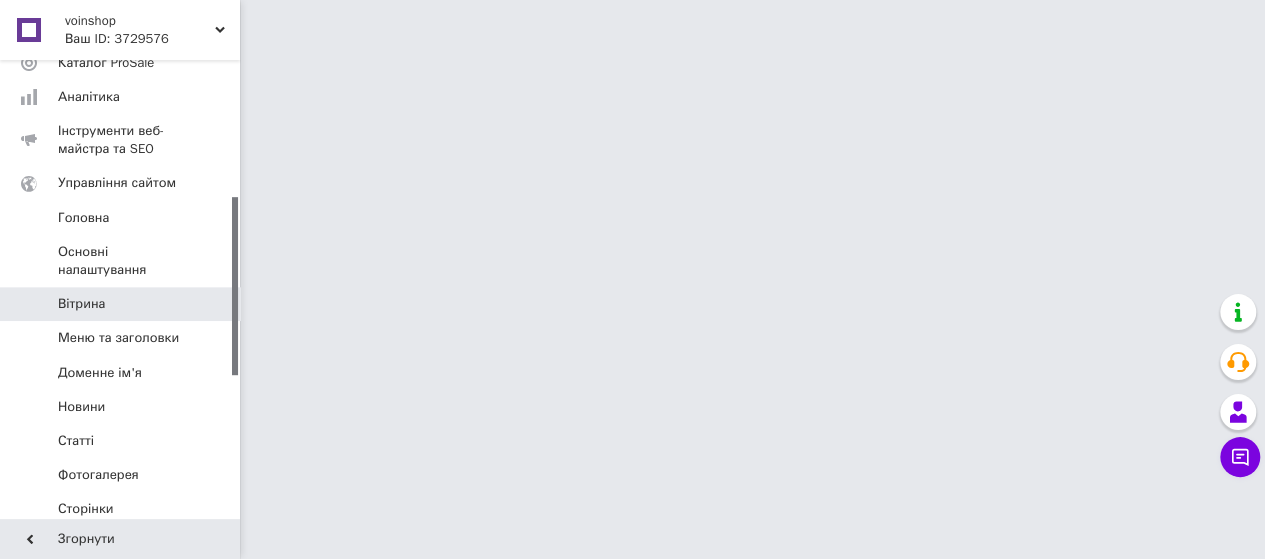 scroll, scrollTop: 0, scrollLeft: 0, axis: both 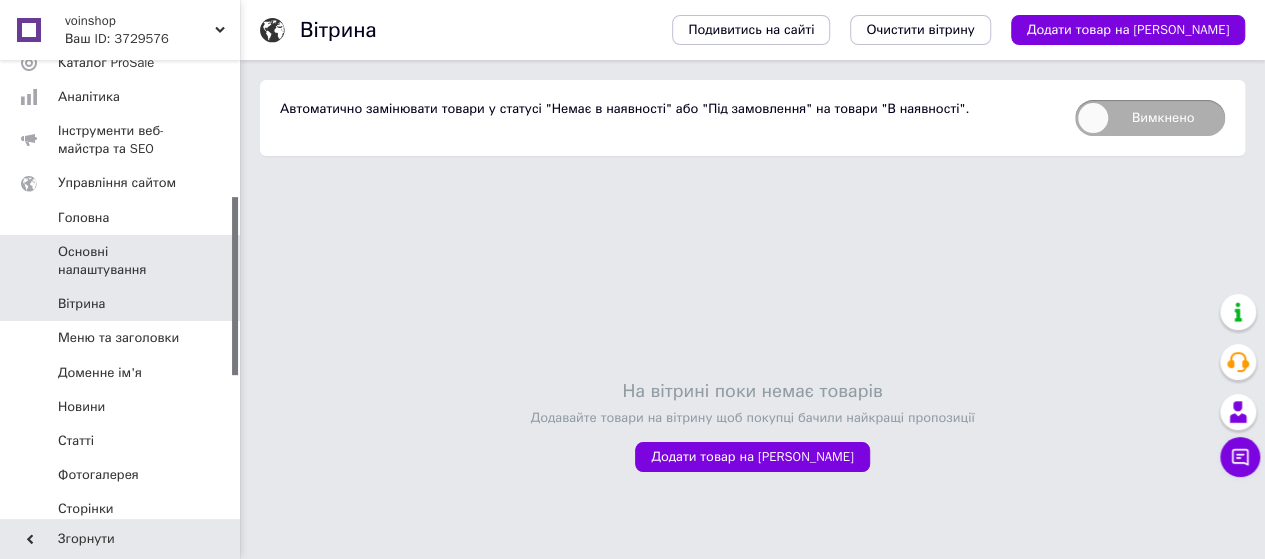 click on "Основні налаштування" at bounding box center (121, 261) 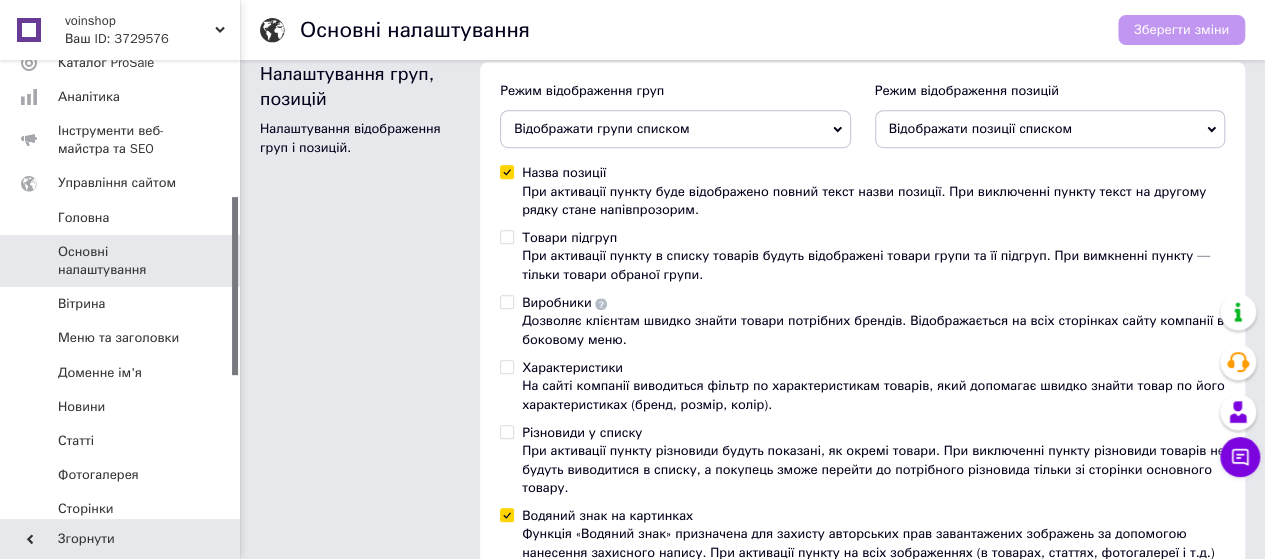 scroll, scrollTop: 344, scrollLeft: 0, axis: vertical 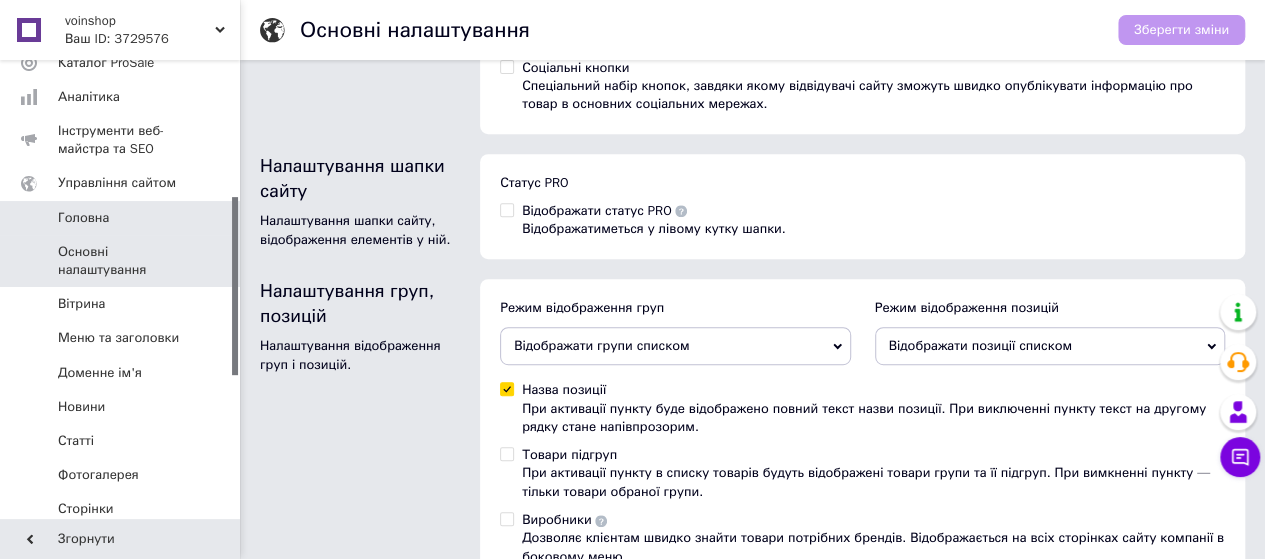 click on "Головна" at bounding box center (83, 218) 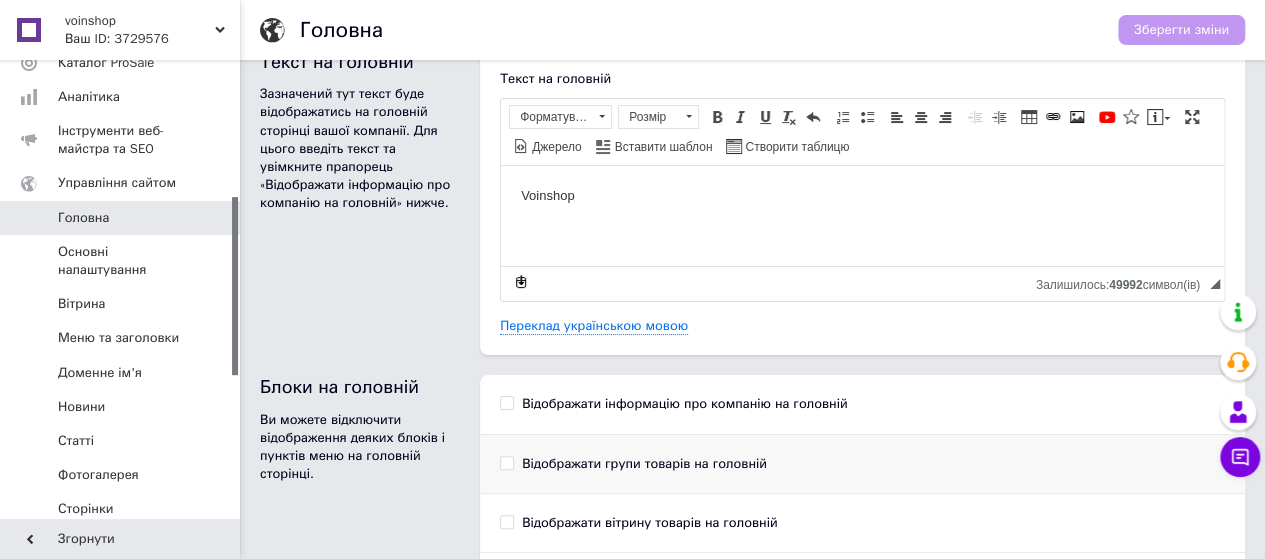 scroll, scrollTop: 0, scrollLeft: 0, axis: both 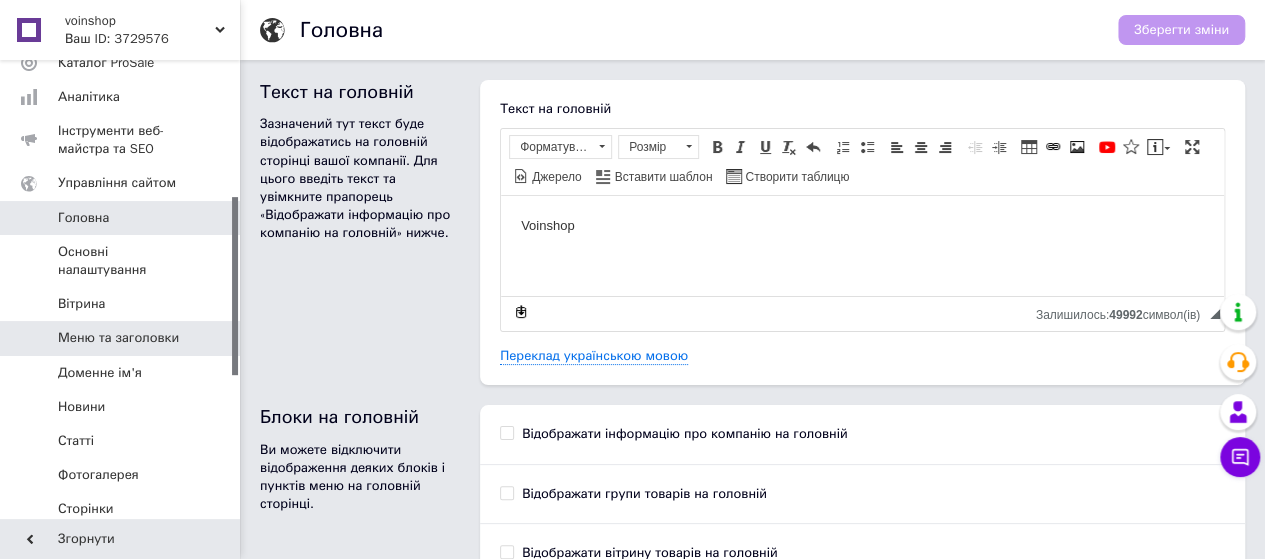 click on "Меню та заголовки" at bounding box center (118, 338) 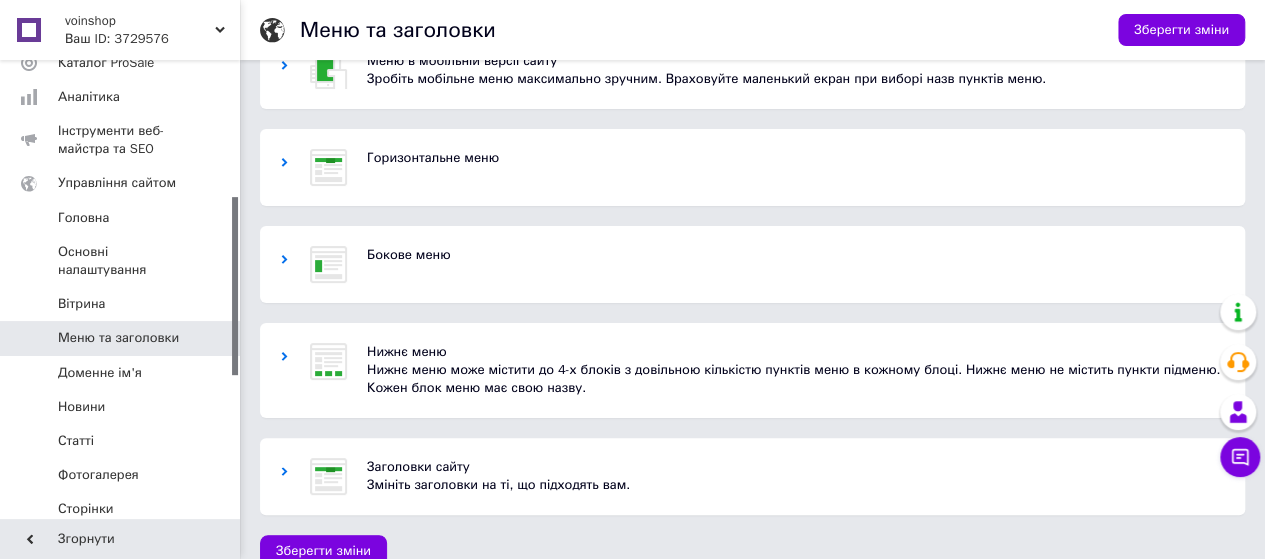 scroll, scrollTop: 74, scrollLeft: 0, axis: vertical 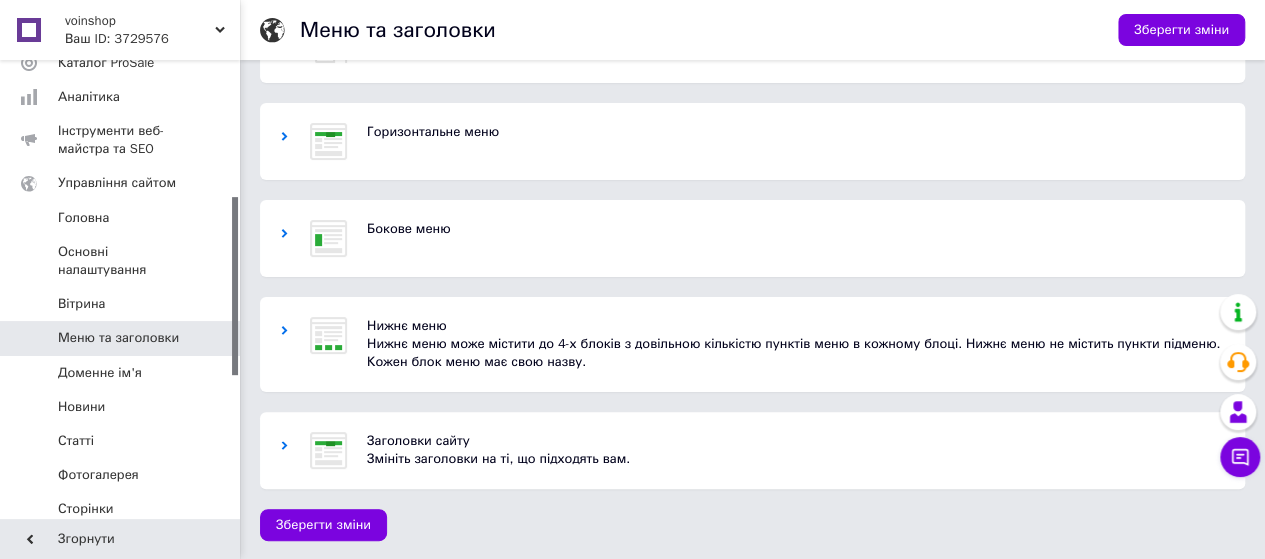 click 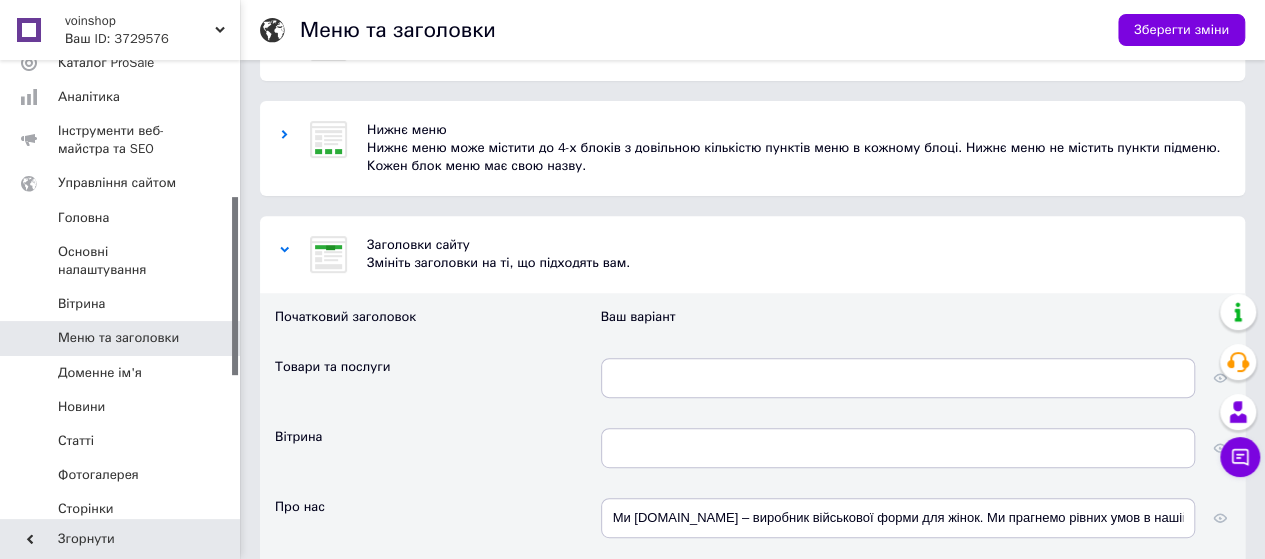 scroll, scrollTop: 274, scrollLeft: 0, axis: vertical 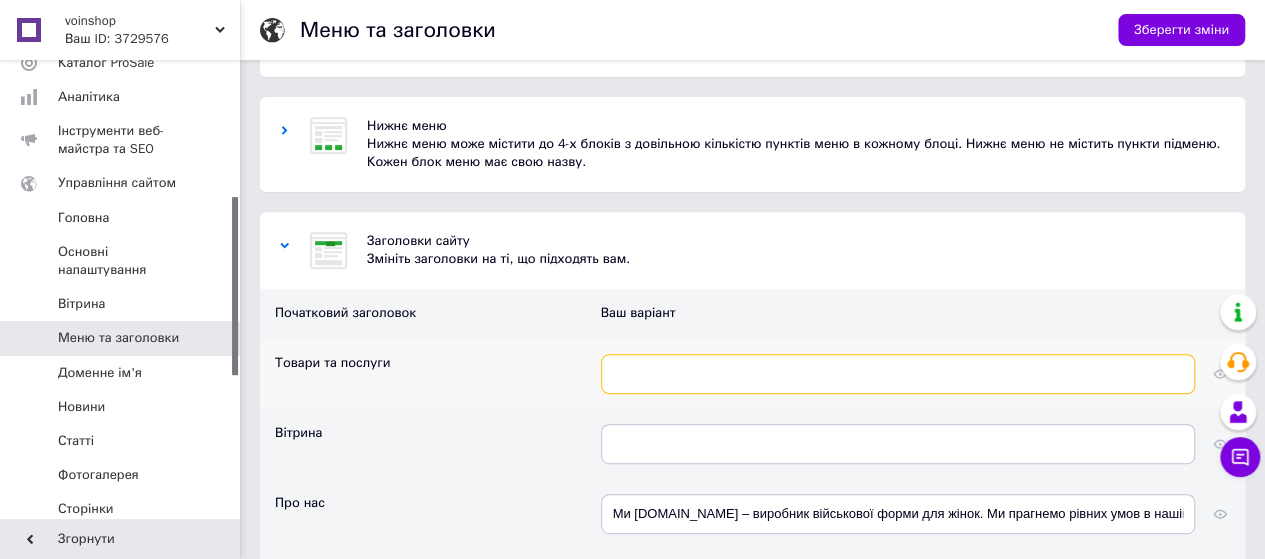 click at bounding box center [898, 374] 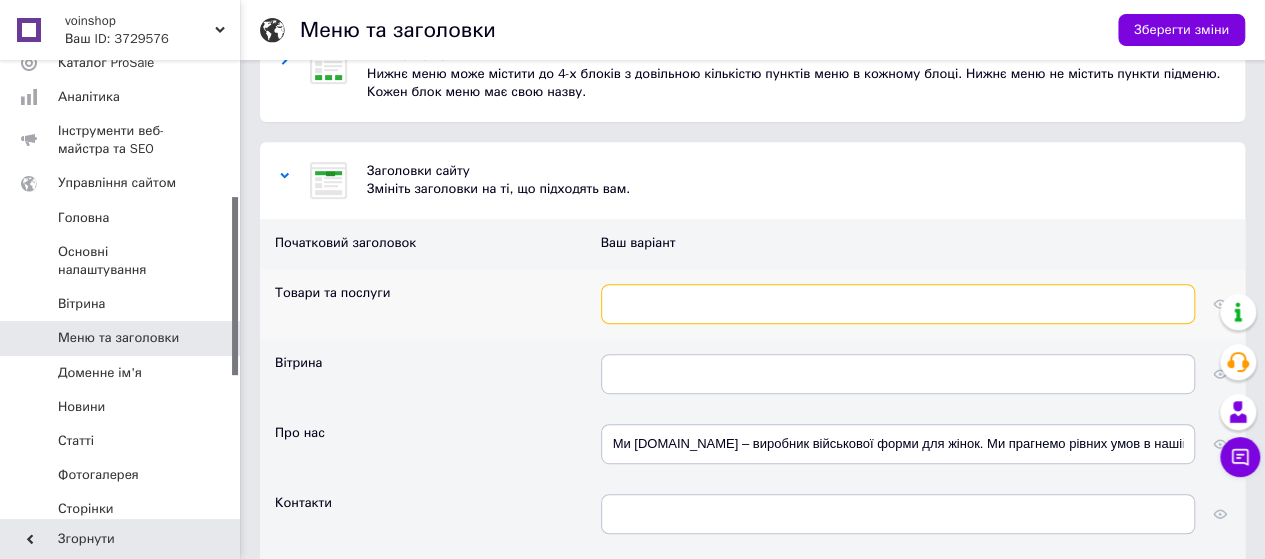 scroll, scrollTop: 374, scrollLeft: 0, axis: vertical 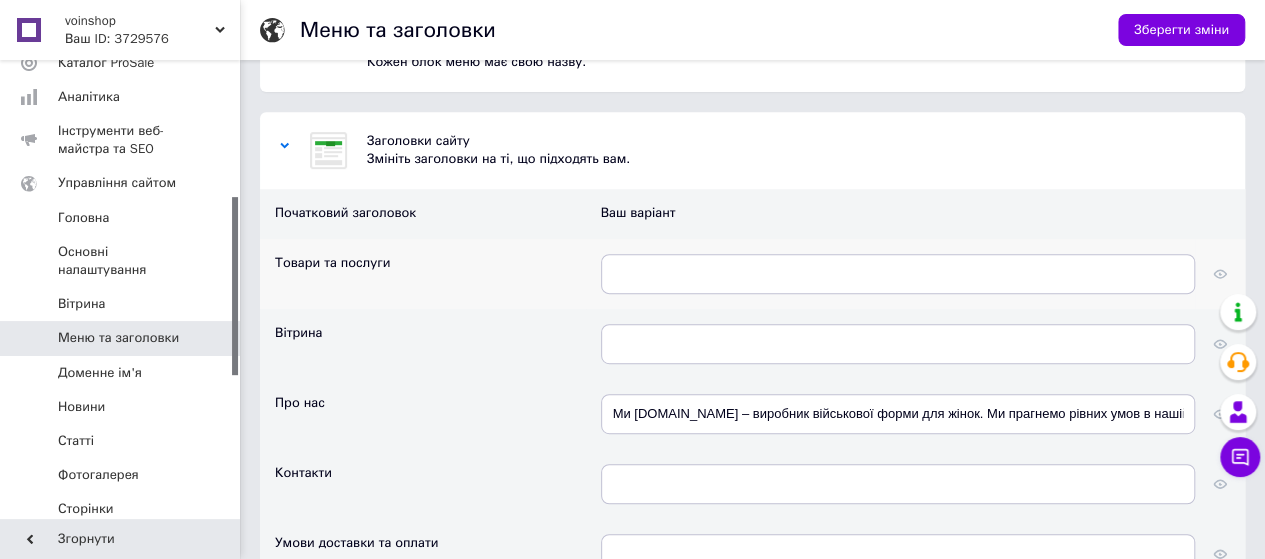click 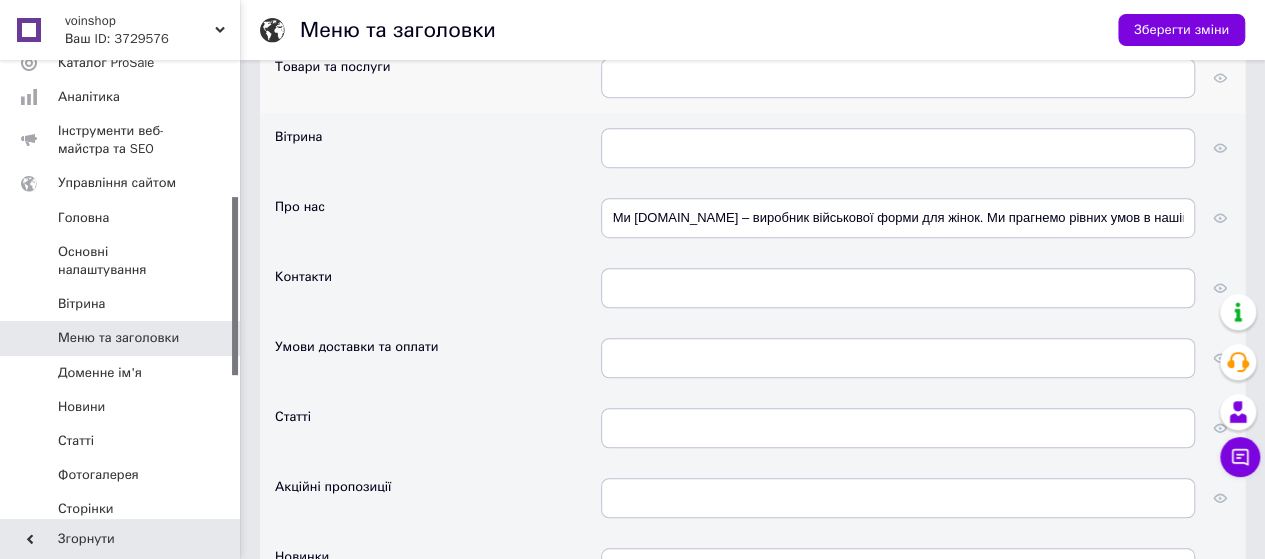 scroll, scrollTop: 443, scrollLeft: 0, axis: vertical 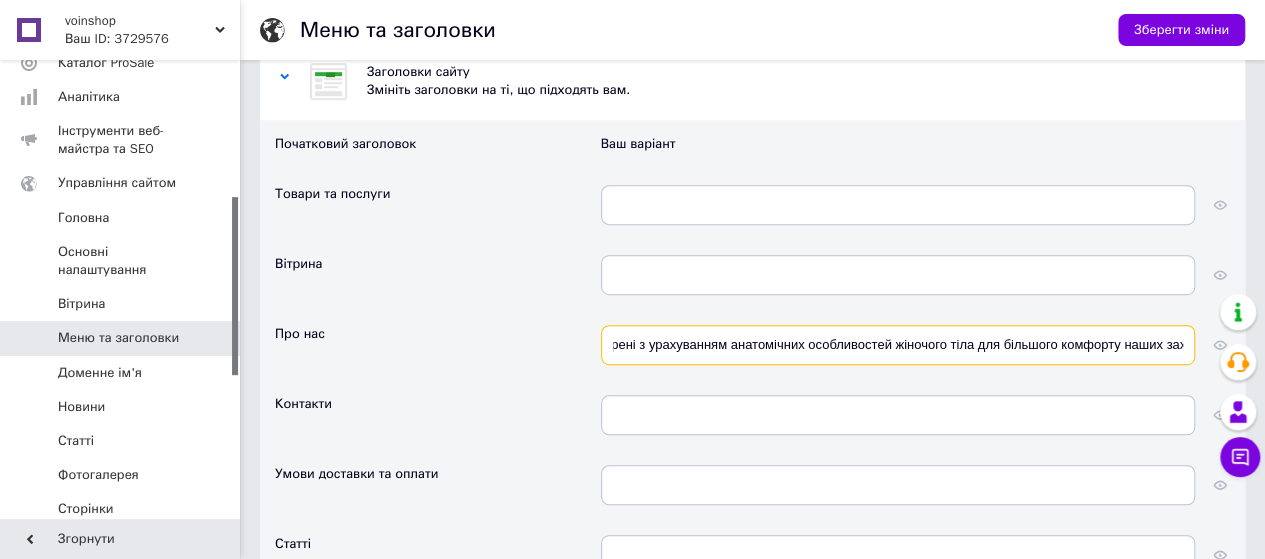 drag, startPoint x: 613, startPoint y: 342, endPoint x: 1277, endPoint y: 361, distance: 664.2718 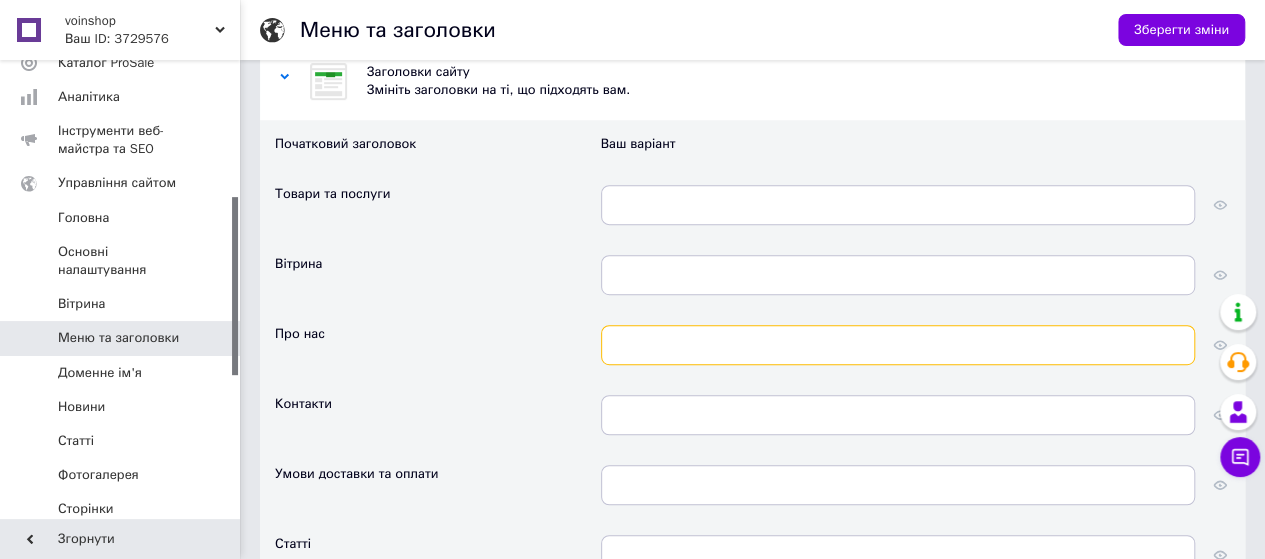 scroll, scrollTop: 0, scrollLeft: 0, axis: both 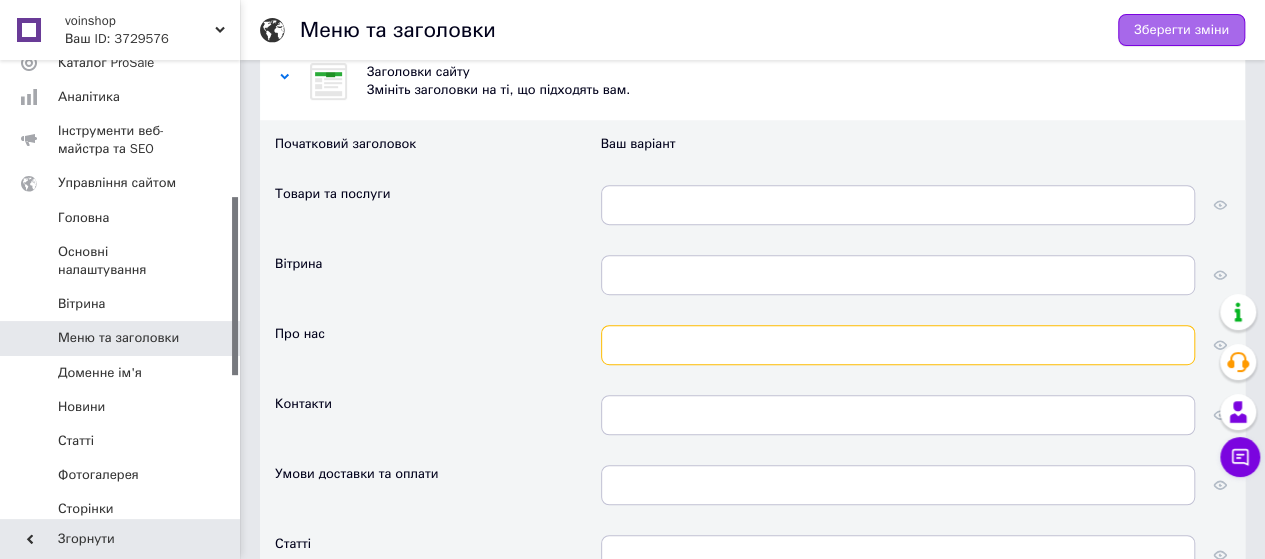 type 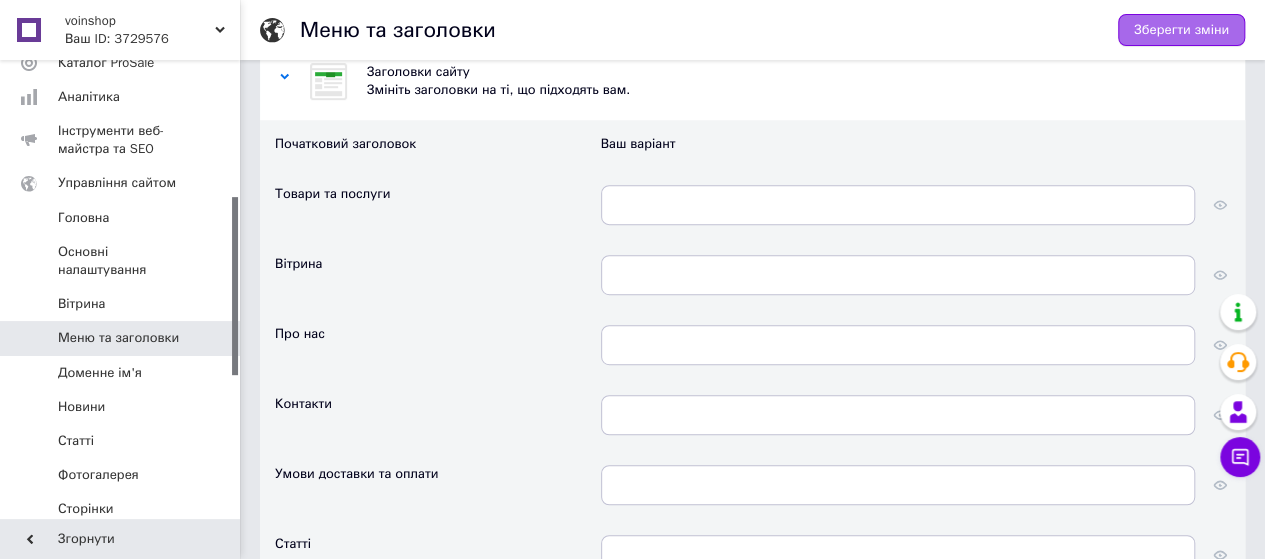click on "Зберегти зміни" at bounding box center [1181, 30] 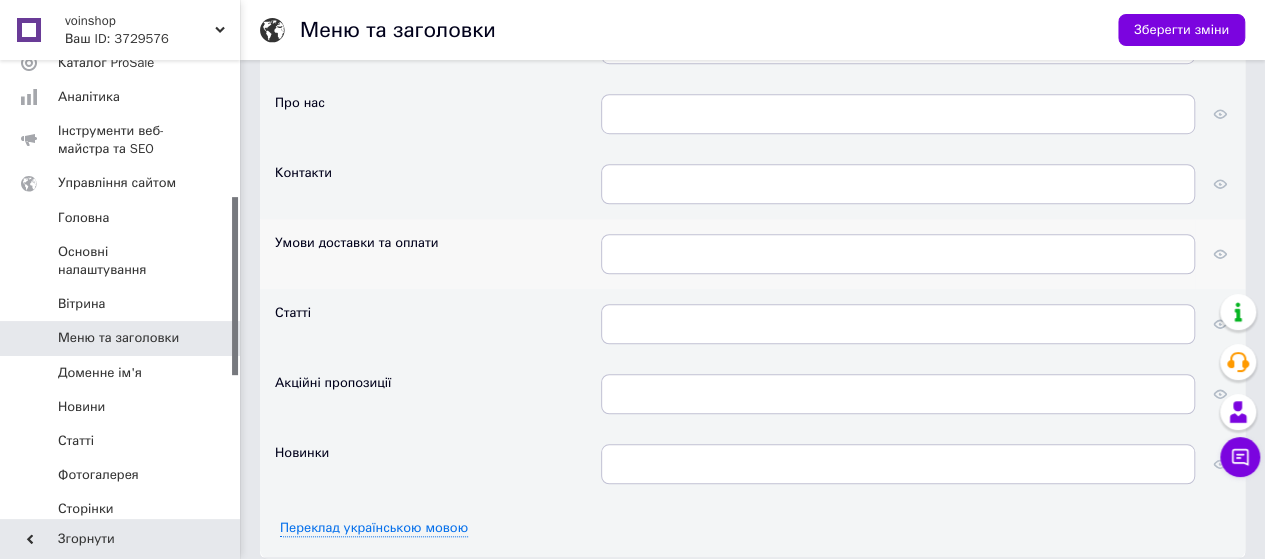 scroll, scrollTop: 743, scrollLeft: 0, axis: vertical 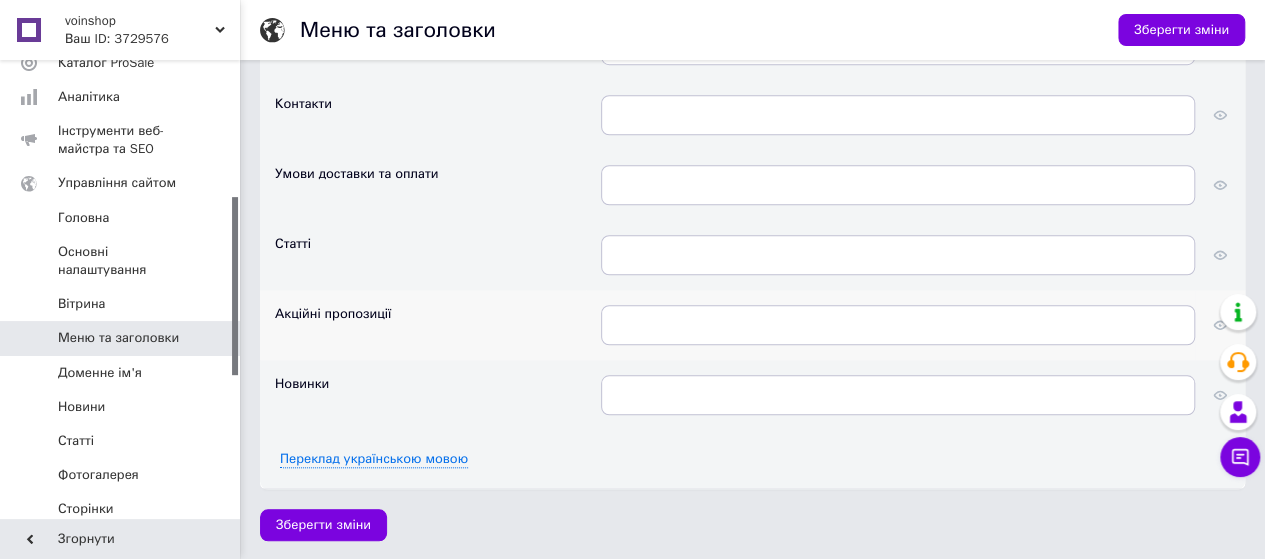 click 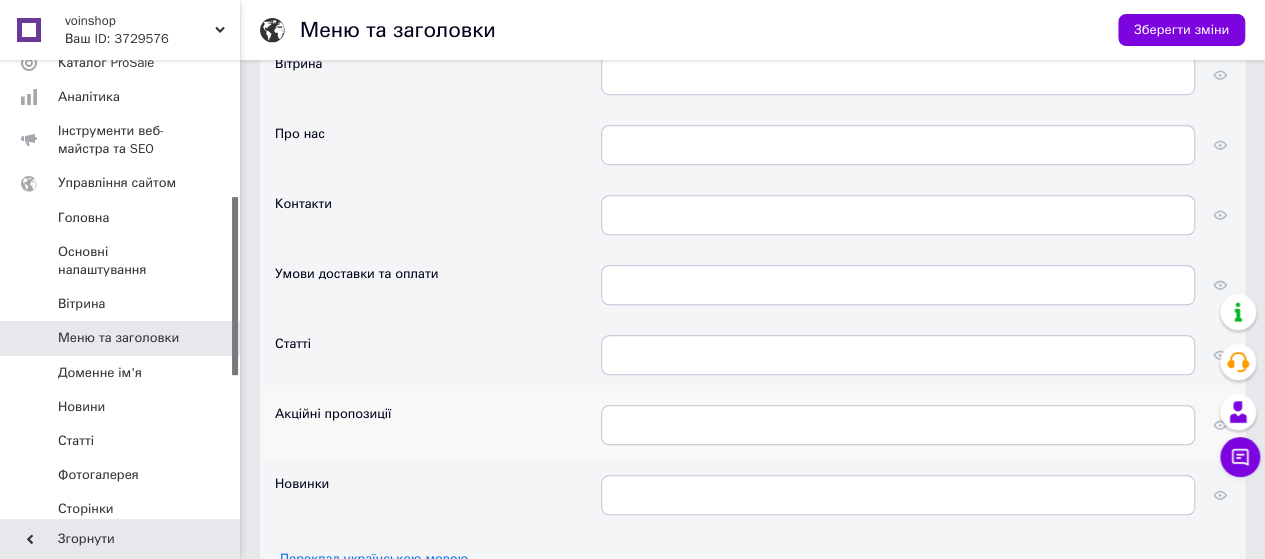 scroll, scrollTop: 743, scrollLeft: 0, axis: vertical 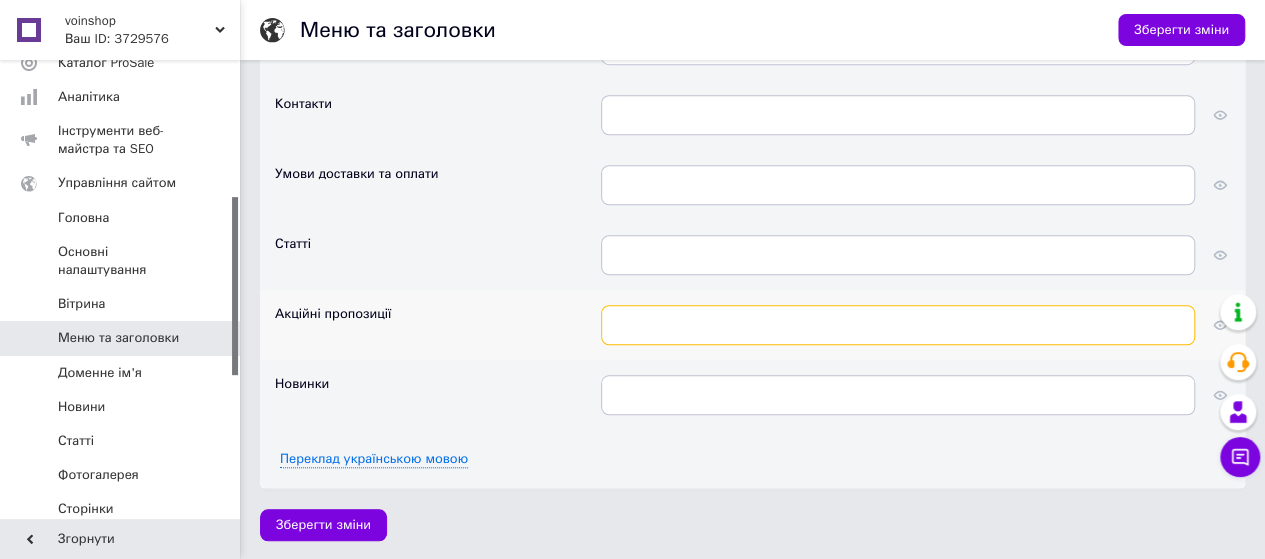 click at bounding box center [898, 325] 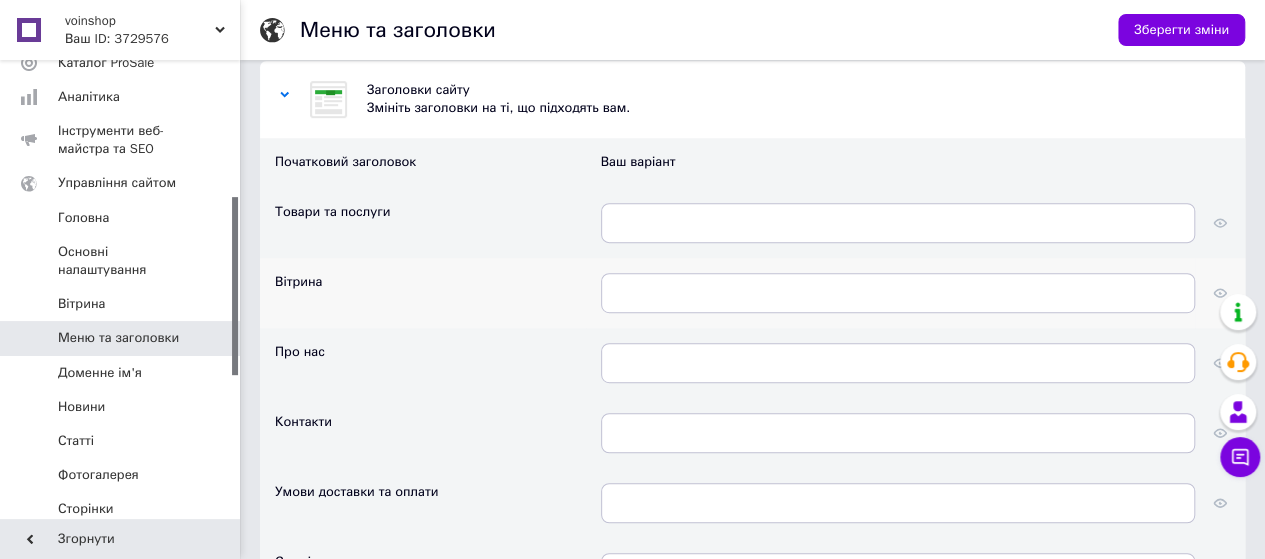 scroll, scrollTop: 443, scrollLeft: 0, axis: vertical 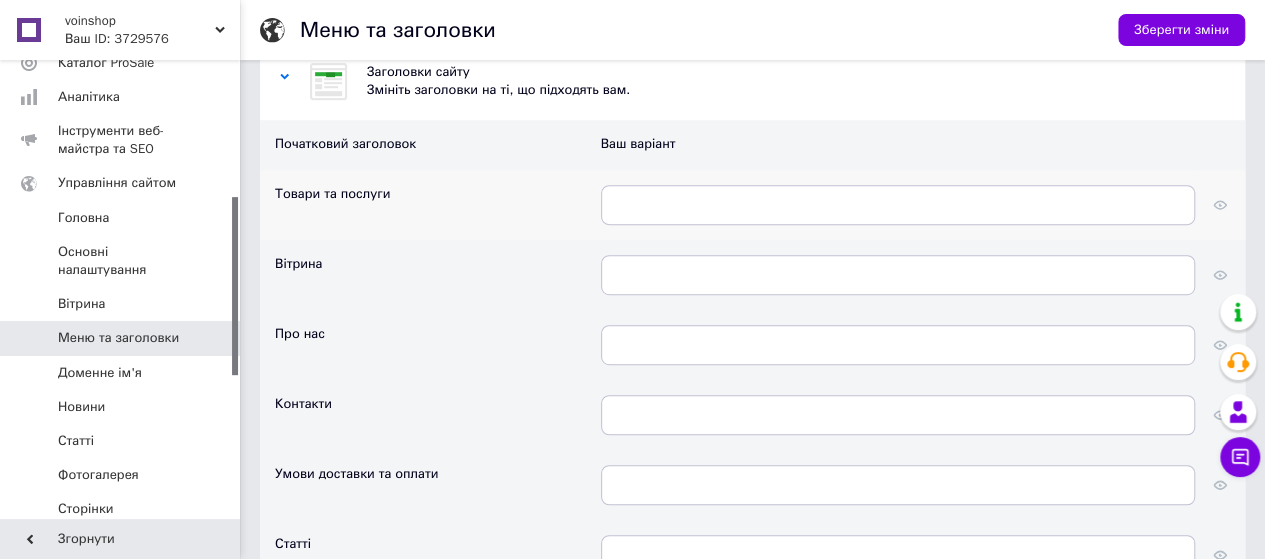 click 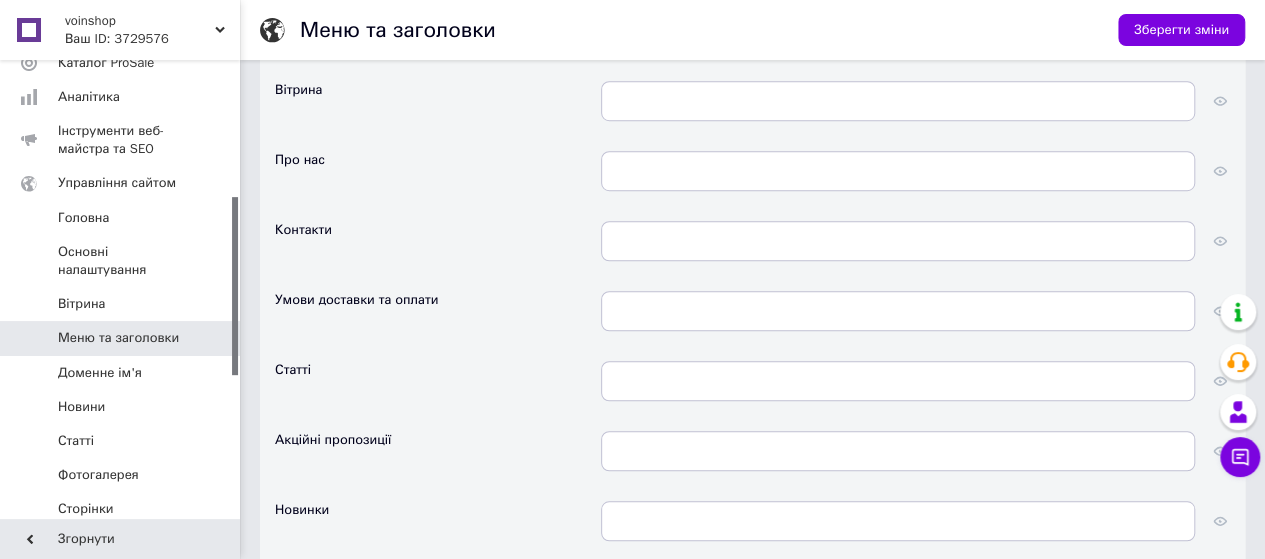 scroll, scrollTop: 743, scrollLeft: 0, axis: vertical 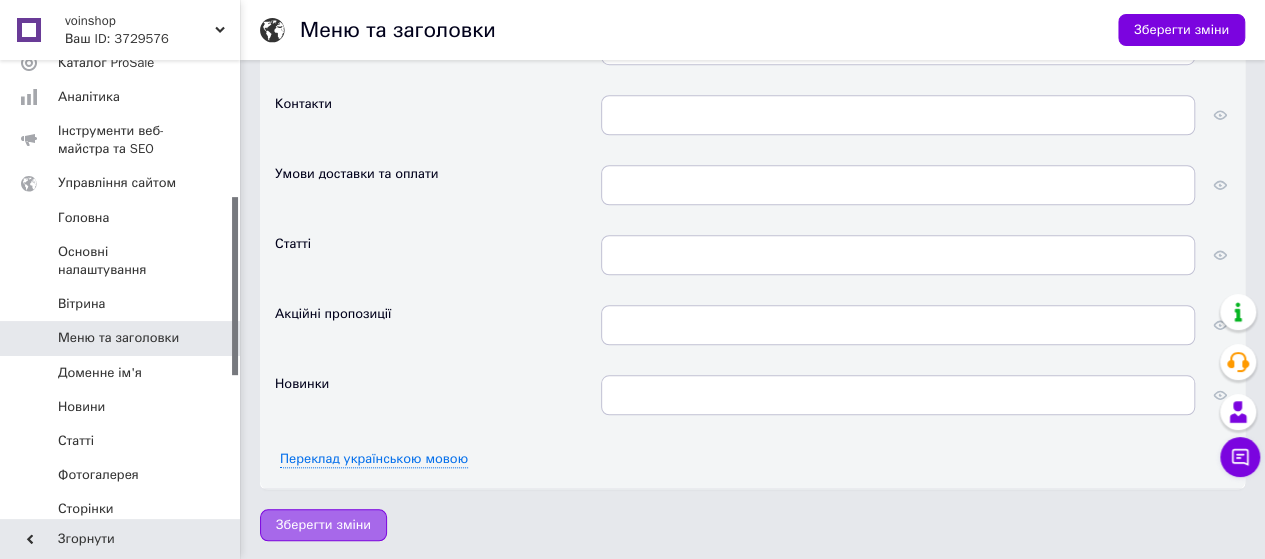click on "Зберегти зміни" at bounding box center [323, 525] 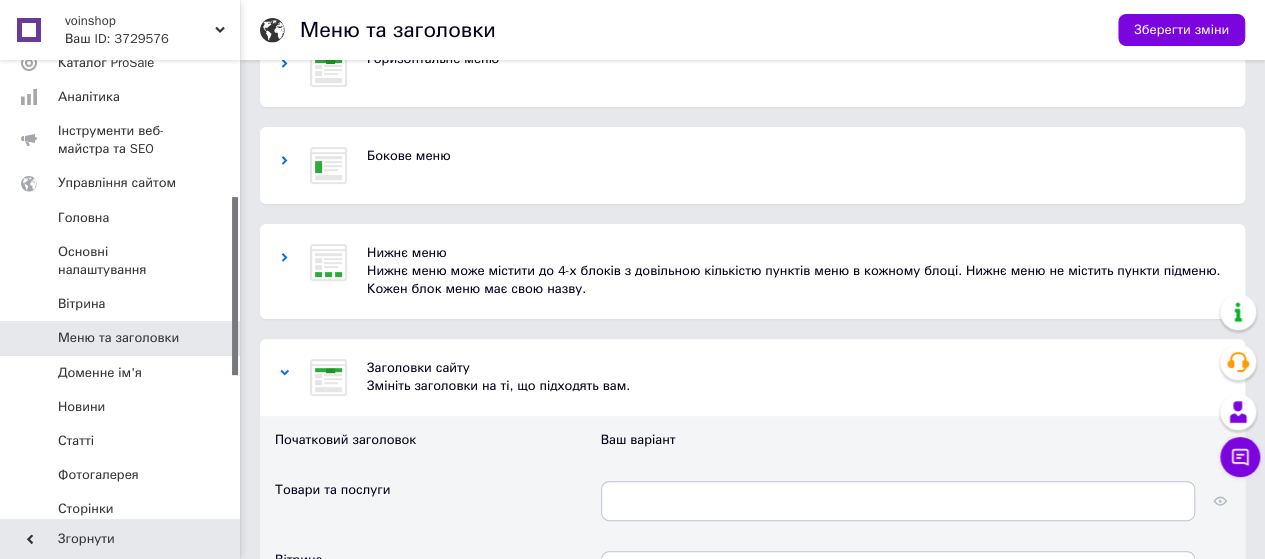 scroll, scrollTop: 143, scrollLeft: 0, axis: vertical 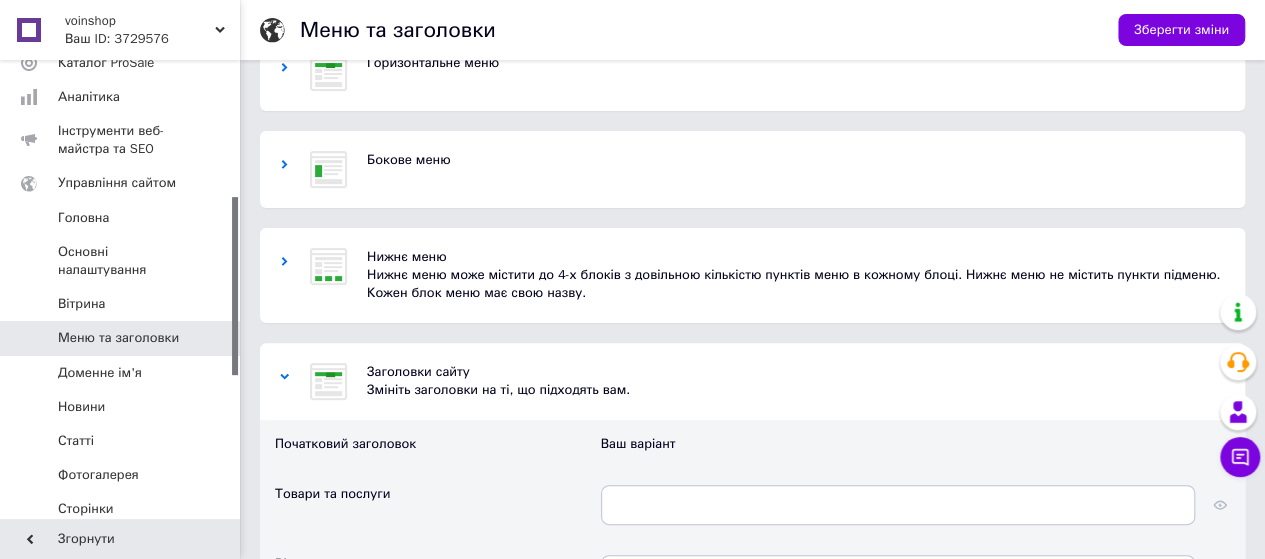 click at bounding box center (328, 275) 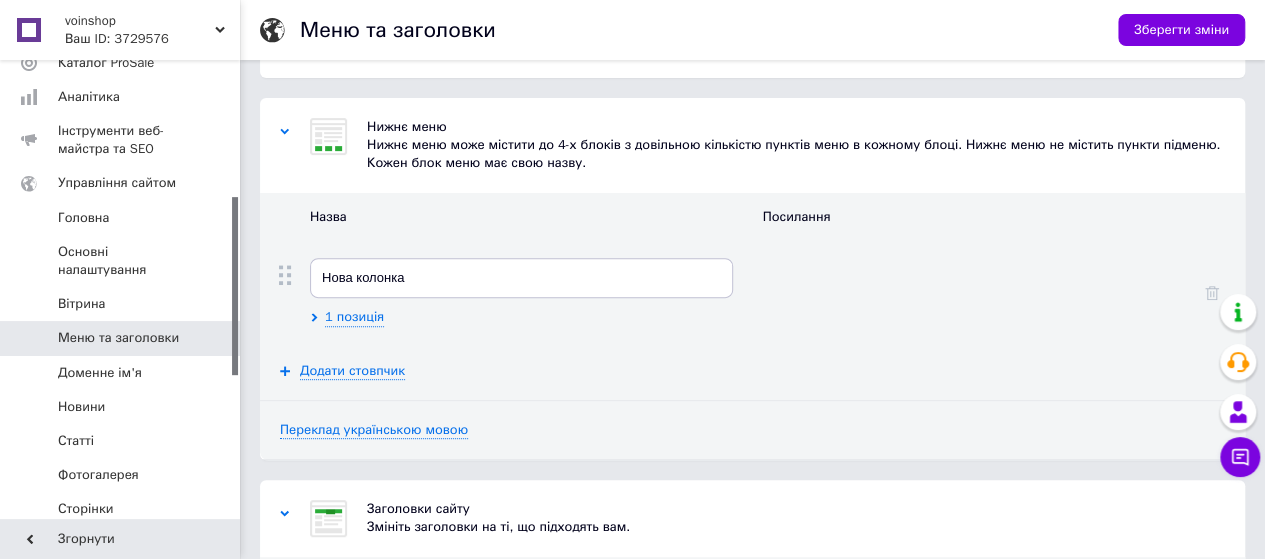 scroll, scrollTop: 243, scrollLeft: 0, axis: vertical 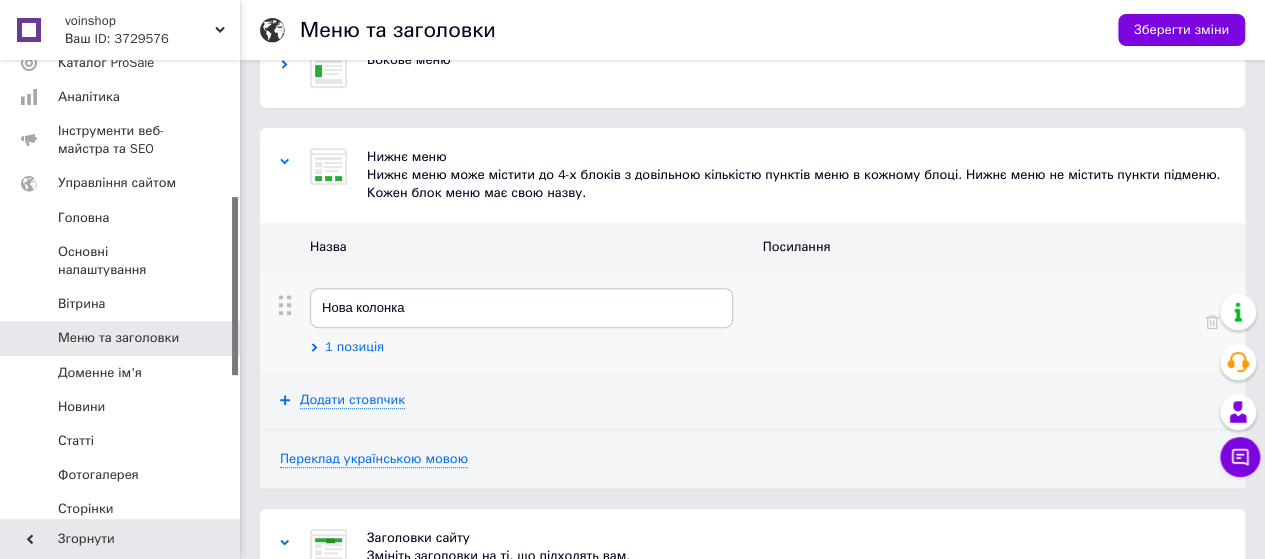 click on "1 позиція" at bounding box center [354, 346] 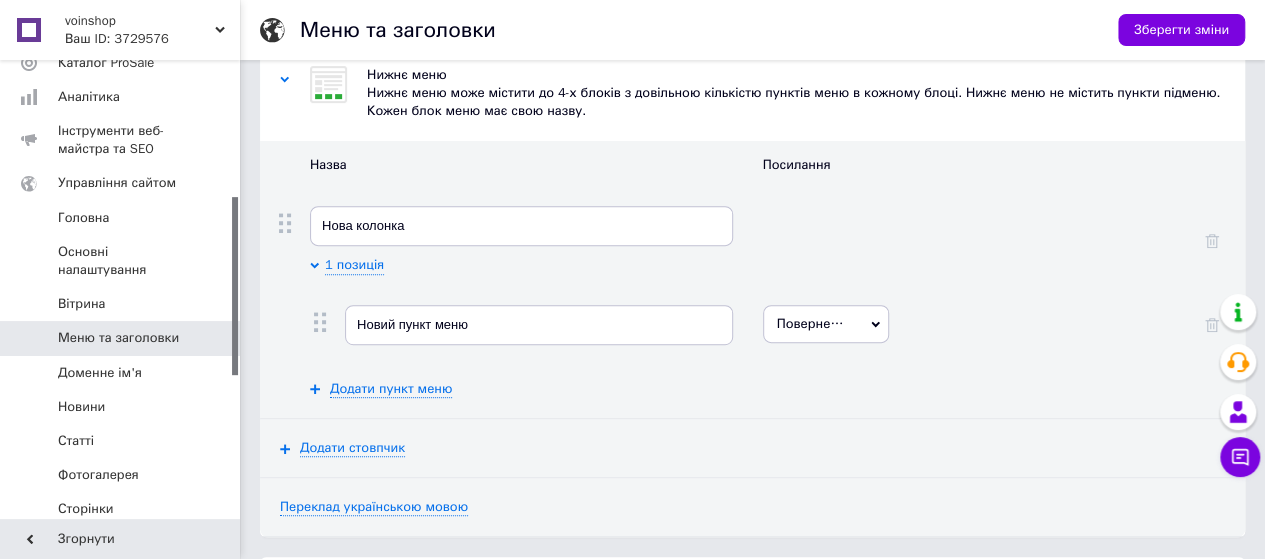 scroll, scrollTop: 343, scrollLeft: 0, axis: vertical 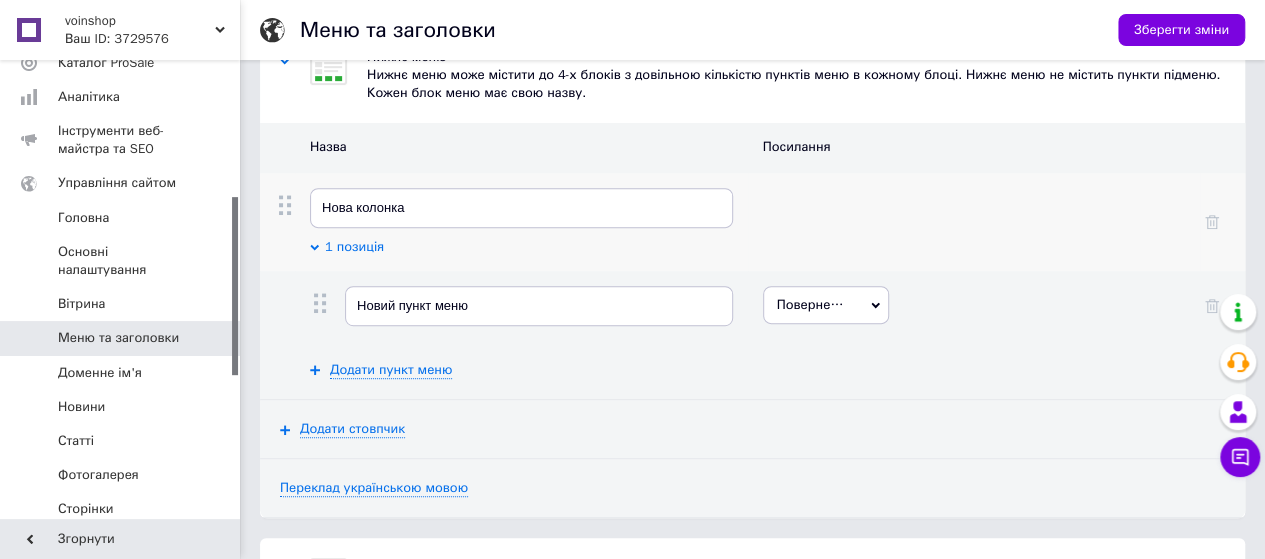 click on "1 позиція" at bounding box center (354, 246) 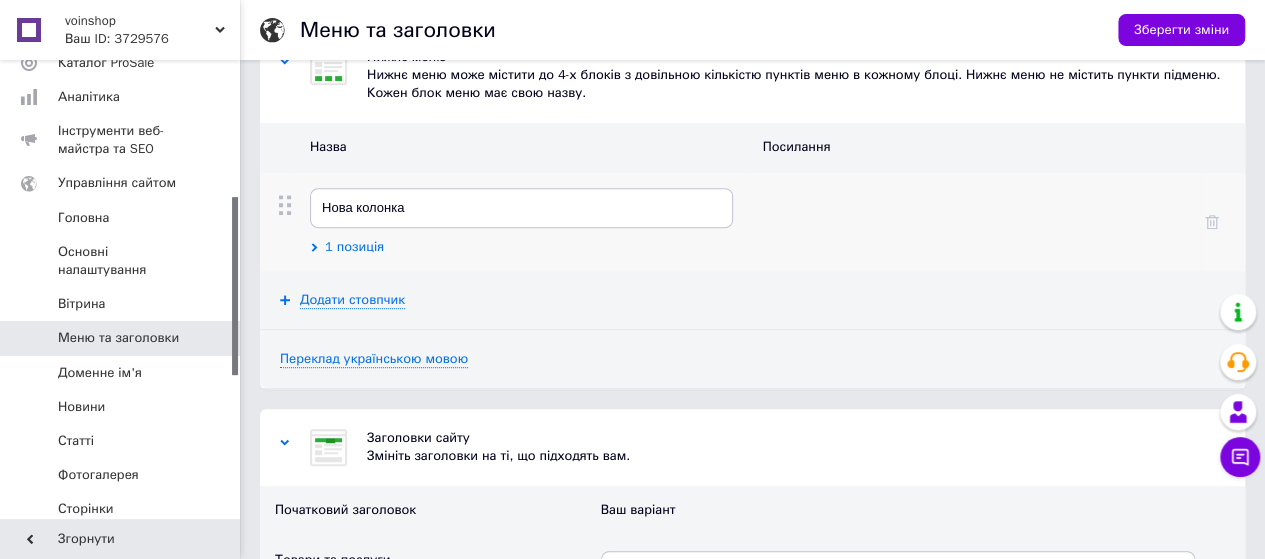click on "1 позиція" at bounding box center [354, 246] 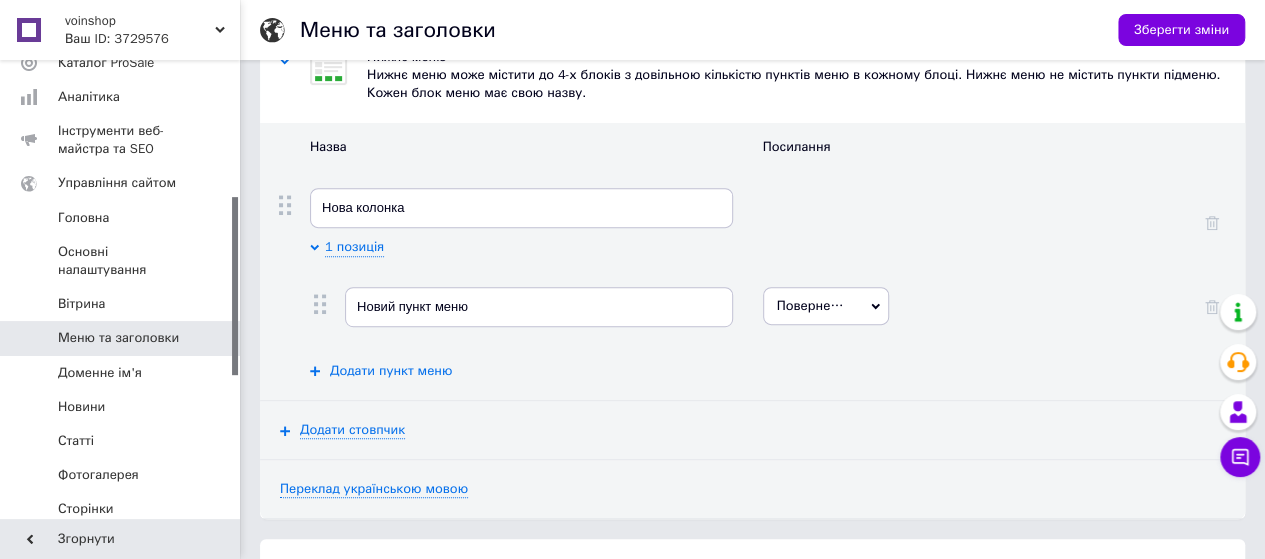 click on "Додати пункт меню" at bounding box center (391, 371) 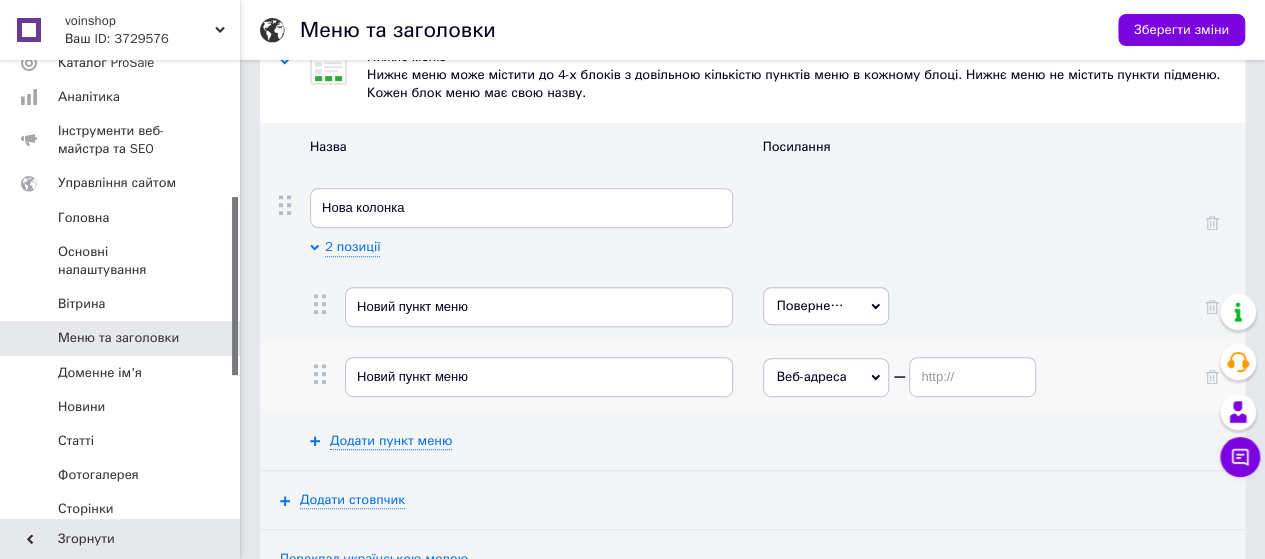 click on "Веб-адреса" at bounding box center (826, 377) 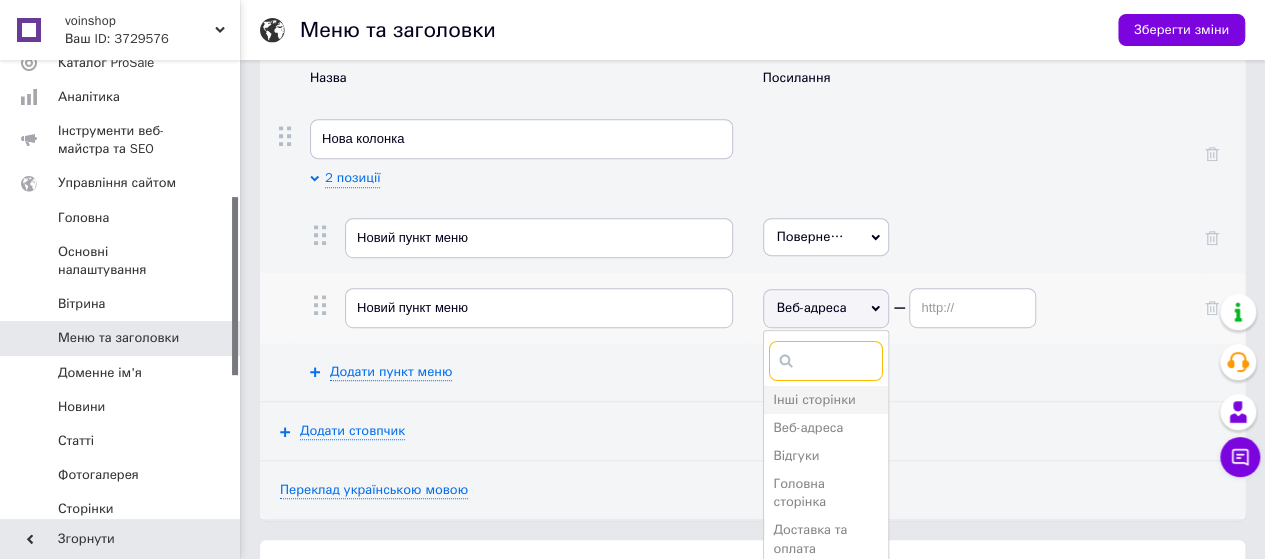 scroll, scrollTop: 443, scrollLeft: 0, axis: vertical 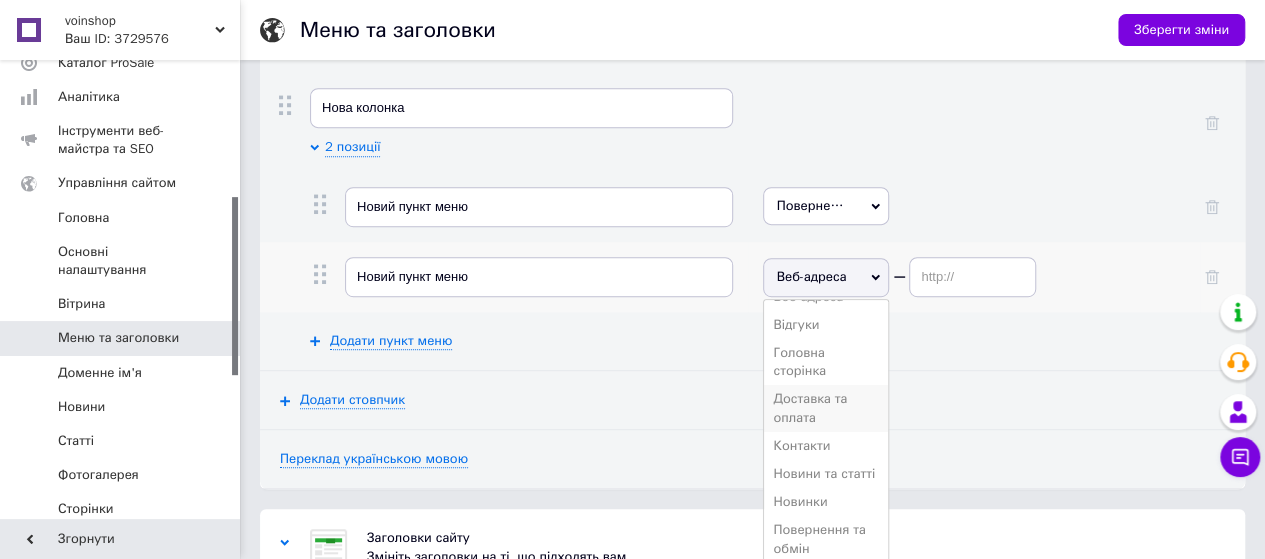 click on "Доставка та оплата" at bounding box center [811, 407] 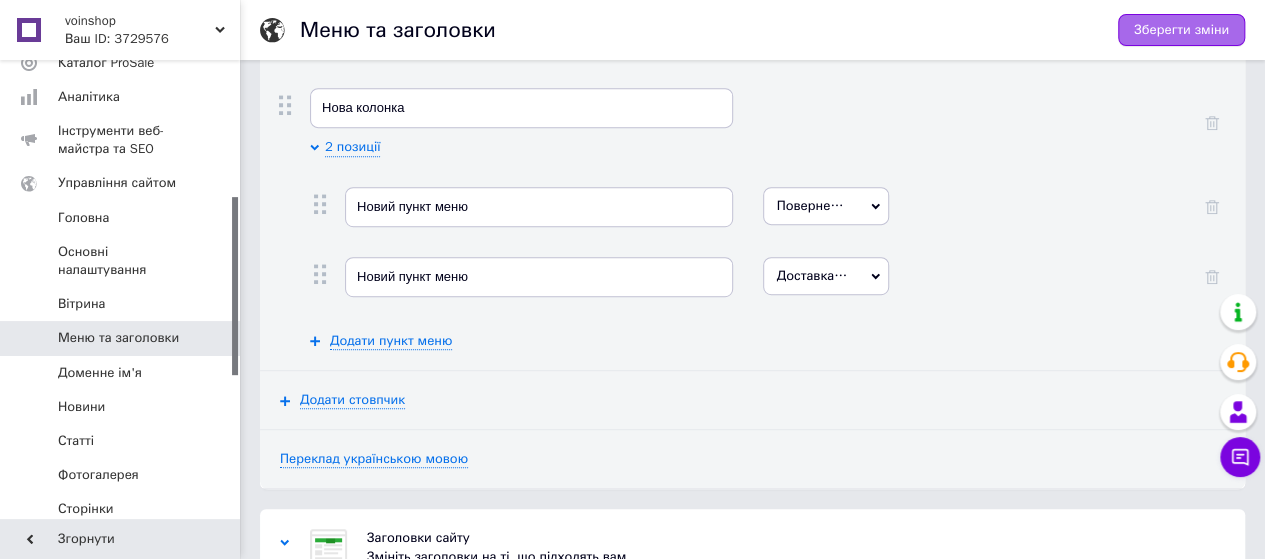 click on "Зберегти зміни" at bounding box center (1181, 30) 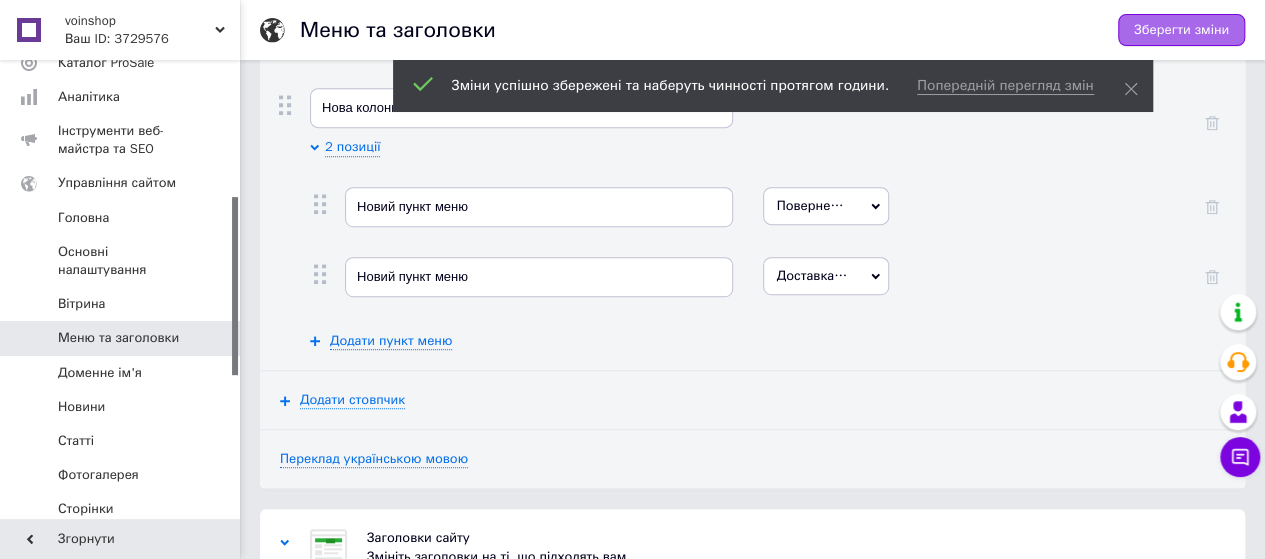 click on "Зберегти зміни" at bounding box center (1181, 30) 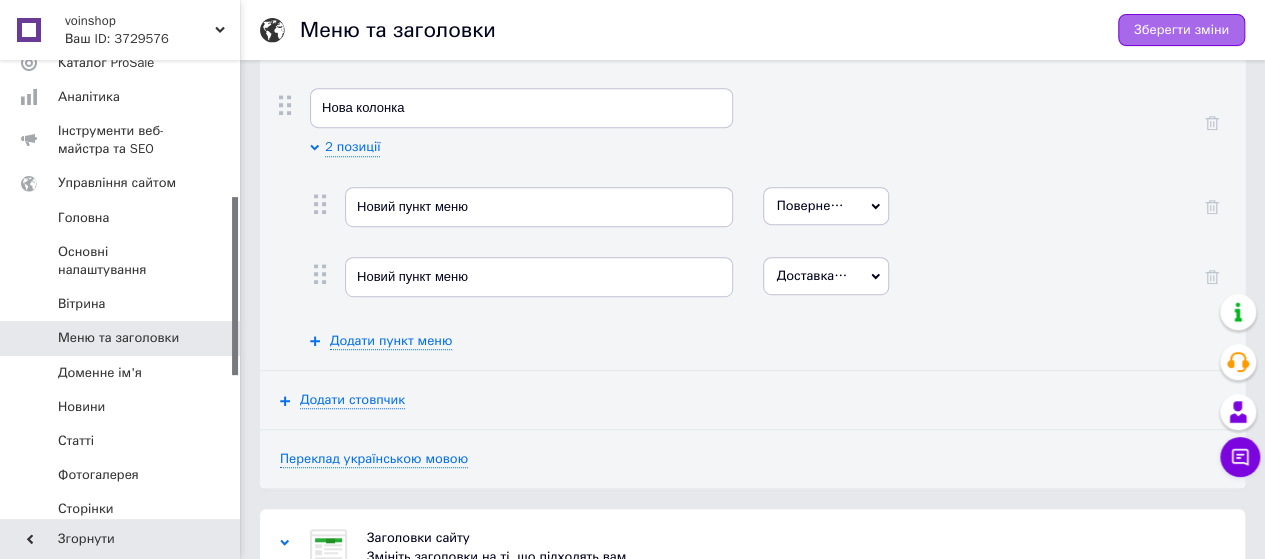 click on "Зберегти зміни" at bounding box center (1181, 30) 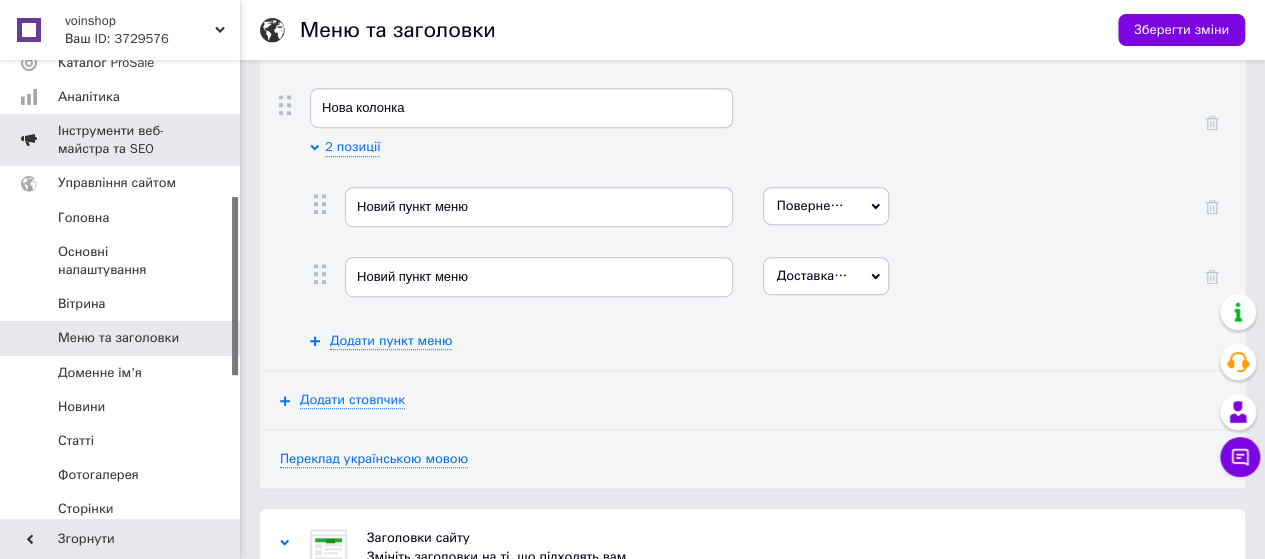 click on "Інструменти веб-майстра та SEO" at bounding box center (121, 140) 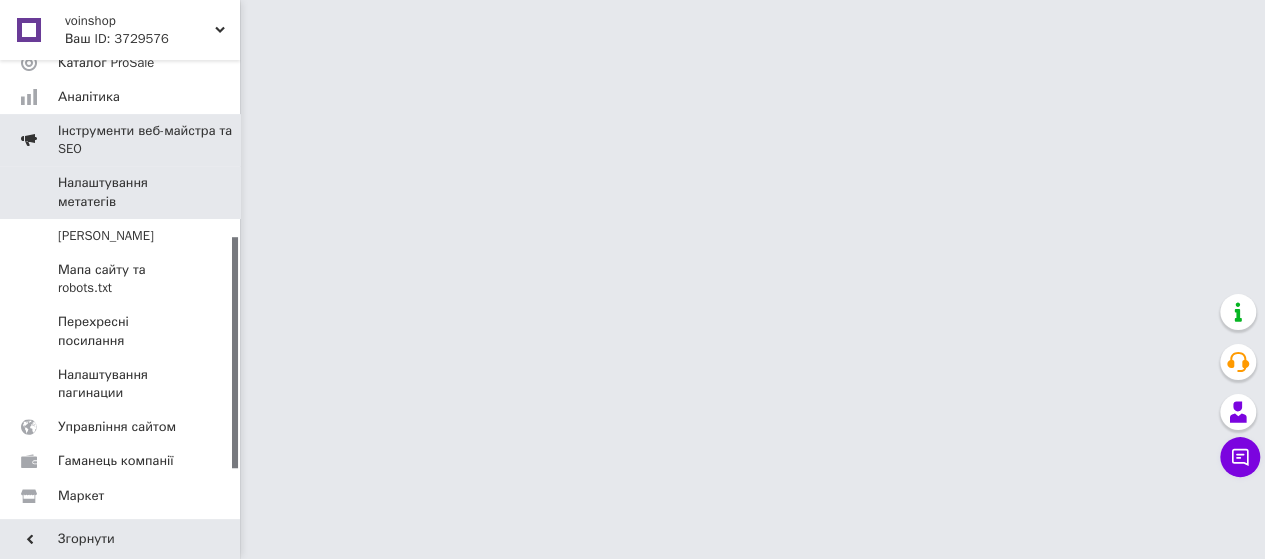 scroll, scrollTop: 0, scrollLeft: 0, axis: both 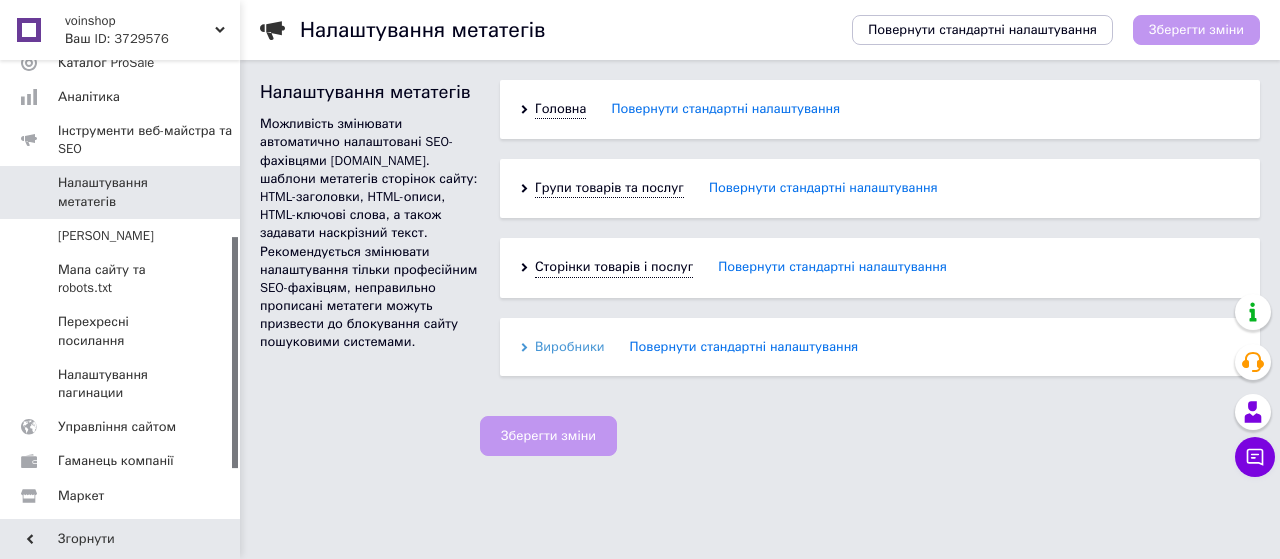 click on "Виробники" at bounding box center [570, 347] 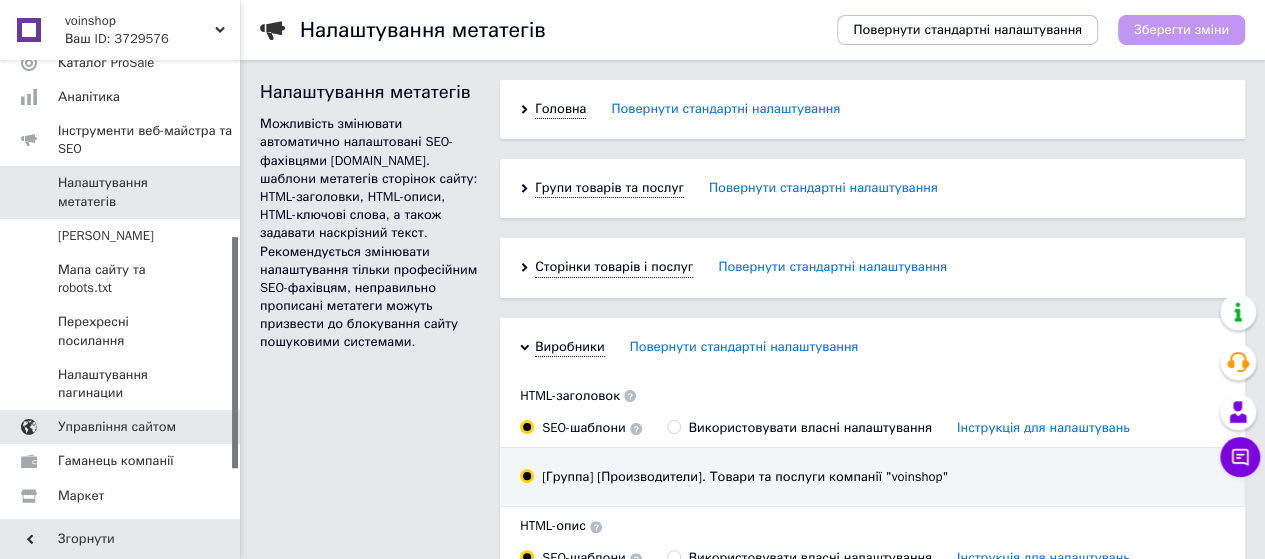 click on "Управління сайтом" at bounding box center [117, 427] 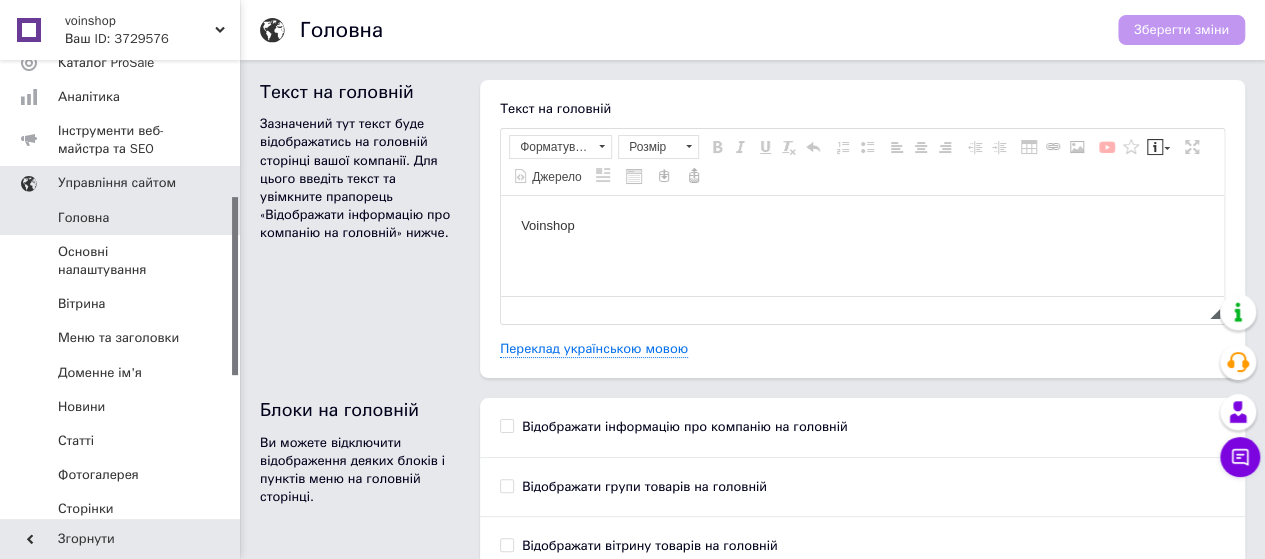scroll, scrollTop: 0, scrollLeft: 0, axis: both 